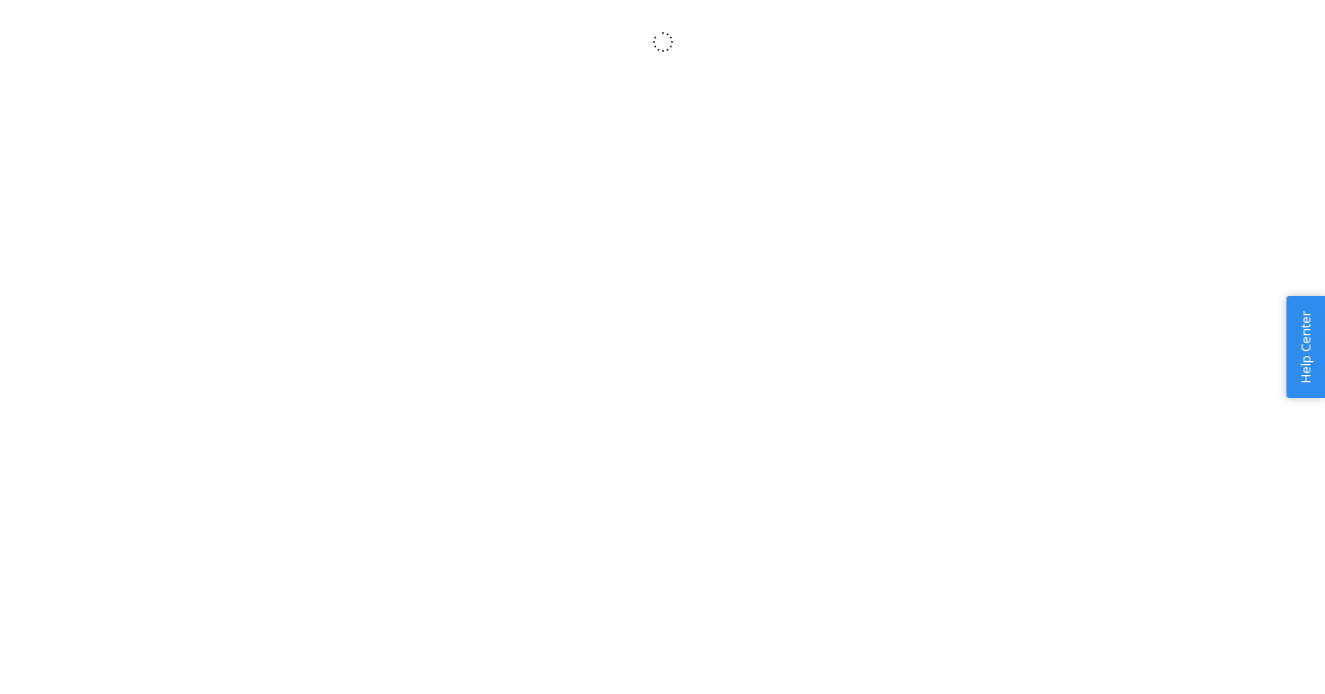 scroll, scrollTop: 0, scrollLeft: 0, axis: both 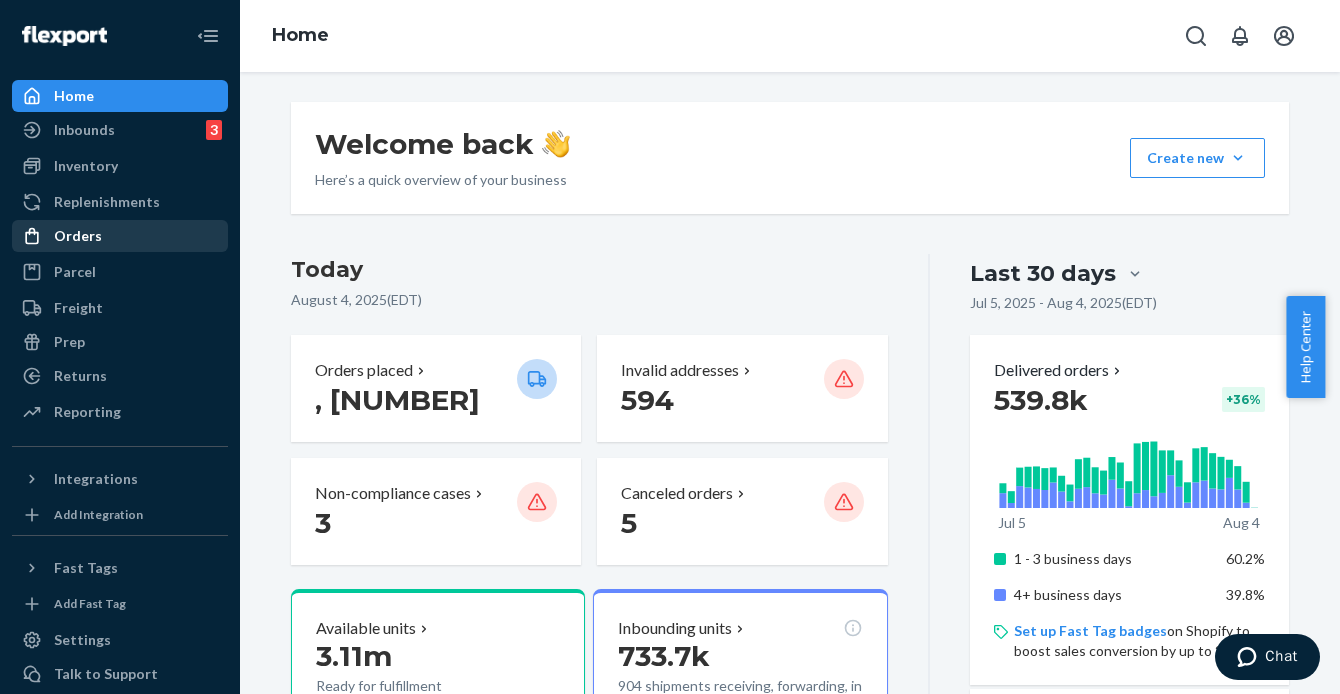 click on "Orders" at bounding box center [78, 236] 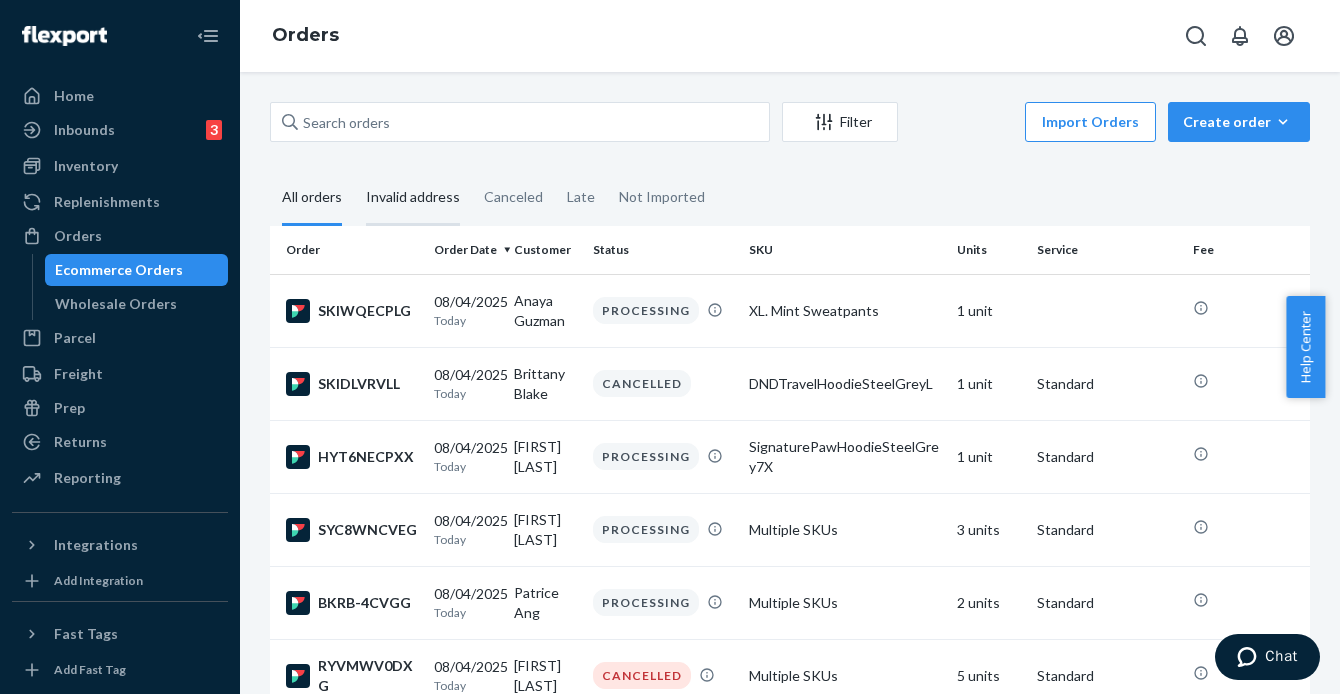 click on "Invalid address" at bounding box center [413, 198] 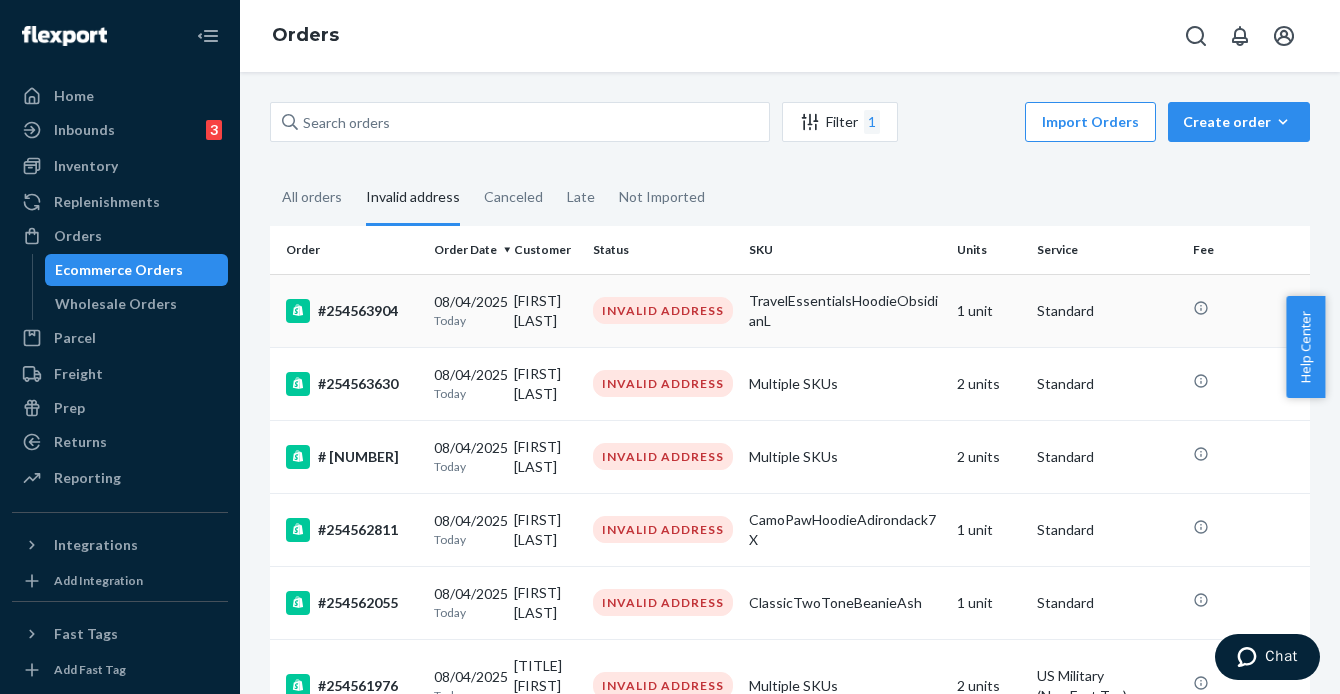 click on "#254563904" at bounding box center [352, 311] 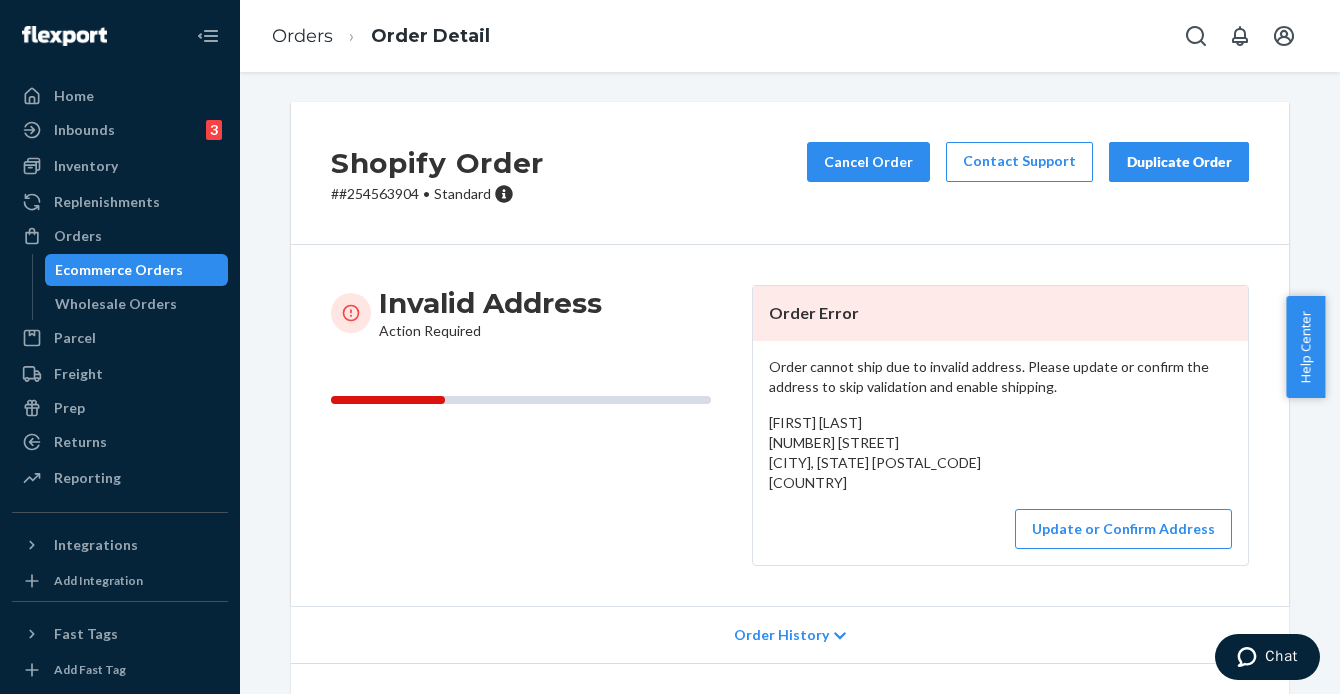 click on "# #254563904 • Standard" at bounding box center [437, 194] 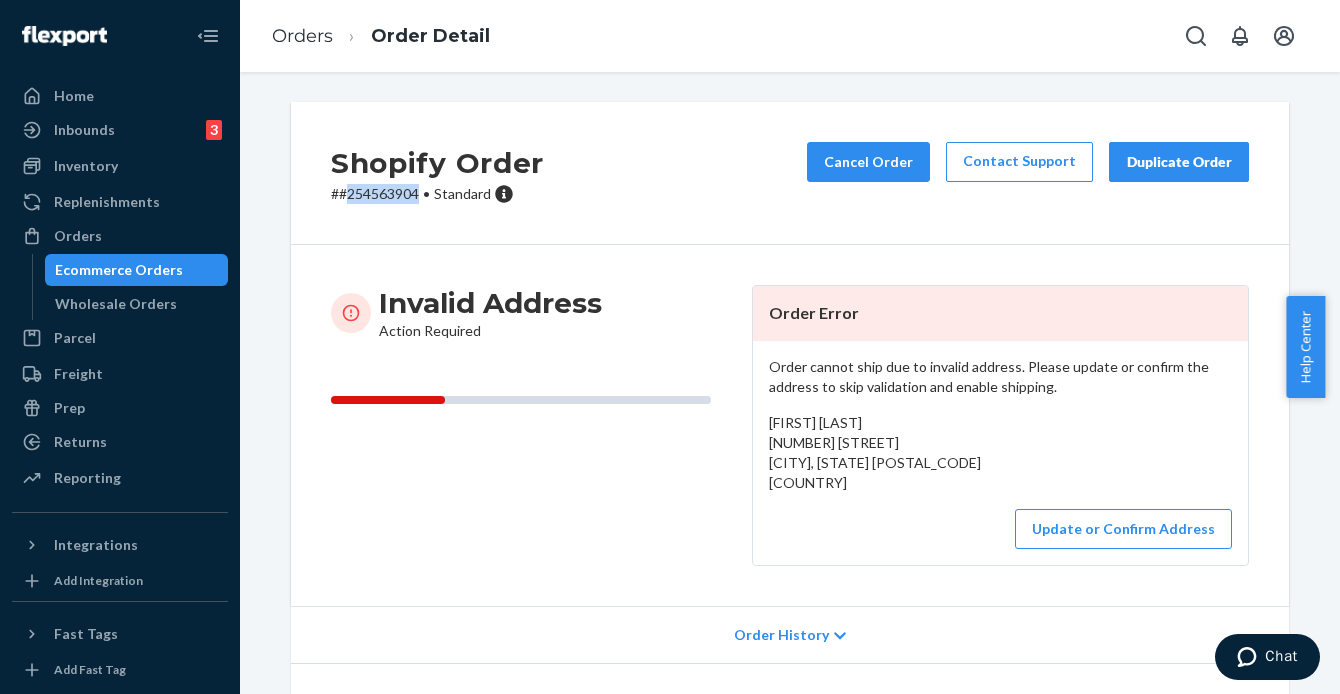 click on "# #254563904 • Standard" at bounding box center [437, 194] 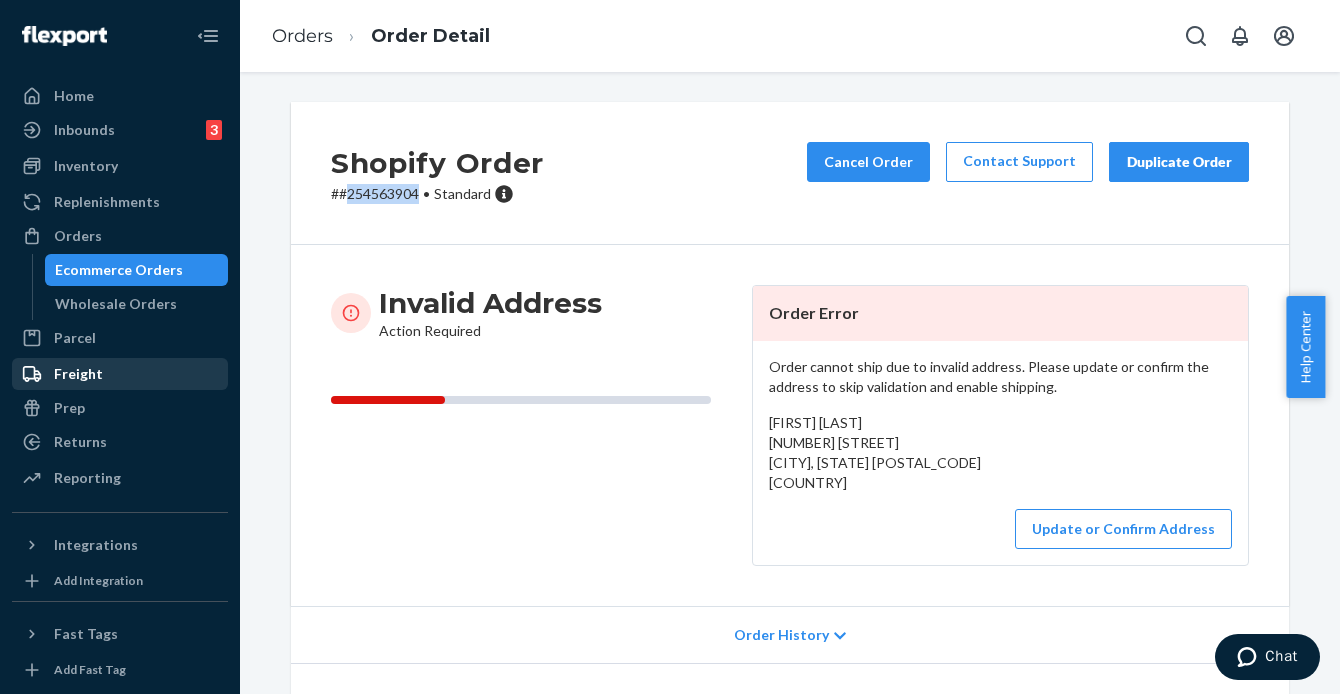 copy on "[NUMBER]" 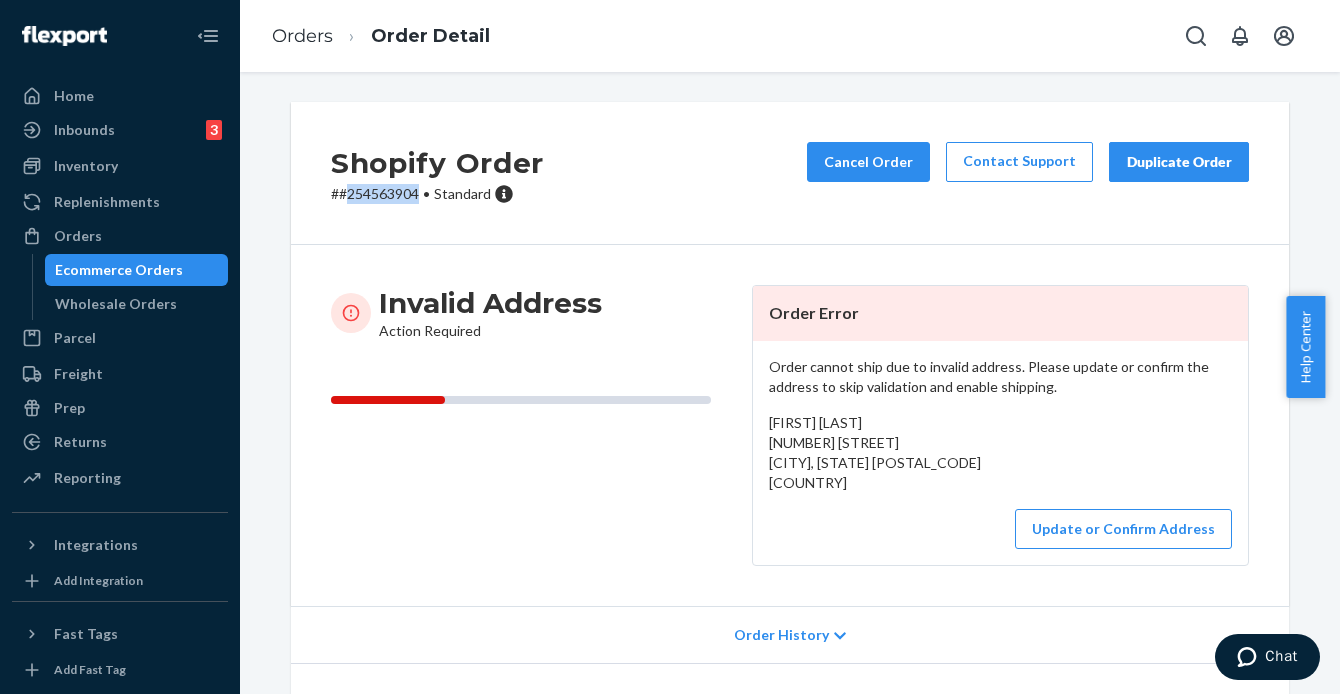 click on "# #254563904 • Standard" at bounding box center [437, 194] 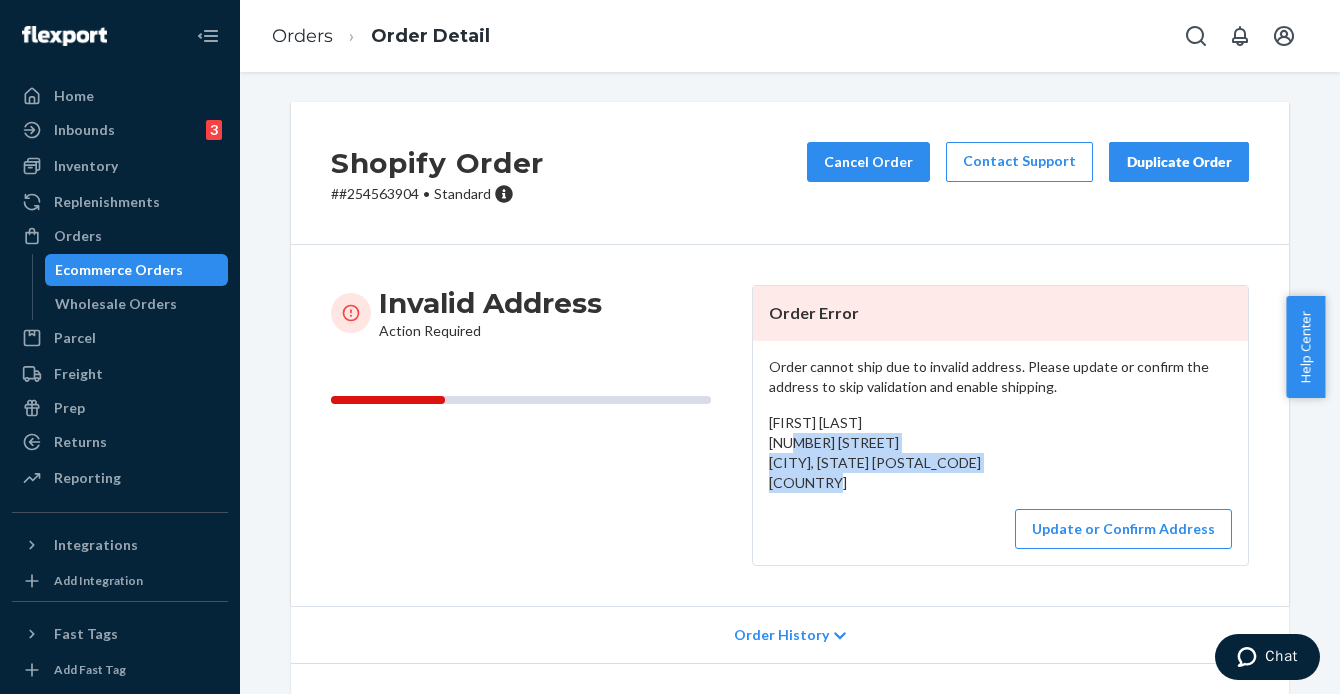 drag, startPoint x: 760, startPoint y: 443, endPoint x: 800, endPoint y: 485, distance: 58 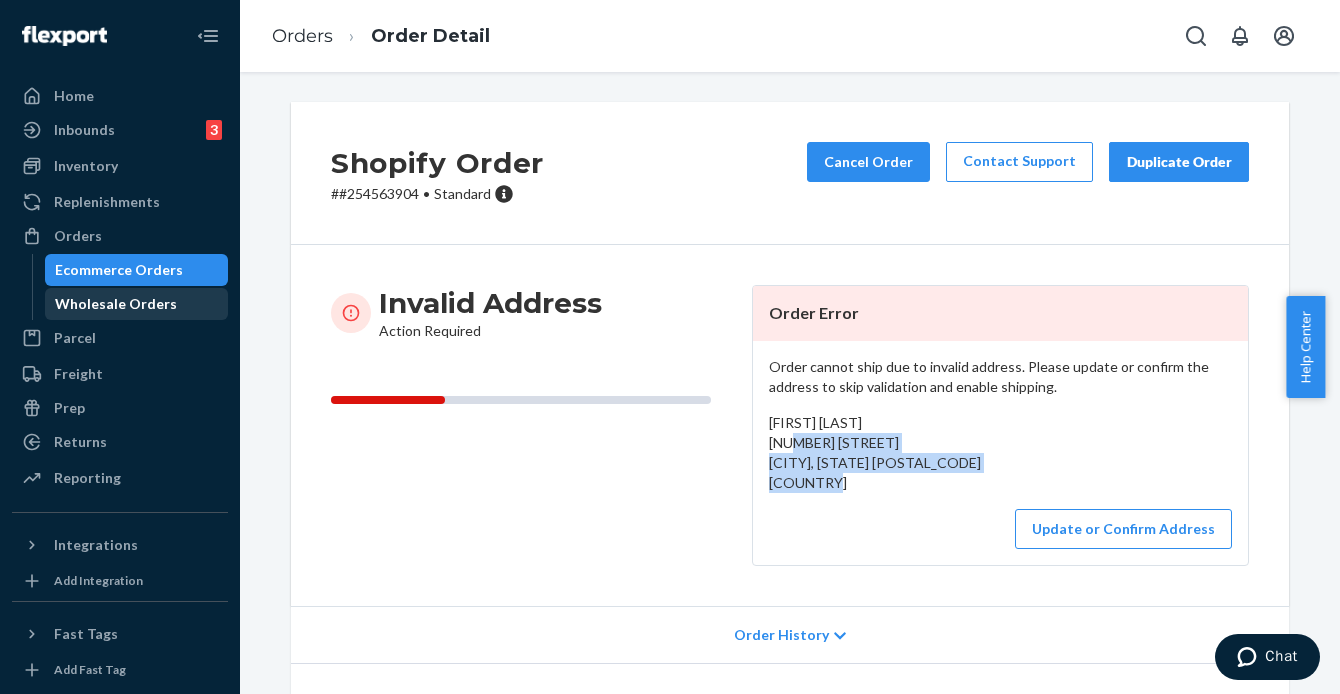 copy on "[NUMBER] [STREET]
[CITY], [STATE] [ZIP]
US" 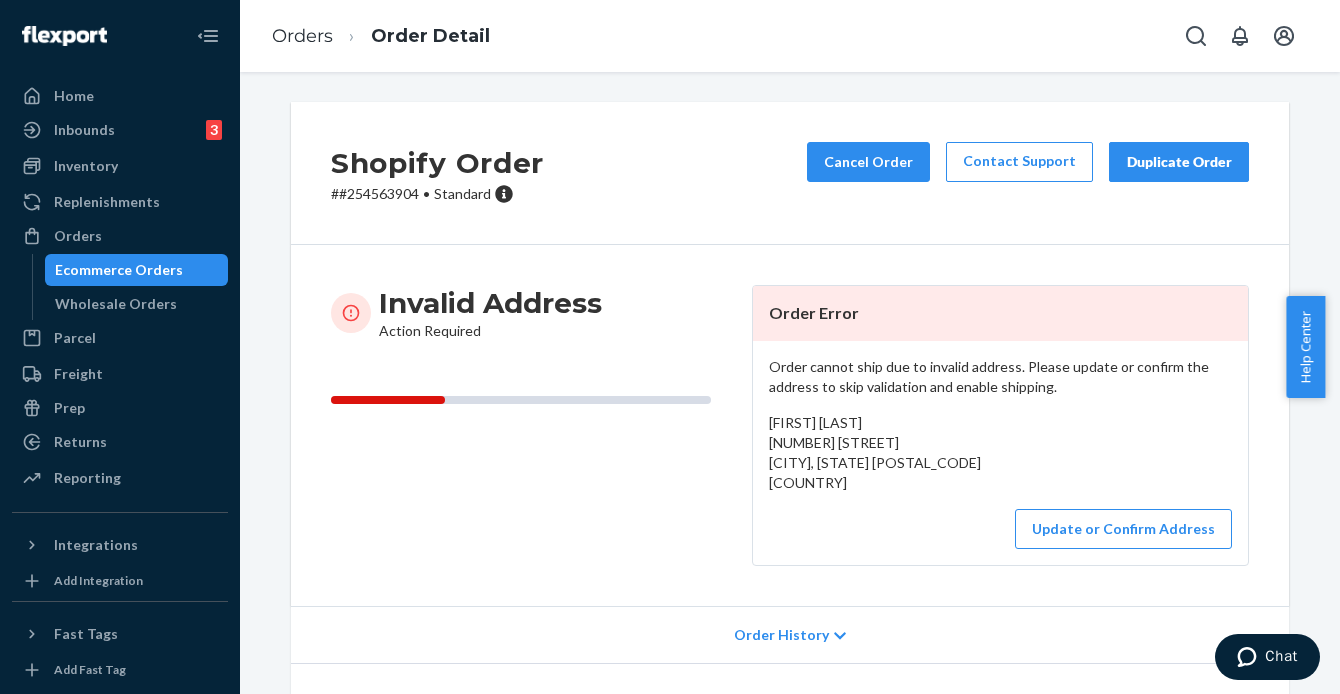 click on "# #254563904 • Standard" at bounding box center [437, 194] 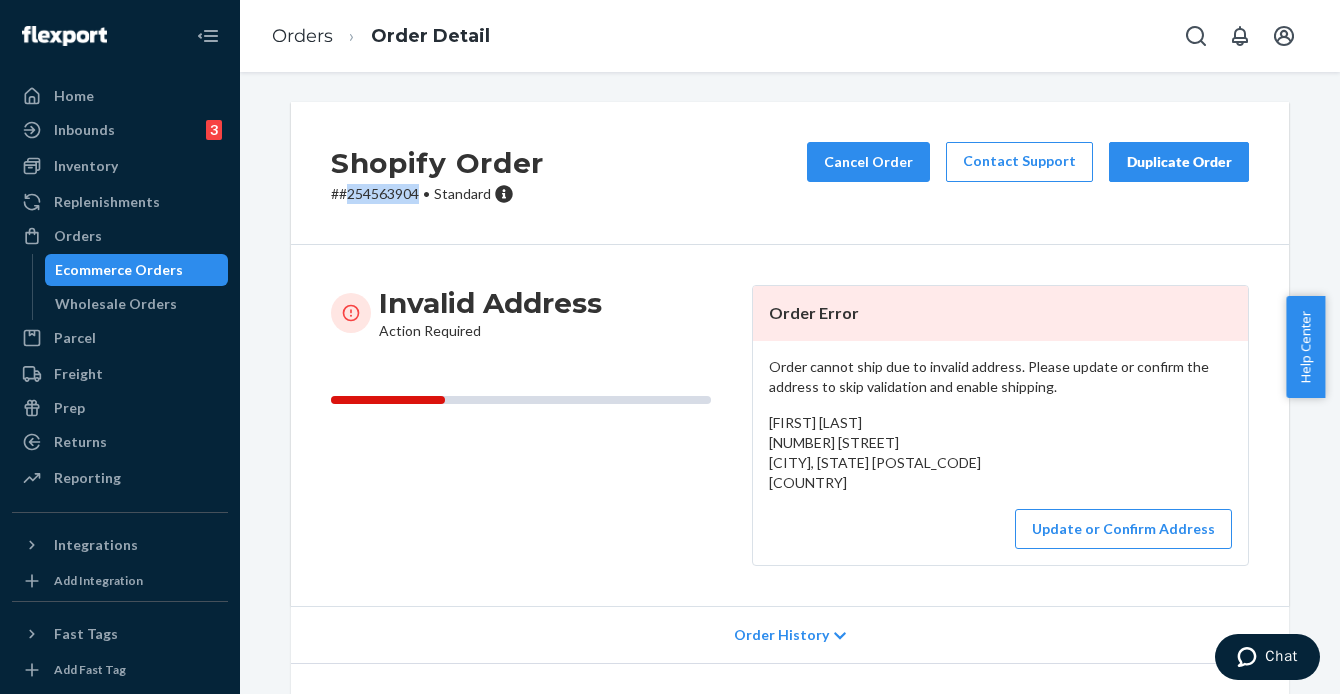 click on "# #254563904 • Standard" at bounding box center (437, 194) 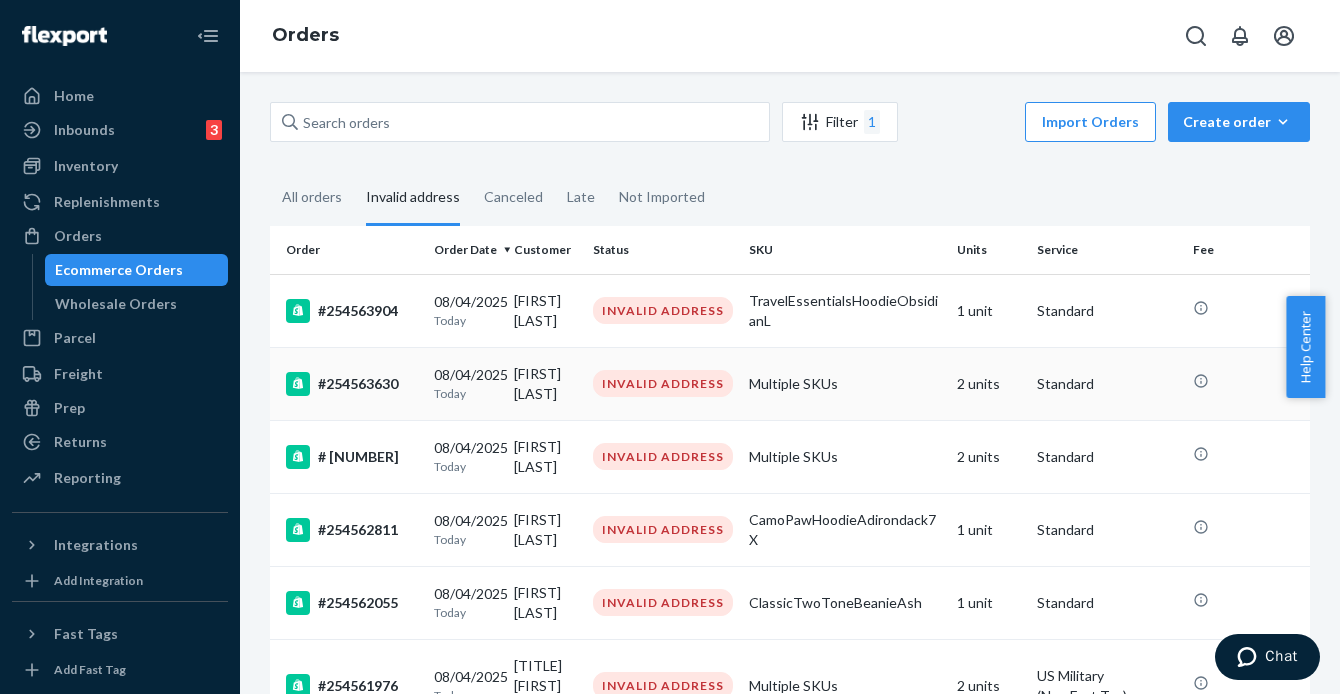 click on "#254563630" at bounding box center [352, 384] 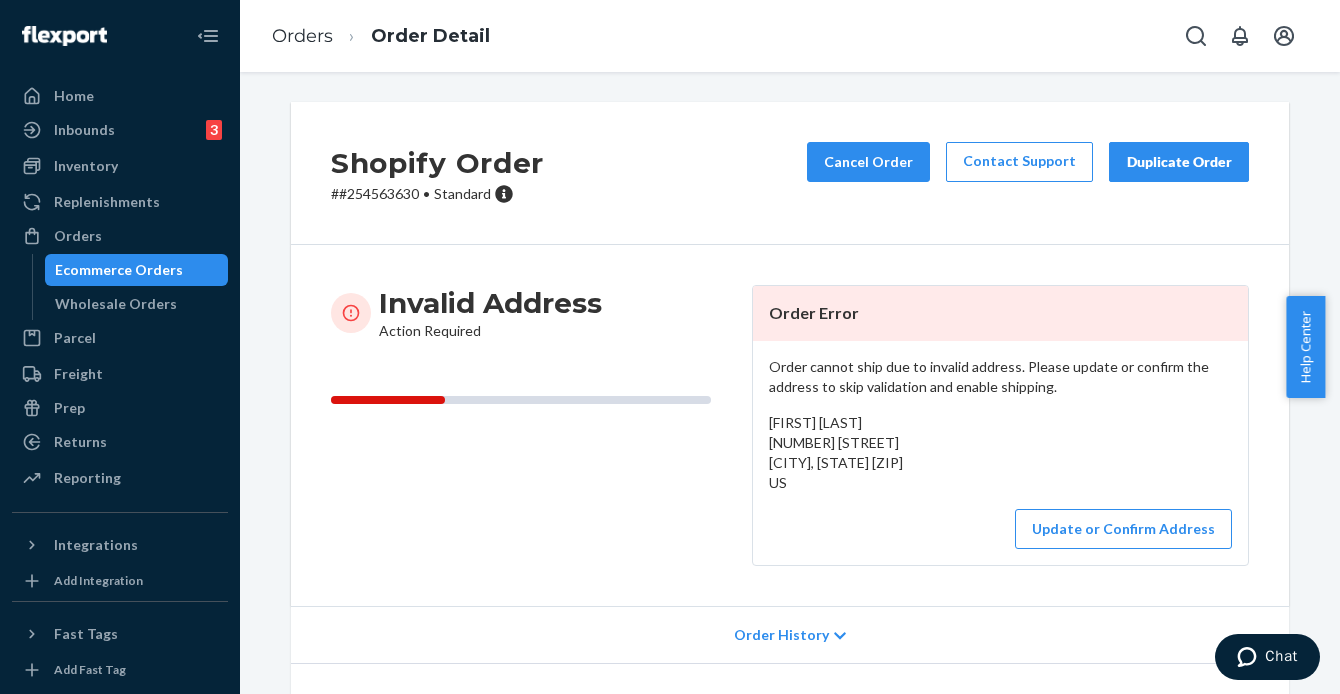 click on "# # [NUMBER] • Standard" at bounding box center [437, 194] 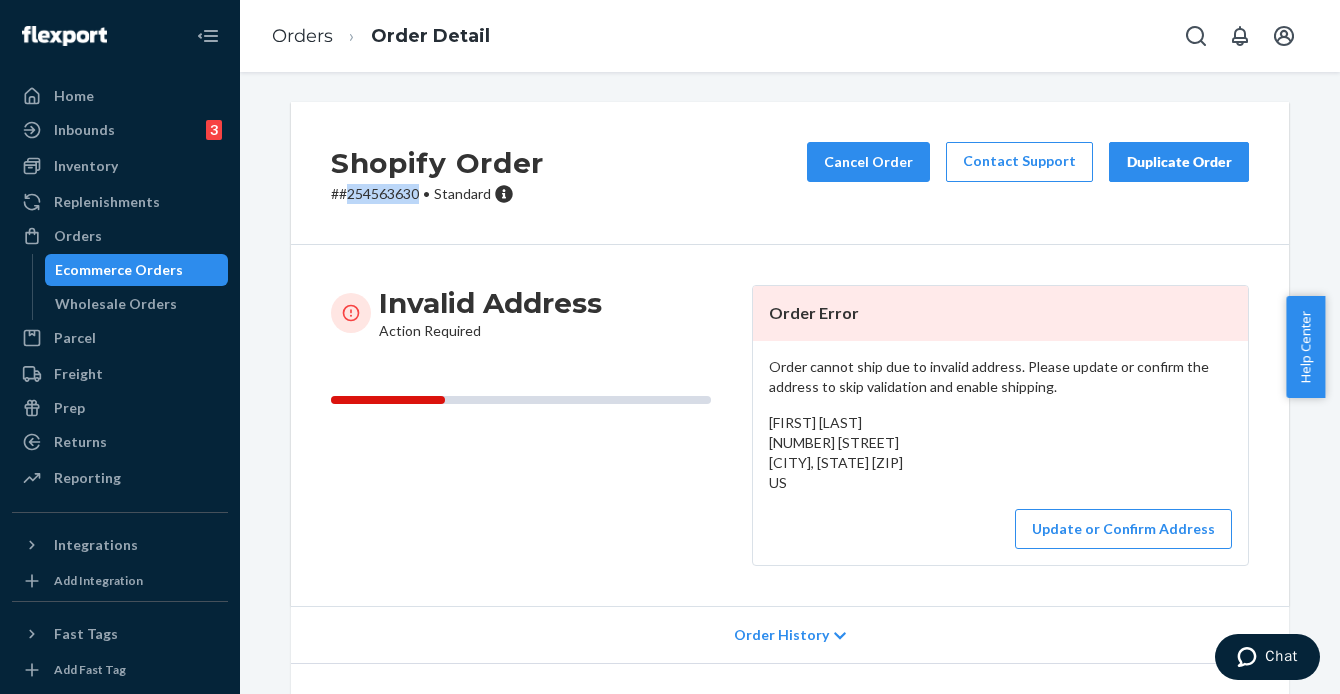 click on "# # [NUMBER] • Standard" at bounding box center (437, 194) 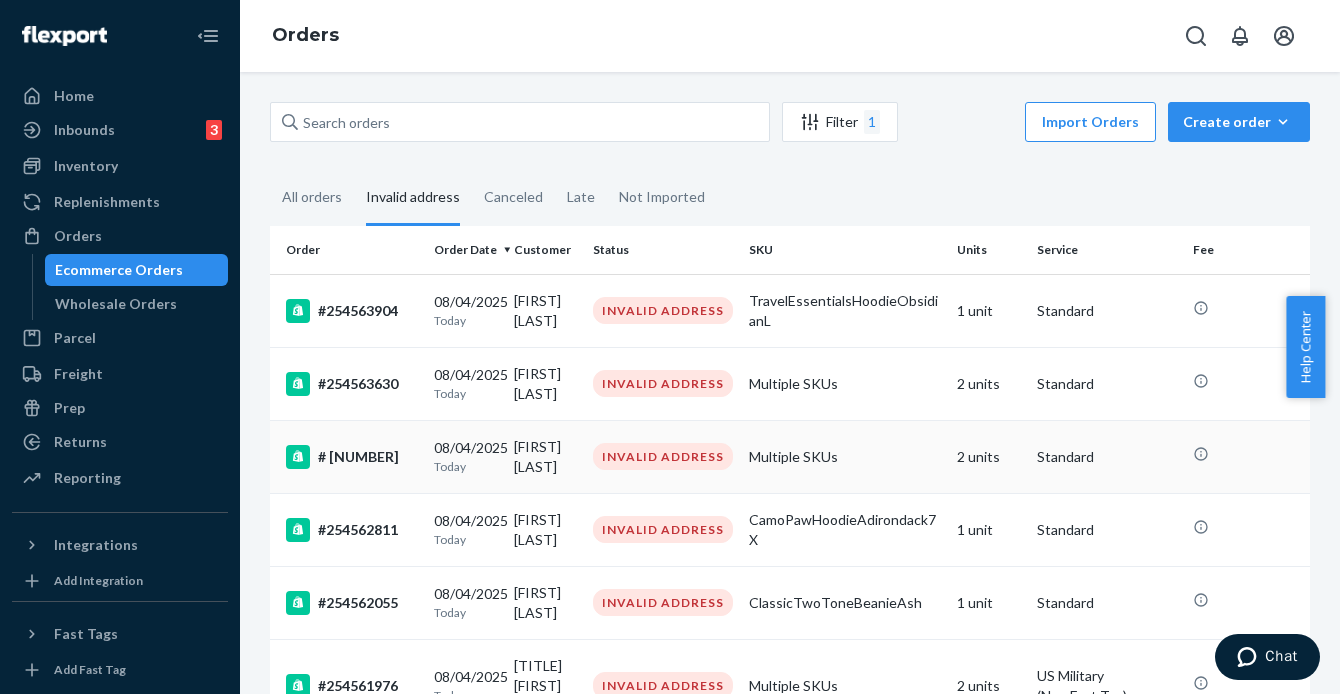 click on "# [NUMBER]" at bounding box center [352, 457] 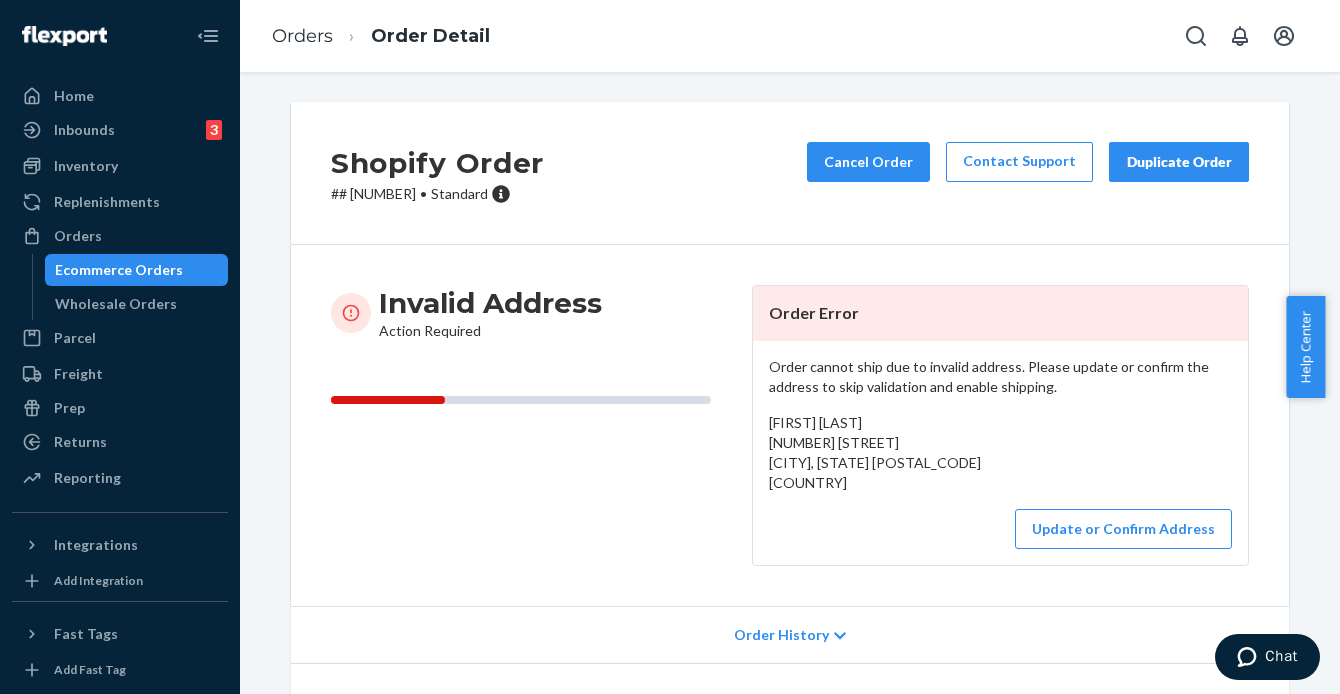 click on "# # [NUMBER] • Standard" at bounding box center [437, 194] 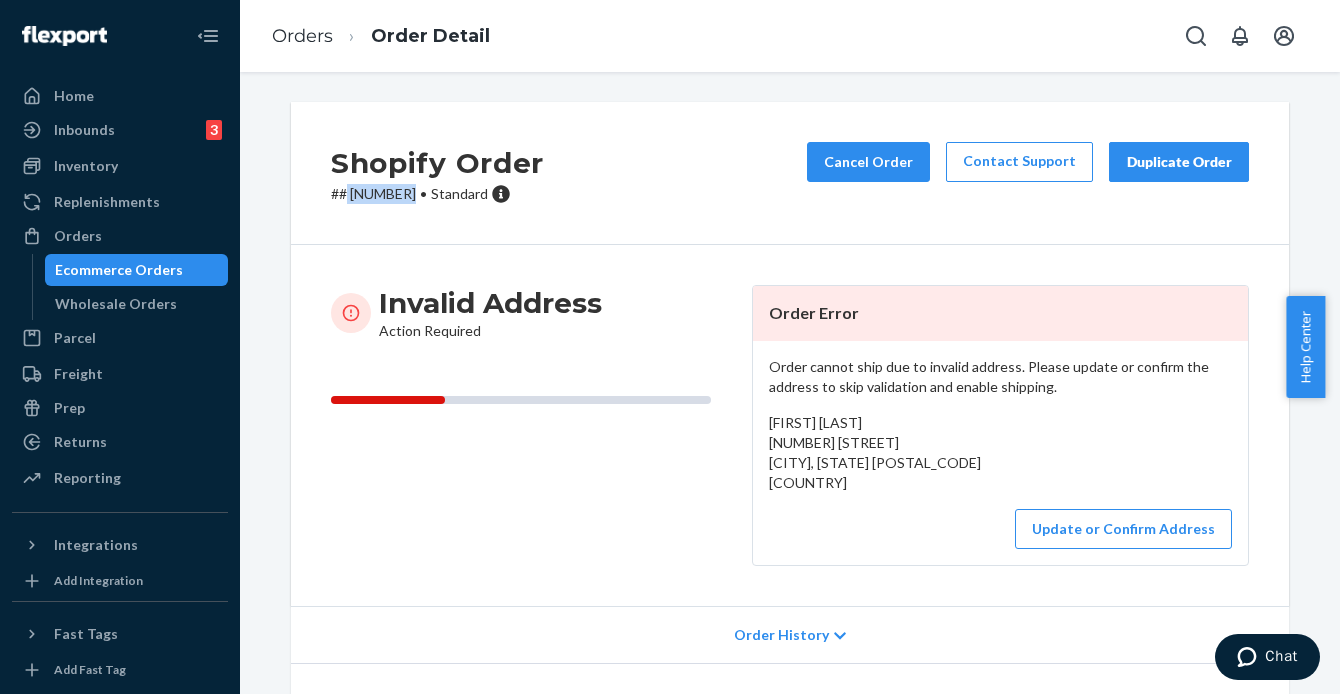 click on "# # [NUMBER] • Standard" at bounding box center (437, 194) 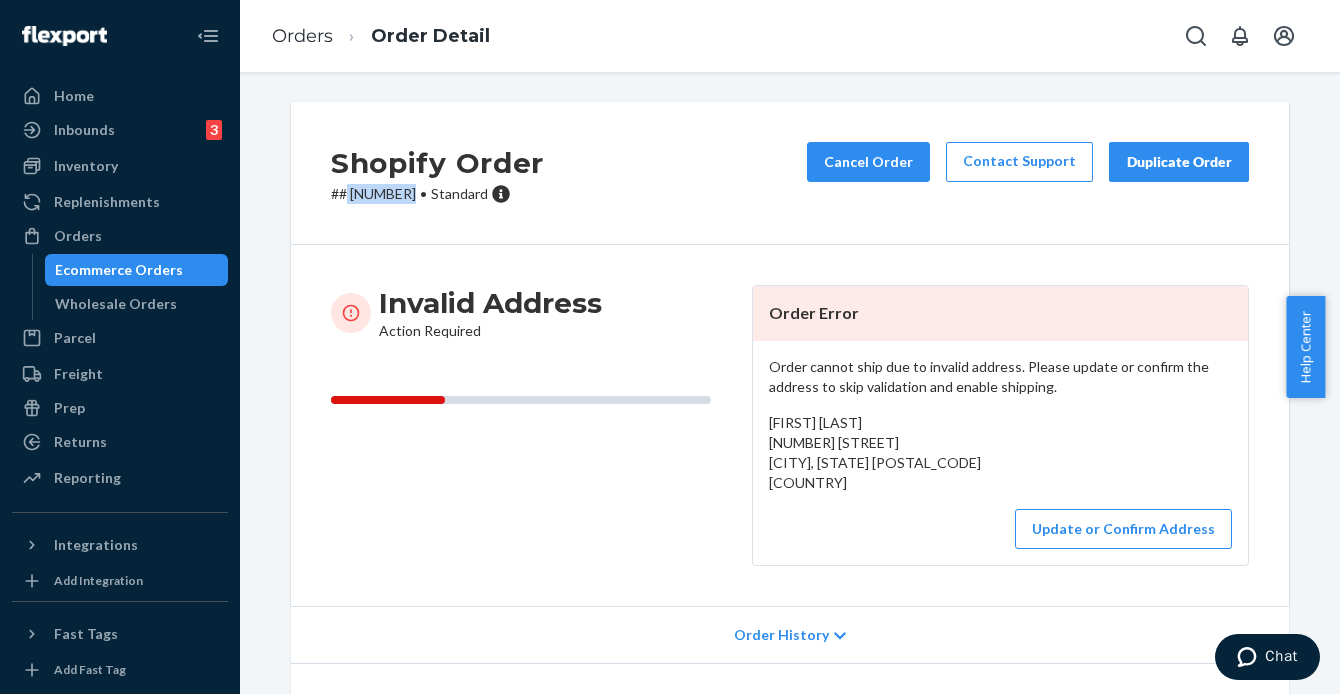 copy on "[NUMBER]" 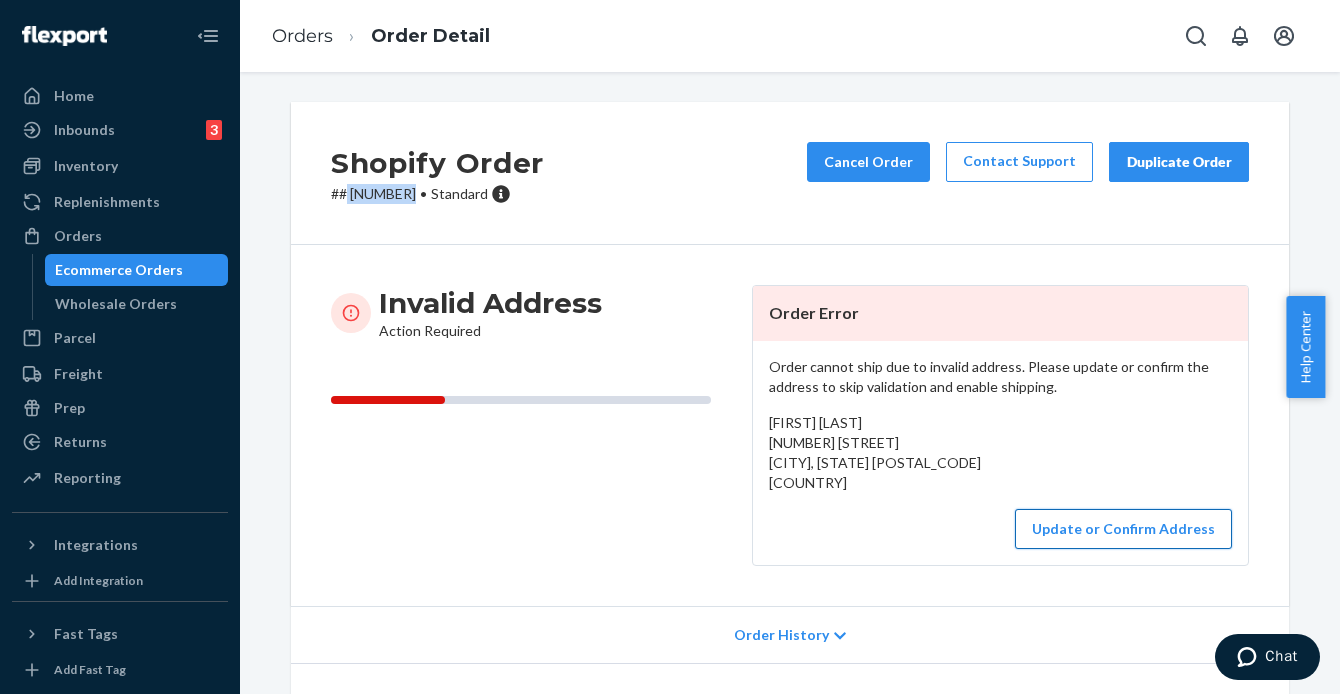 click on "Update or Confirm Address" at bounding box center [1123, 529] 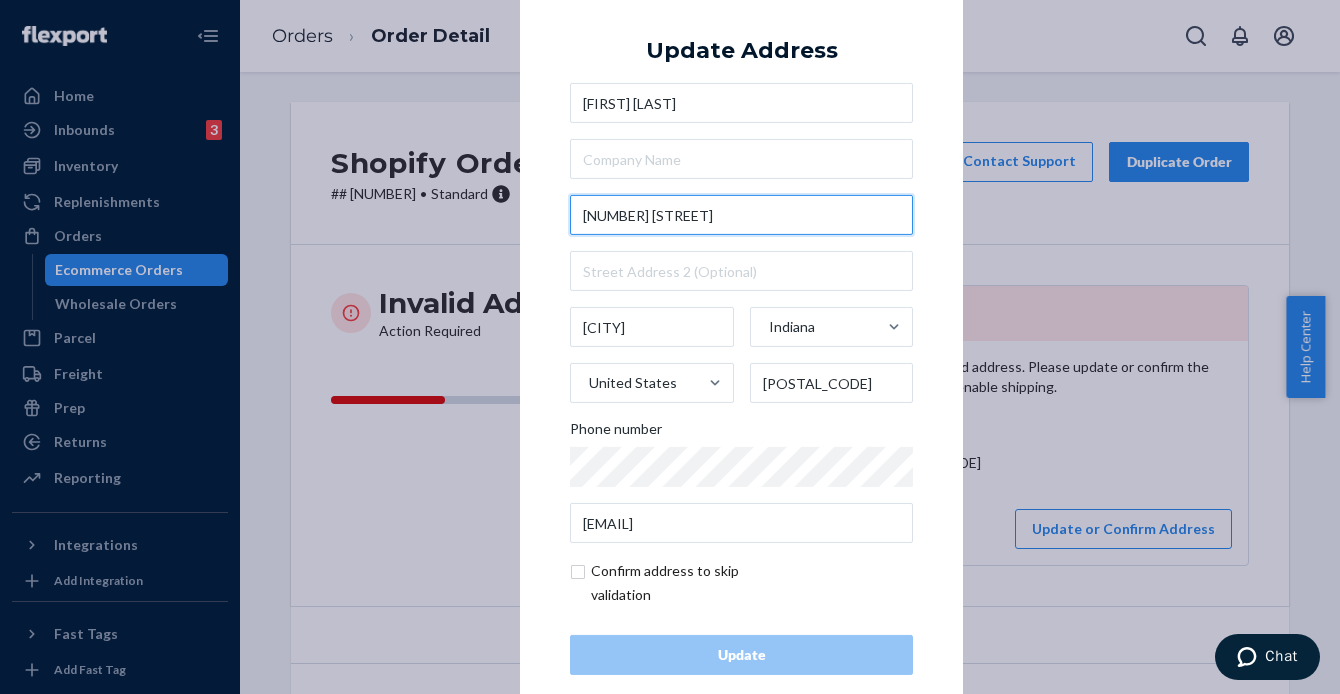 click on "[NUMBER] [STREET]" at bounding box center (741, 215) 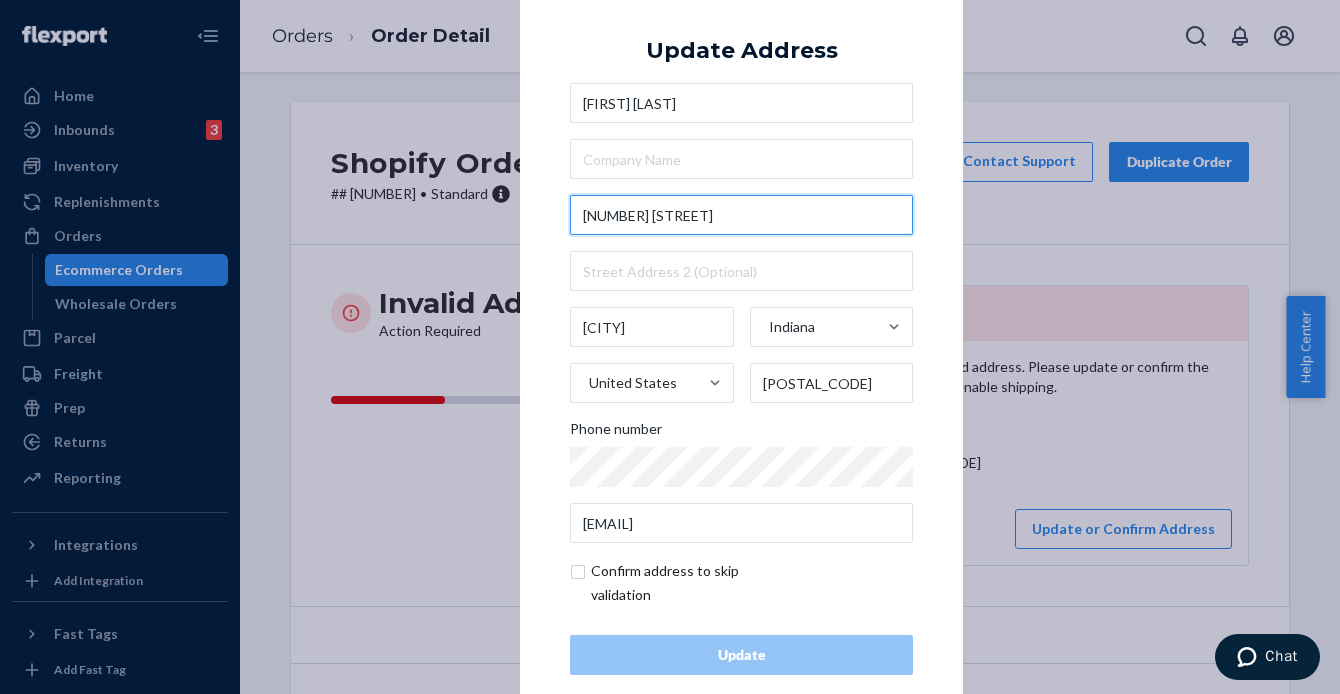 click on "[NUMBER] [STREET]" at bounding box center [741, 215] 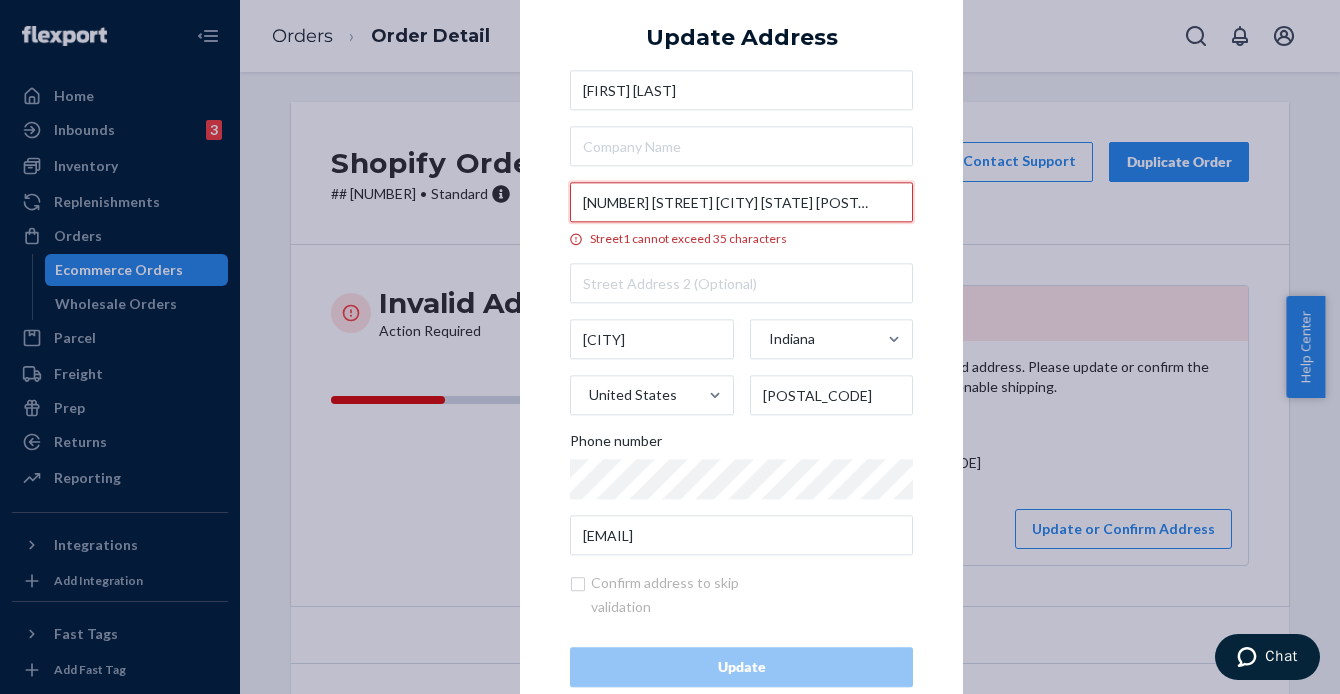 scroll, scrollTop: 0, scrollLeft: 19, axis: horizontal 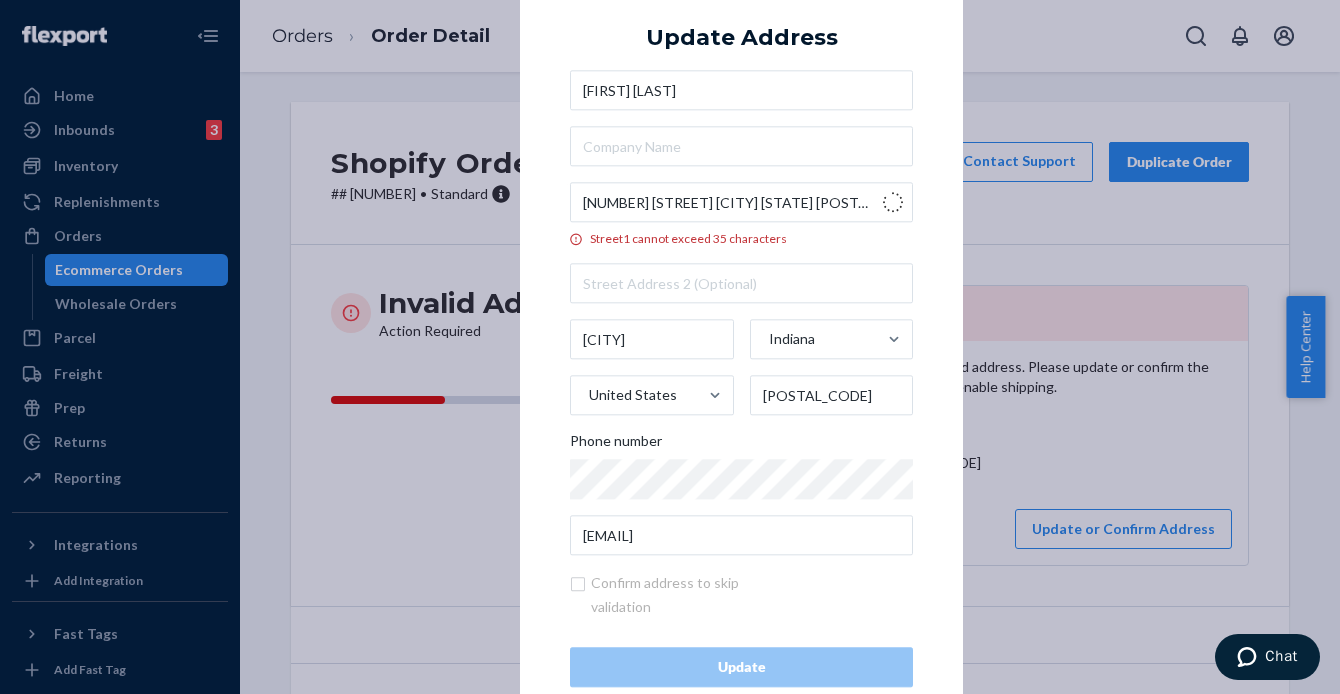 type on "[NUMBER] [STREET]" 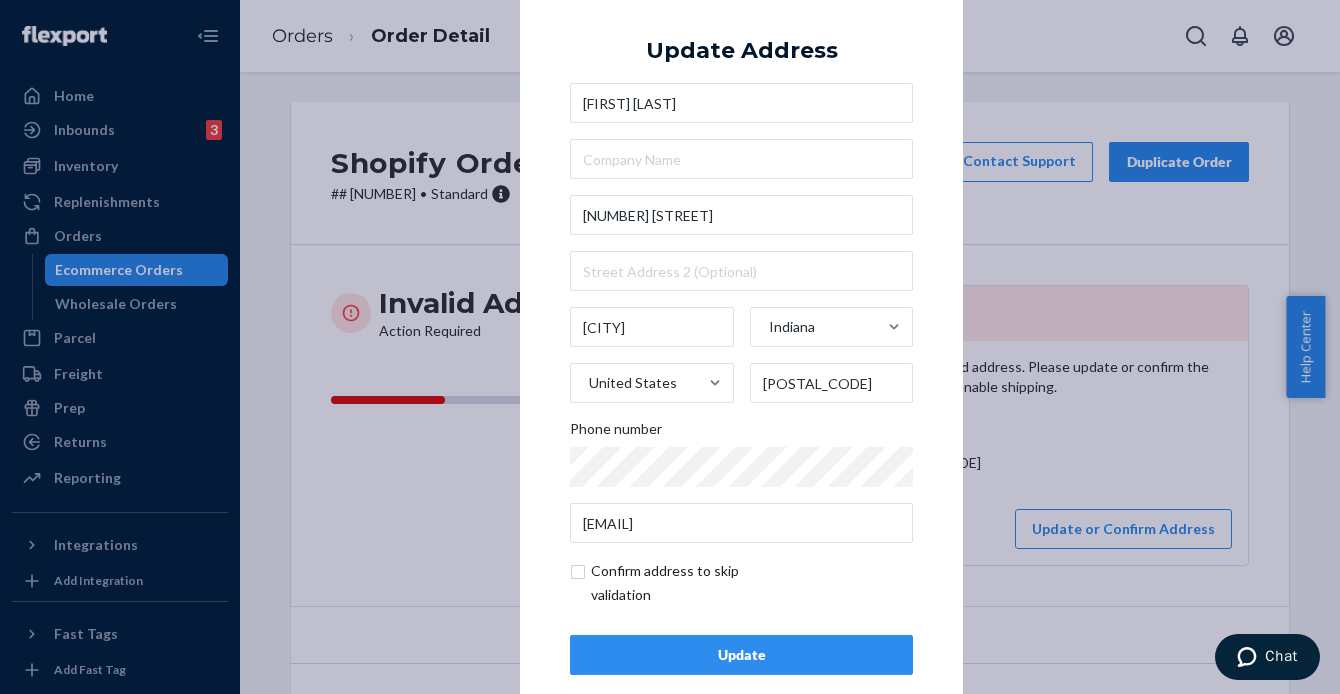 click on "Update" at bounding box center (741, 655) 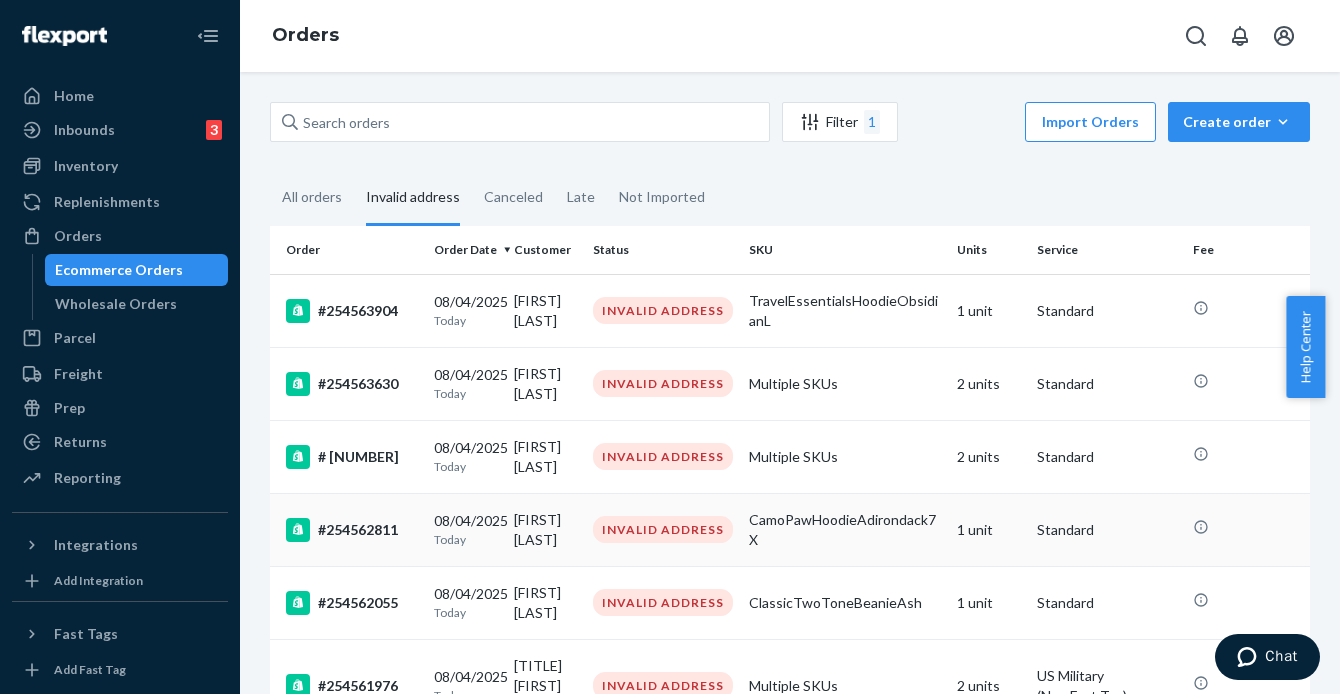 click on "#254562811" at bounding box center [348, 529] 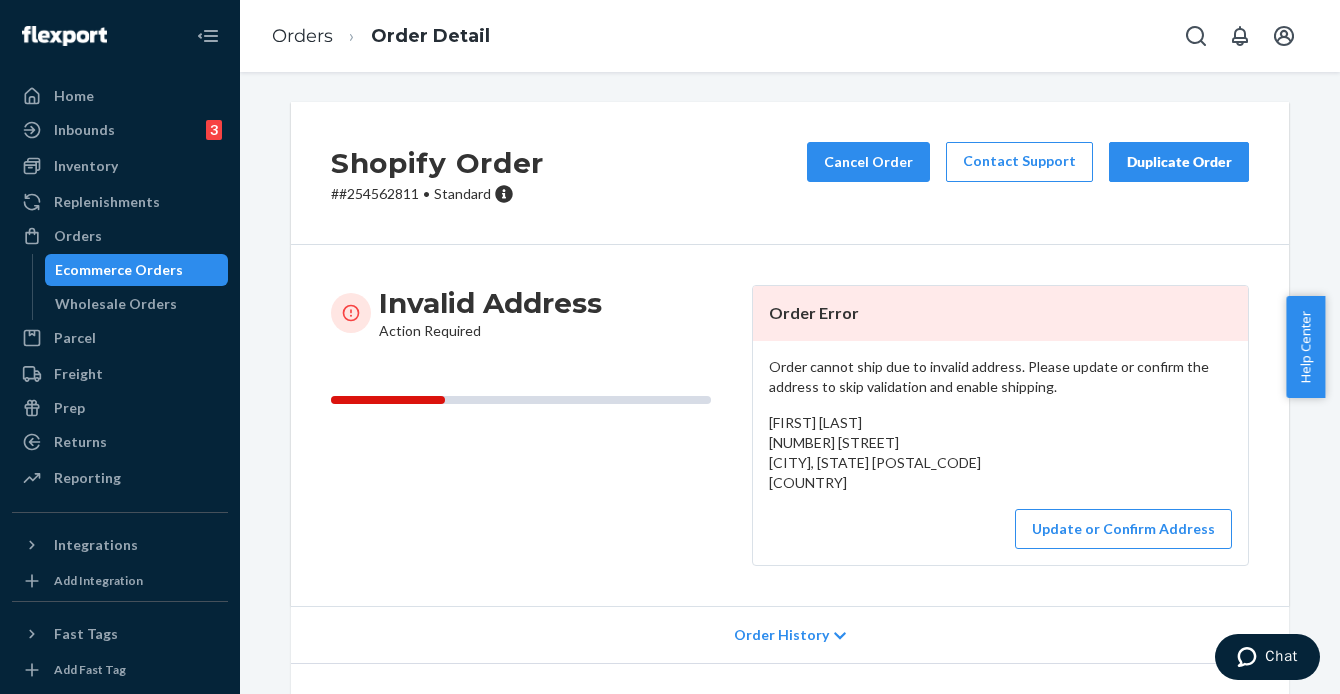 click on "# #254562811 • Standard" at bounding box center [437, 194] 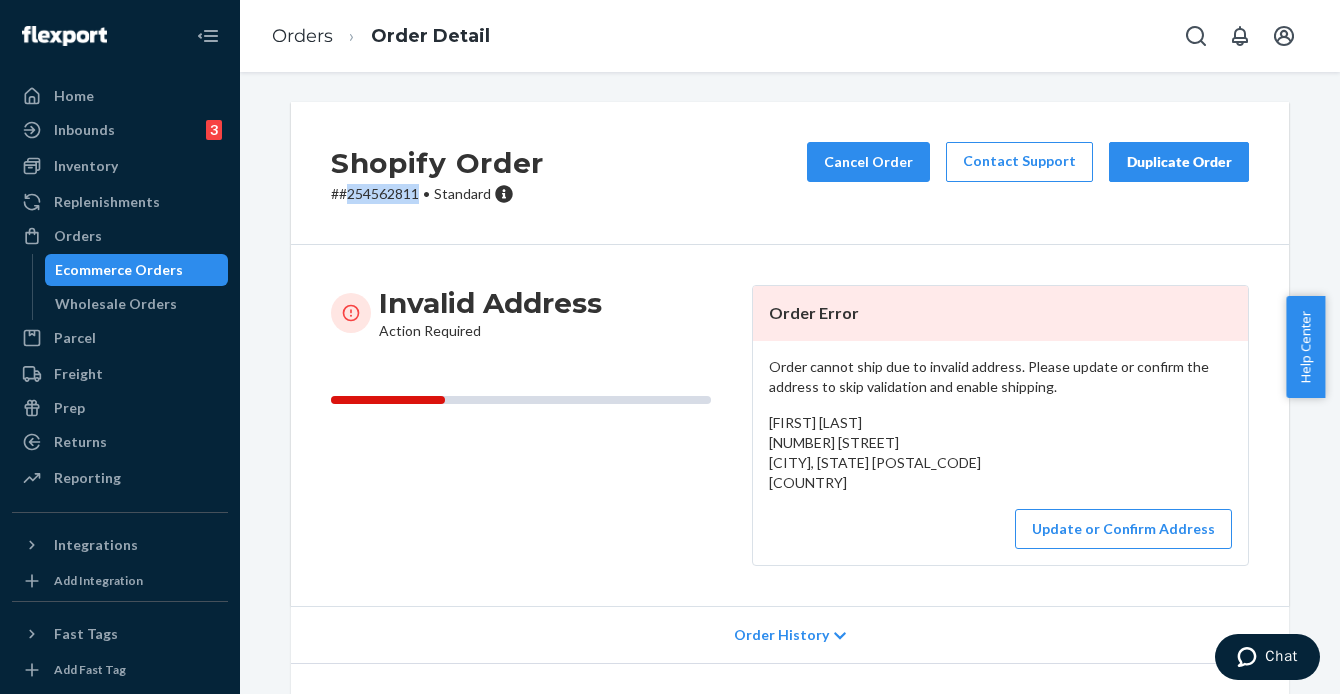 click on "# #254562811 • Standard" at bounding box center [437, 194] 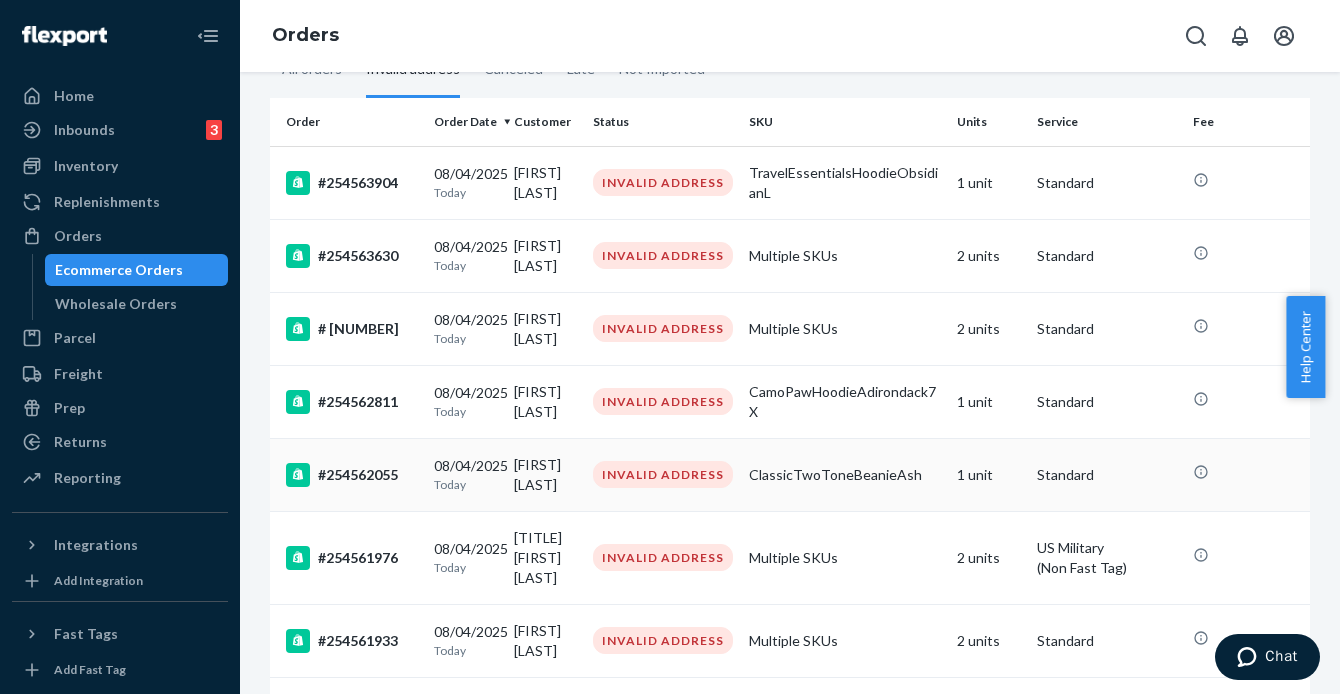 scroll, scrollTop: 129, scrollLeft: 0, axis: vertical 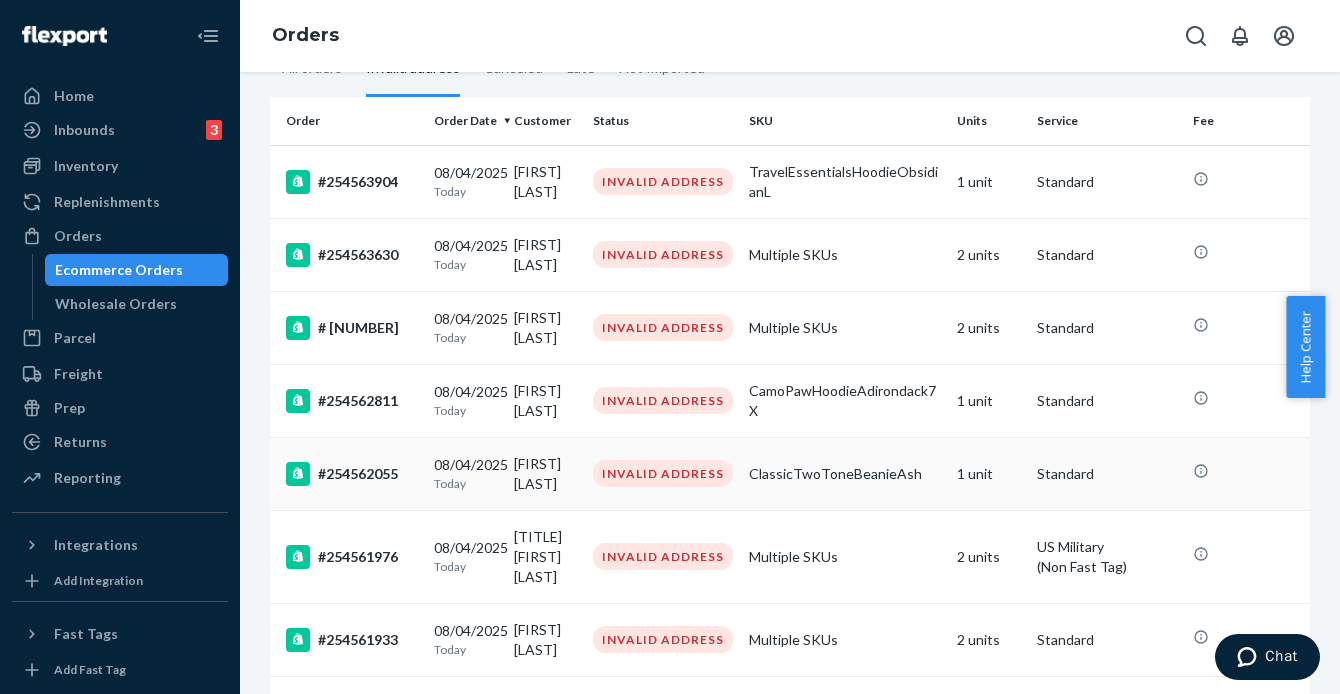 click on "#254562055" at bounding box center [352, 474] 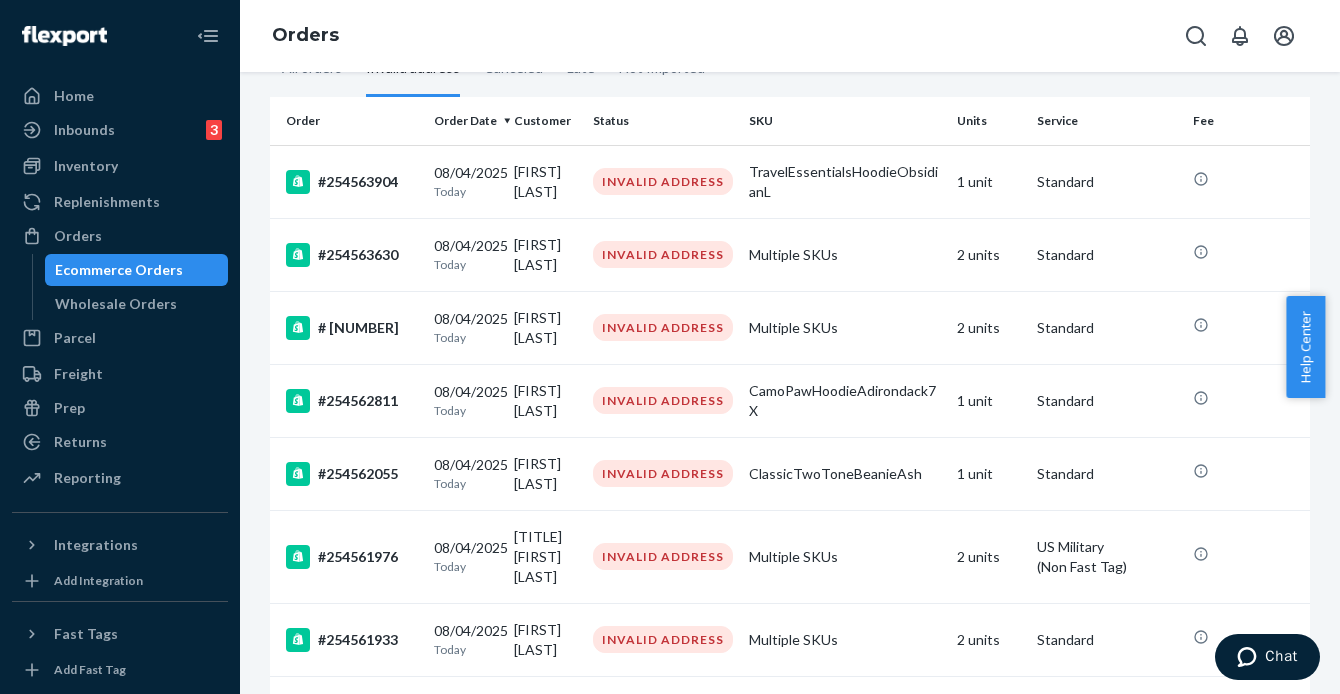 scroll, scrollTop: 0, scrollLeft: 0, axis: both 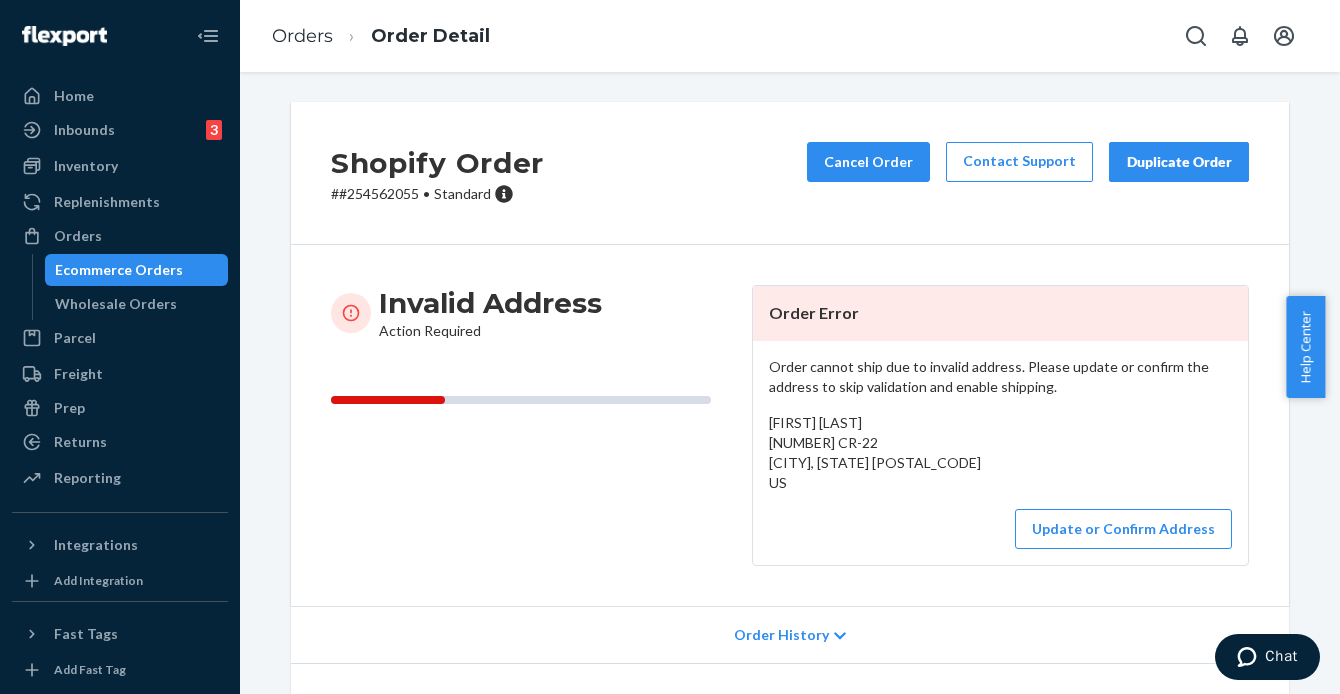 click on "# # [NUMBER] • Standard" at bounding box center (437, 194) 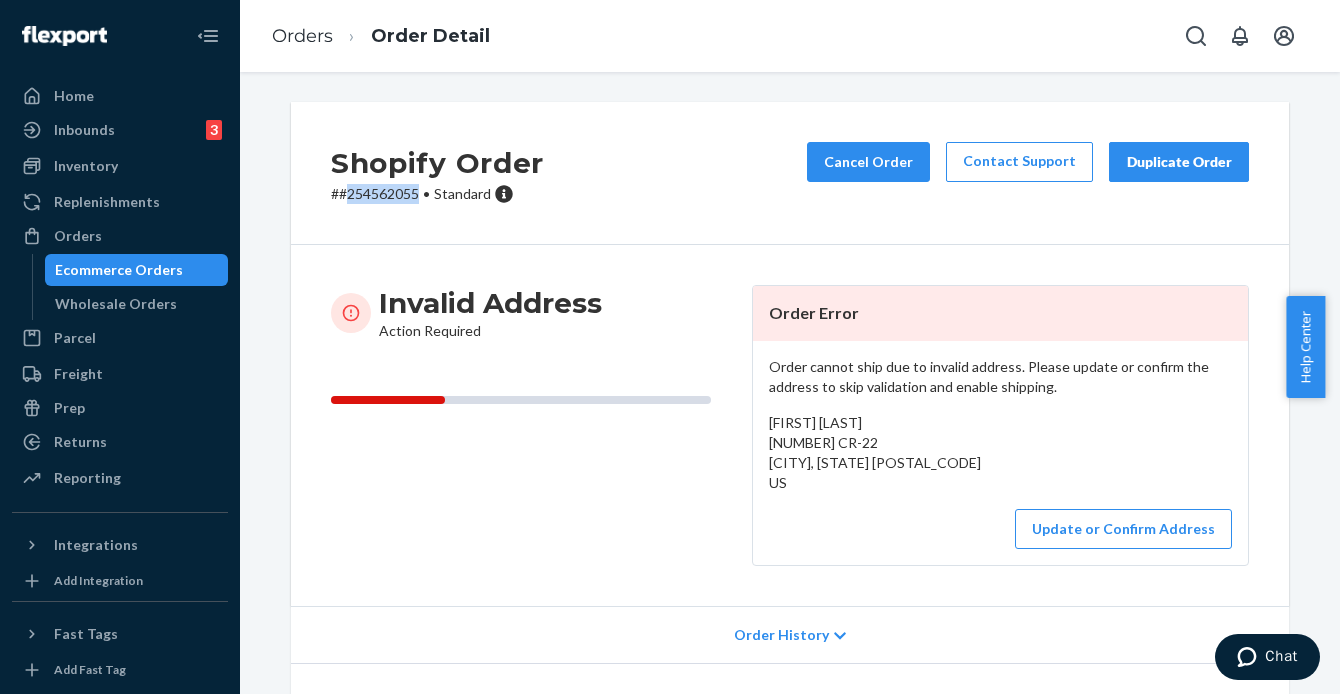 click on "# # [NUMBER] • Standard" at bounding box center (437, 194) 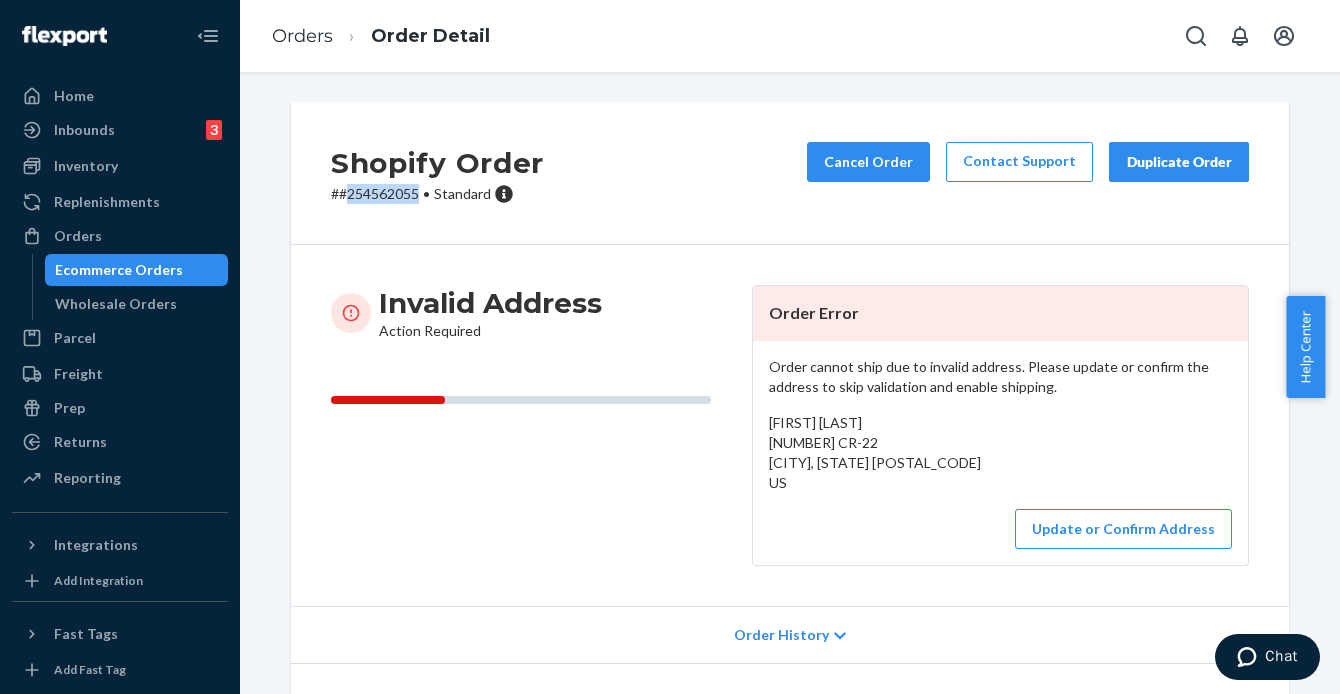 copy on "254562055" 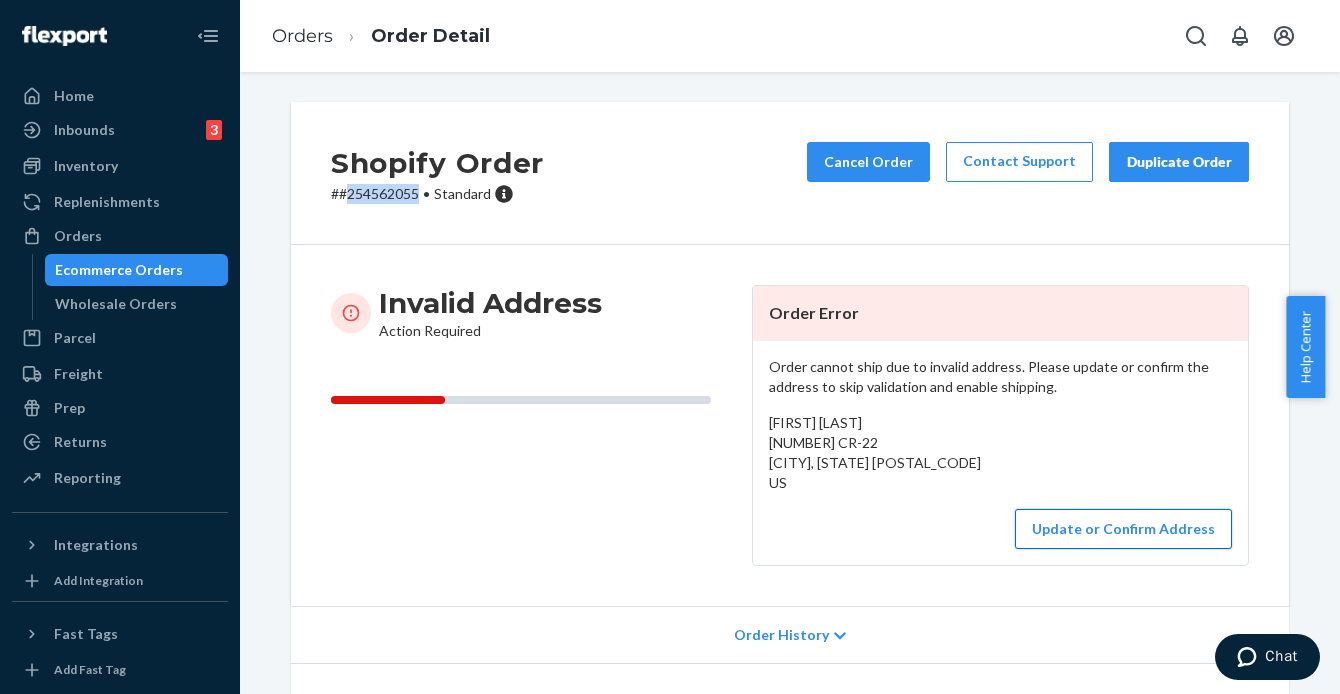 click on "Update or Confirm Address" at bounding box center (1123, 529) 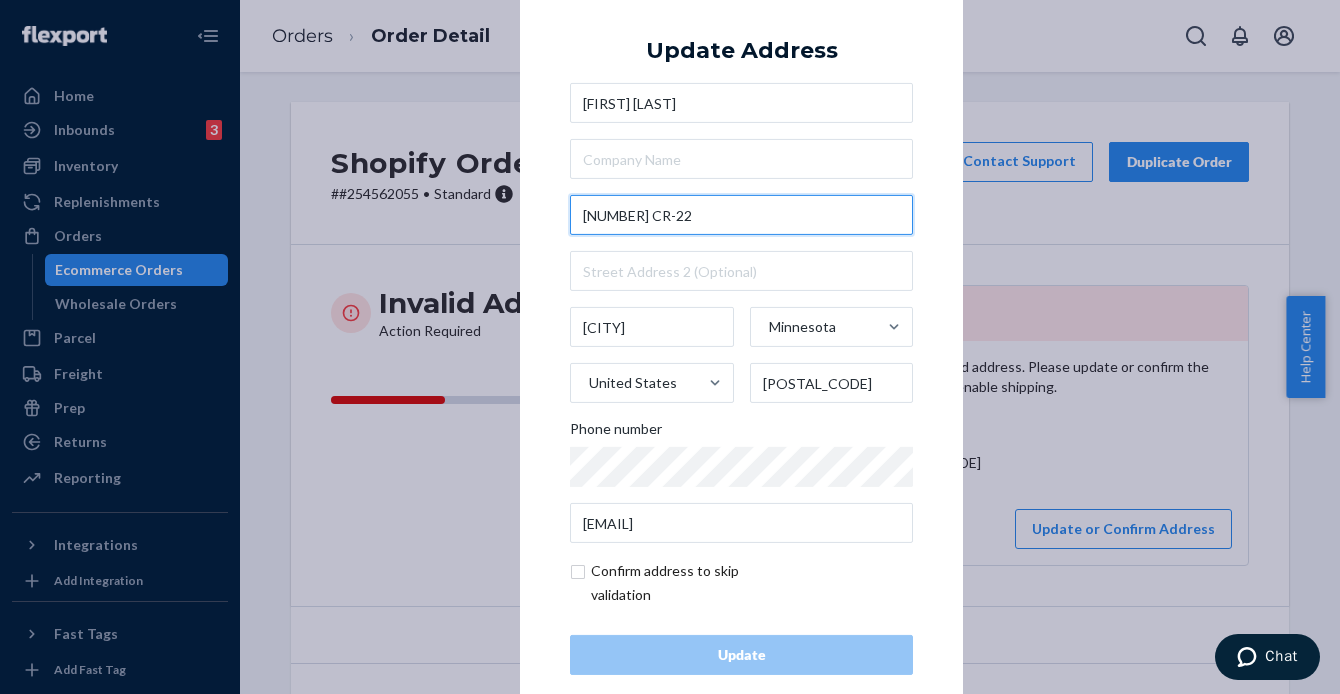 click on "[NUMBER] CR-22" at bounding box center [741, 215] 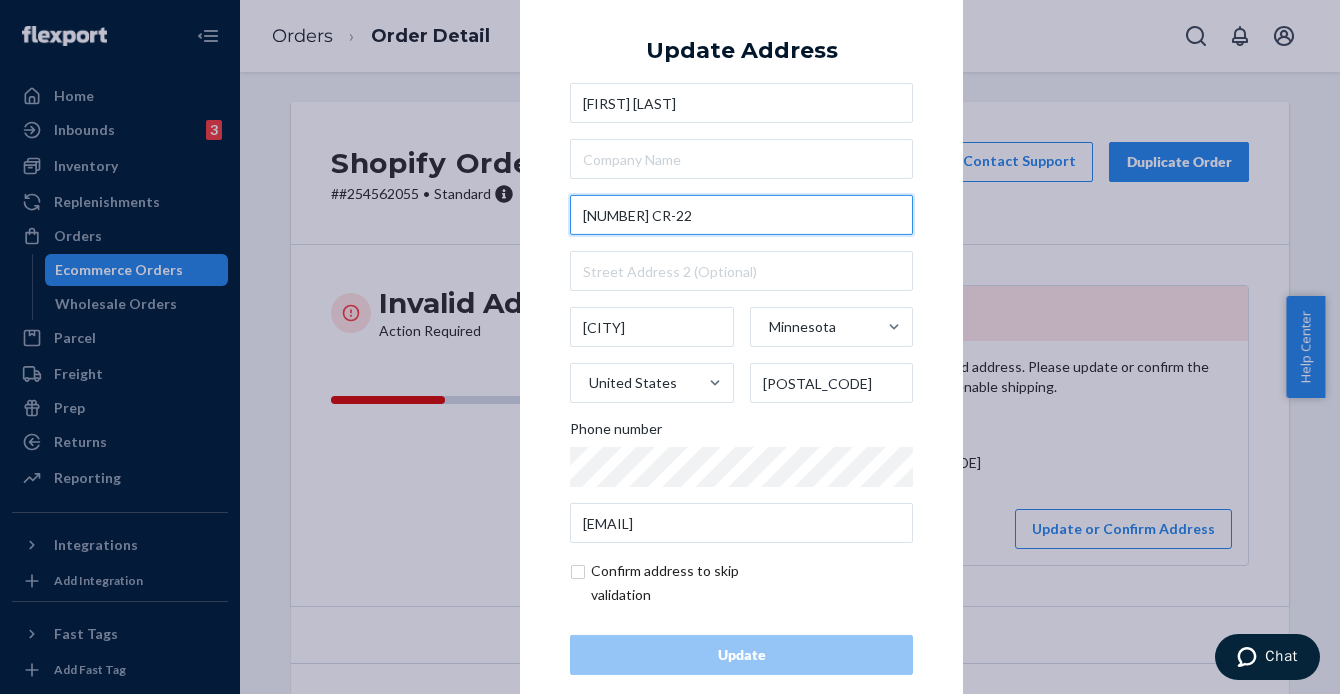 paste on "County Highway 22, [CITY], [STATE] [POSTAL_CODE]" 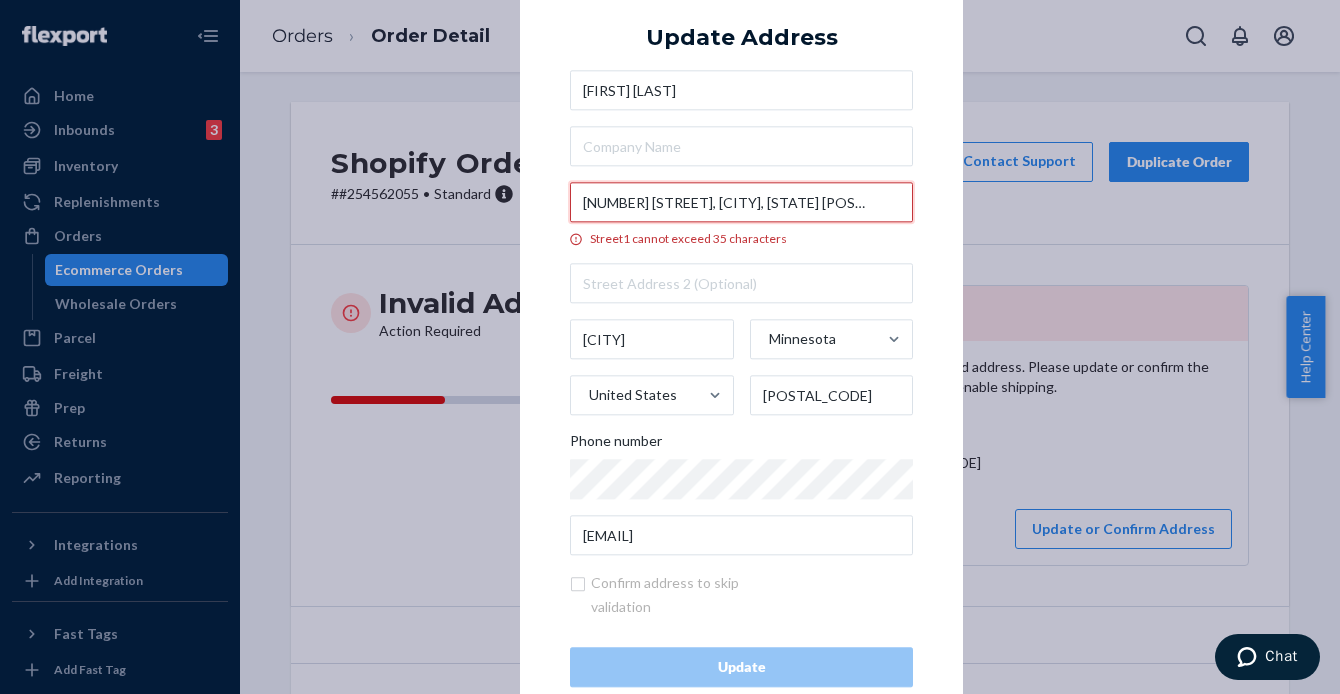 scroll, scrollTop: 0, scrollLeft: 35, axis: horizontal 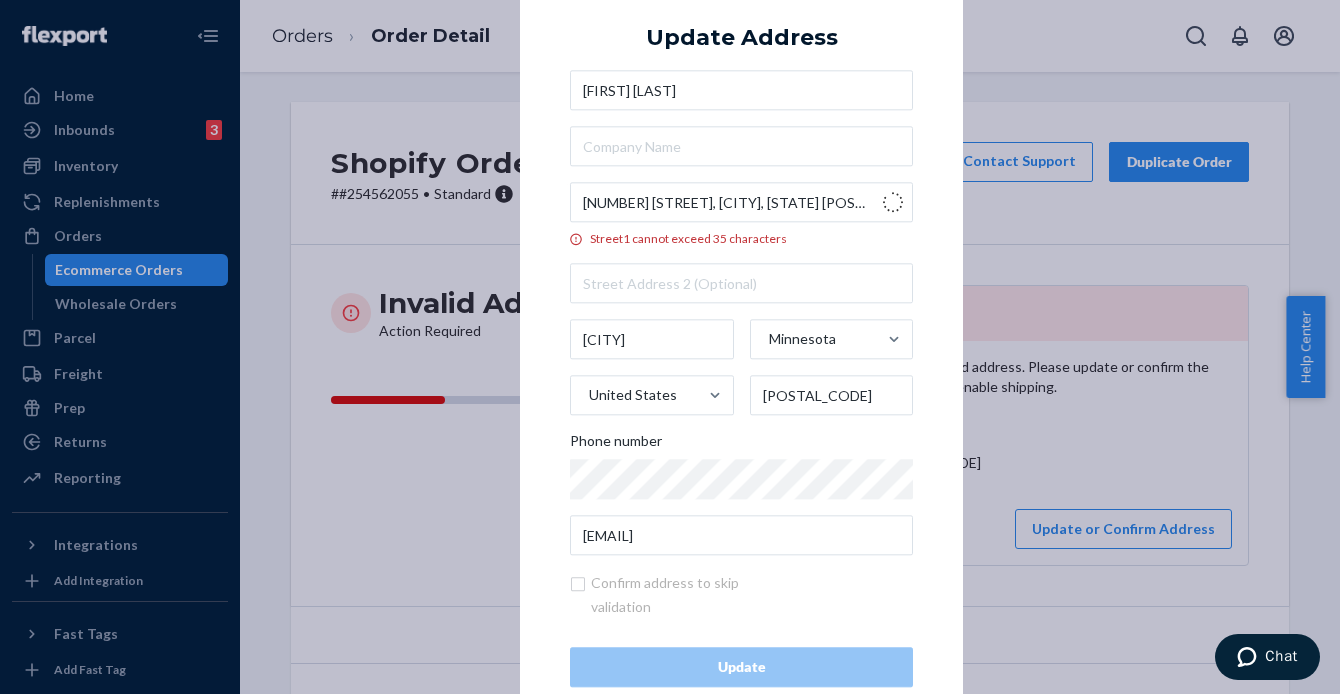 type on "[NUMBER] [STREET]" 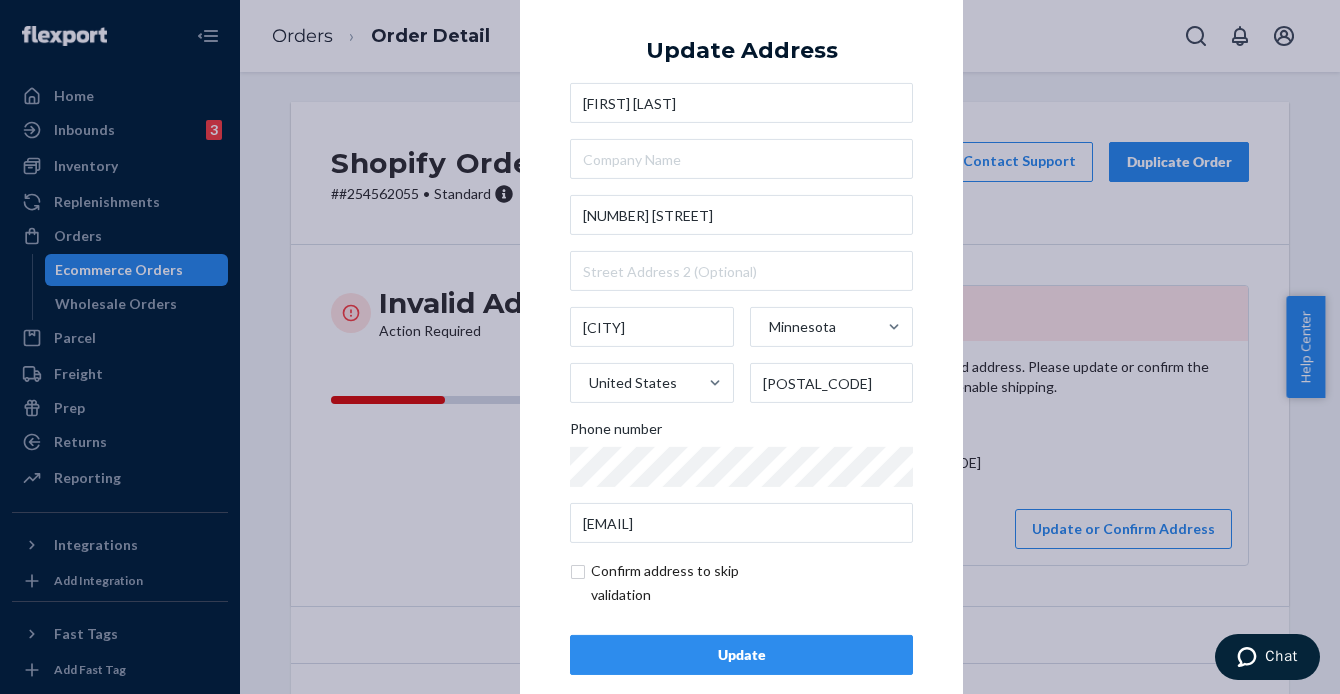 drag, startPoint x: 773, startPoint y: 649, endPoint x: 779, endPoint y: 633, distance: 17.088007 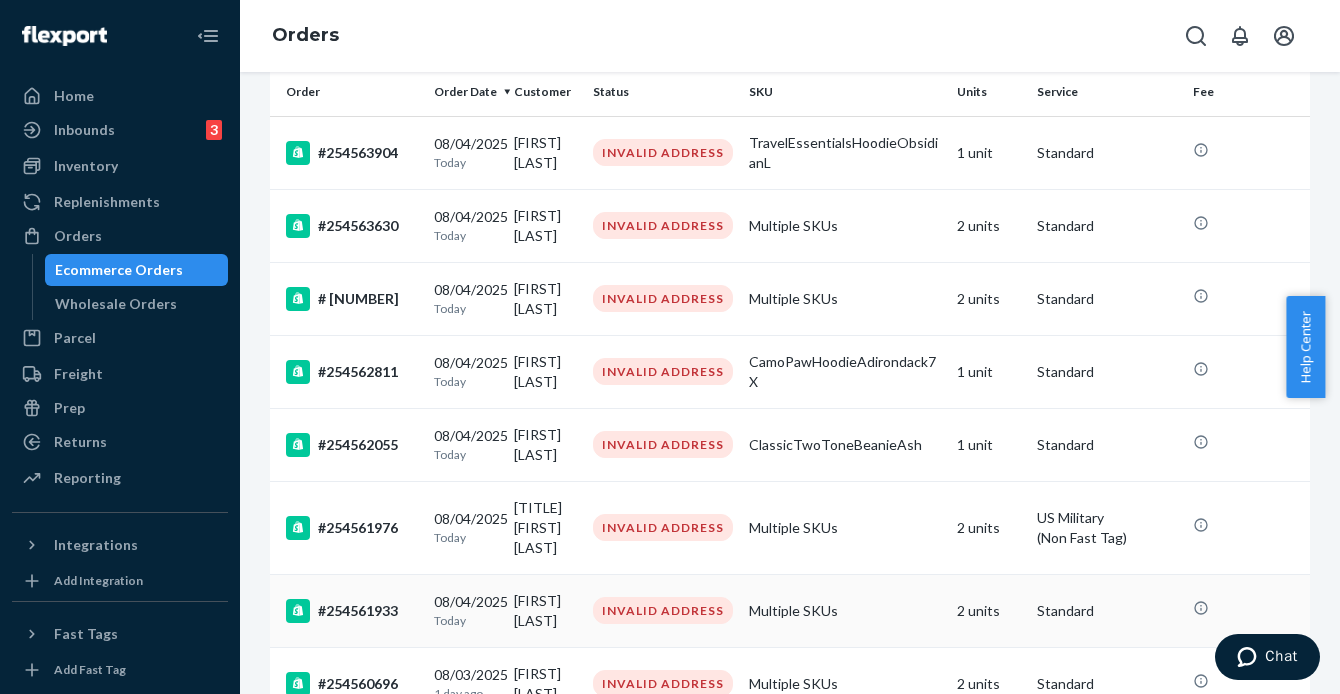 scroll, scrollTop: 173, scrollLeft: 0, axis: vertical 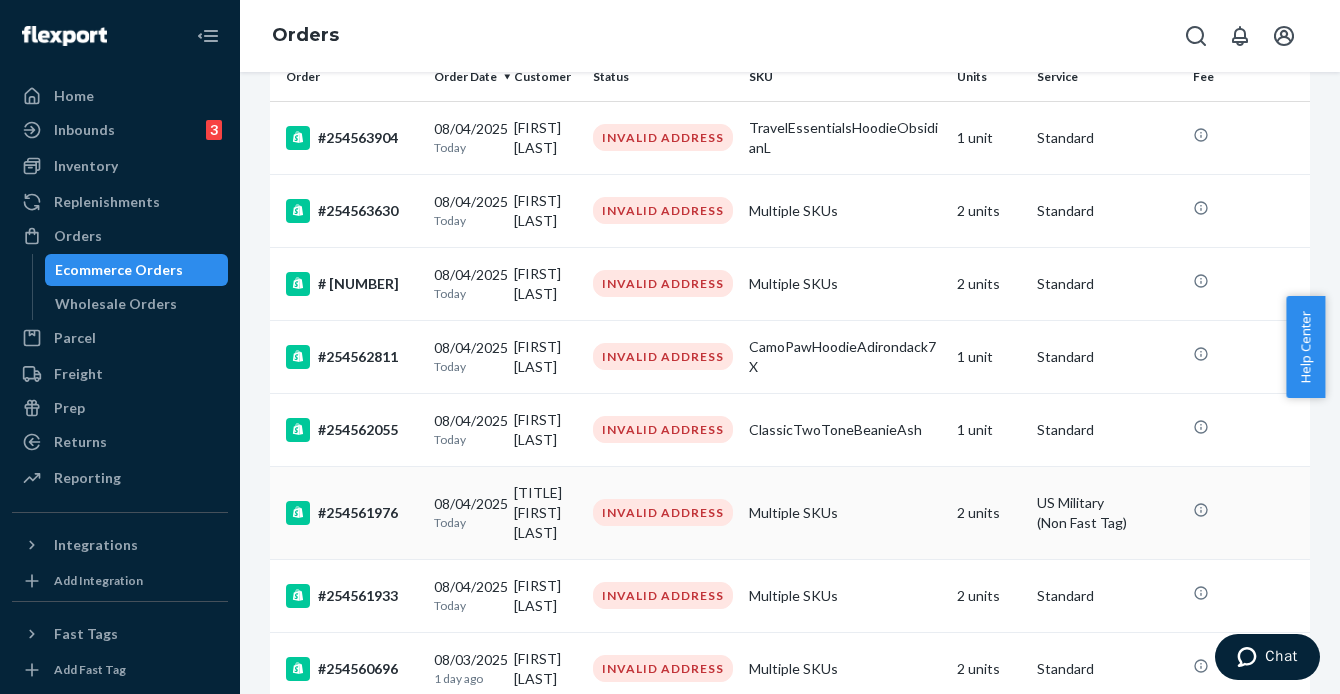 click on "#254561976" at bounding box center [352, 513] 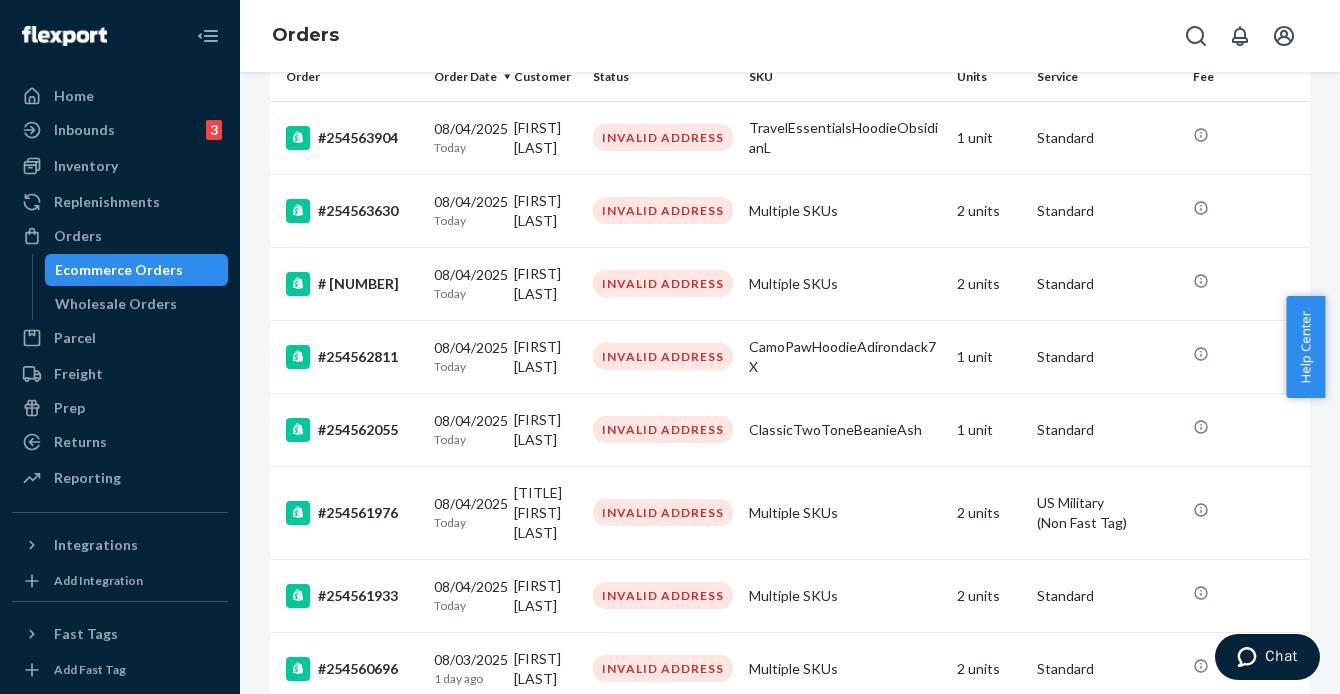 scroll, scrollTop: 0, scrollLeft: 0, axis: both 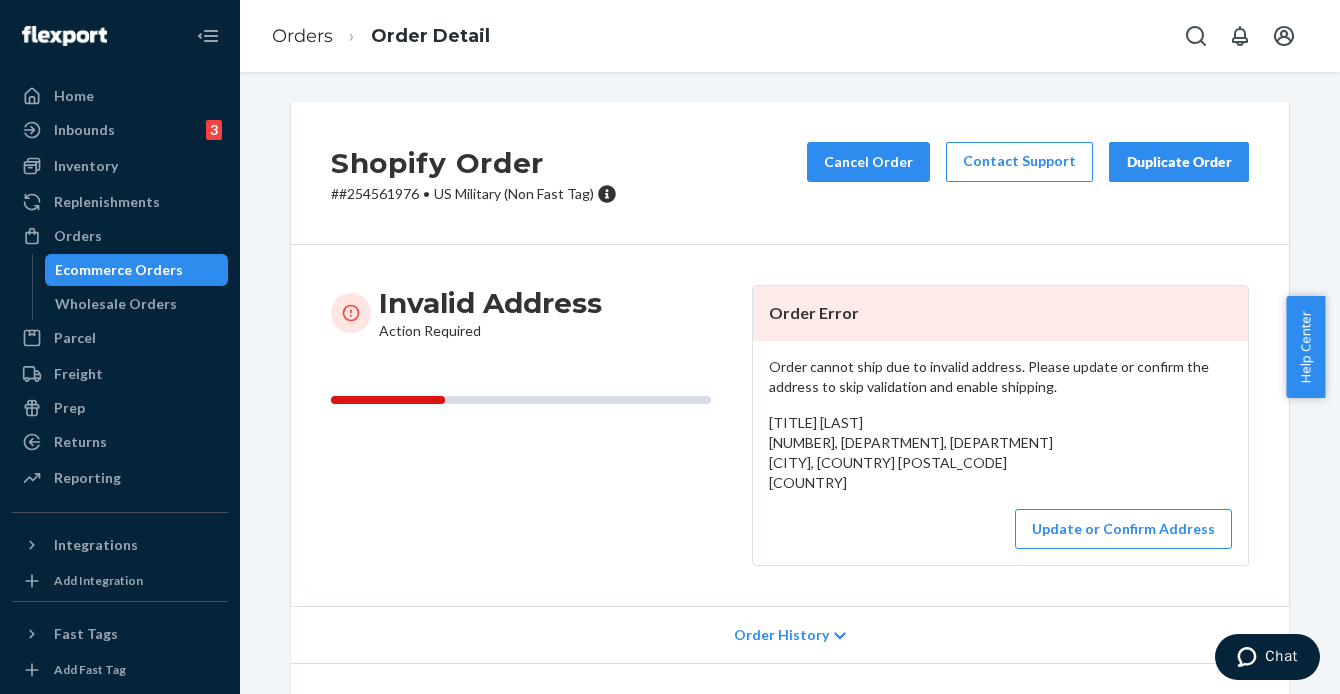 click on "# #254561976 • US Military (Non Fast Tag)" at bounding box center (474, 194) 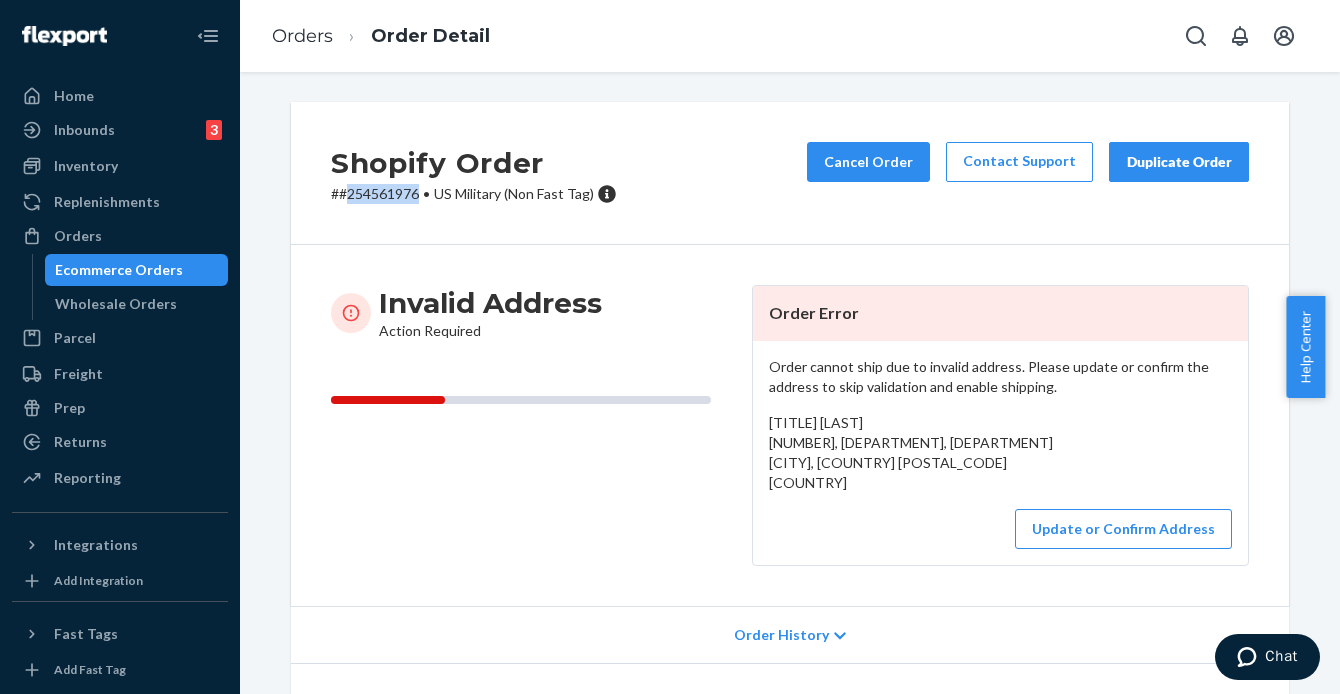 click on "# #254561976 • US Military (Non Fast Tag)" at bounding box center (474, 194) 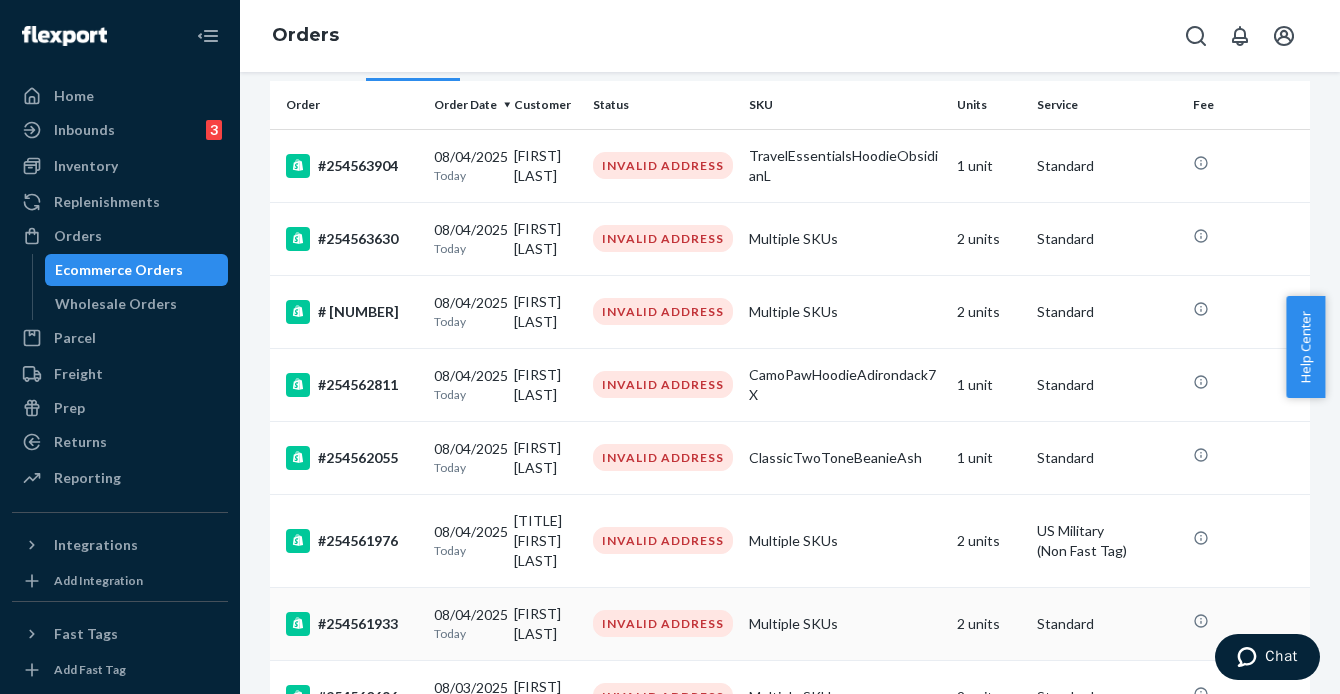 scroll, scrollTop: 173, scrollLeft: 0, axis: vertical 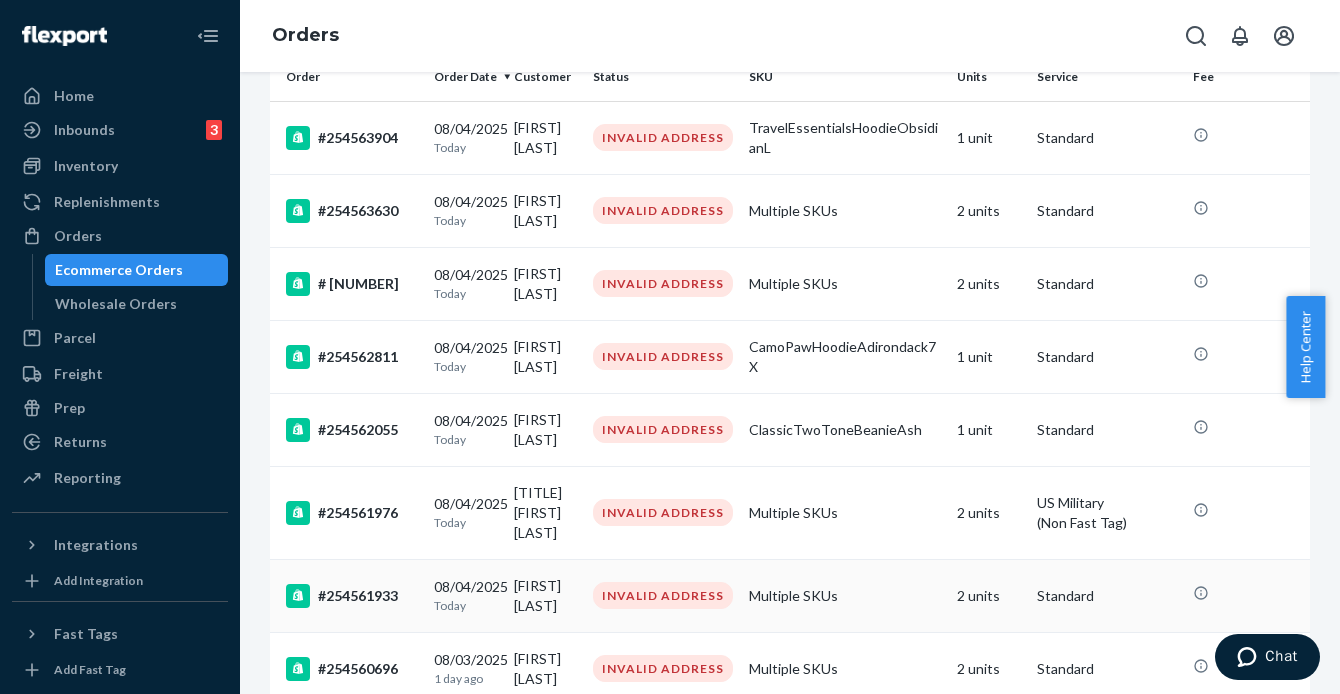 click on "#254561933" at bounding box center [352, 596] 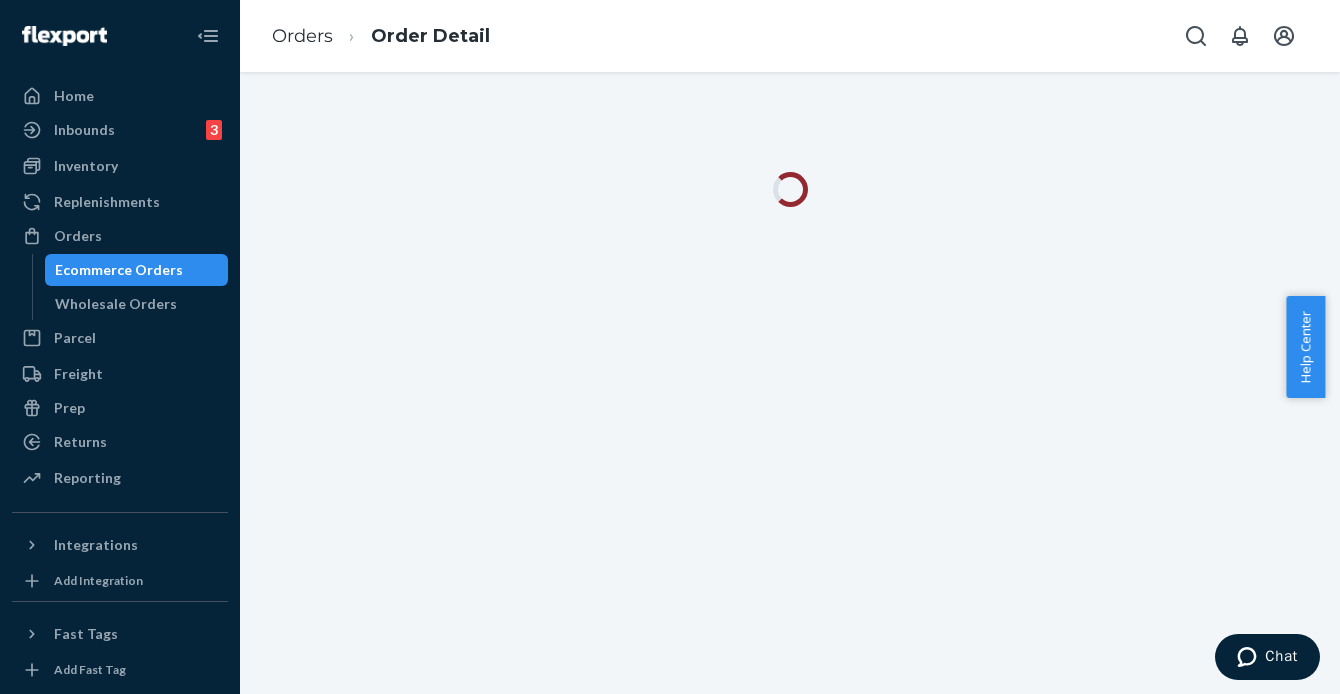 scroll, scrollTop: 0, scrollLeft: 0, axis: both 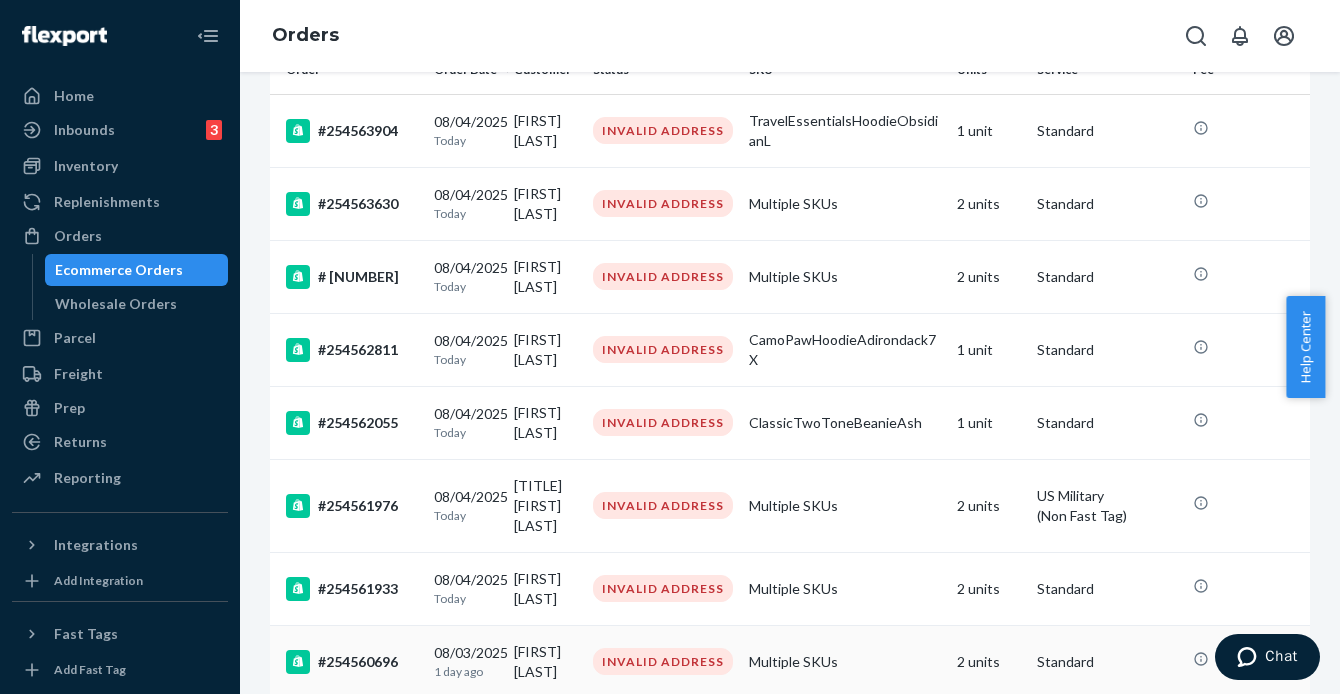 click on "#254560696" at bounding box center (352, 662) 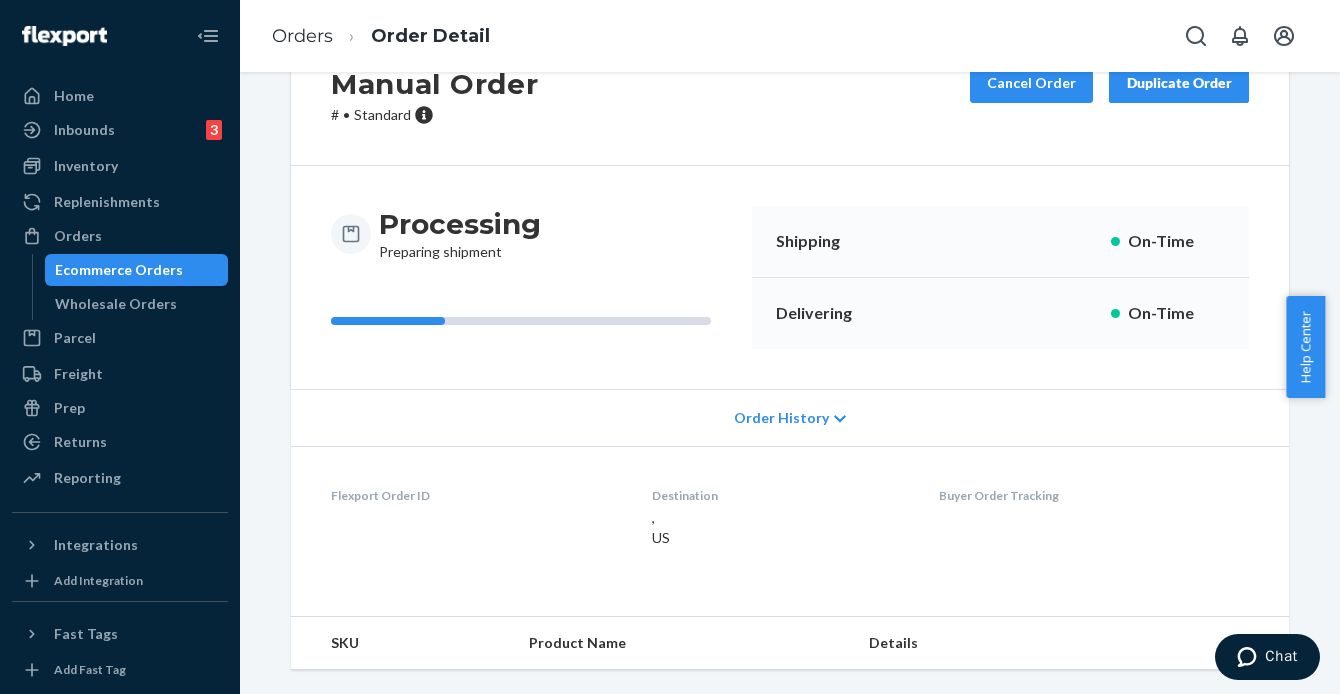 scroll, scrollTop: 0, scrollLeft: 0, axis: both 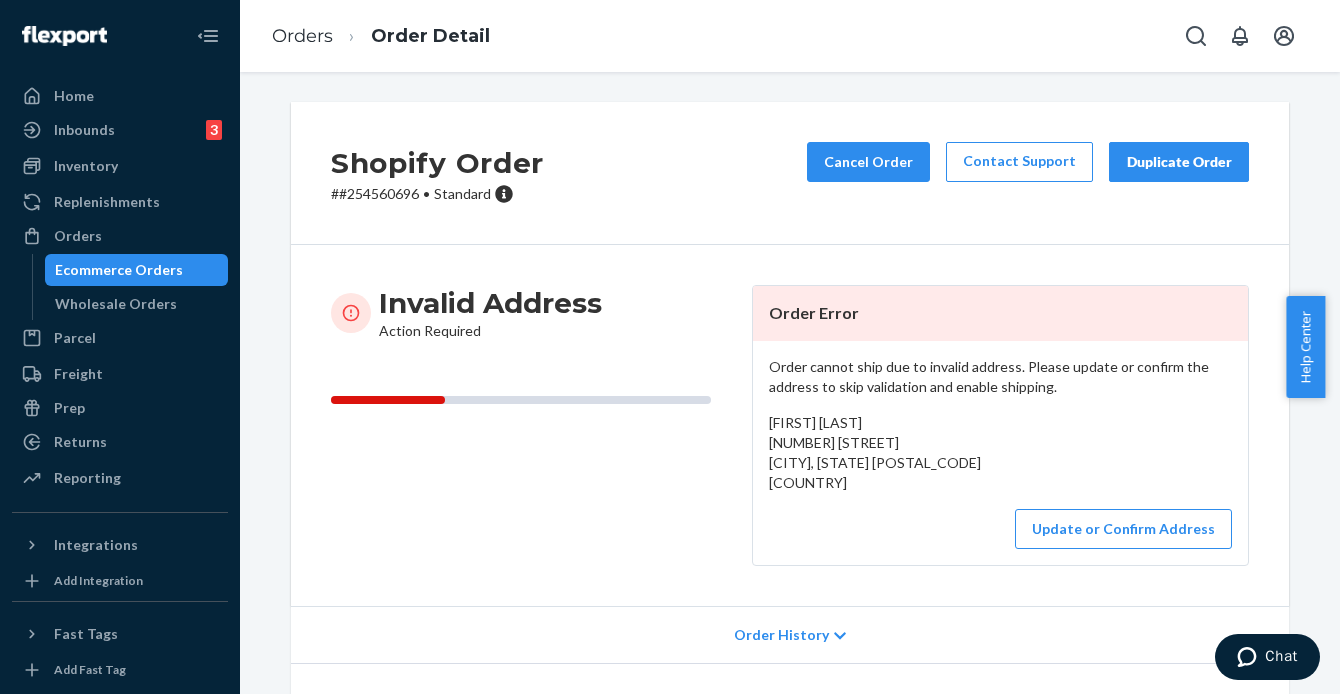 click on "# #254560696 • Standard" at bounding box center [437, 194] 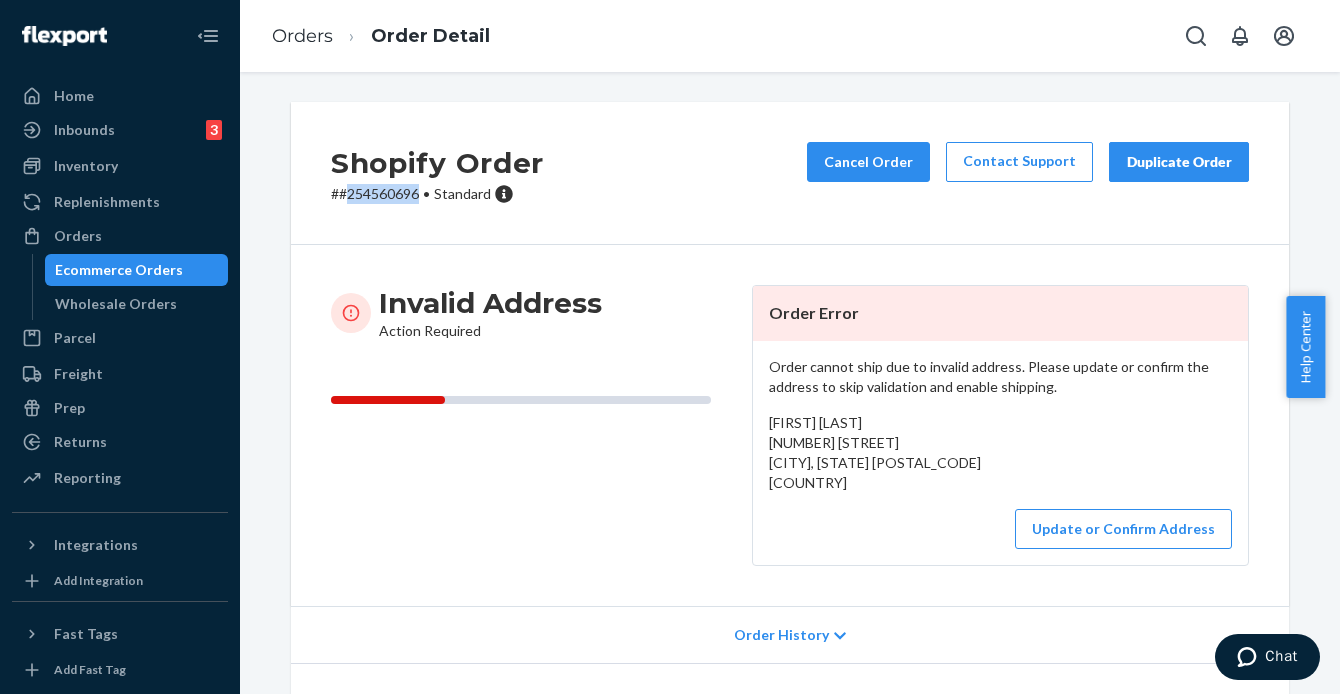 click on "# #254560696 • Standard" at bounding box center (437, 194) 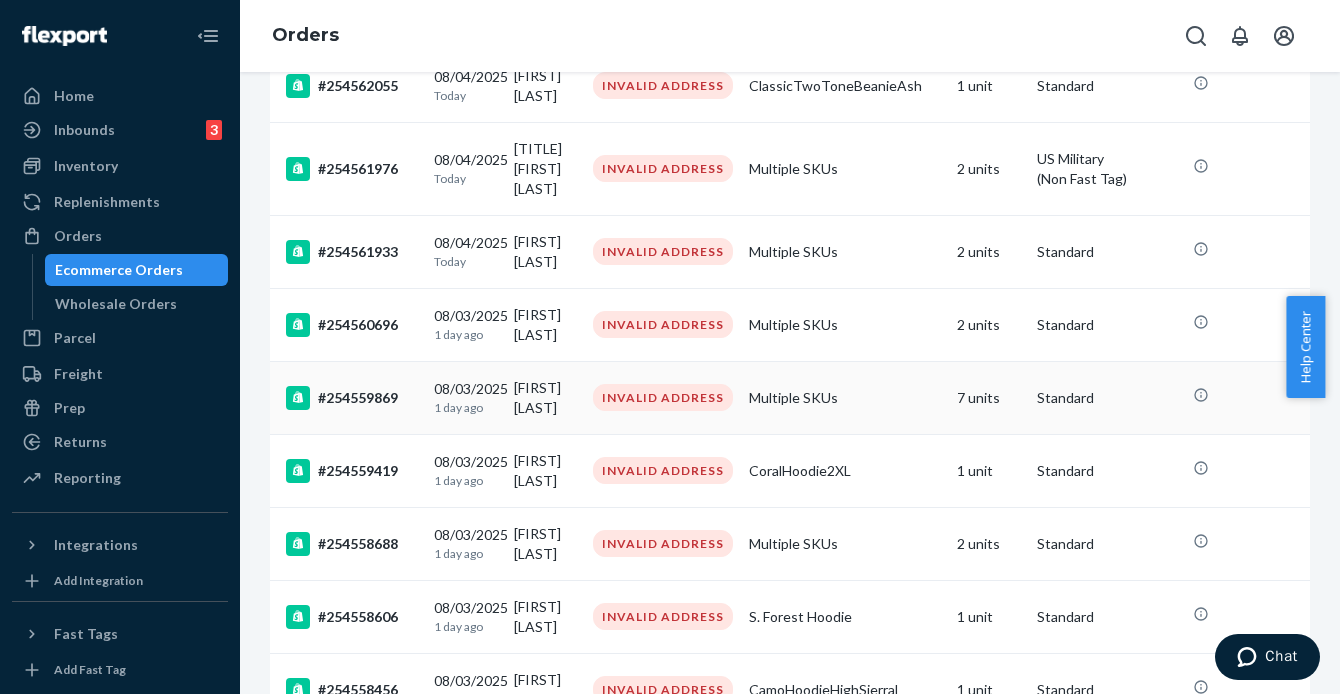 scroll, scrollTop: 517, scrollLeft: 0, axis: vertical 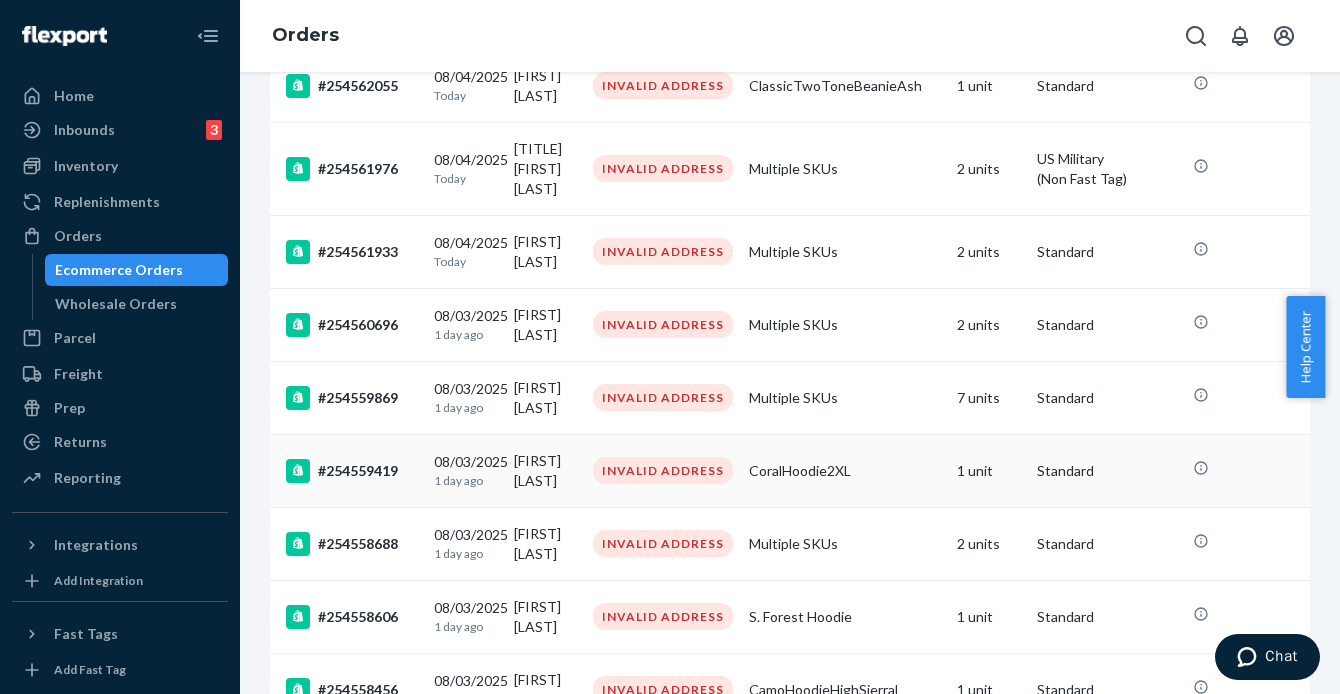 click on "#254559419" at bounding box center [352, 471] 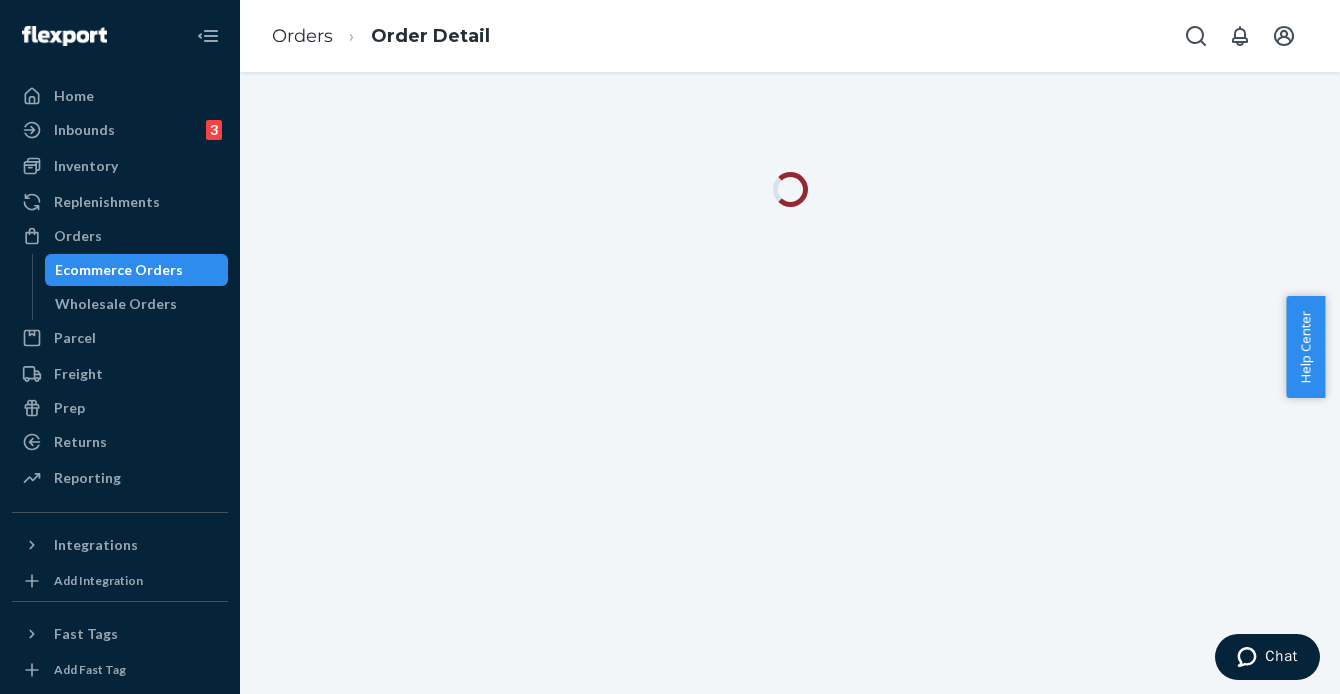 scroll, scrollTop: 0, scrollLeft: 0, axis: both 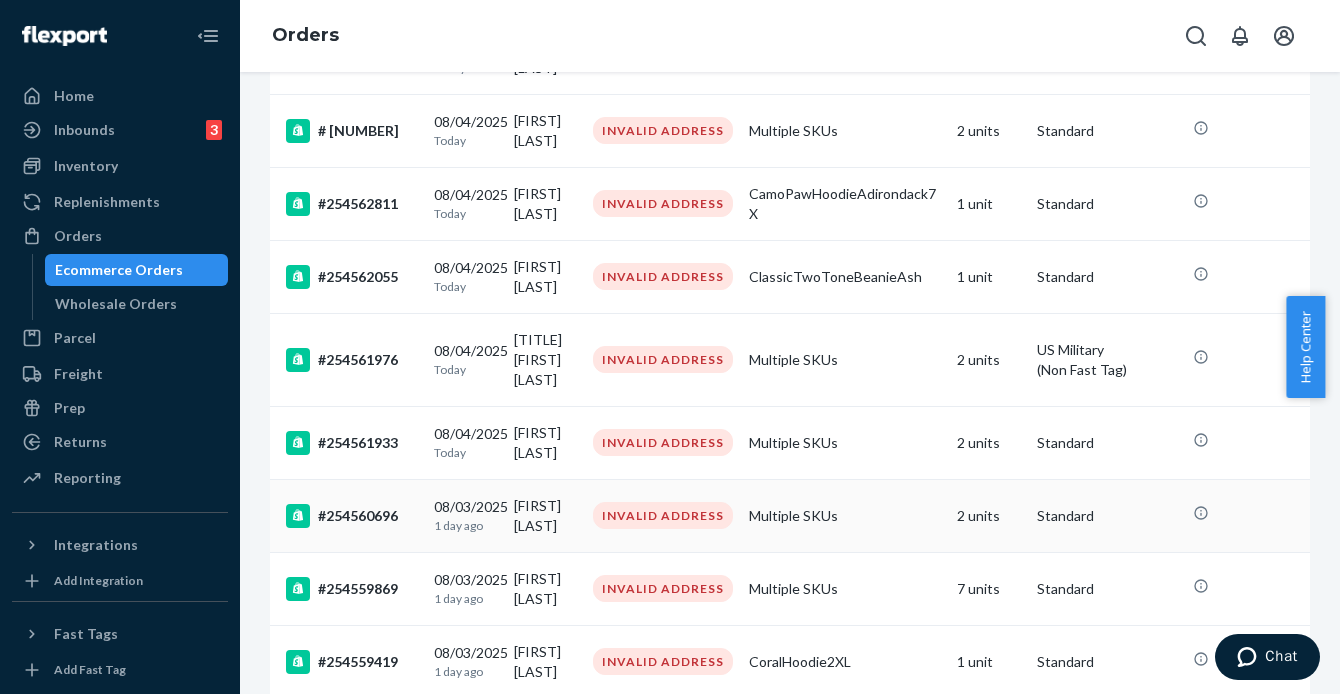 click on "#254560696" at bounding box center (352, 516) 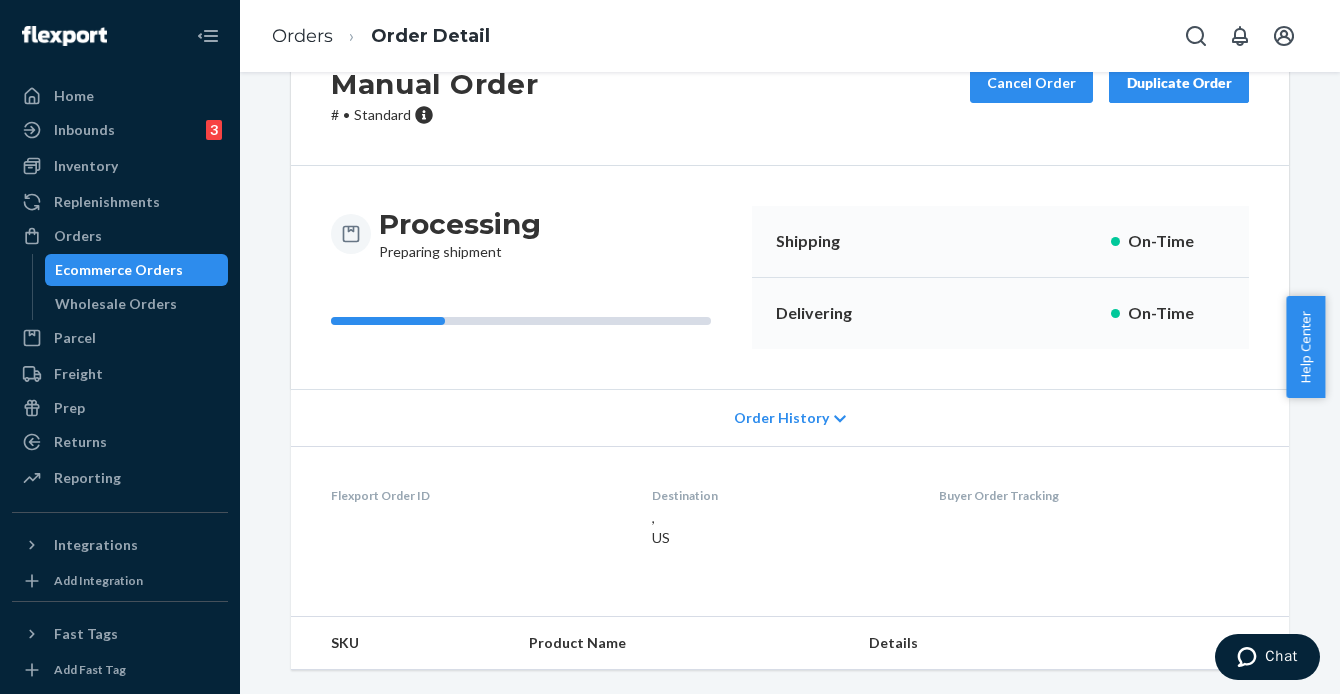 scroll, scrollTop: 0, scrollLeft: 0, axis: both 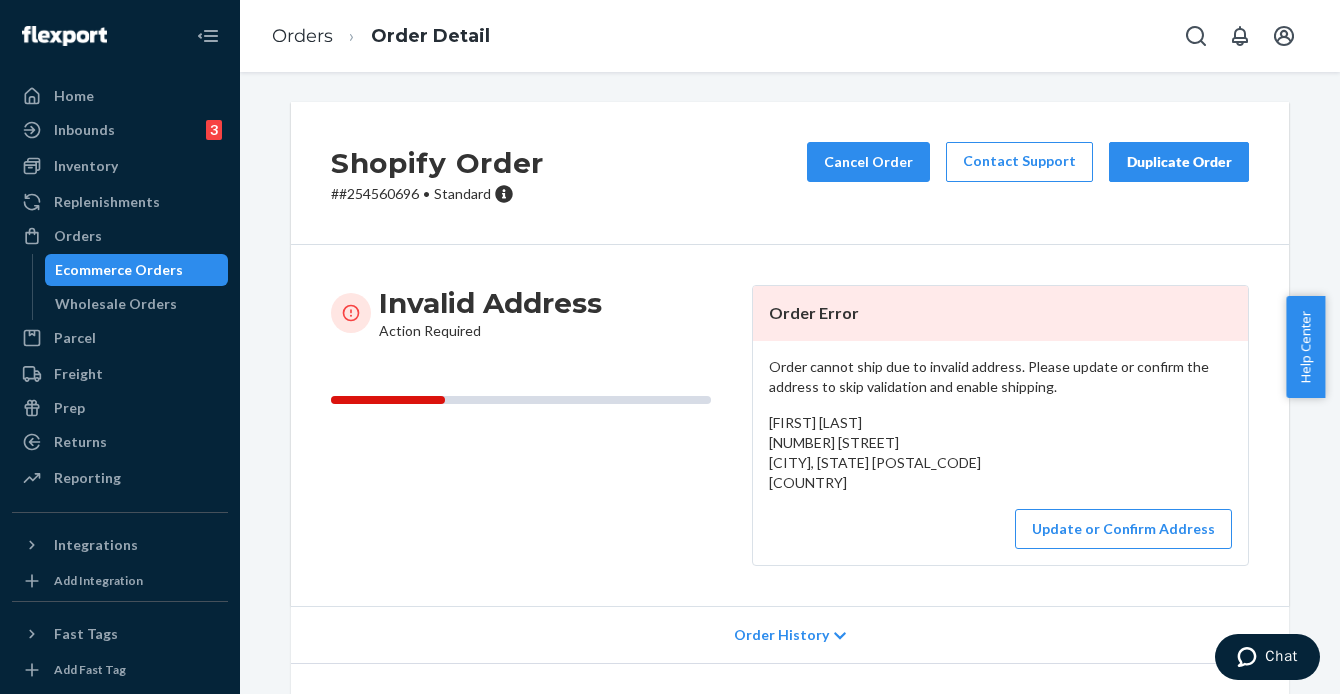 click on "# #254560696 • Standard" at bounding box center [437, 194] 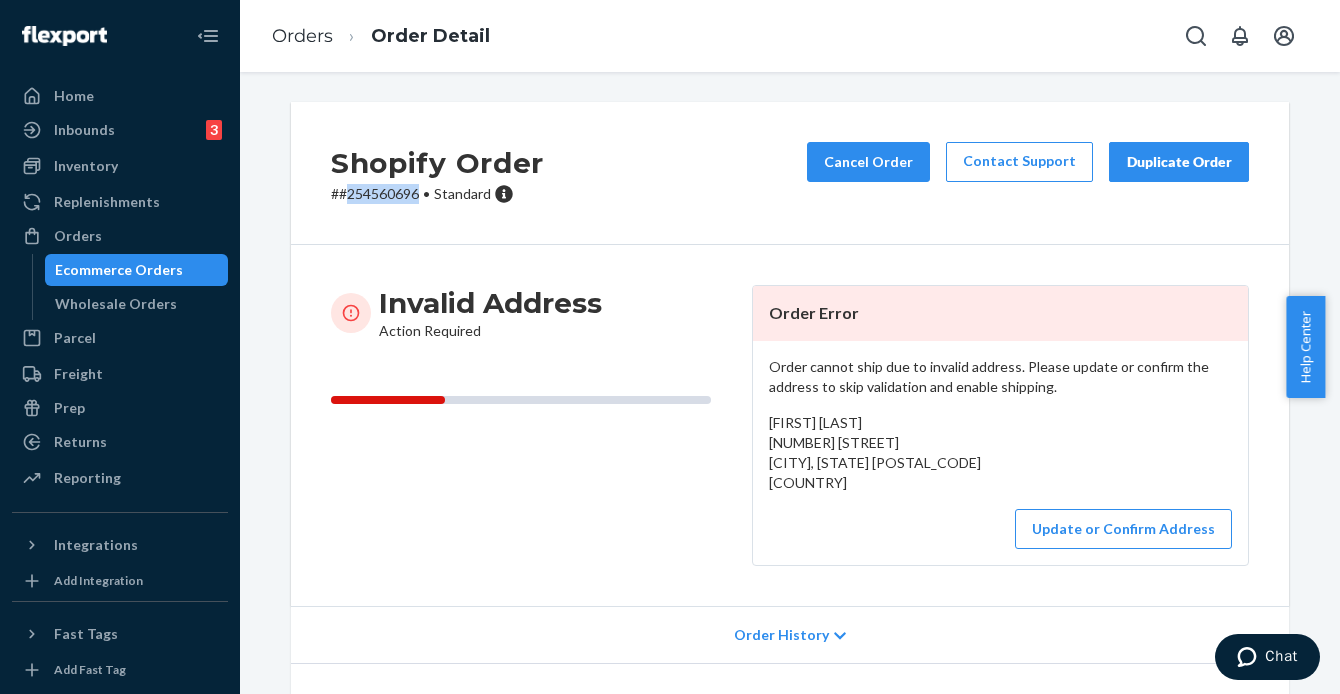click on "# #254560696 • Standard" at bounding box center (437, 194) 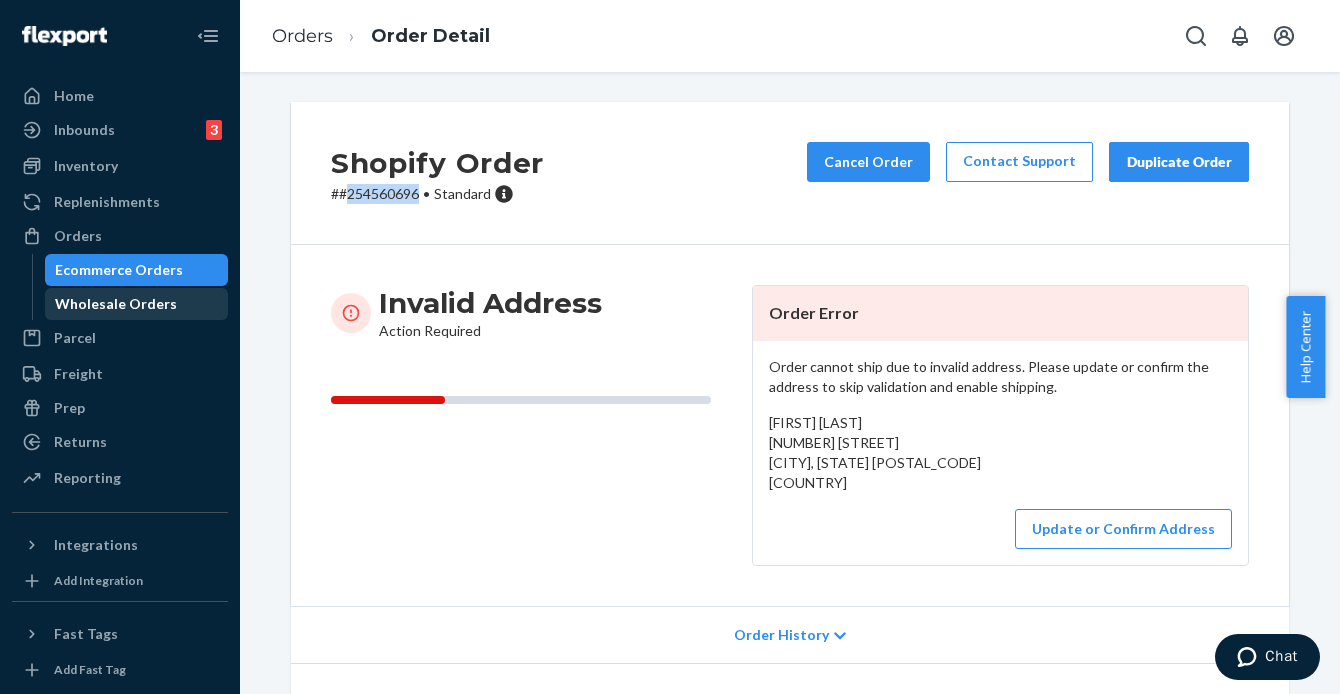 copy on "[NUMBER]" 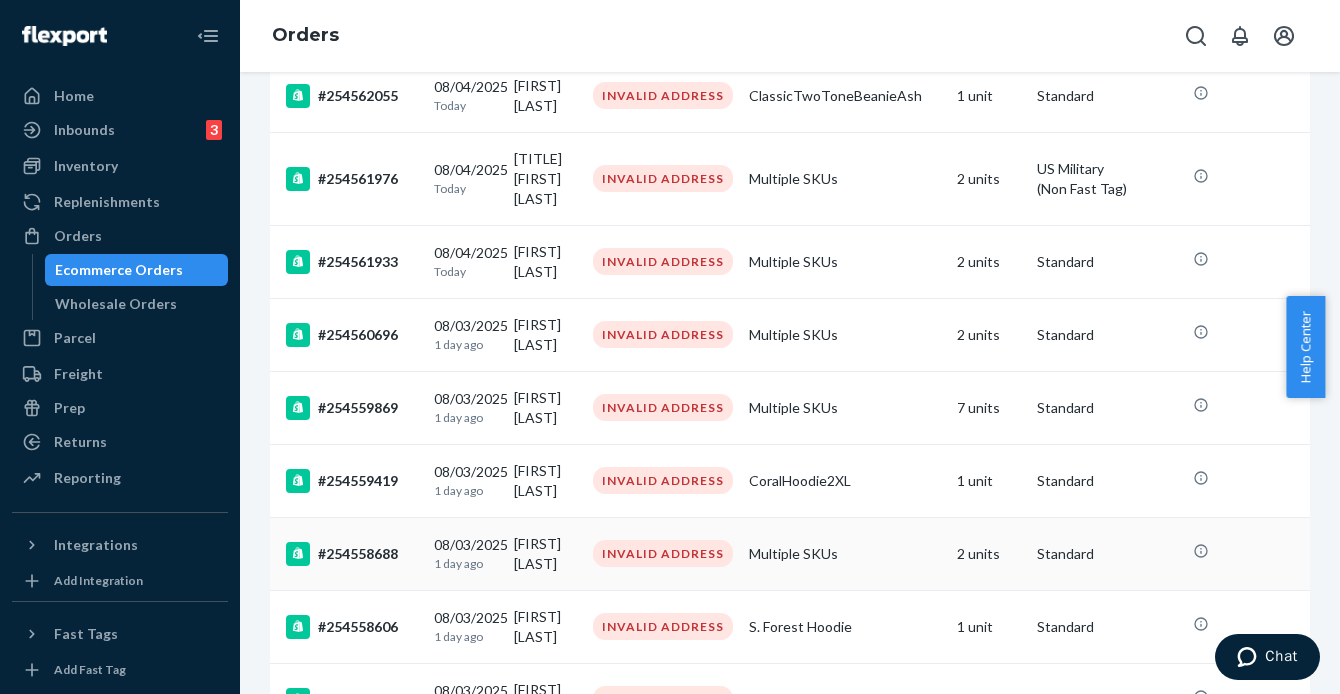 scroll, scrollTop: 508, scrollLeft: 0, axis: vertical 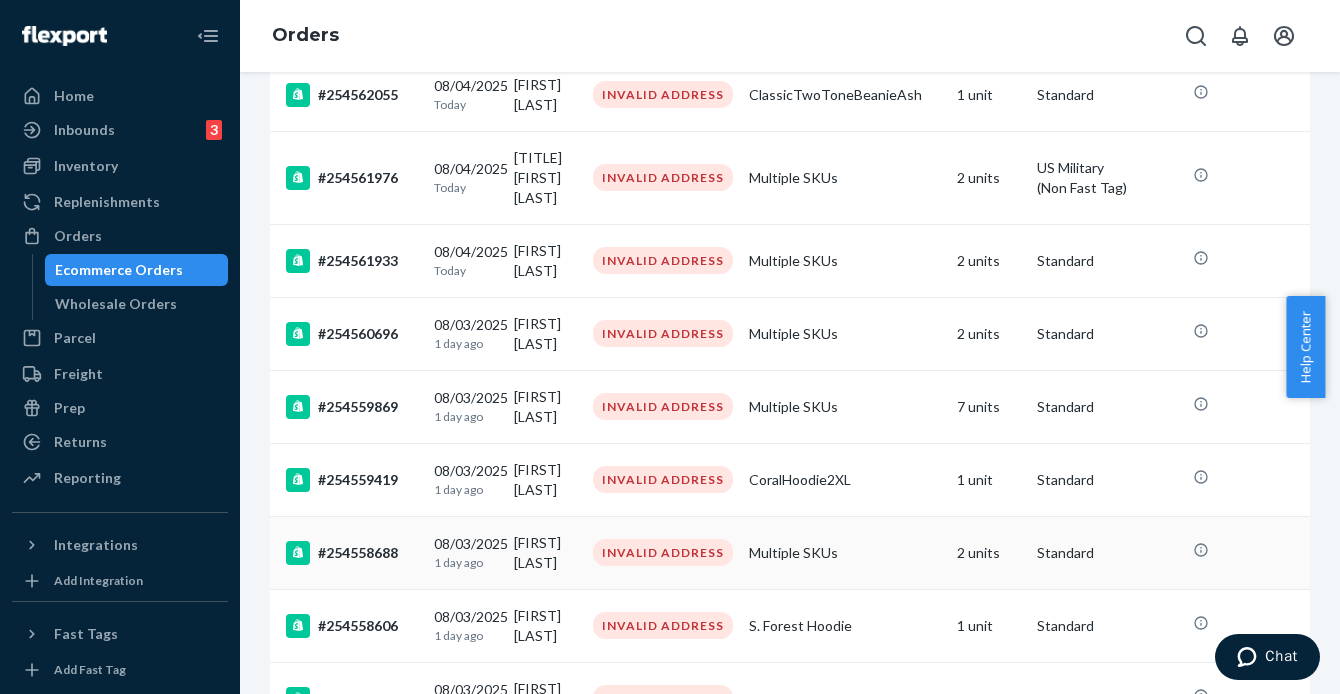 click on "#254558688" at bounding box center (352, 553) 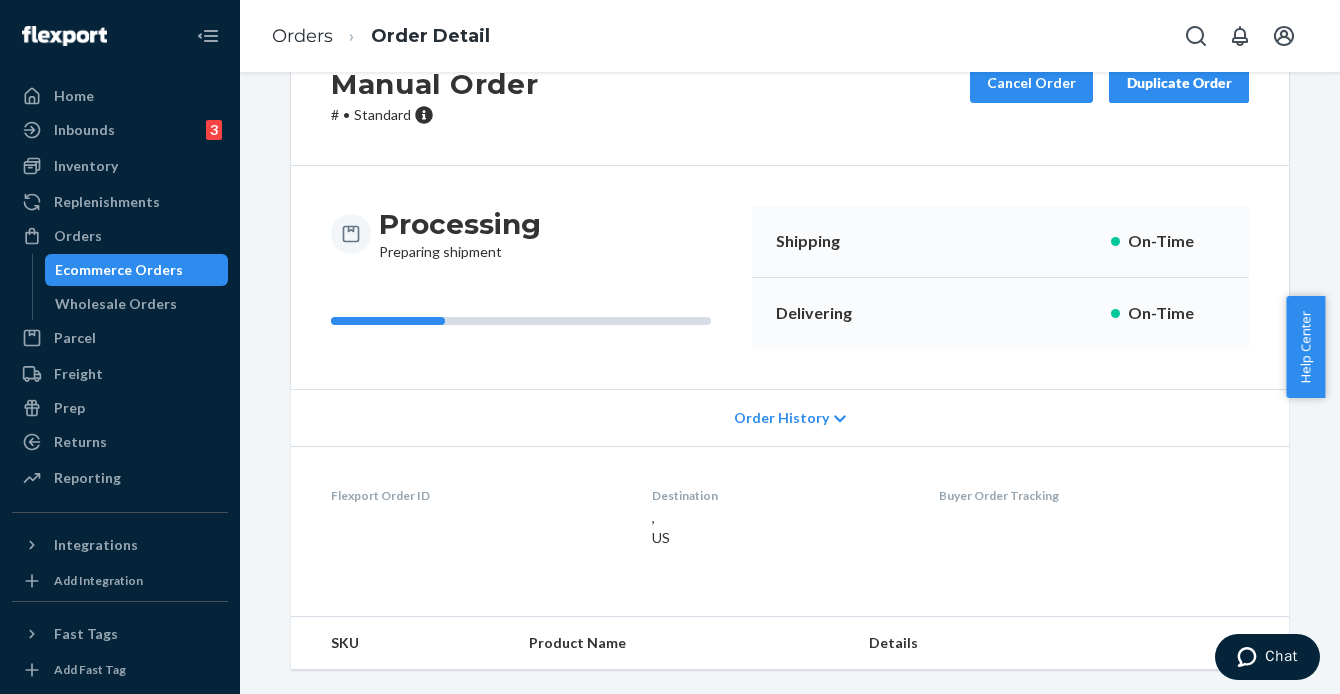scroll, scrollTop: 0, scrollLeft: 0, axis: both 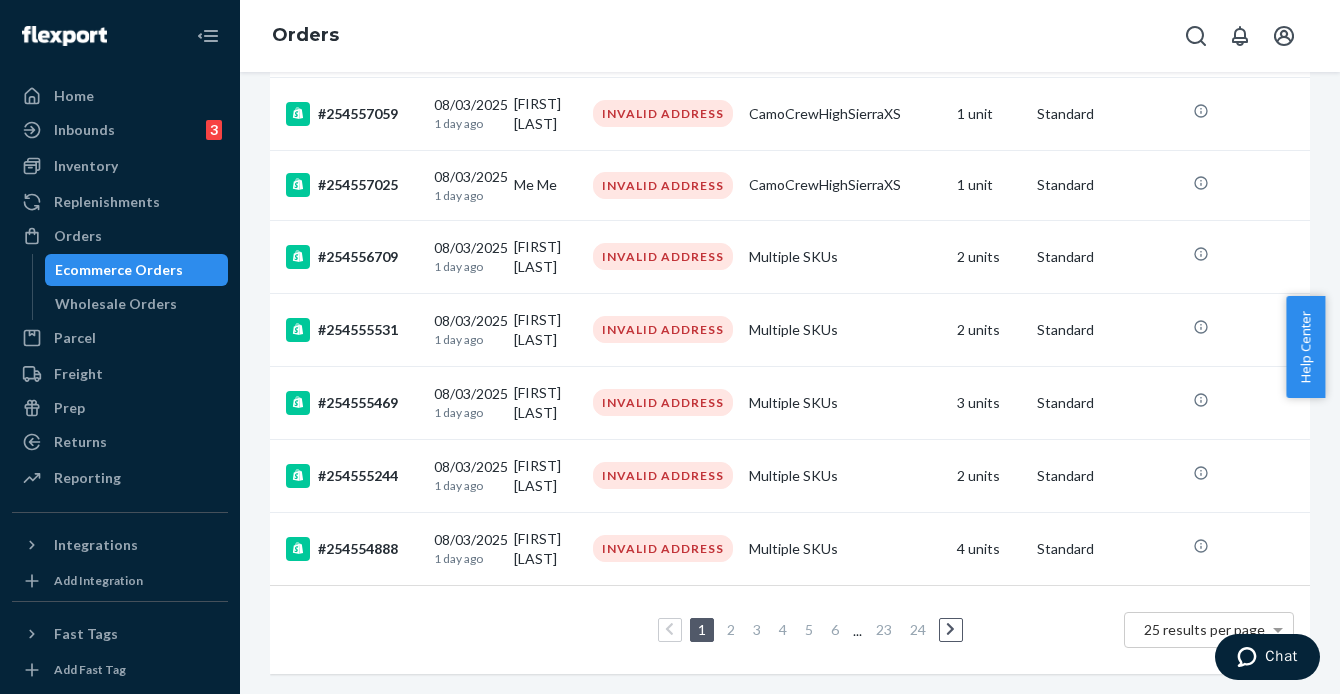click on "2" at bounding box center (731, 629) 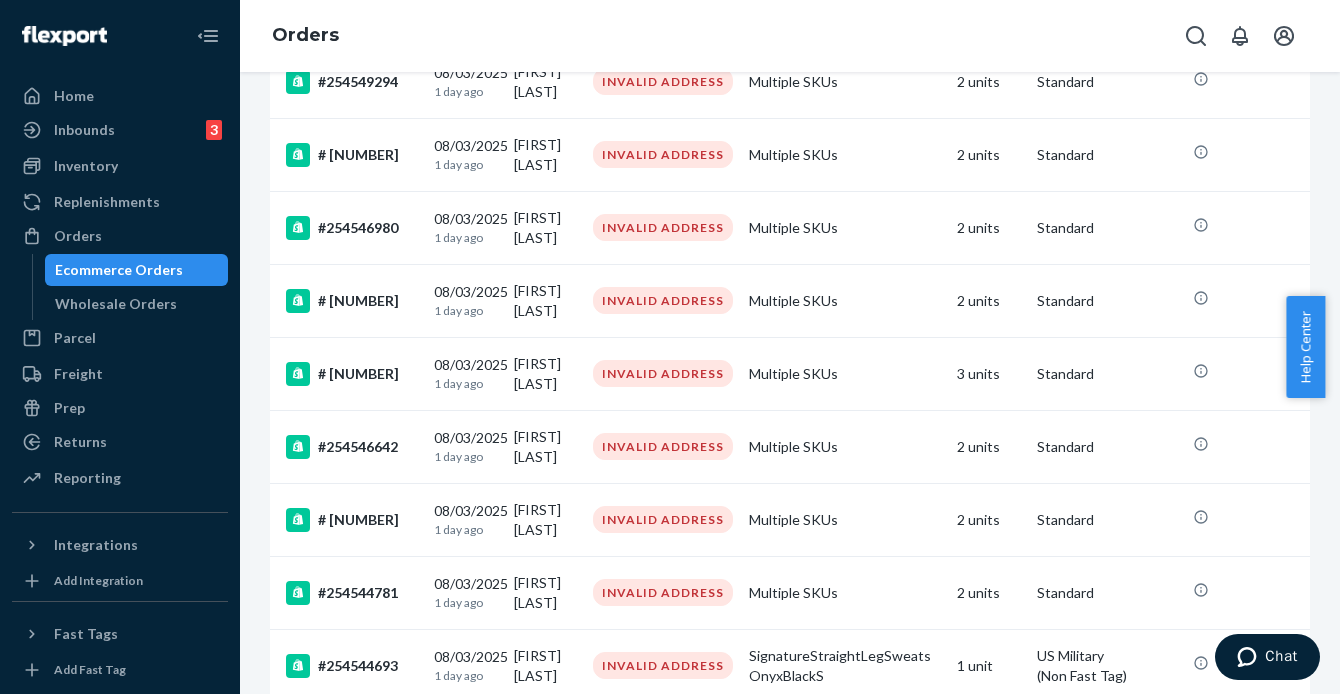 scroll, scrollTop: 0, scrollLeft: 0, axis: both 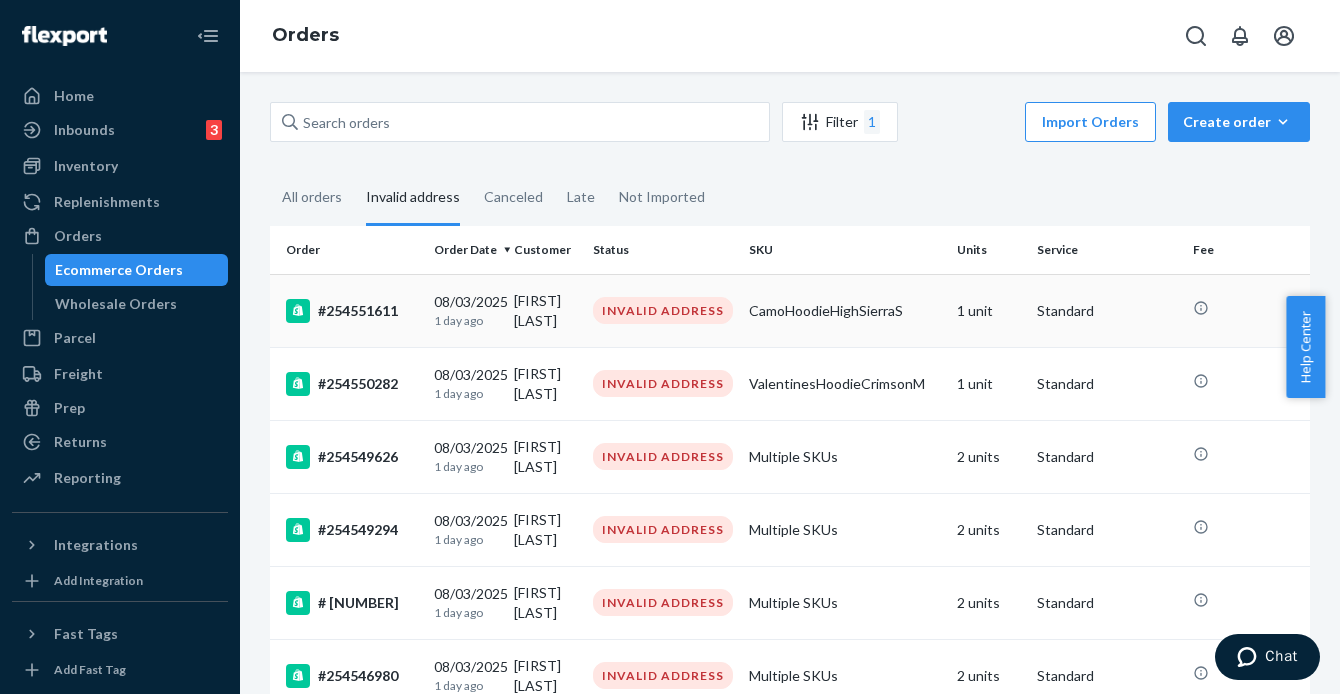 click on "#254551611" at bounding box center (352, 311) 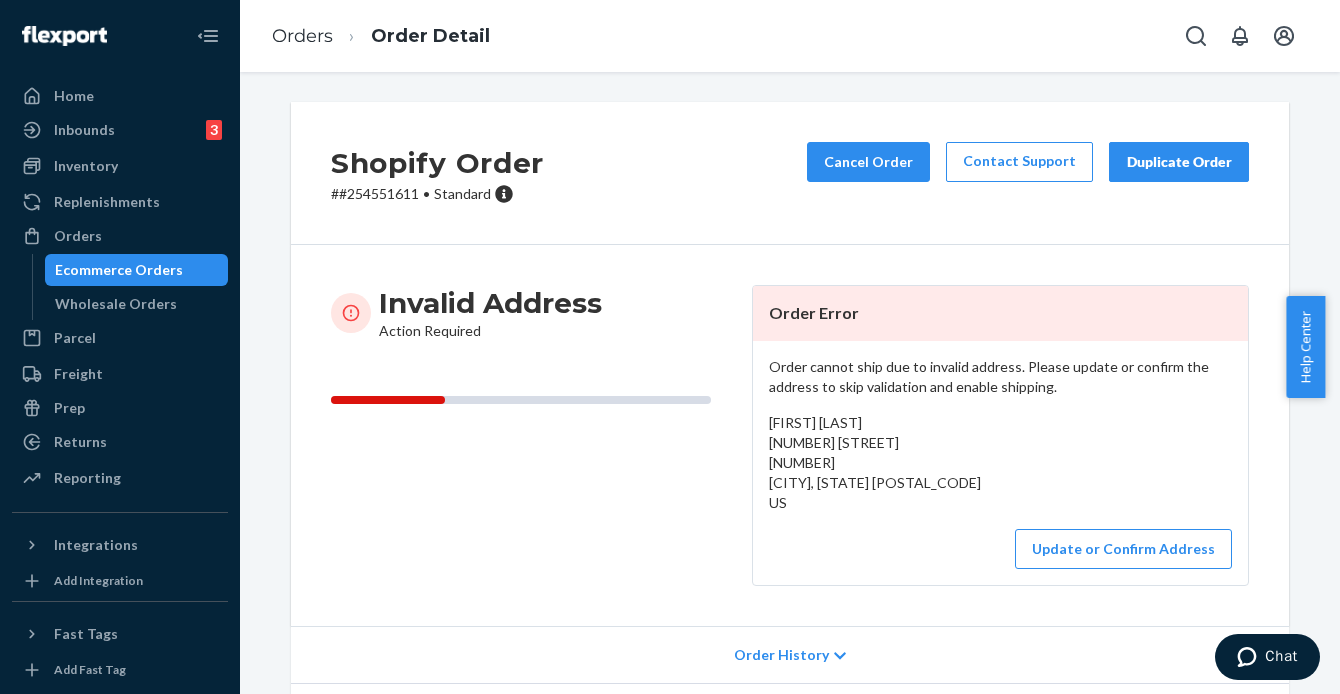 click on "# # [NUMBER] • Standard" at bounding box center [437, 194] 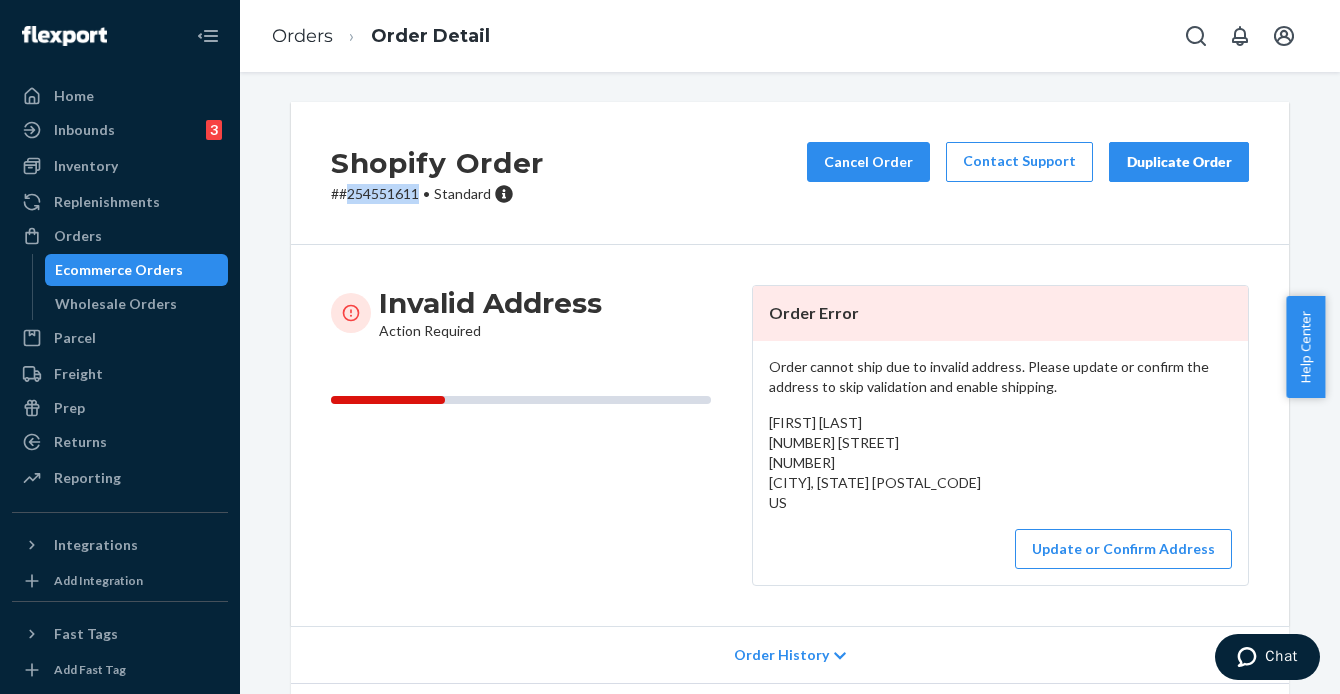 click on "# # [NUMBER] • Standard" at bounding box center (437, 194) 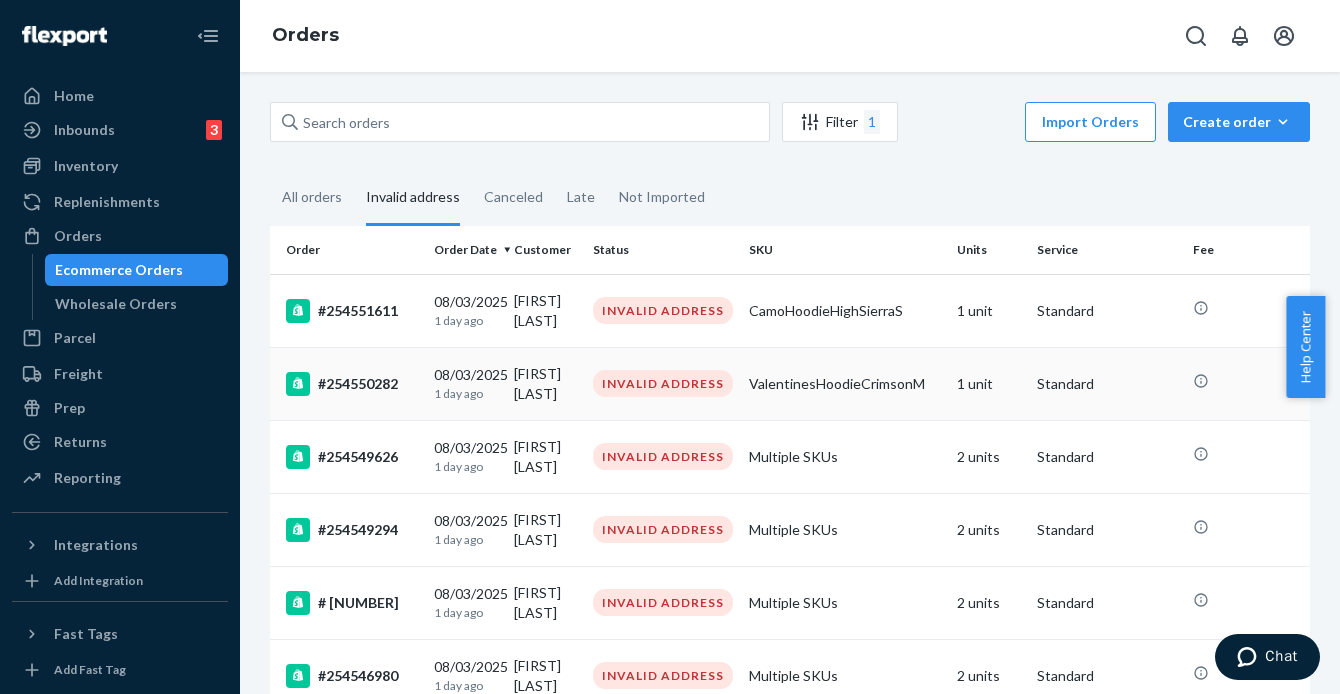 click on "#254550282" at bounding box center (352, 384) 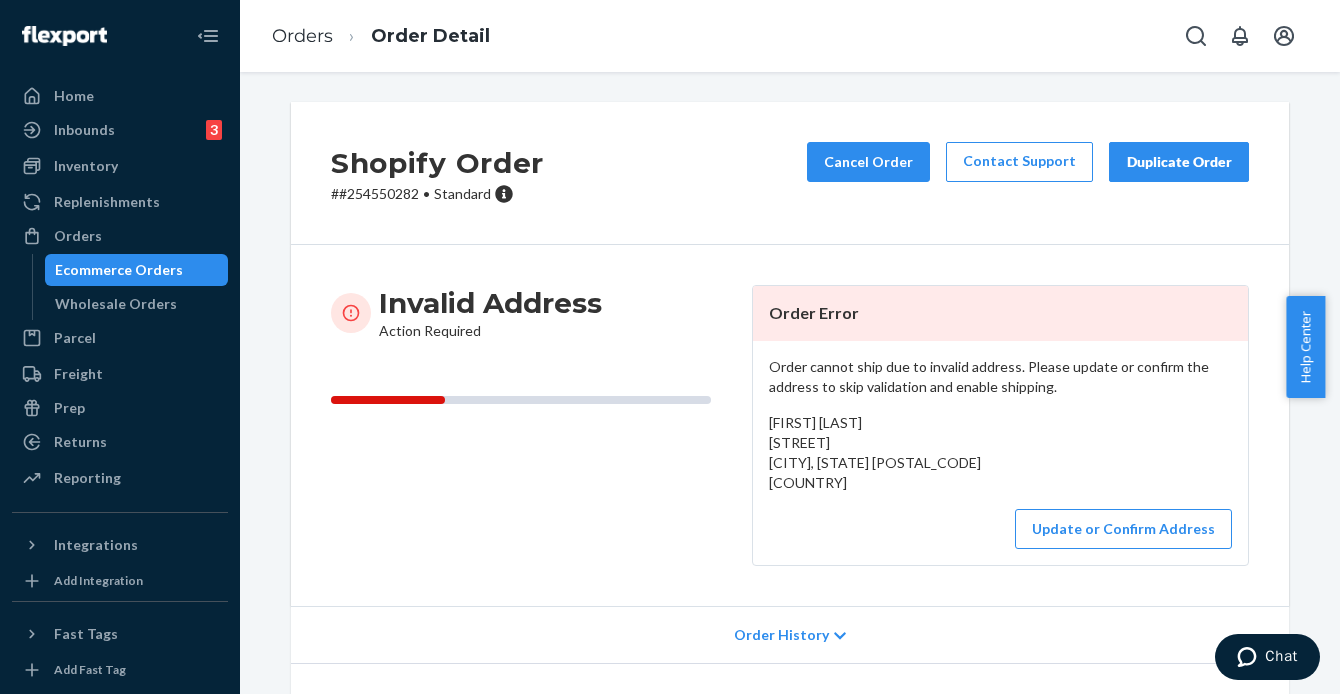 click on "# #254550282 • Standard" at bounding box center (437, 194) 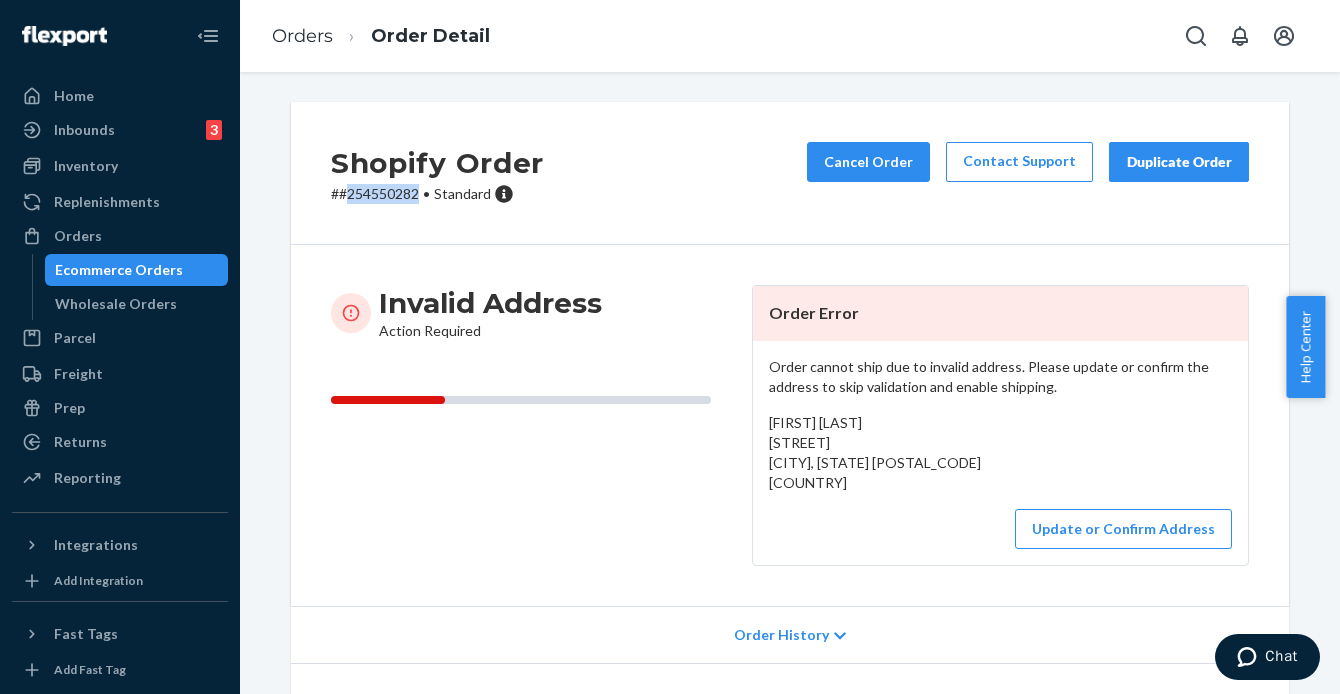 click on "# #254550282 • Standard" at bounding box center [437, 194] 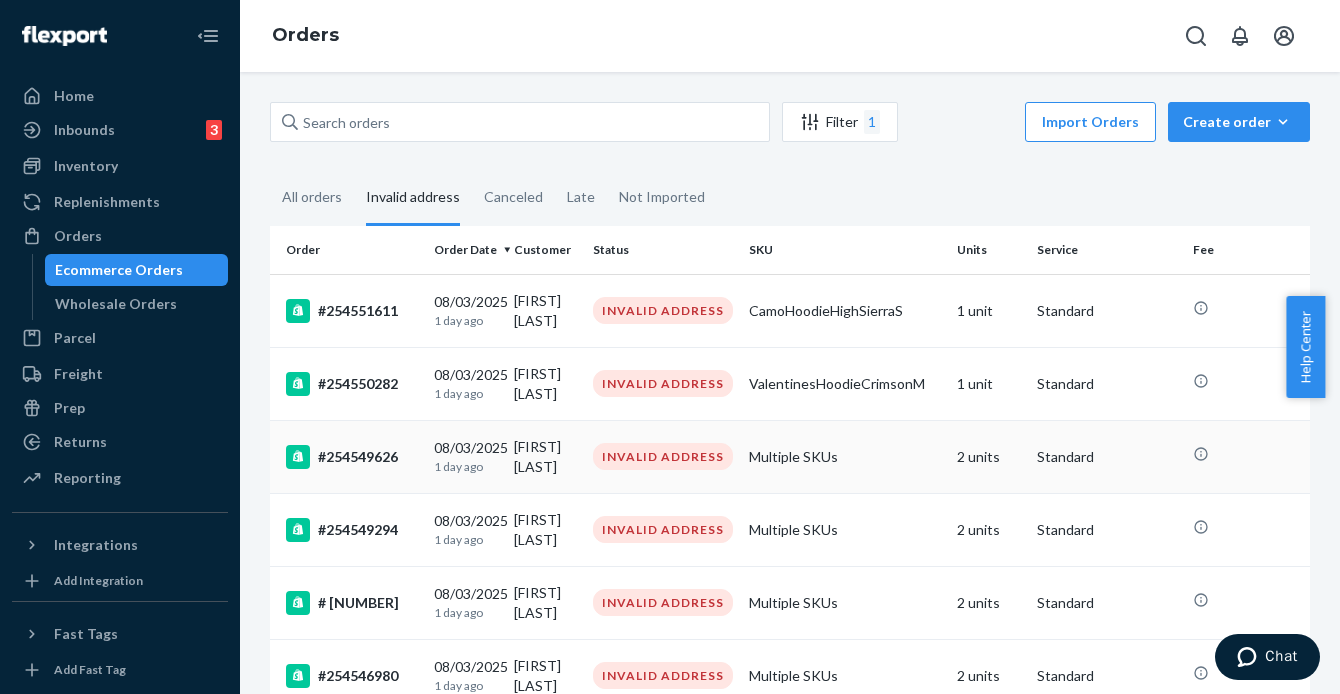 click on "#254549626" at bounding box center (352, 457) 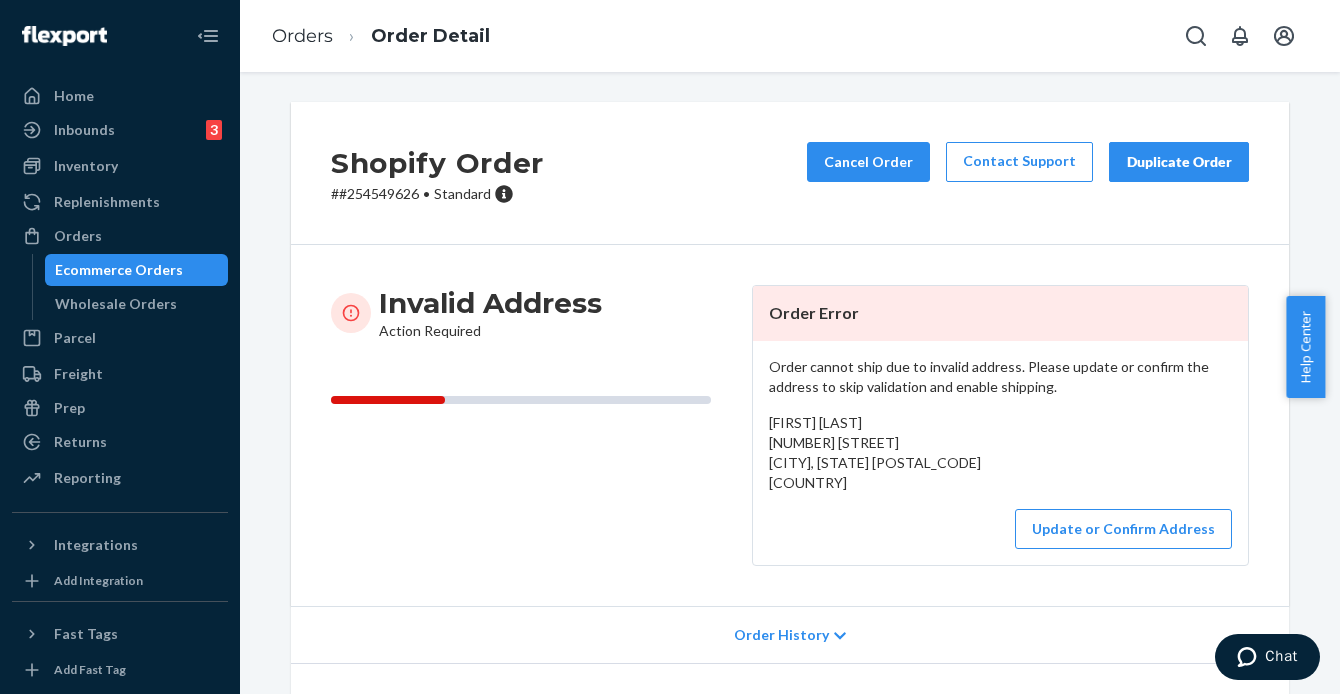 click on "# # [NUMBER] • Standard" at bounding box center (437, 194) 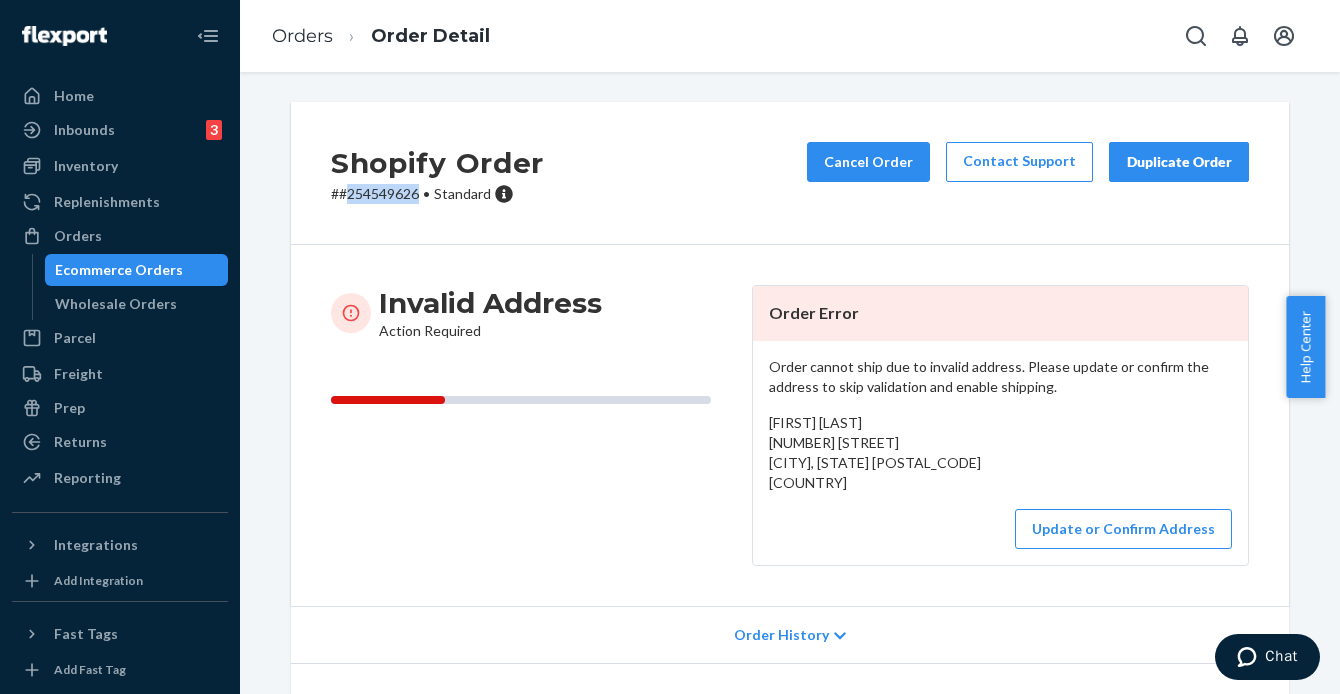 click on "# # [NUMBER] • Standard" at bounding box center (437, 194) 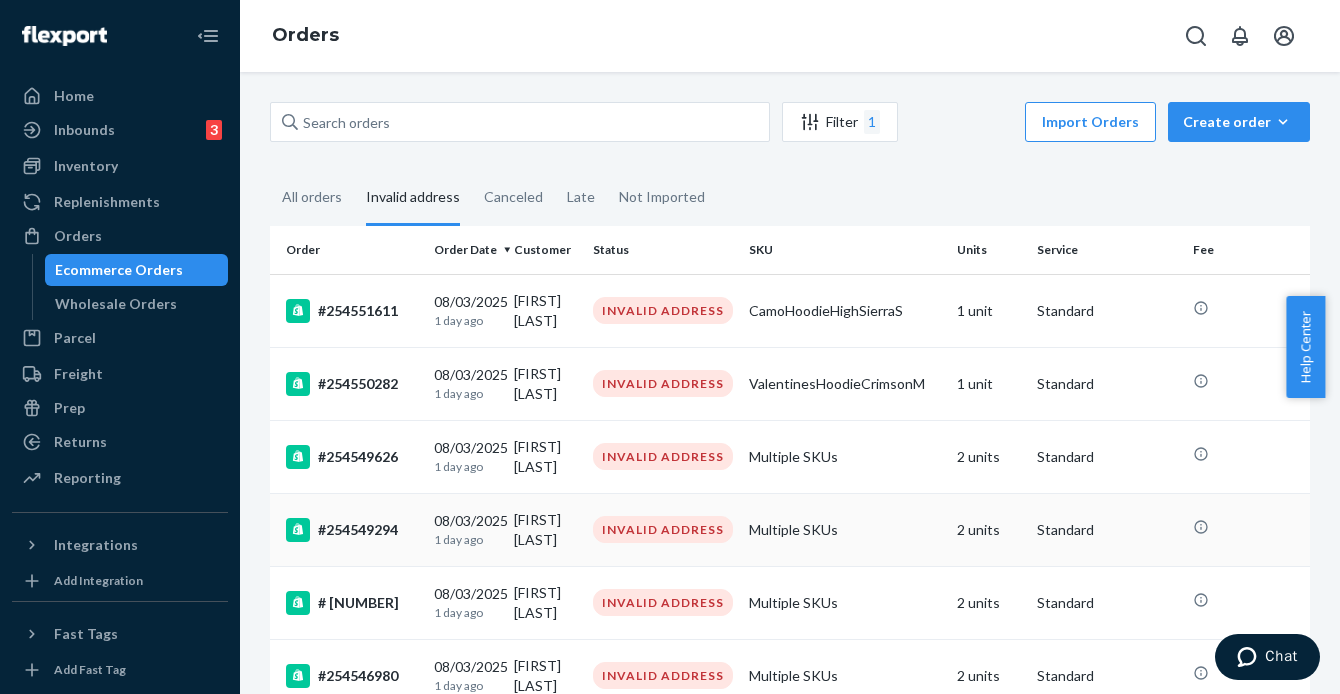 click on "#254549294" at bounding box center (352, 530) 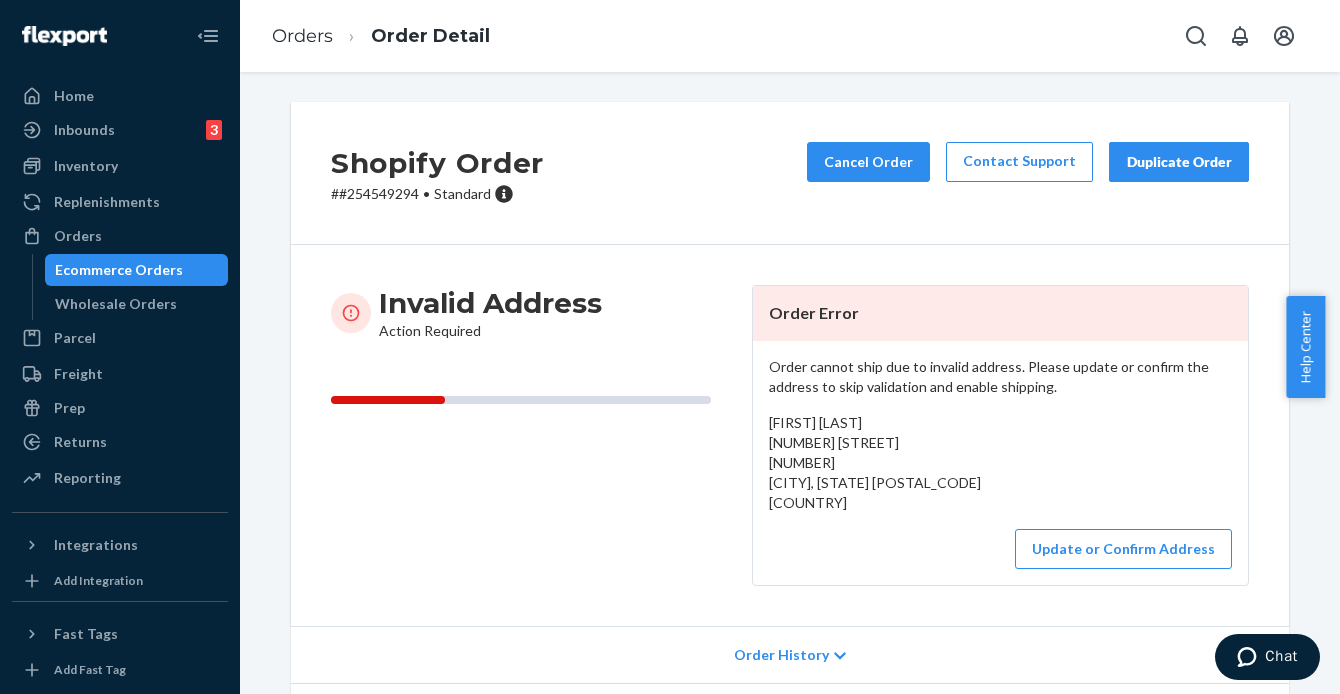 click on "# #254549294 • Standard" at bounding box center [437, 194] 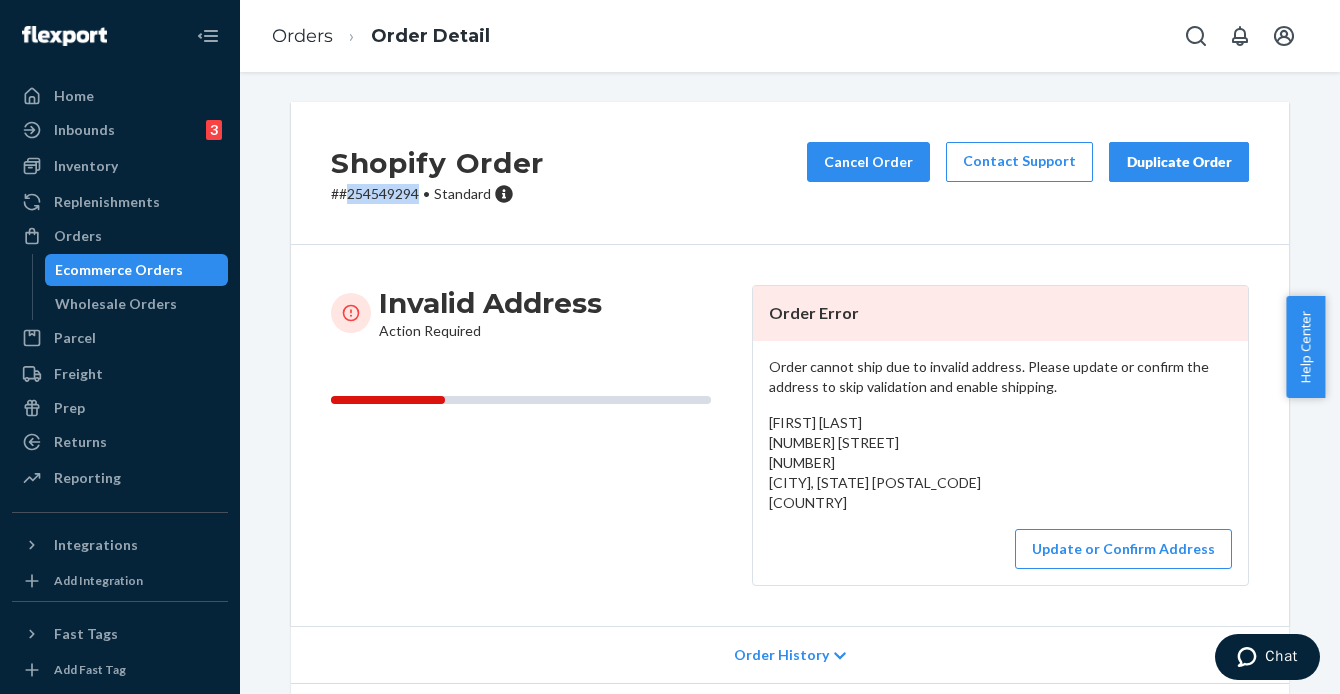 click on "# #254549294 • Standard" at bounding box center [437, 194] 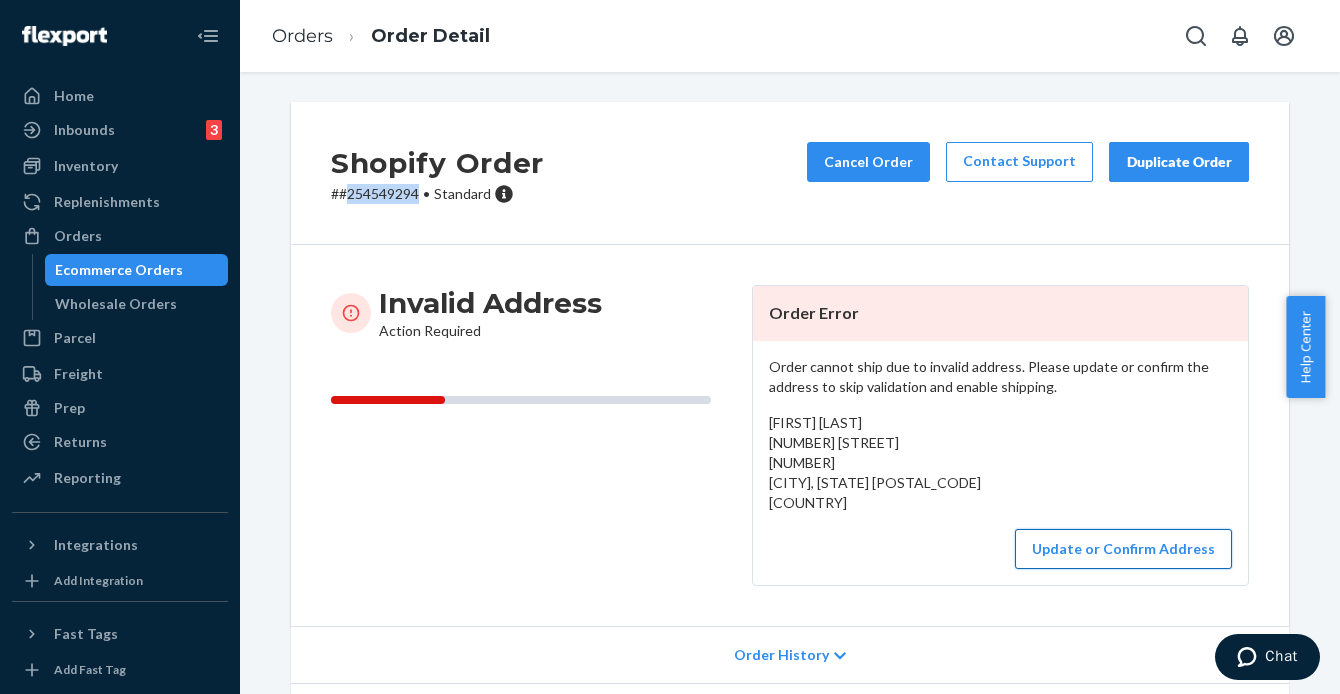 click on "Update or Confirm Address" at bounding box center (1123, 549) 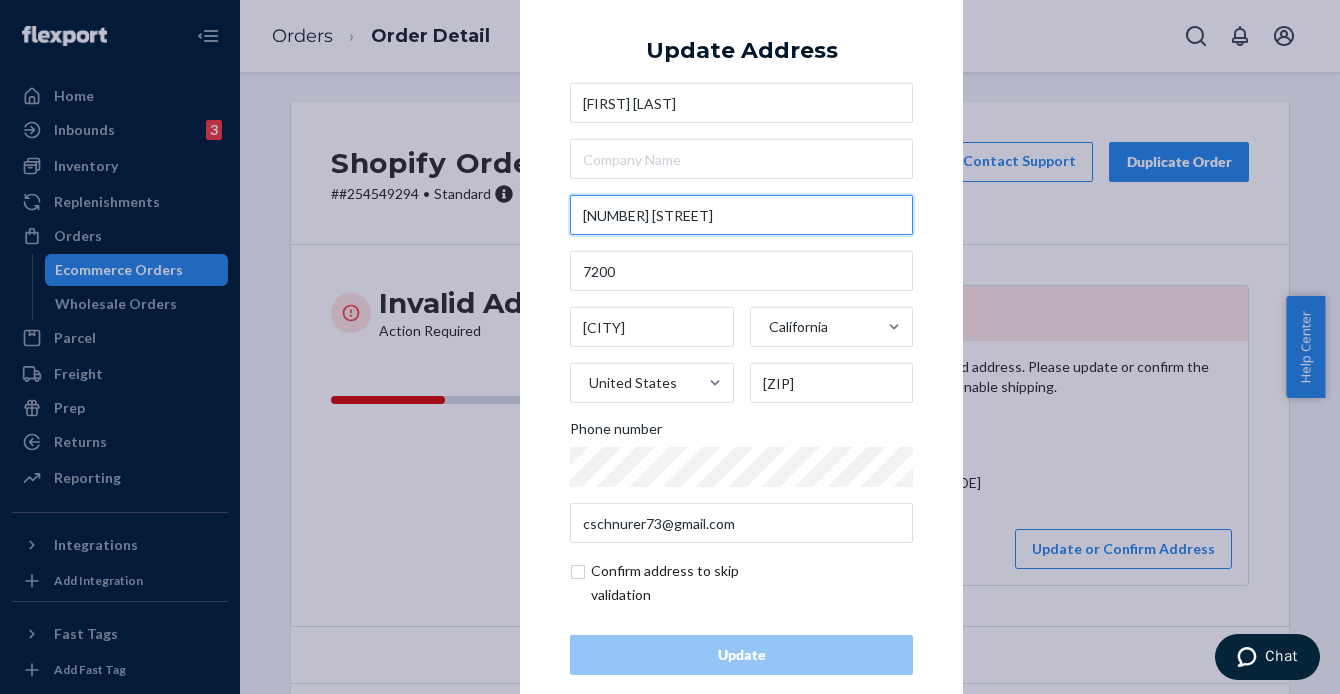 click on "[NUMBER] [STREET]" at bounding box center (741, 215) 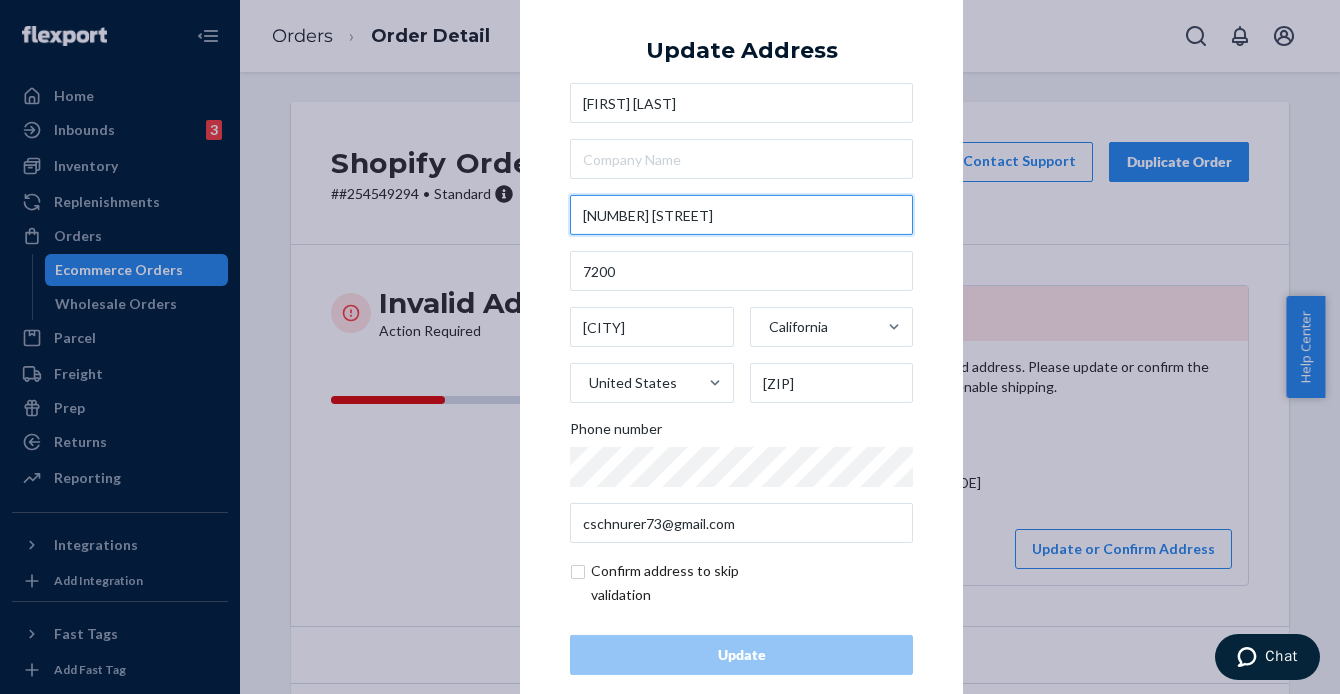 click on "[NUMBER] [STREET]" at bounding box center (741, 215) 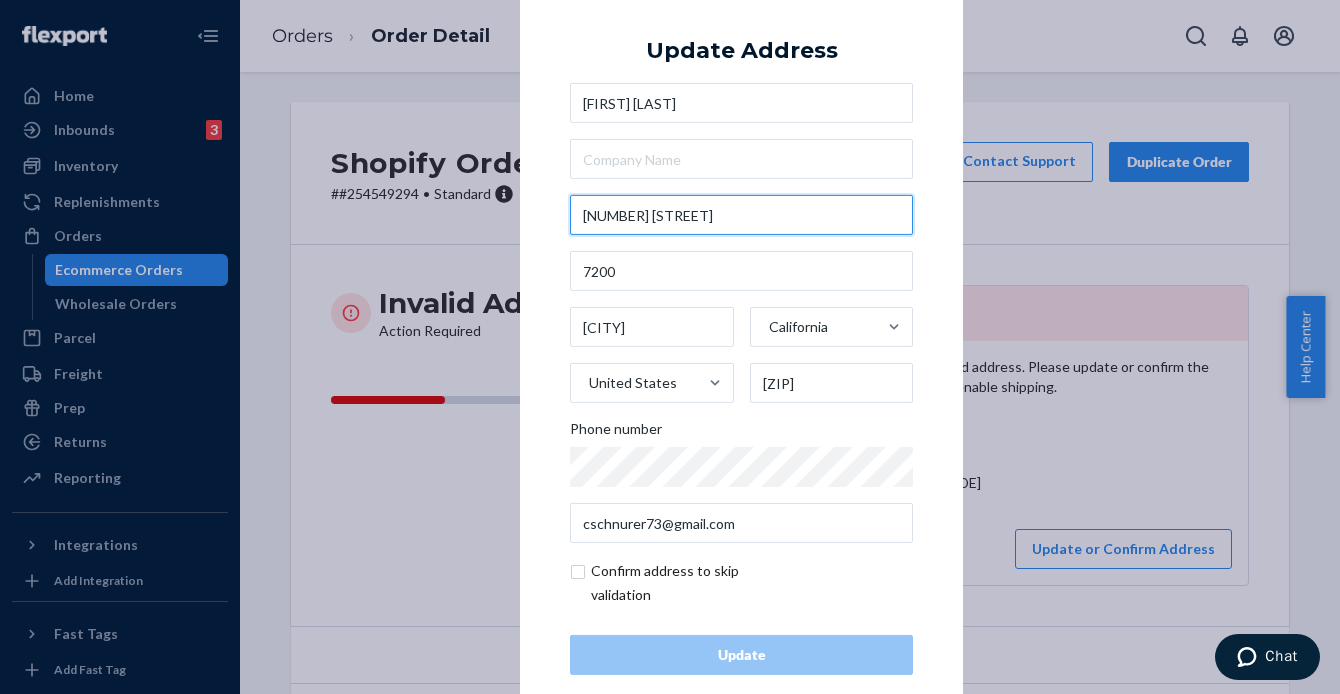 paste on ", [CITY], [STATE] [ZIP]" 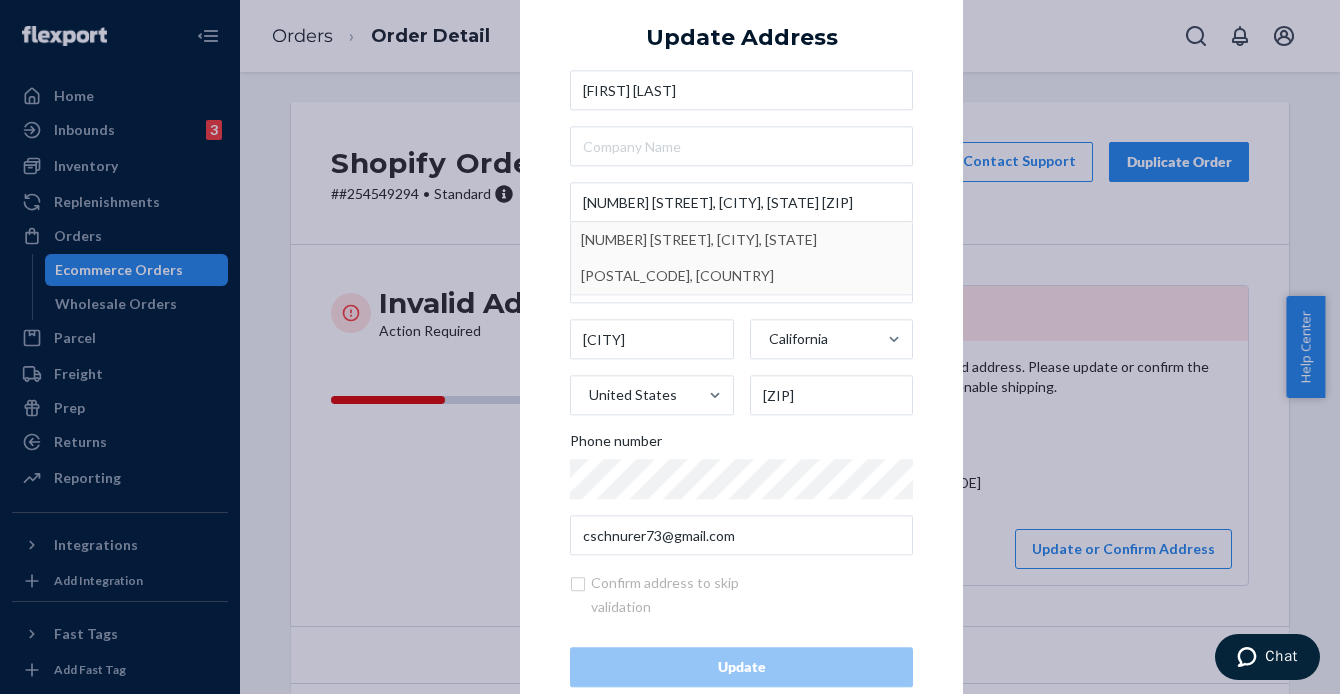 type on "[NUMBER] [STREET]" 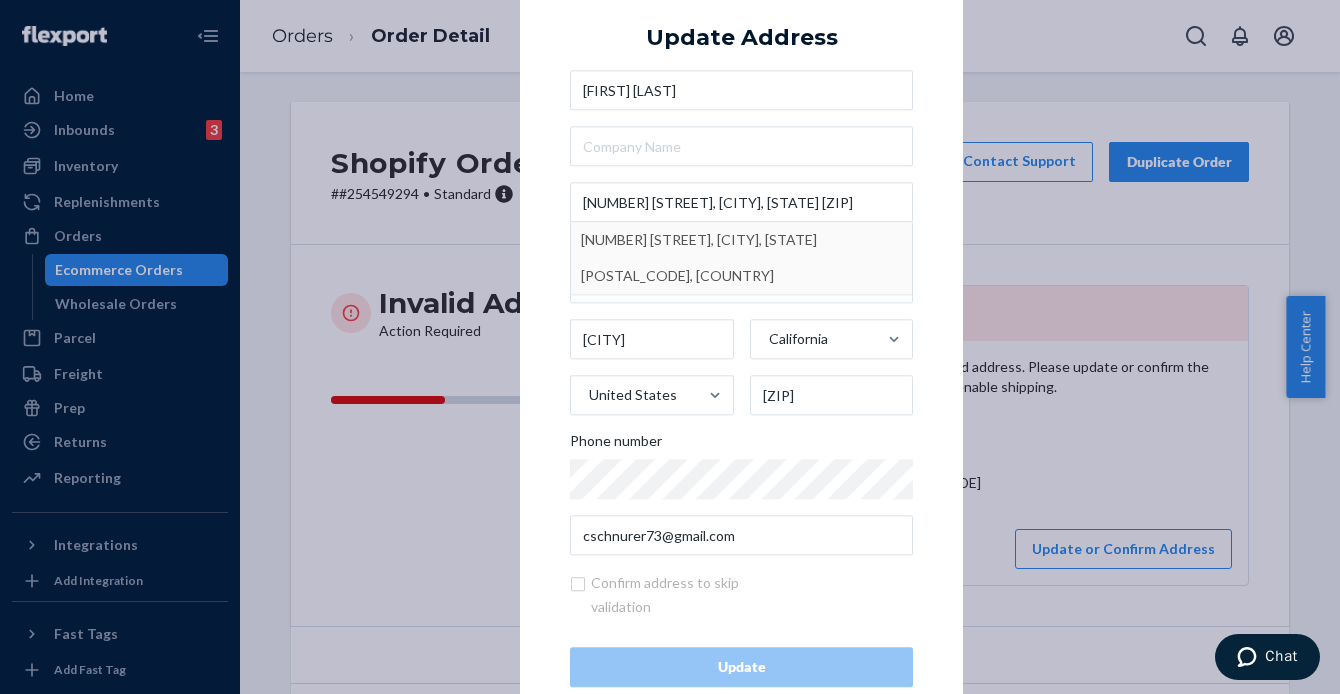 type 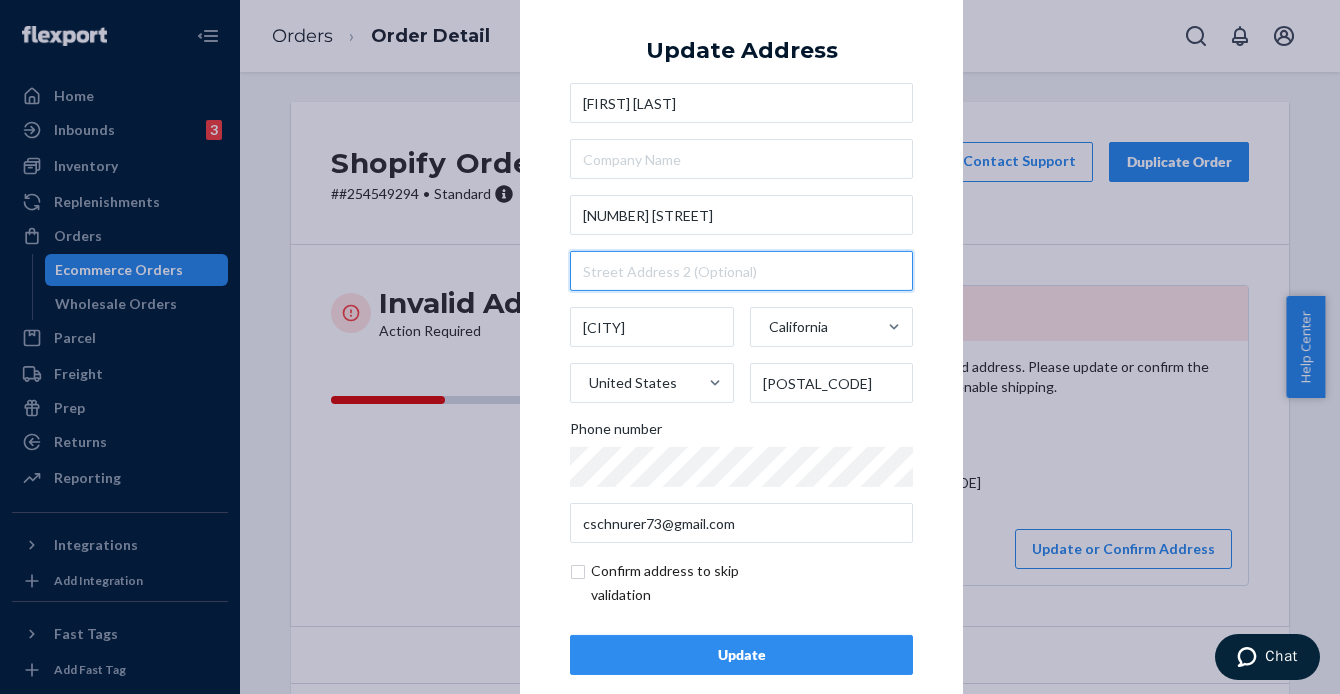 click at bounding box center [741, 271] 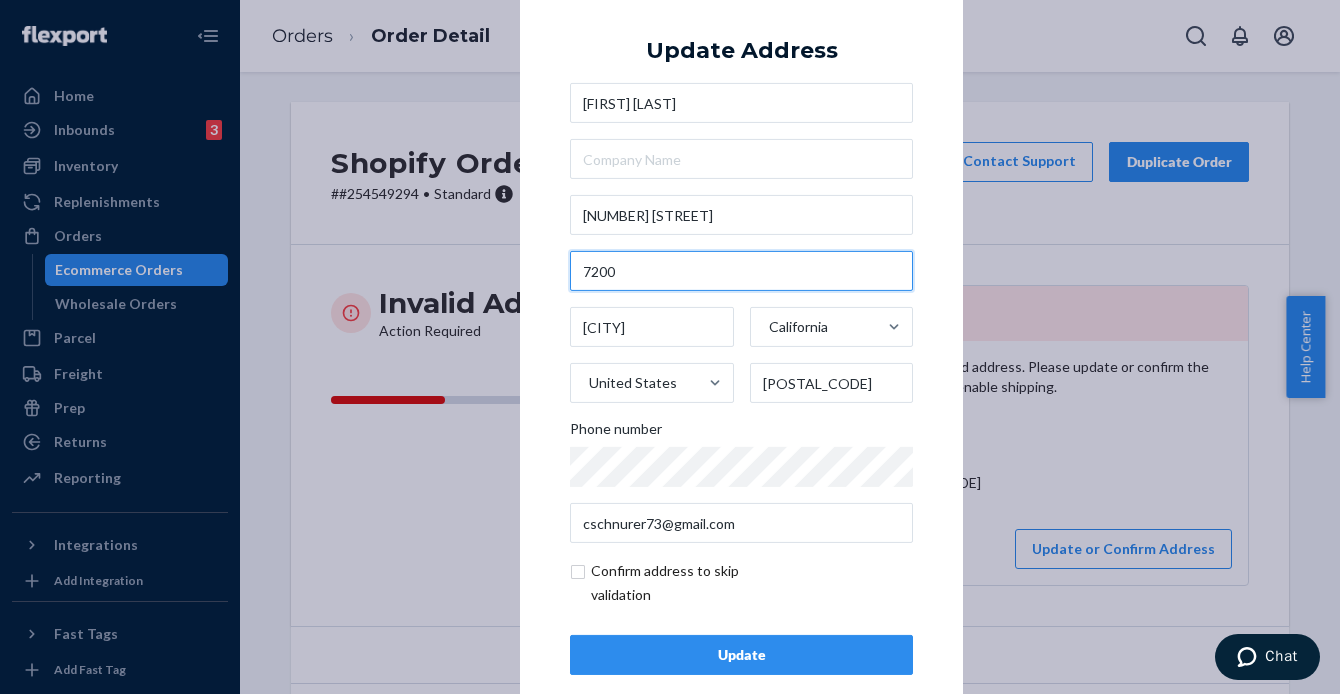 type on "7200" 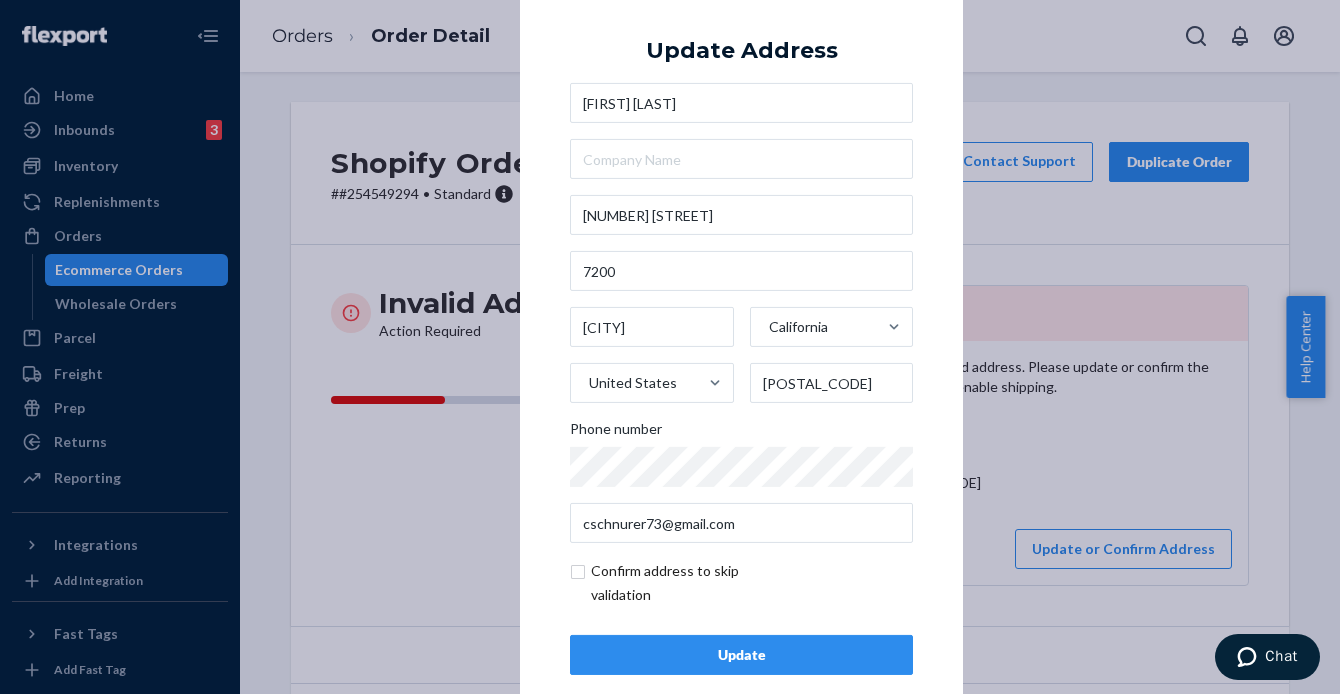click on "Update" at bounding box center [741, 655] 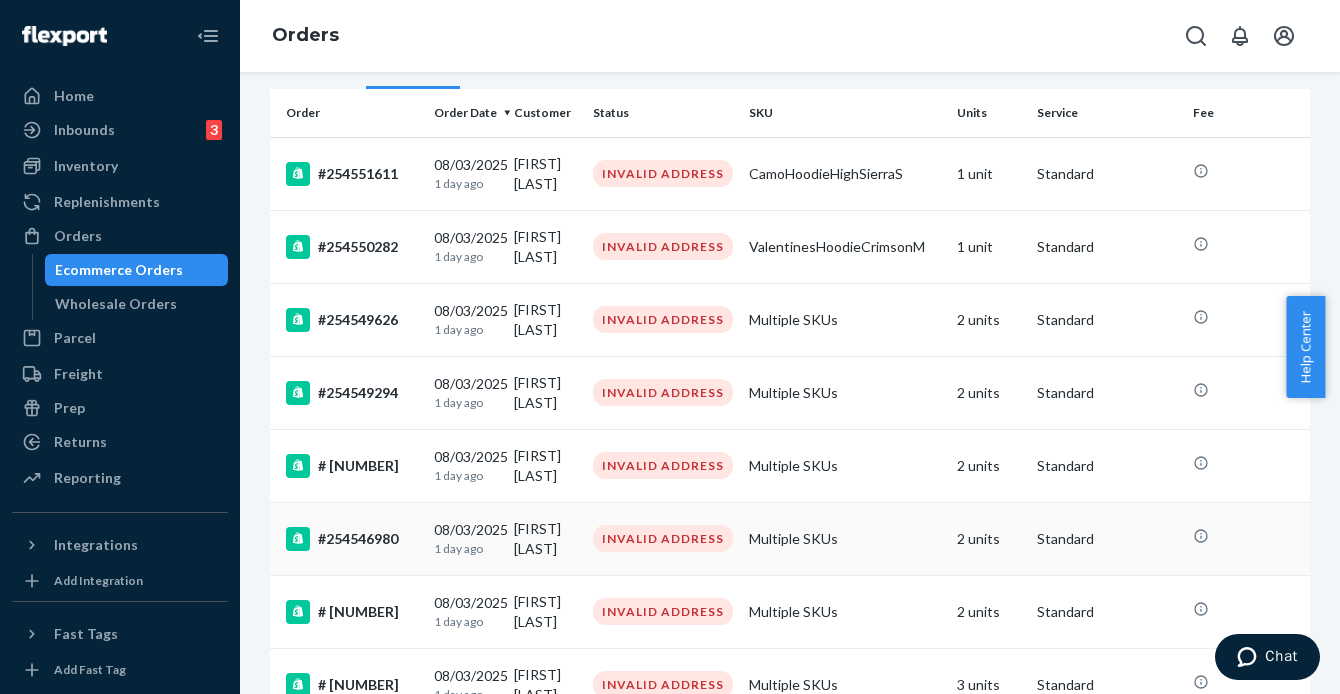 scroll, scrollTop: 167, scrollLeft: 0, axis: vertical 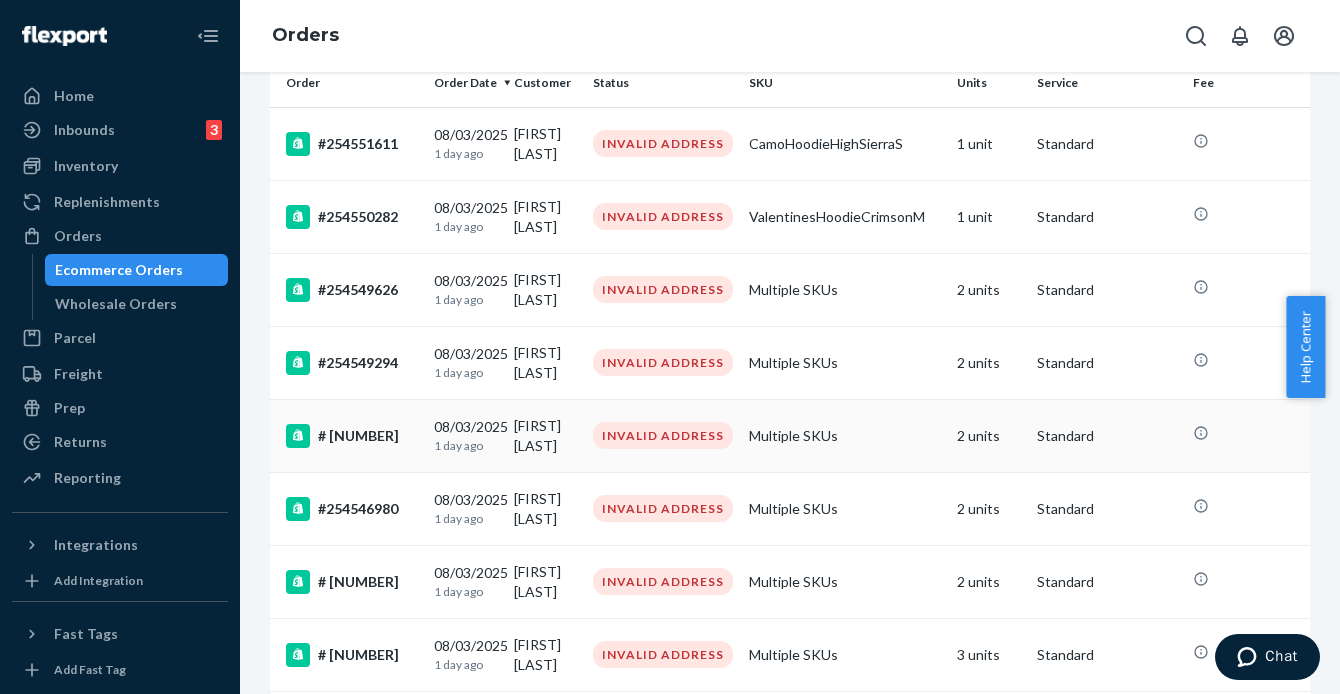 click on "# [NUMBER]" at bounding box center [352, 436] 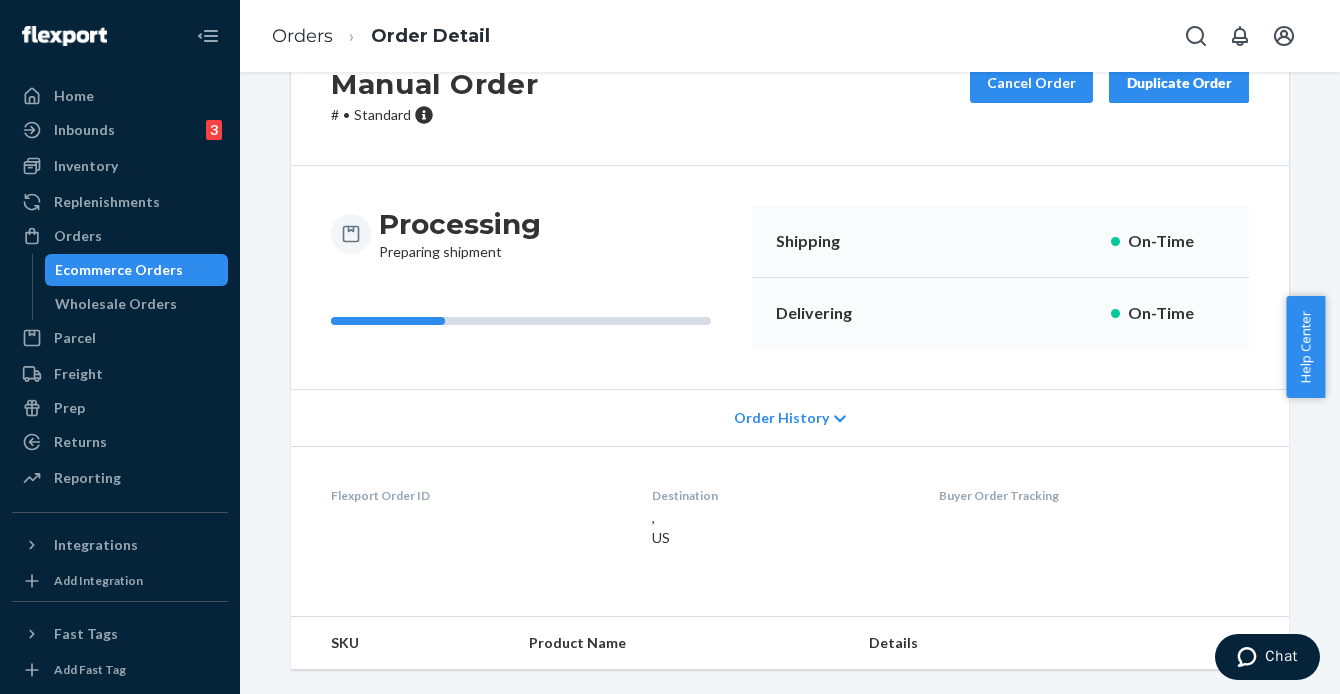 scroll, scrollTop: 0, scrollLeft: 0, axis: both 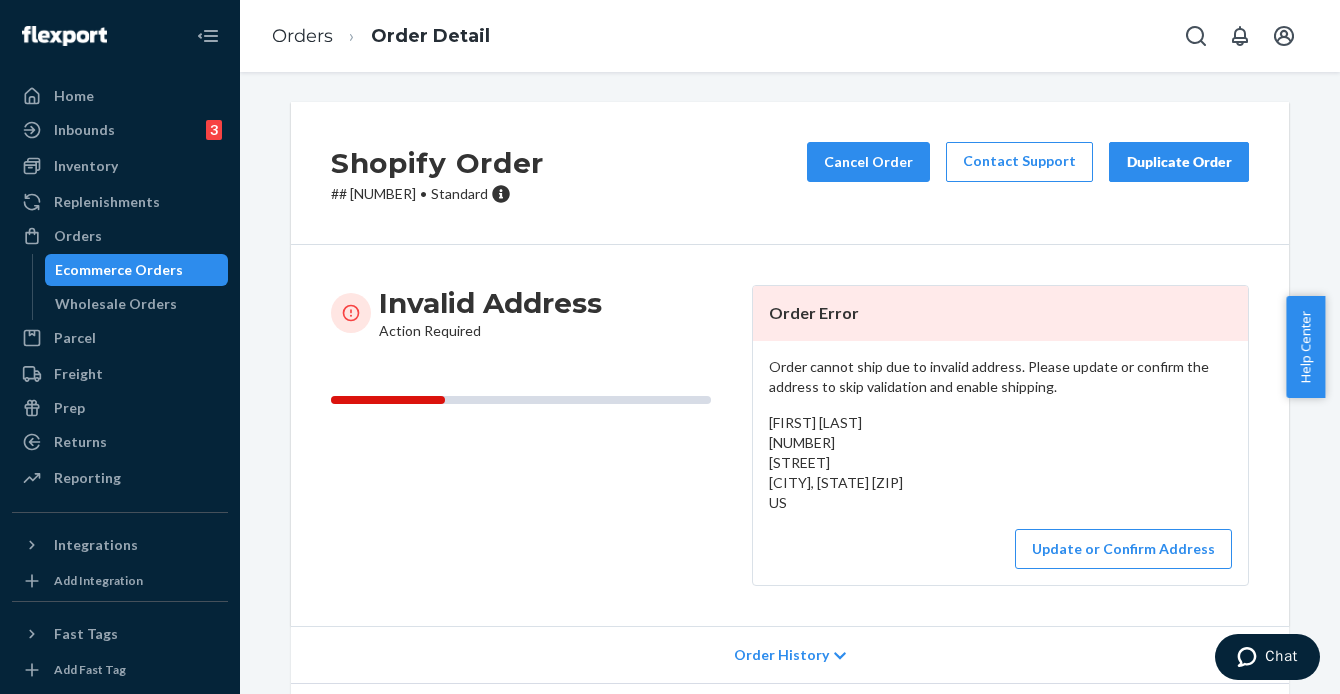 click on "# # [NUMBER] • Standard" at bounding box center (437, 194) 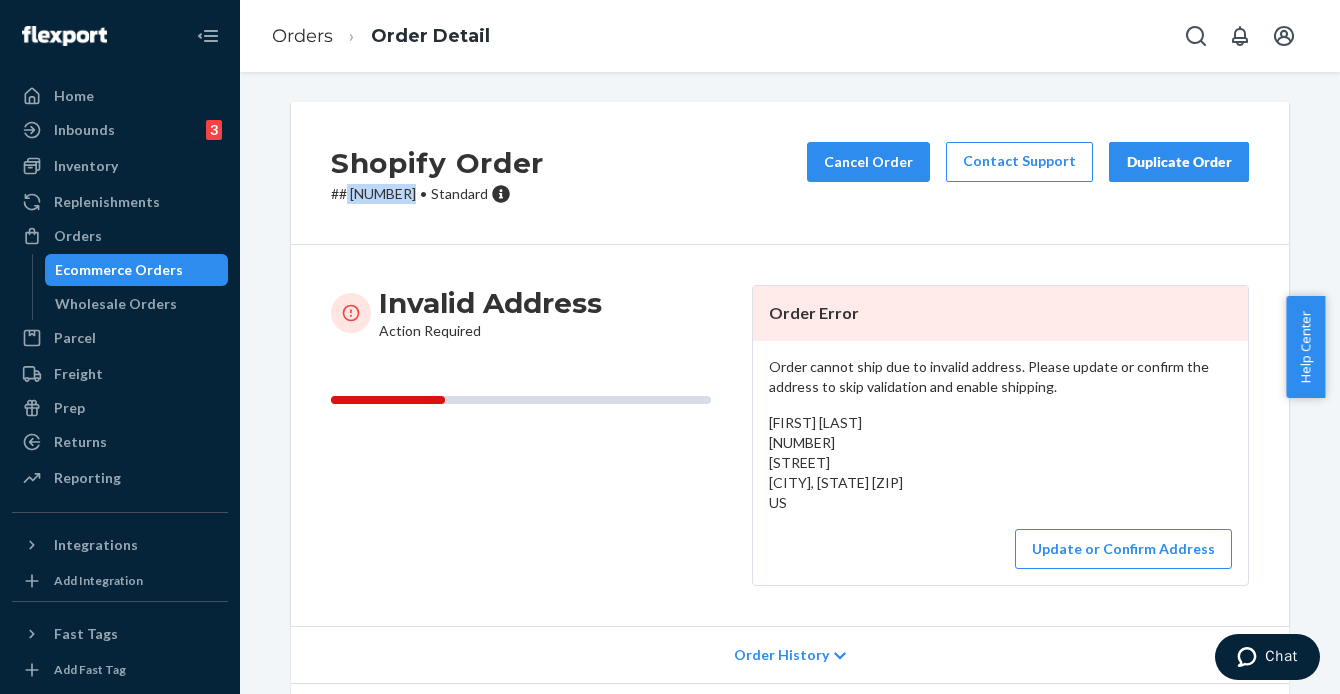click on "# # [NUMBER] • Standard" at bounding box center (437, 194) 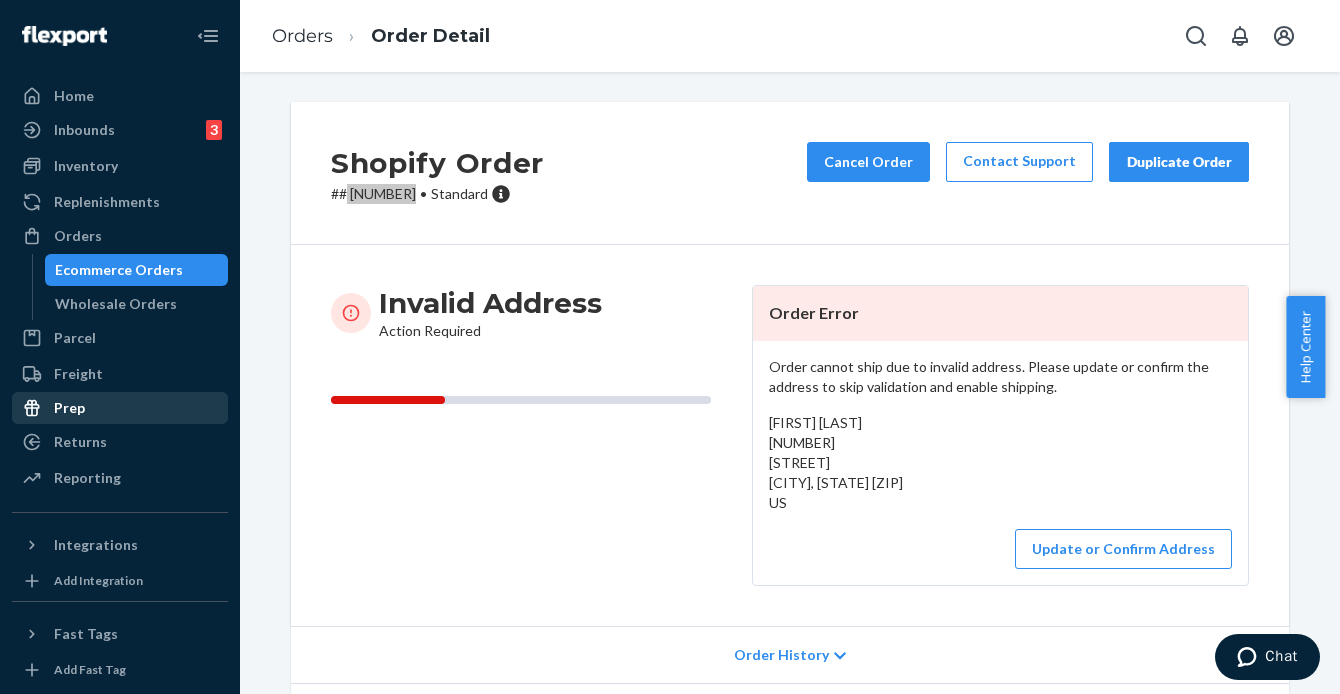 scroll, scrollTop: 0, scrollLeft: 0, axis: both 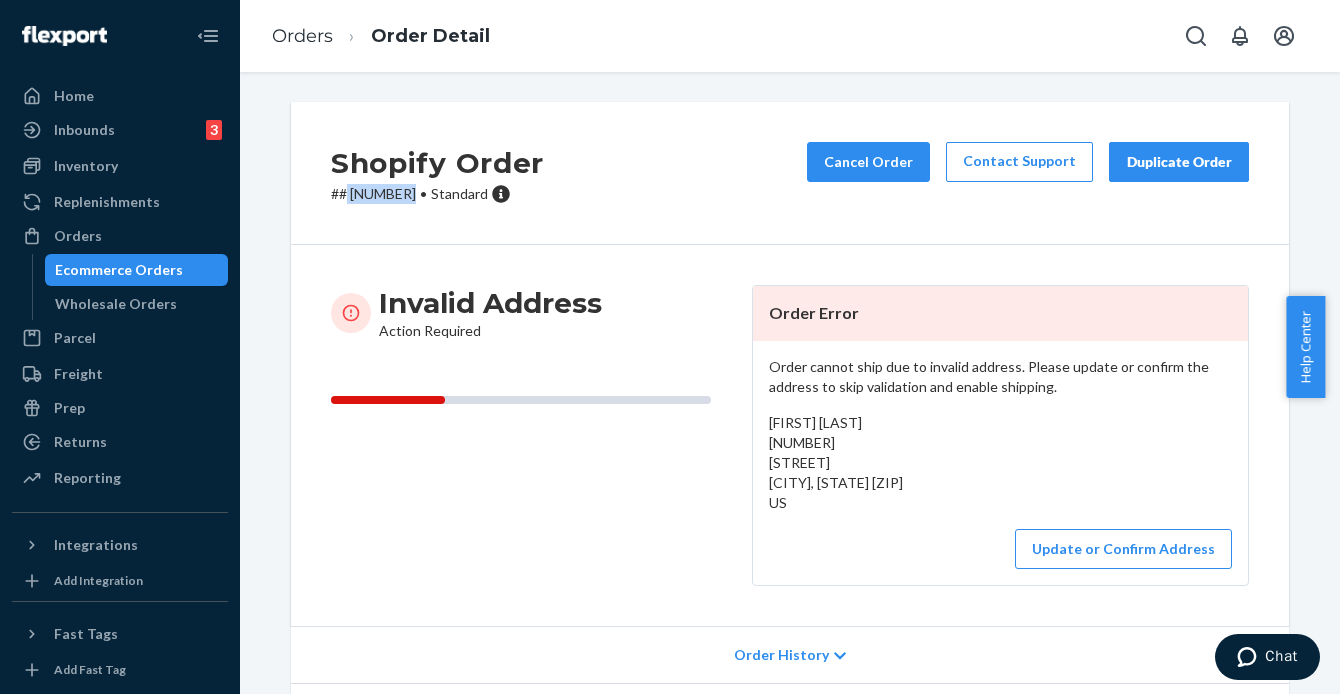 click on "# # [NUMBER] • Standard" at bounding box center [437, 194] 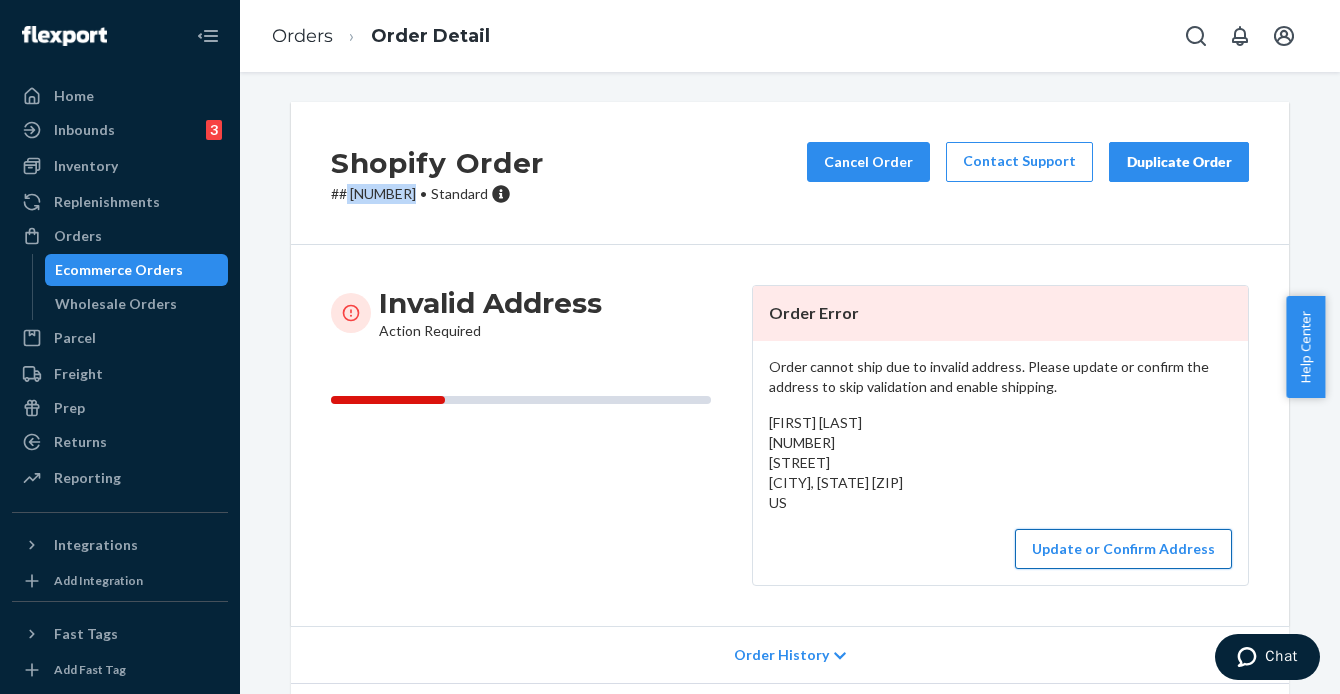 click on "Update or Confirm Address" at bounding box center [1123, 549] 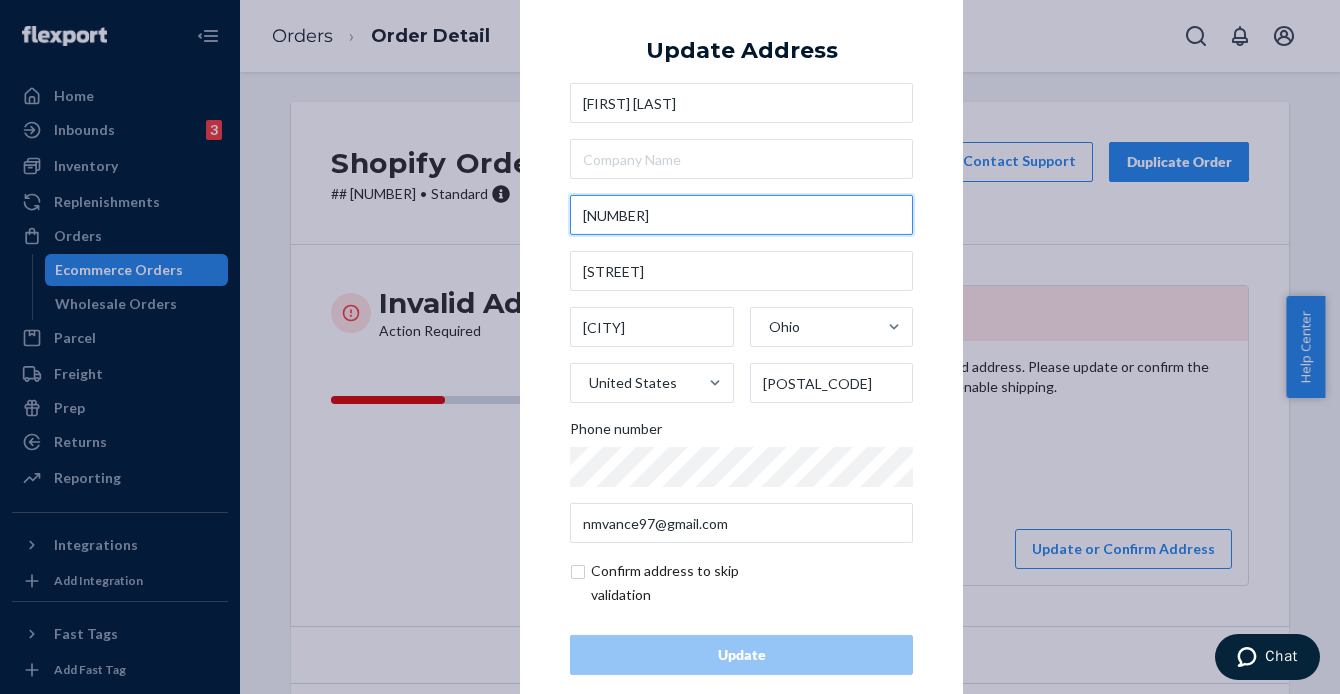 click on "[NUMBER]" at bounding box center (741, 215) 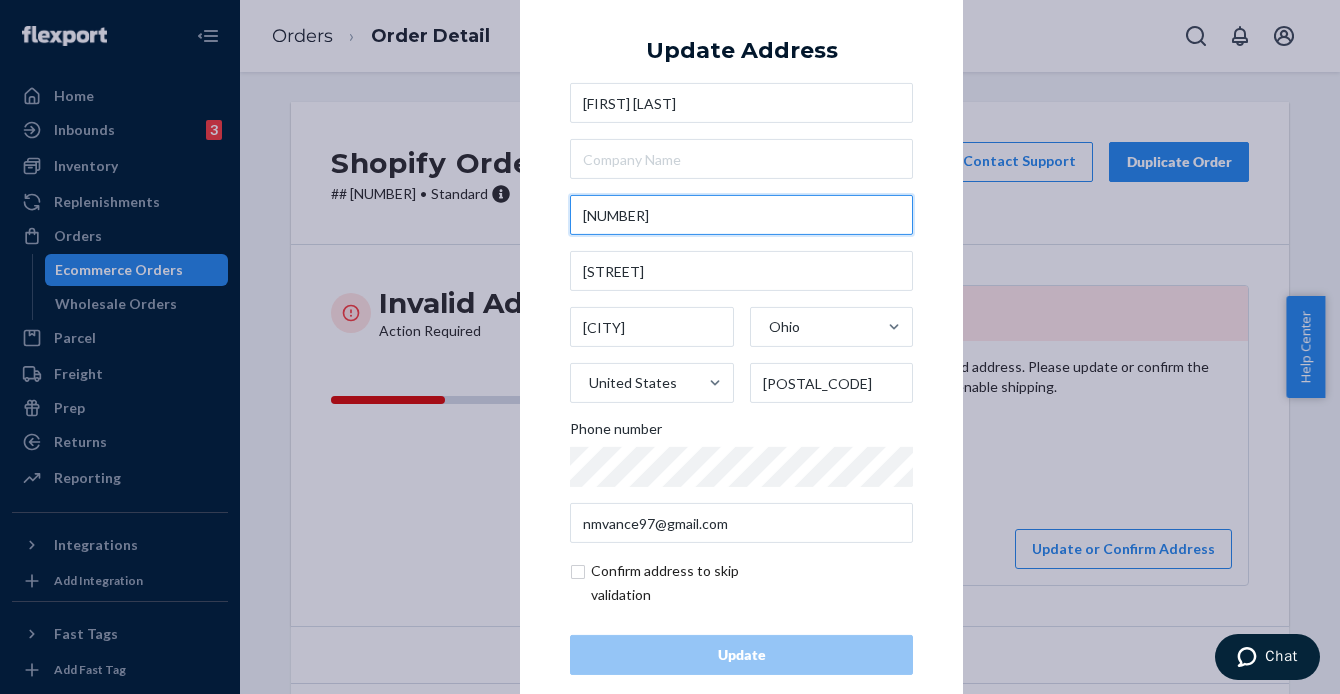 click on "[NUMBER]" at bounding box center (741, 215) 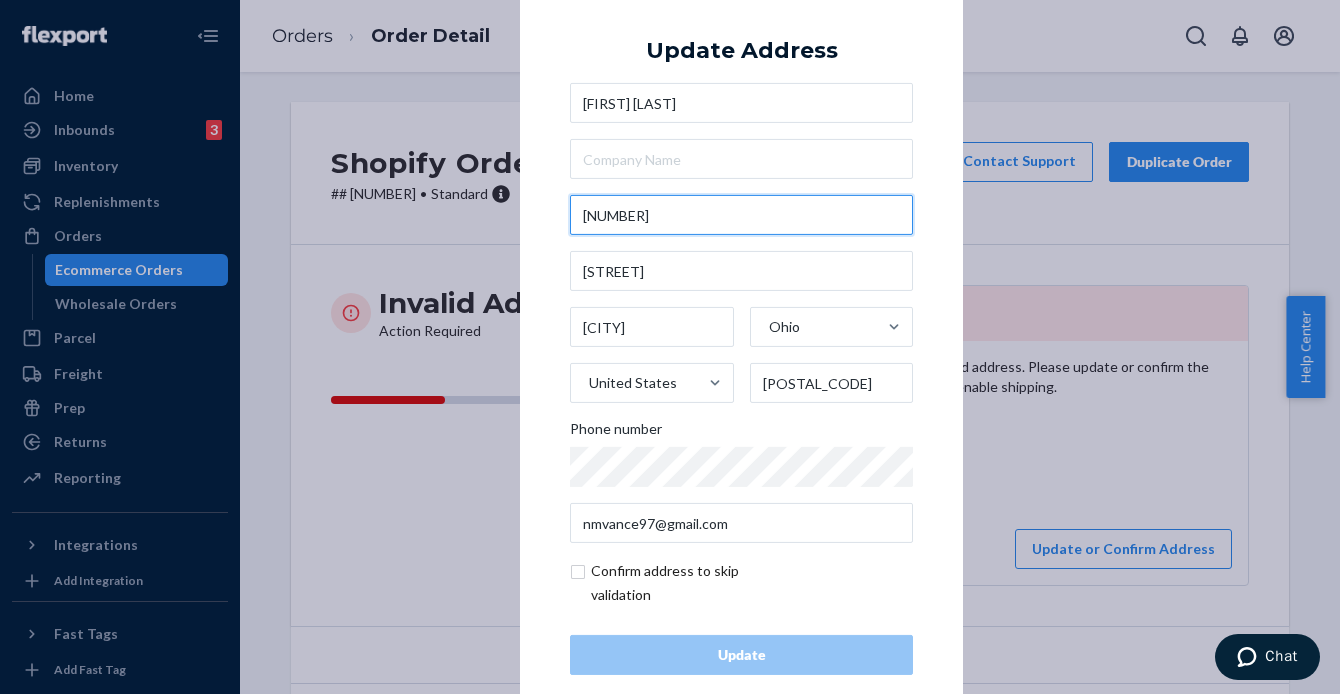 click on "[NUMBER]" at bounding box center (741, 215) 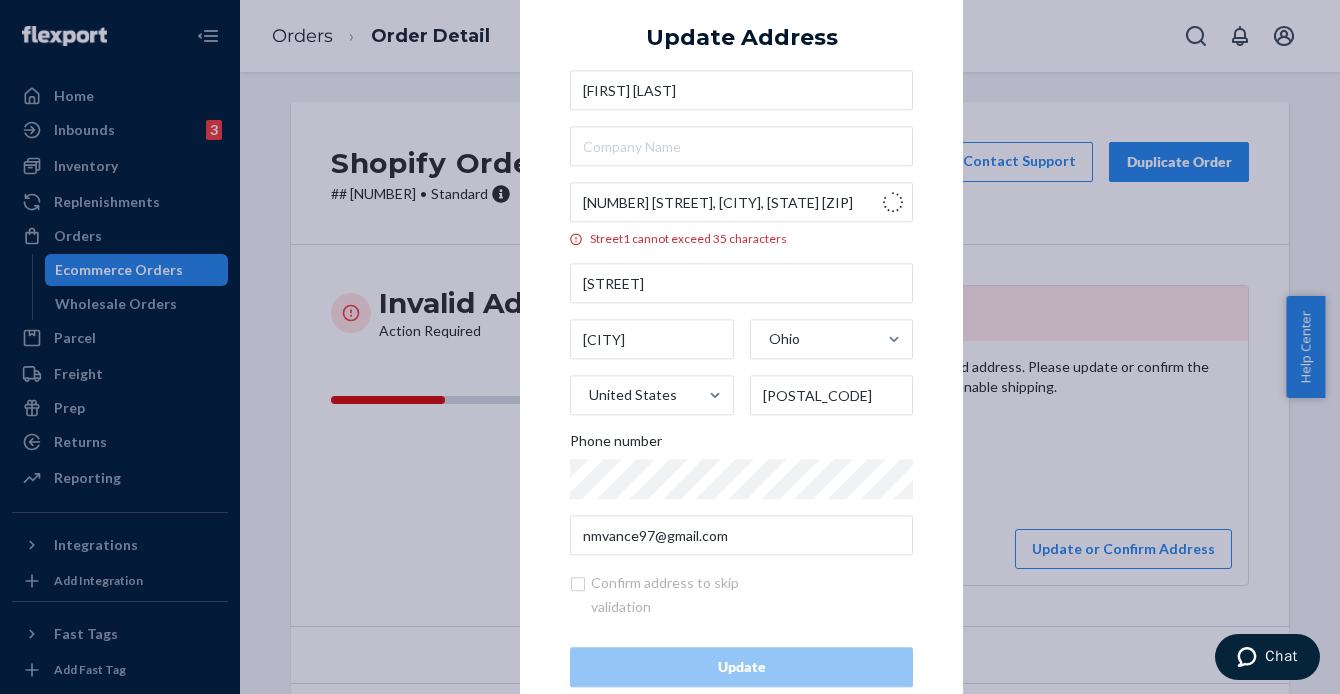 type on "[NUMBER] [STREET]" 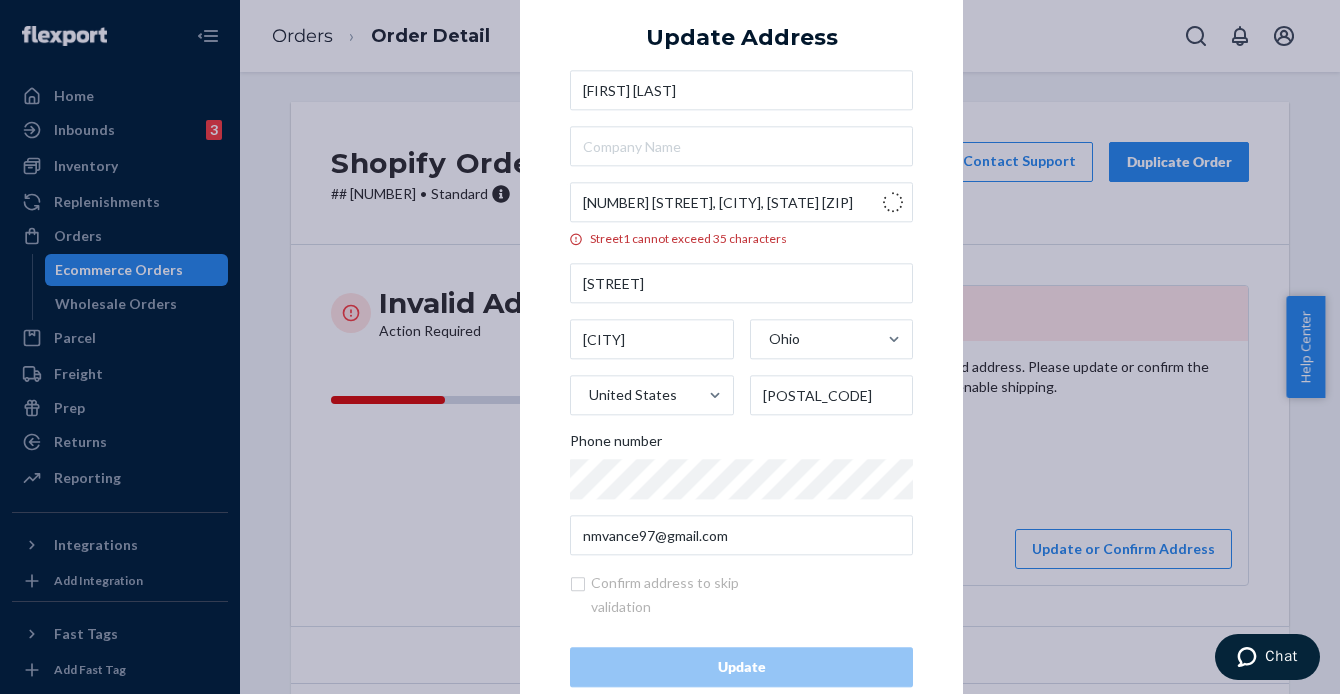 type 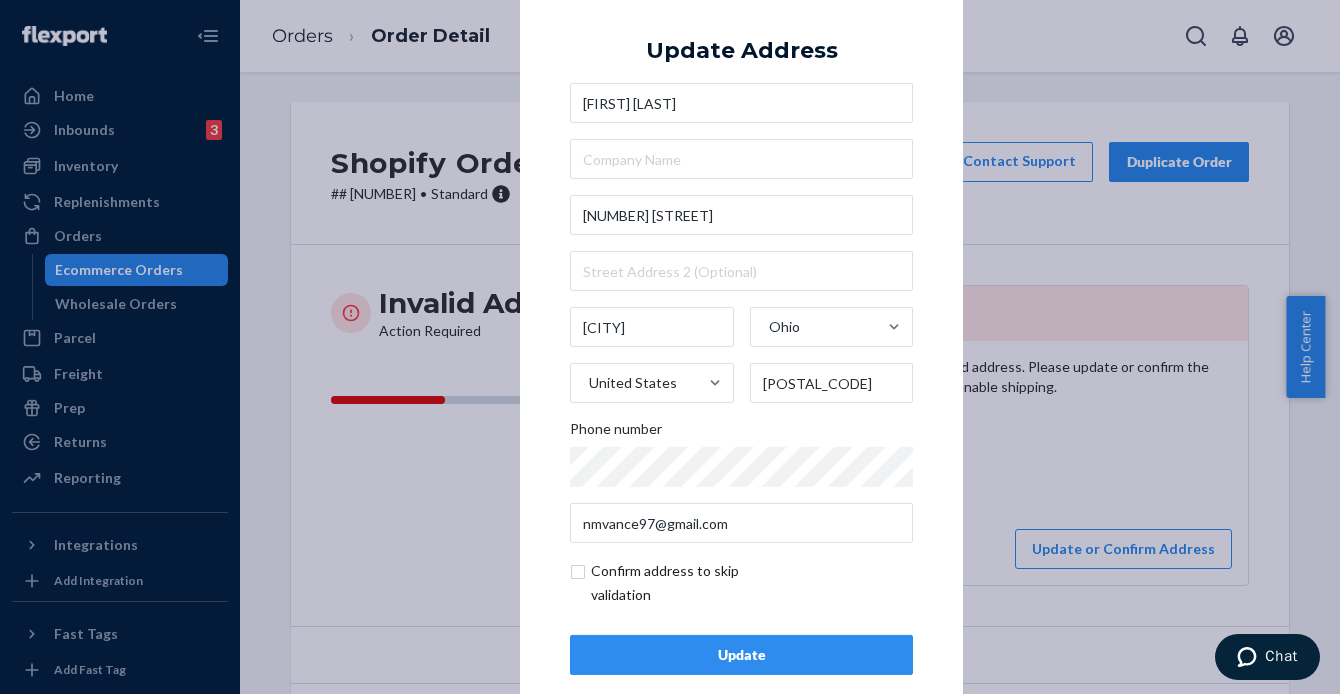 click on "Update" at bounding box center [741, 655] 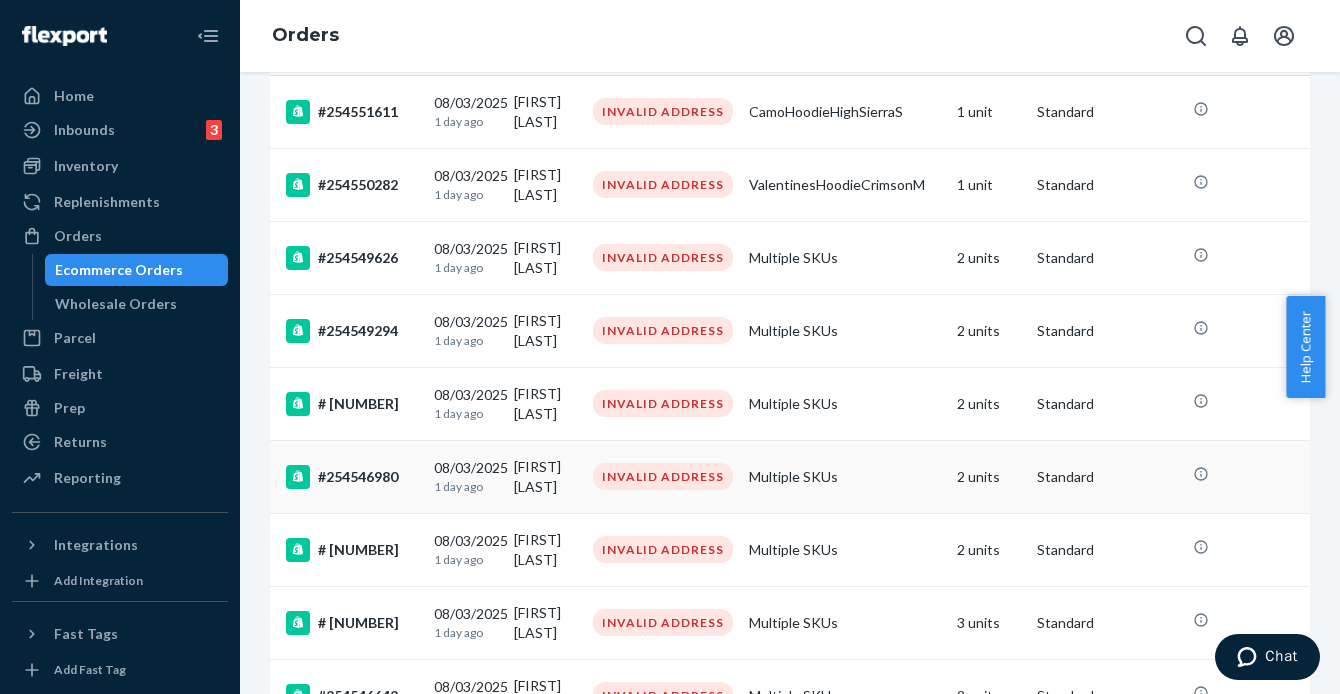 scroll, scrollTop: 212, scrollLeft: 0, axis: vertical 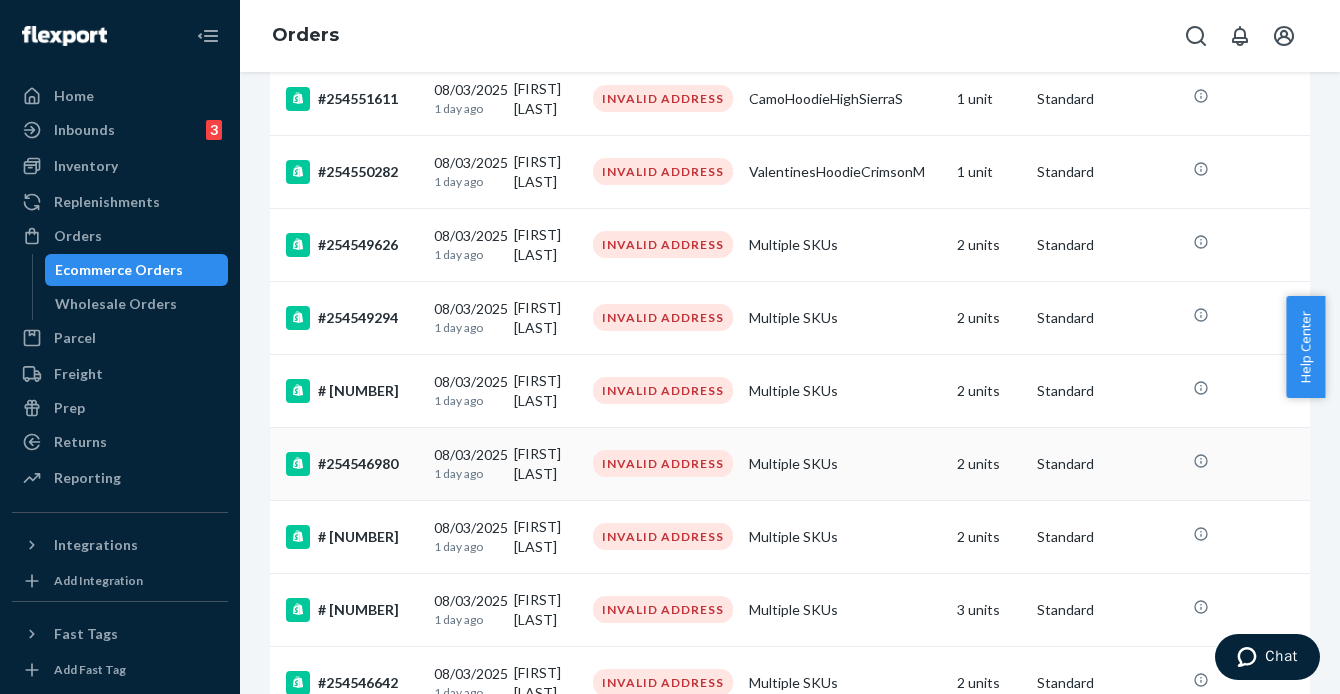 click on "#254546980" at bounding box center [352, 464] 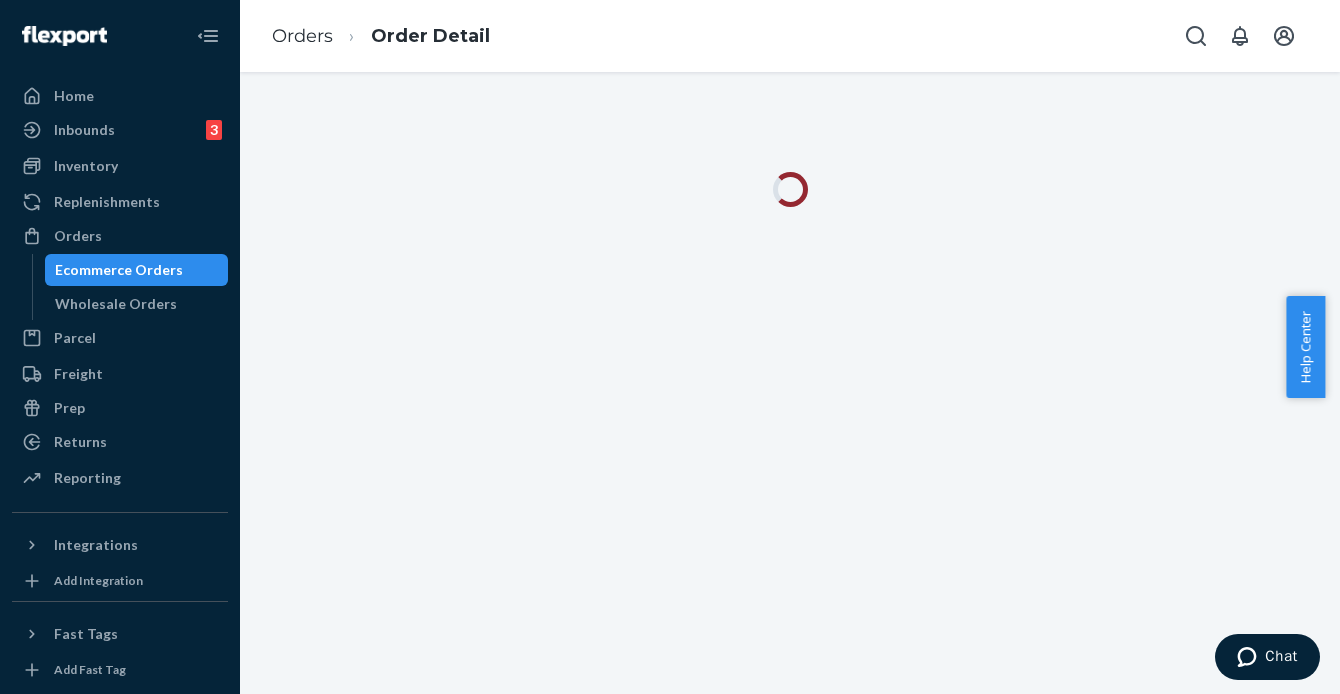 scroll, scrollTop: 0, scrollLeft: 0, axis: both 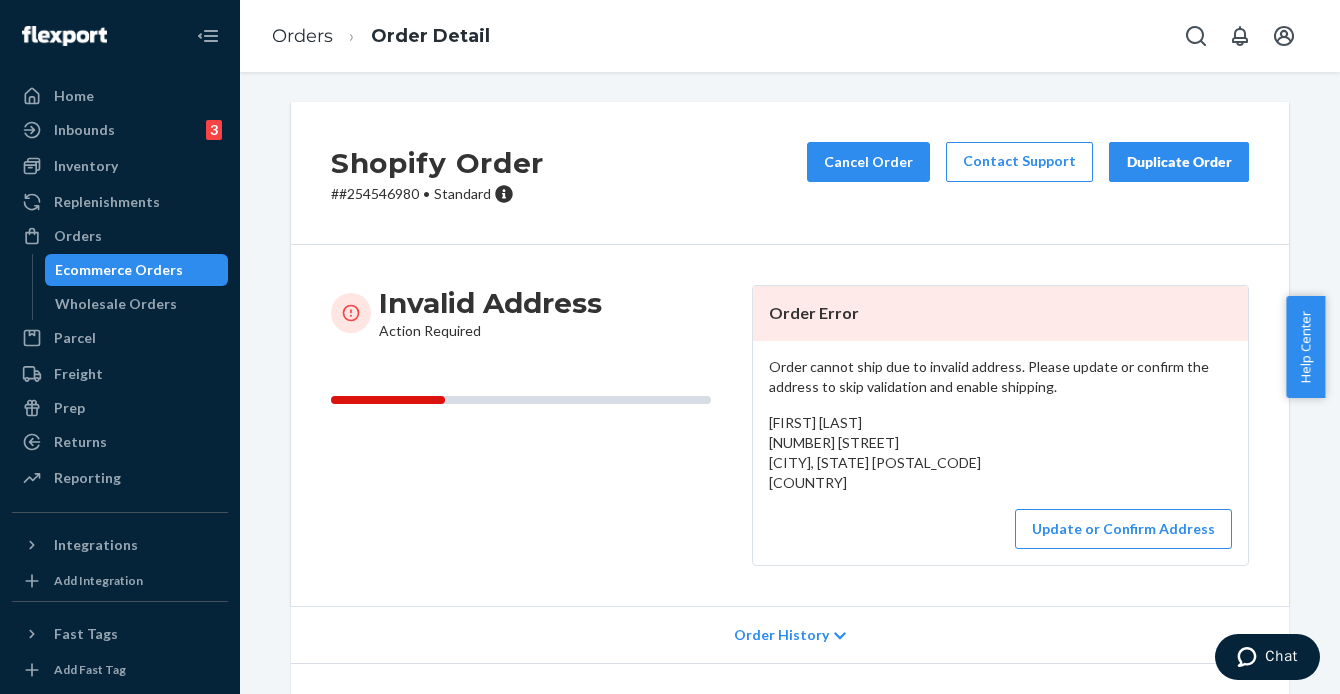 click on "# # [NUMBER] • Standard" at bounding box center [437, 194] 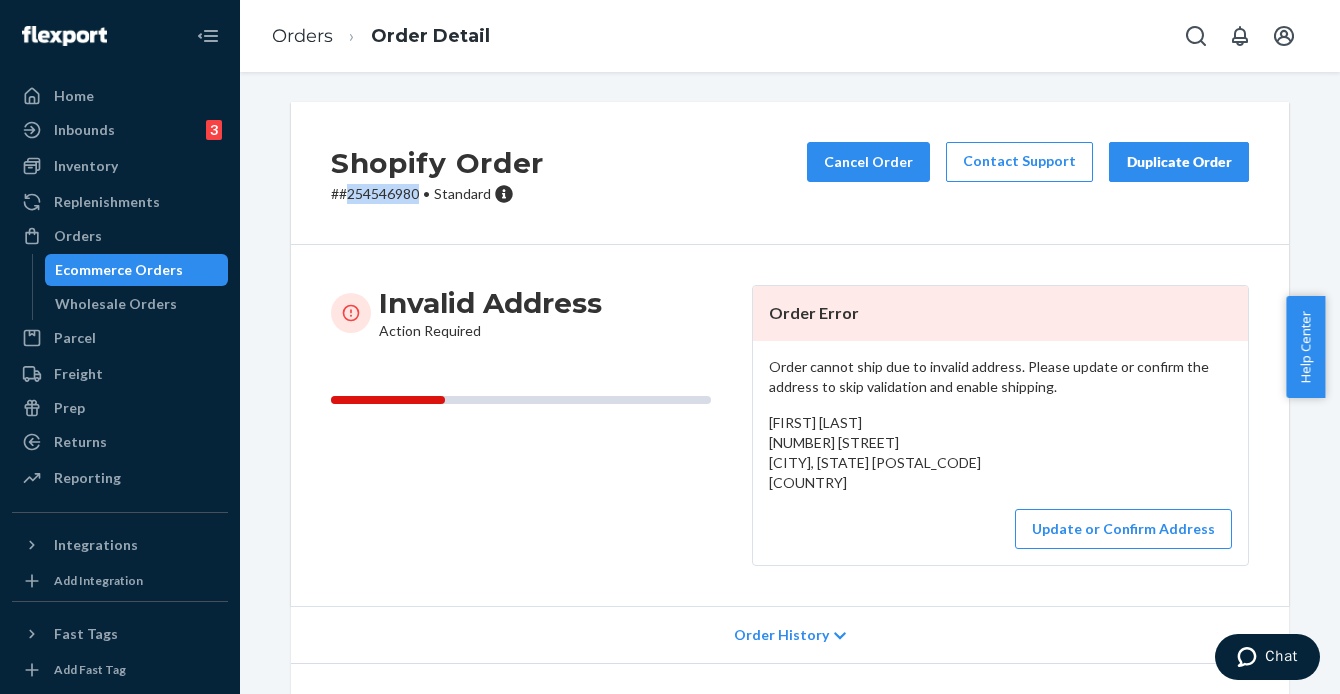 click on "# # [NUMBER] • Standard" at bounding box center [437, 194] 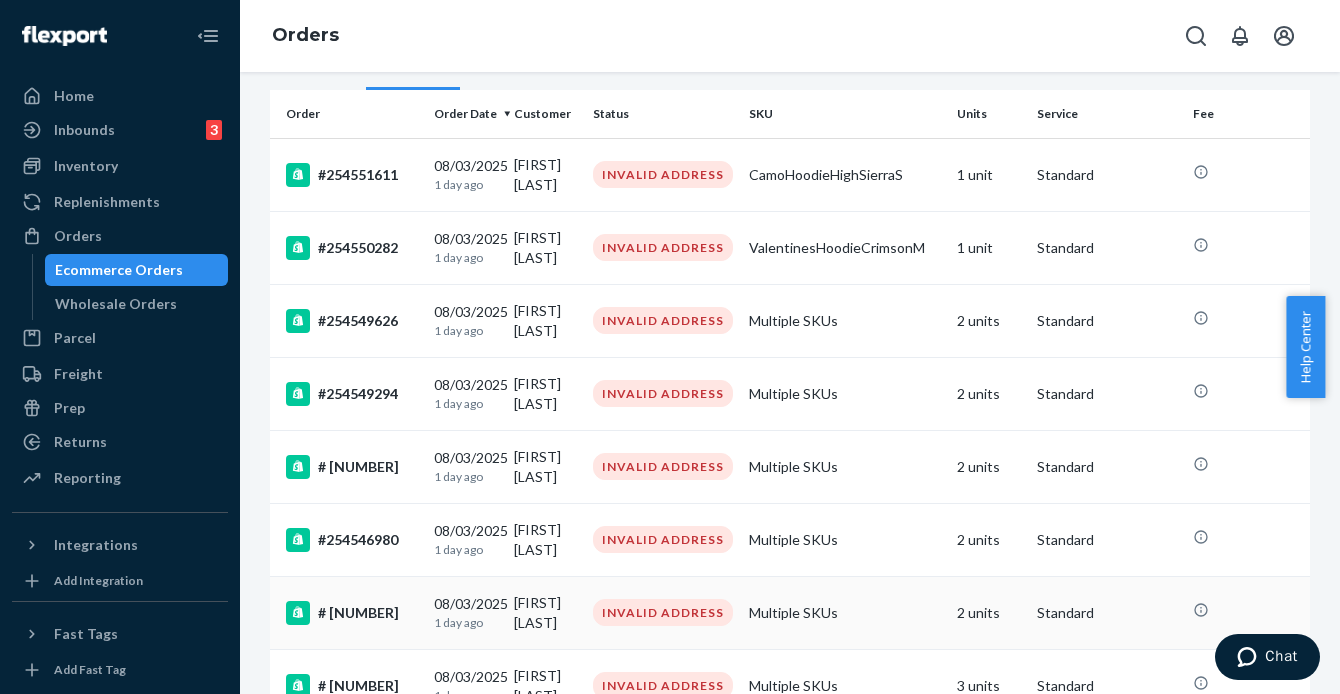 scroll, scrollTop: 153, scrollLeft: 0, axis: vertical 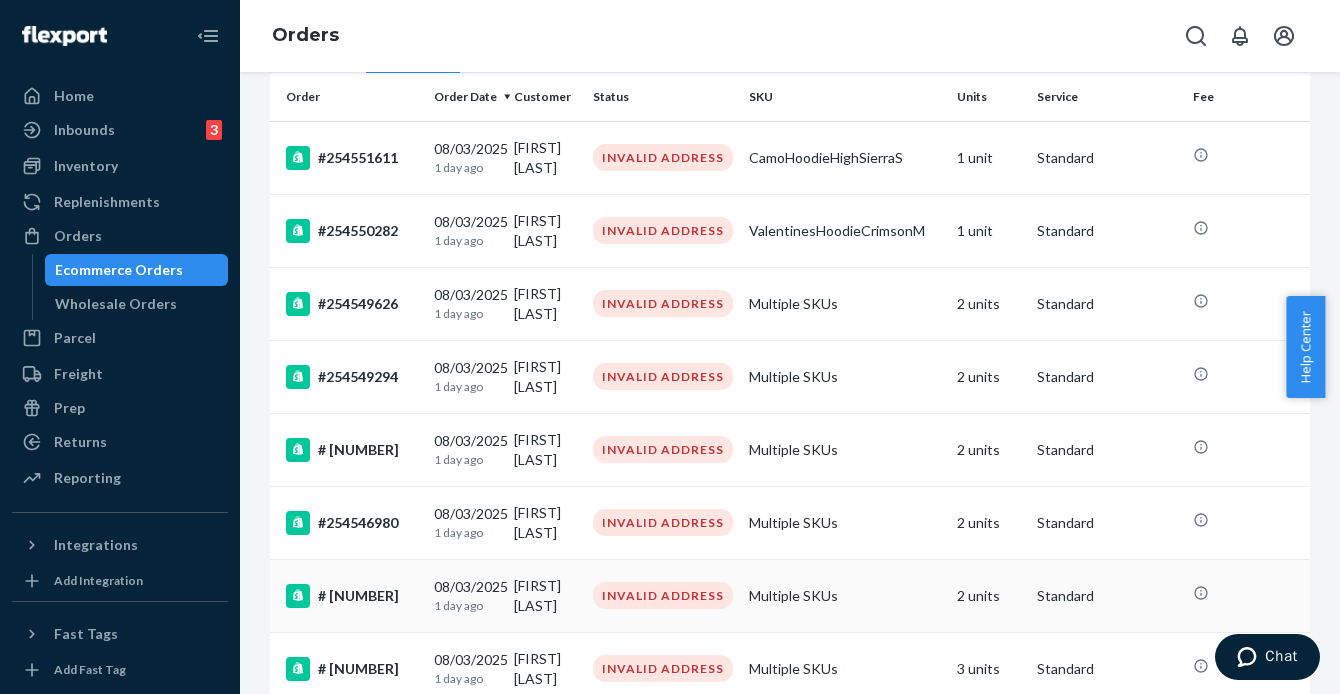 click on "# [NUMBER]" at bounding box center (352, 596) 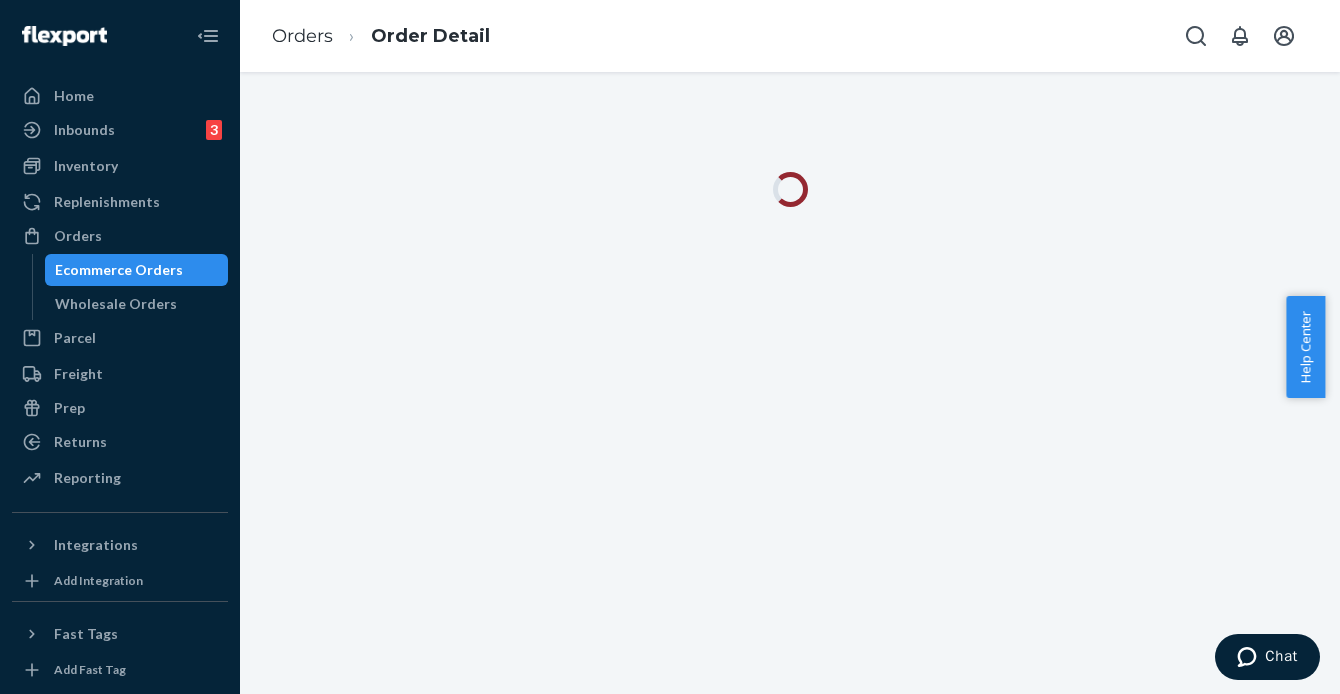 scroll, scrollTop: 0, scrollLeft: 0, axis: both 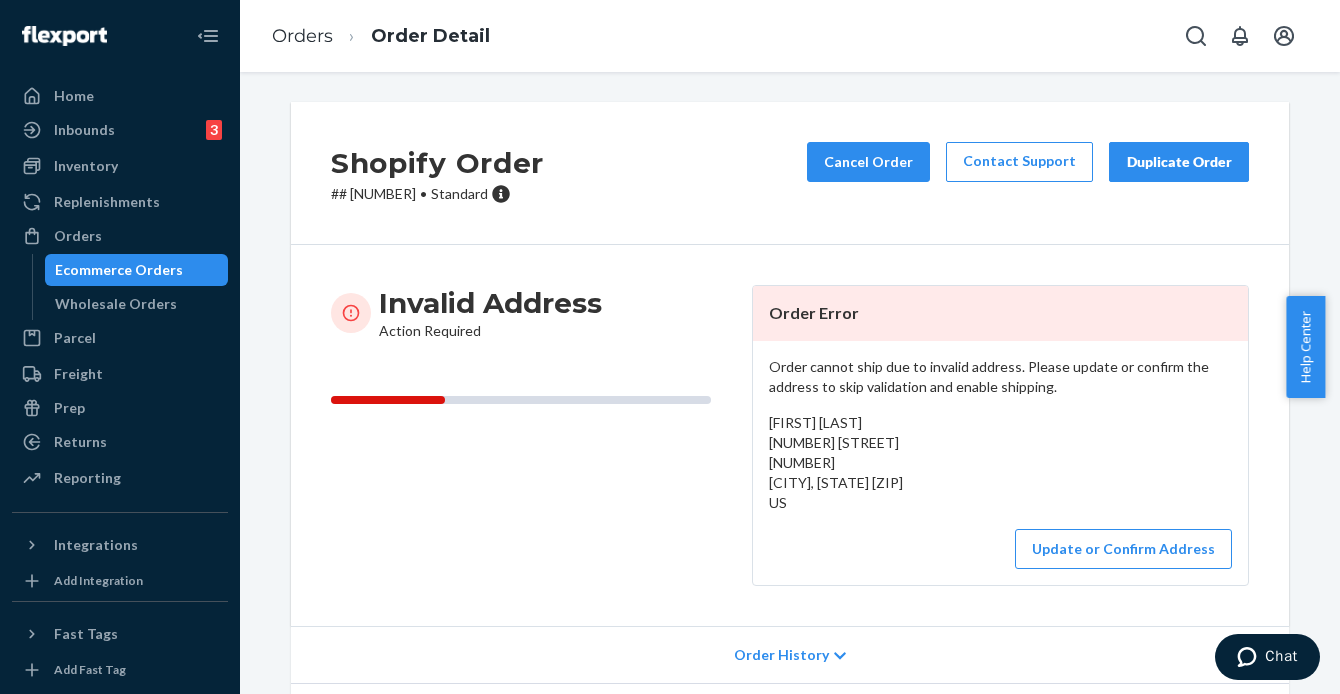 click on "# #254546754 • Standard" at bounding box center (437, 194) 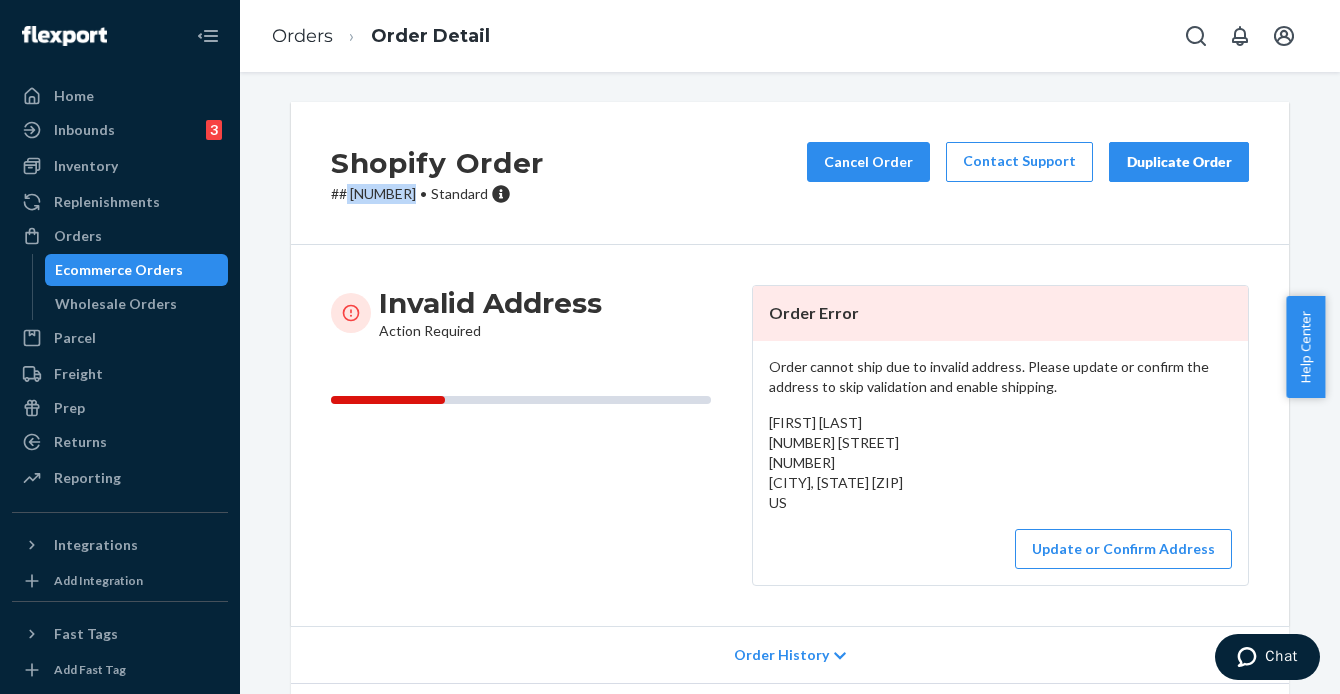 click on "# #254546754 • Standard" at bounding box center (437, 194) 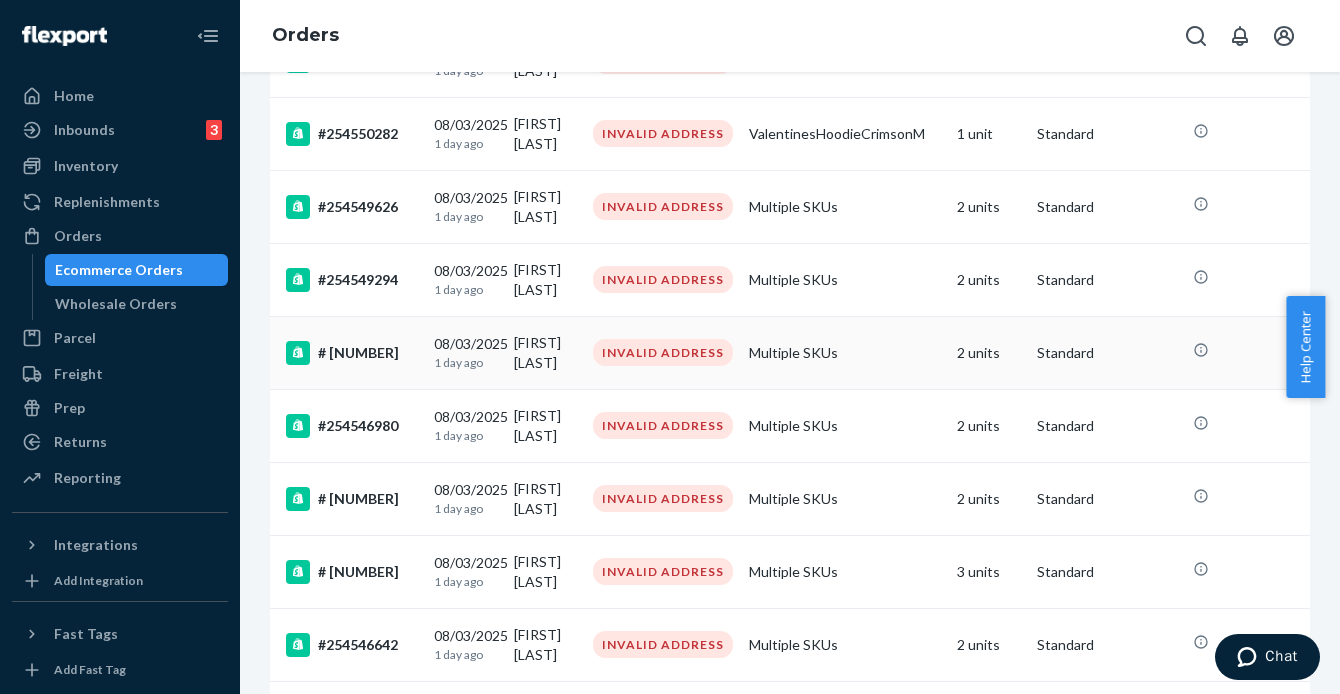 scroll, scrollTop: 294, scrollLeft: 0, axis: vertical 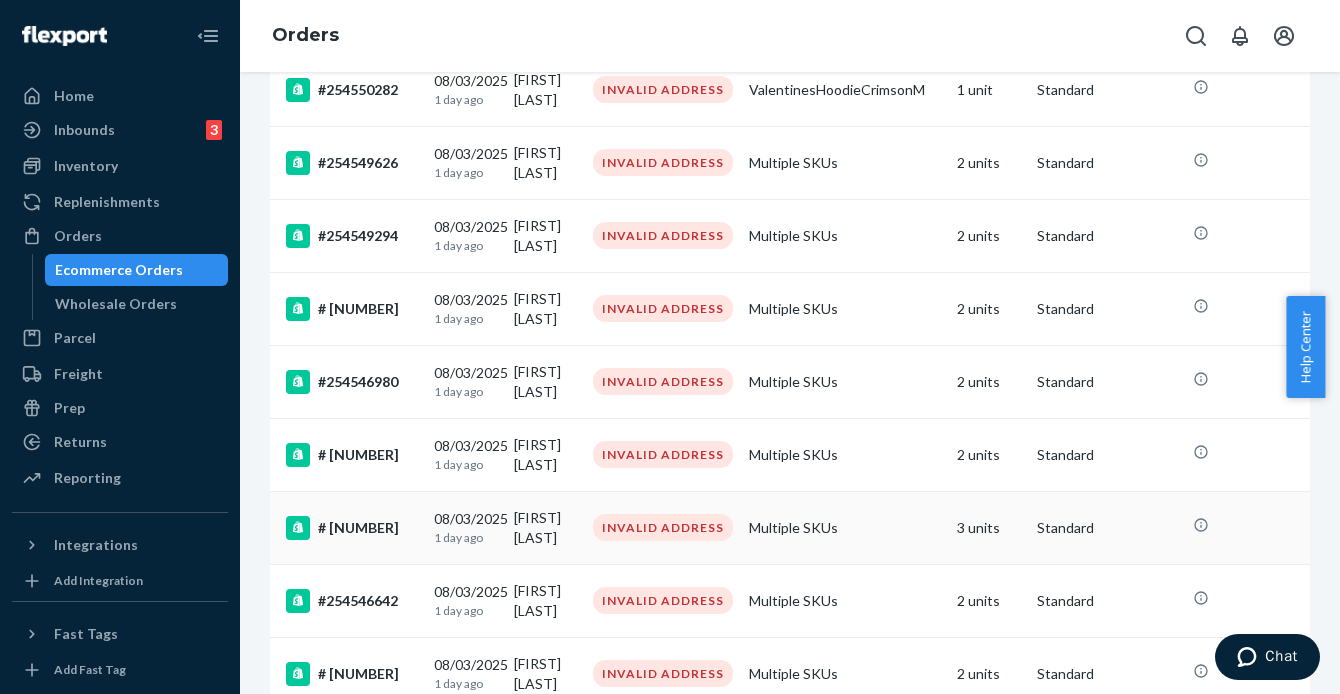 click on "# [NUMBER]" at bounding box center [352, 528] 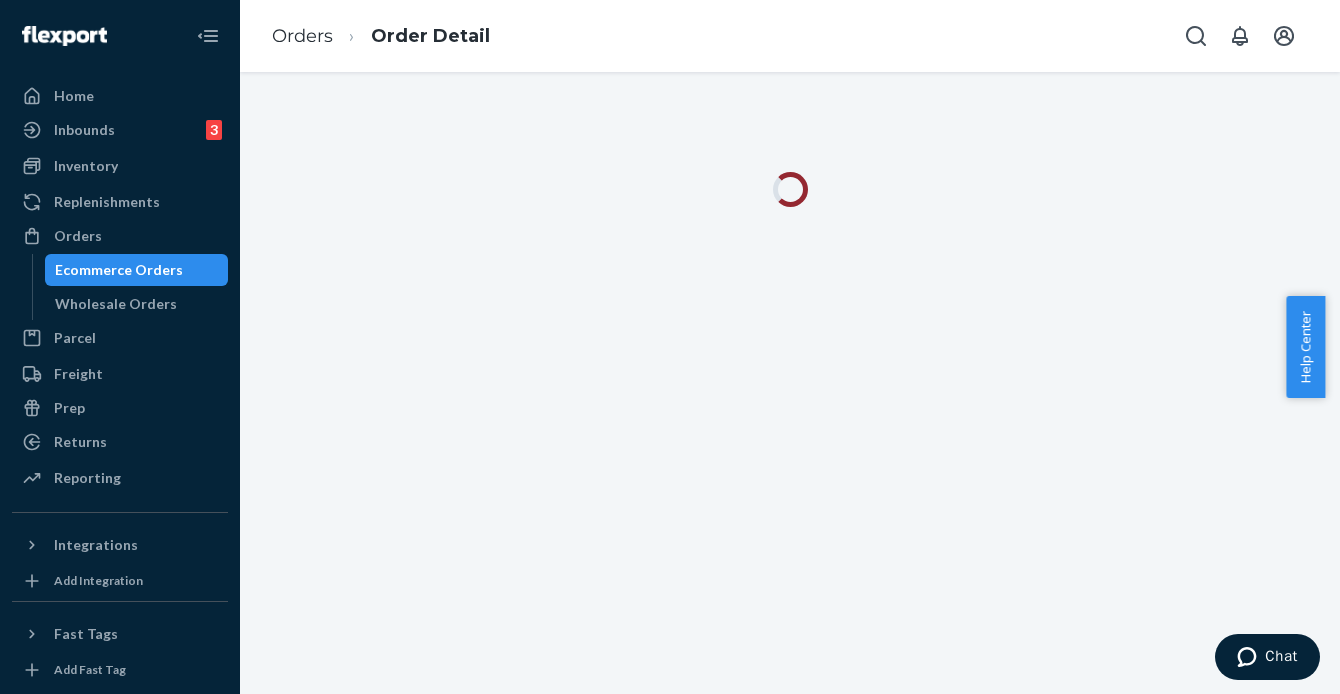 scroll, scrollTop: 0, scrollLeft: 0, axis: both 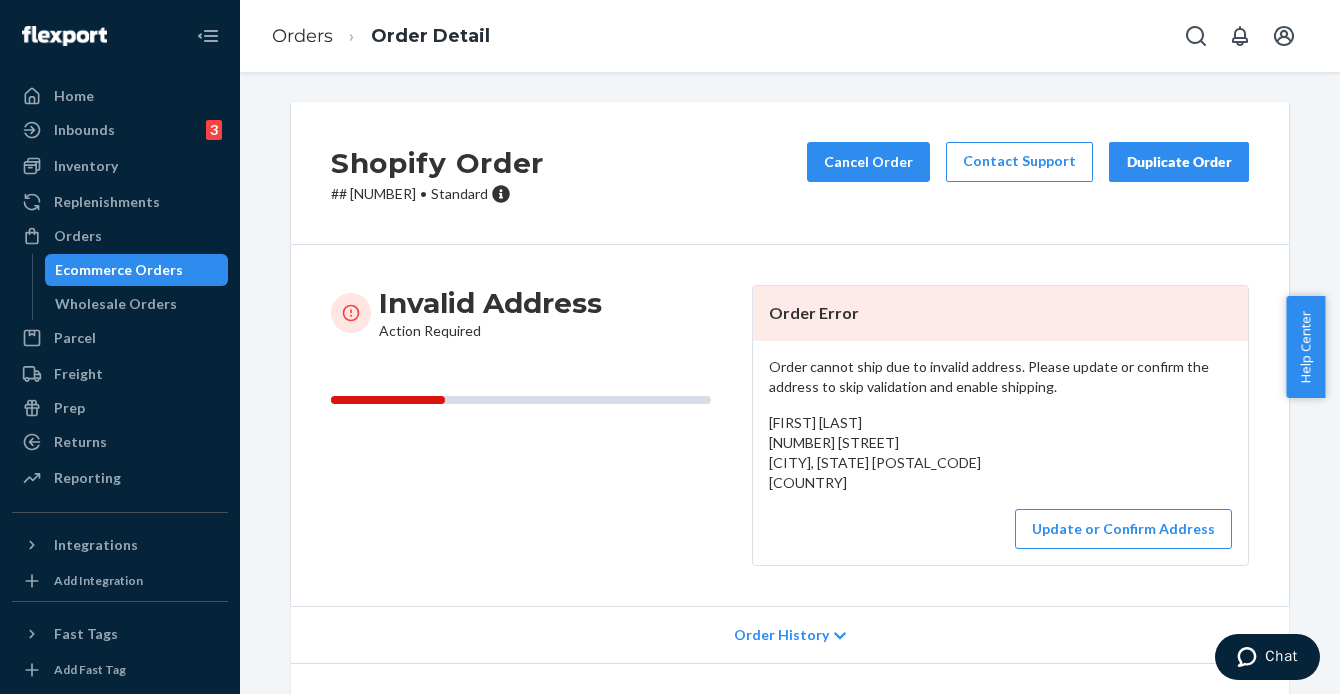 click on "# #254546725 • Standard" at bounding box center [437, 194] 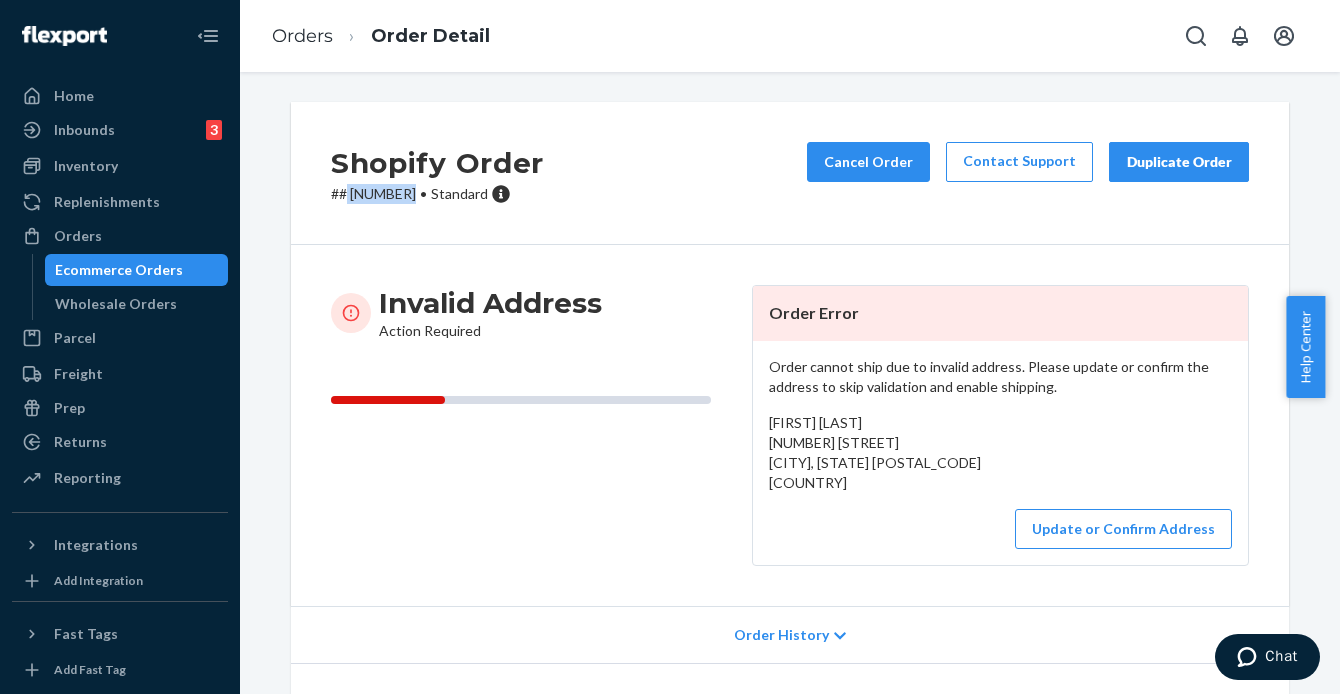 click on "# #254546725 • Standard" at bounding box center [437, 194] 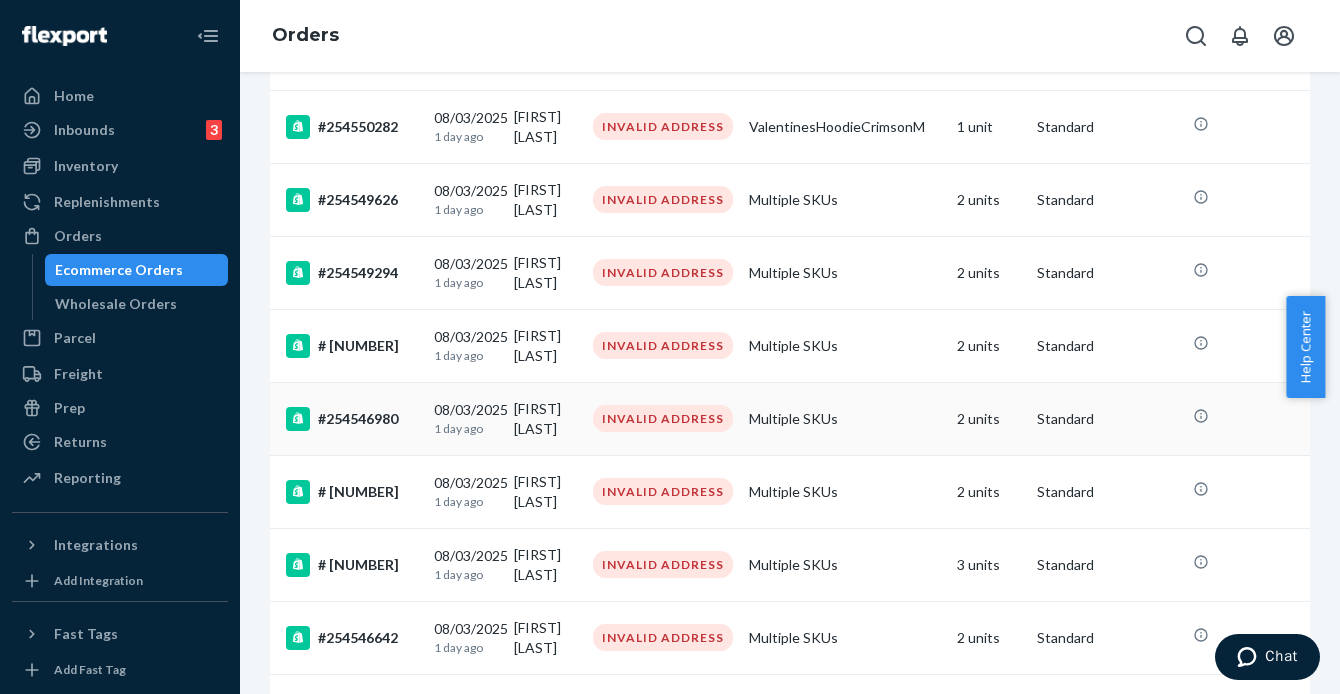 scroll, scrollTop: 257, scrollLeft: 0, axis: vertical 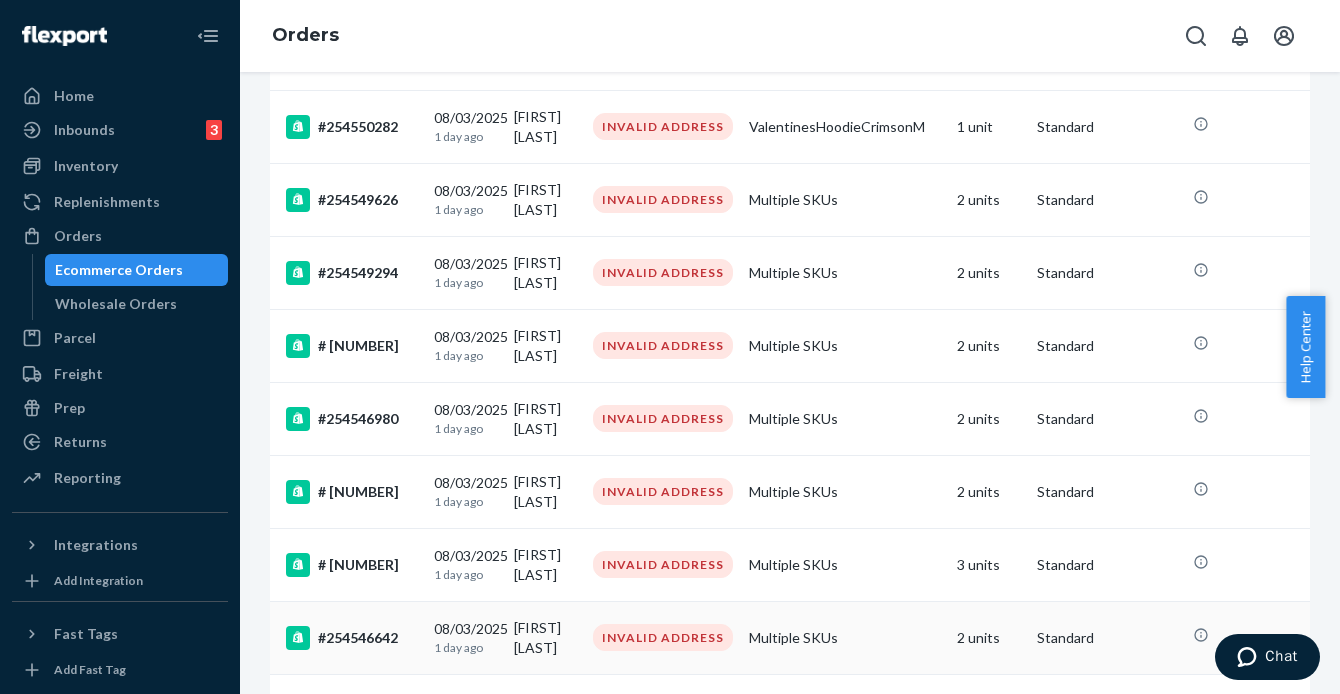 click on "#254546642" at bounding box center (352, 638) 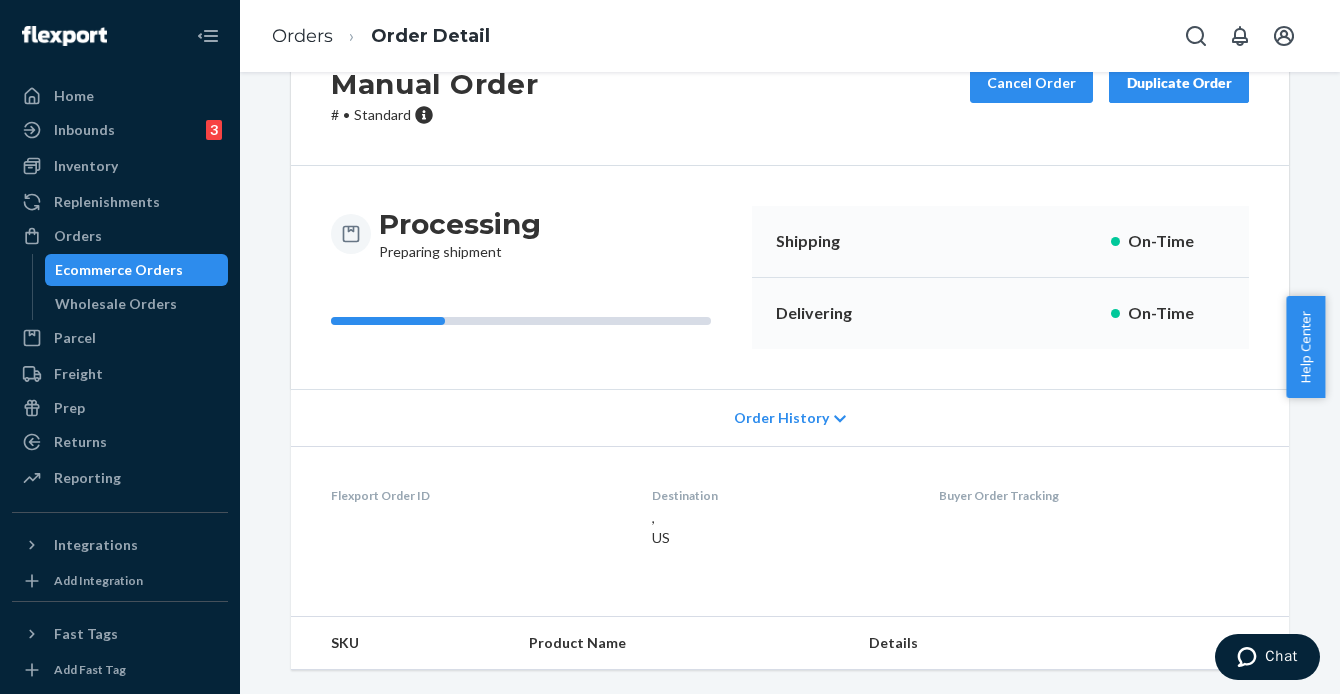 scroll, scrollTop: 0, scrollLeft: 0, axis: both 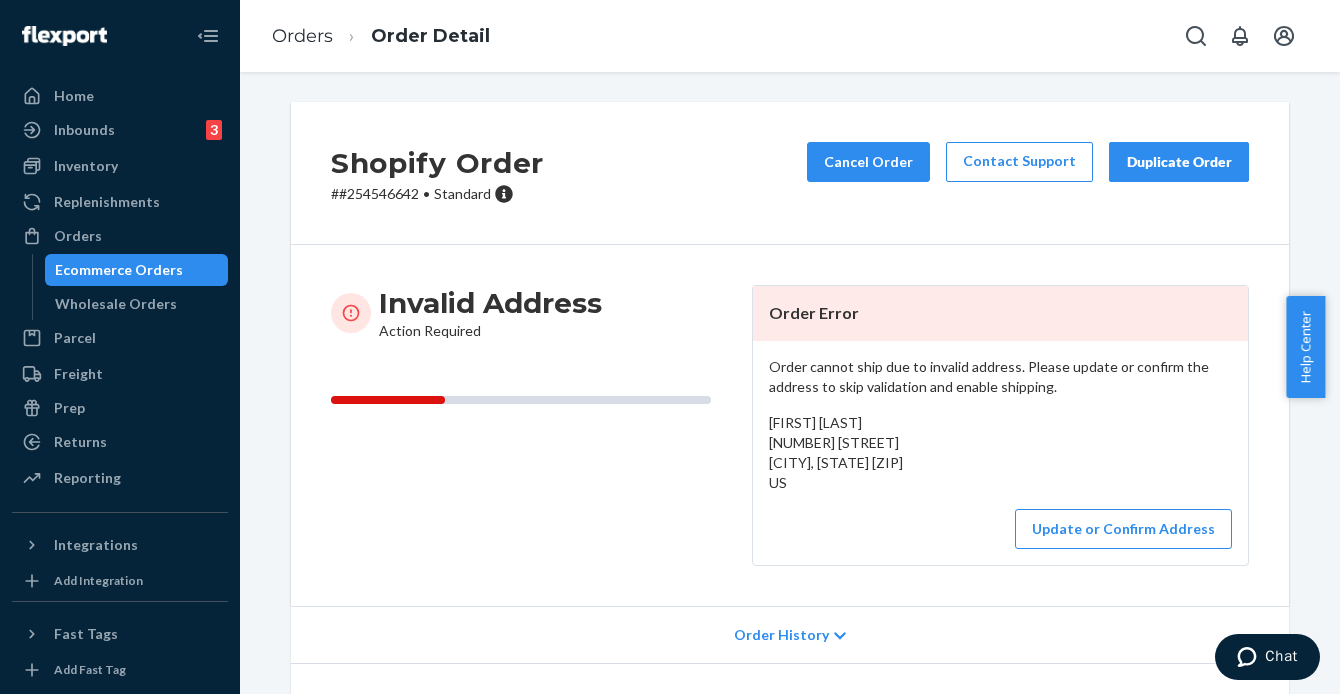 click on "# #254546642 • Standard" at bounding box center [437, 194] 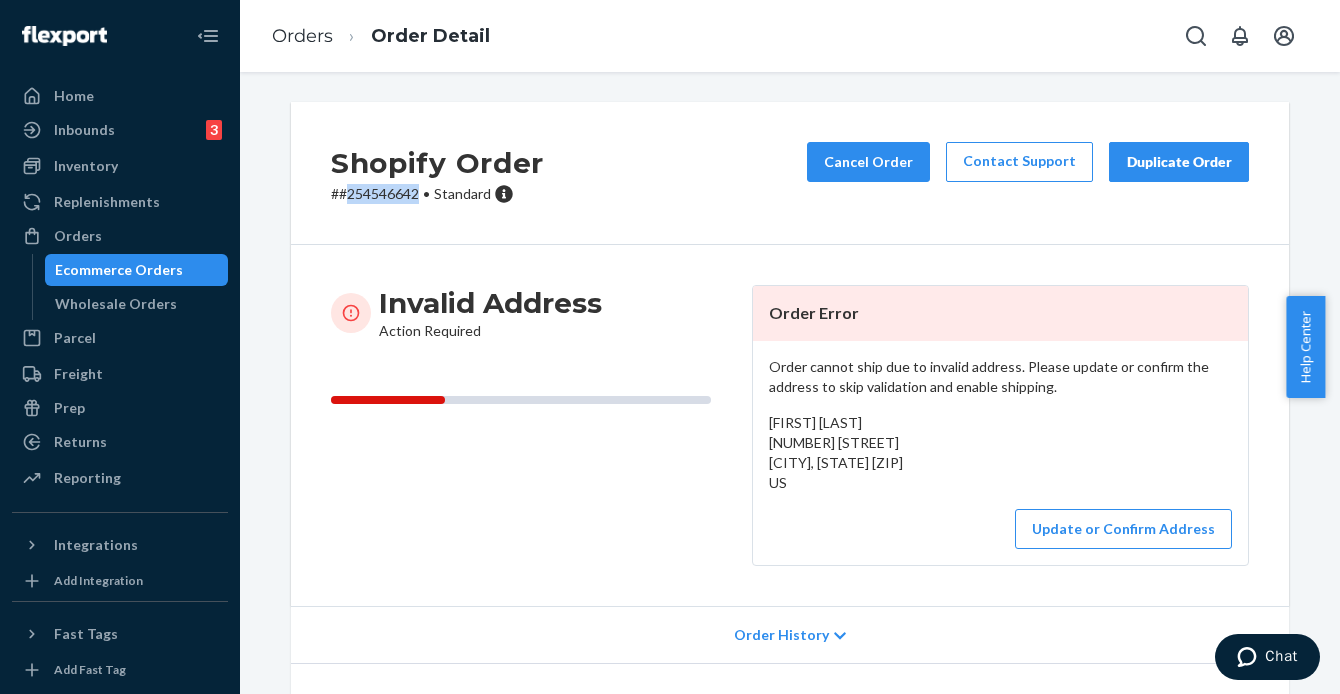 click on "# #254546642 • Standard" at bounding box center (437, 194) 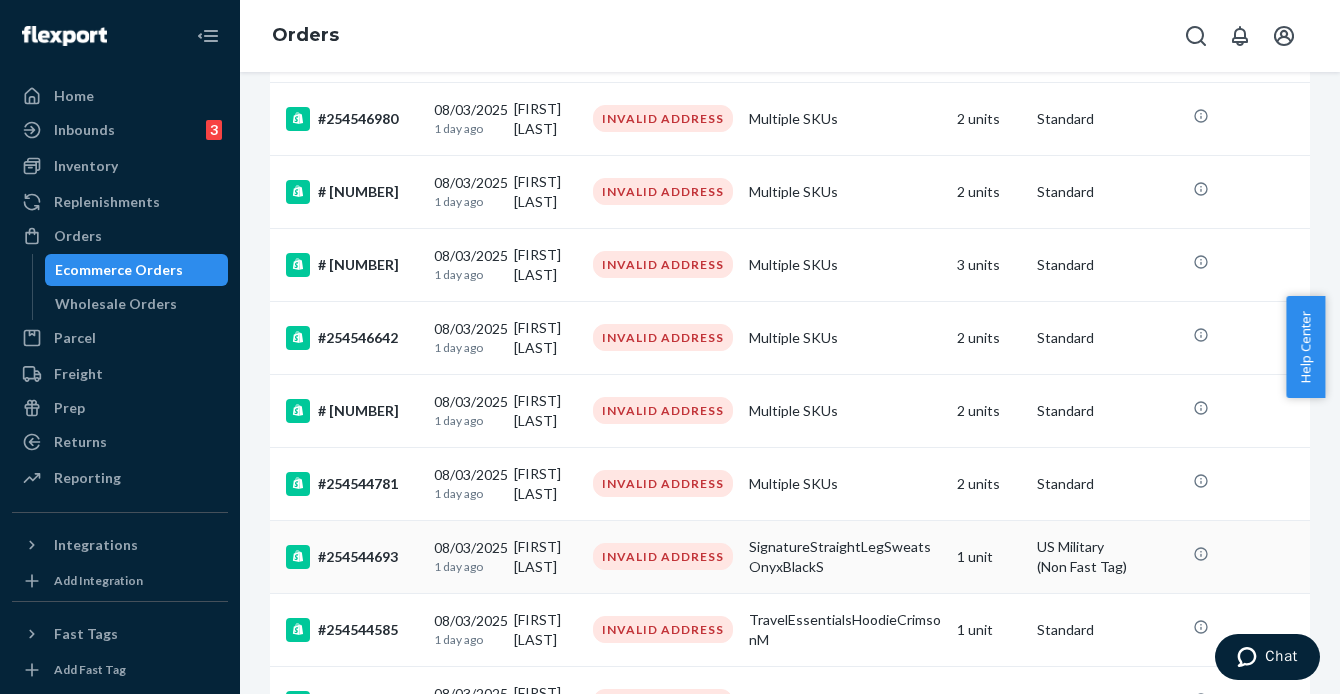 scroll, scrollTop: 557, scrollLeft: 0, axis: vertical 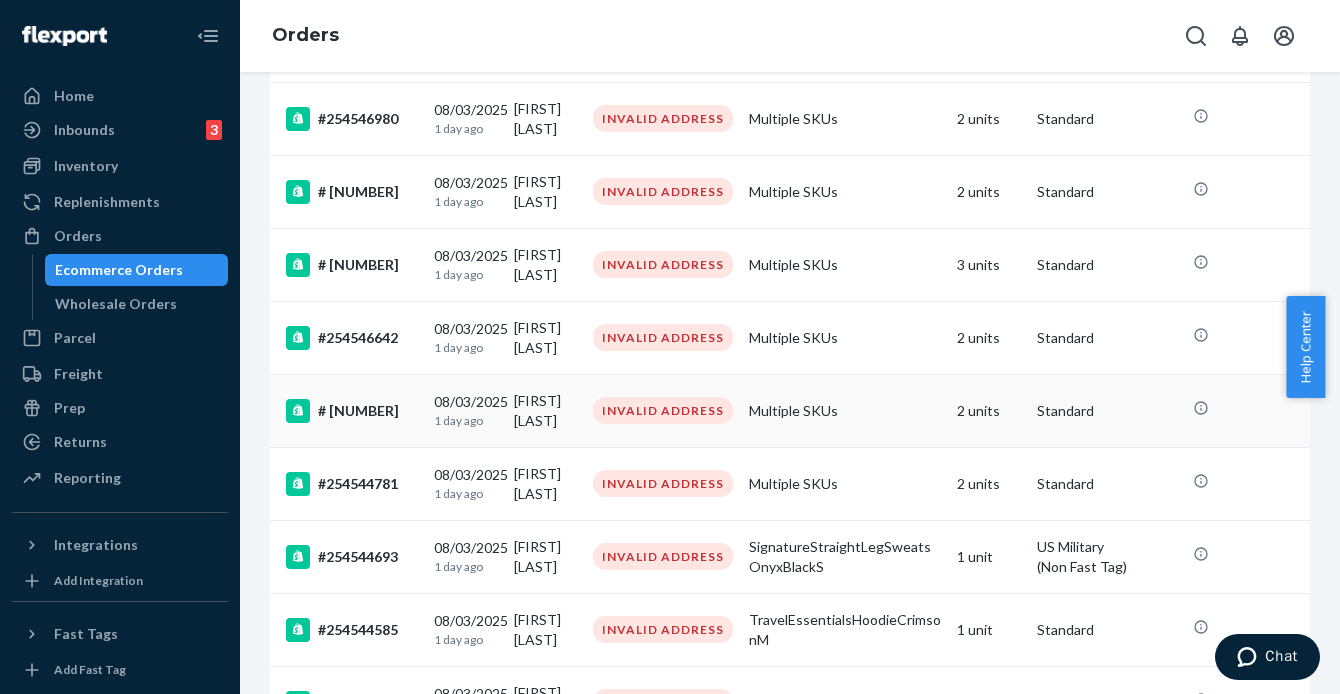 click on "# [NUMBER]" at bounding box center [352, 411] 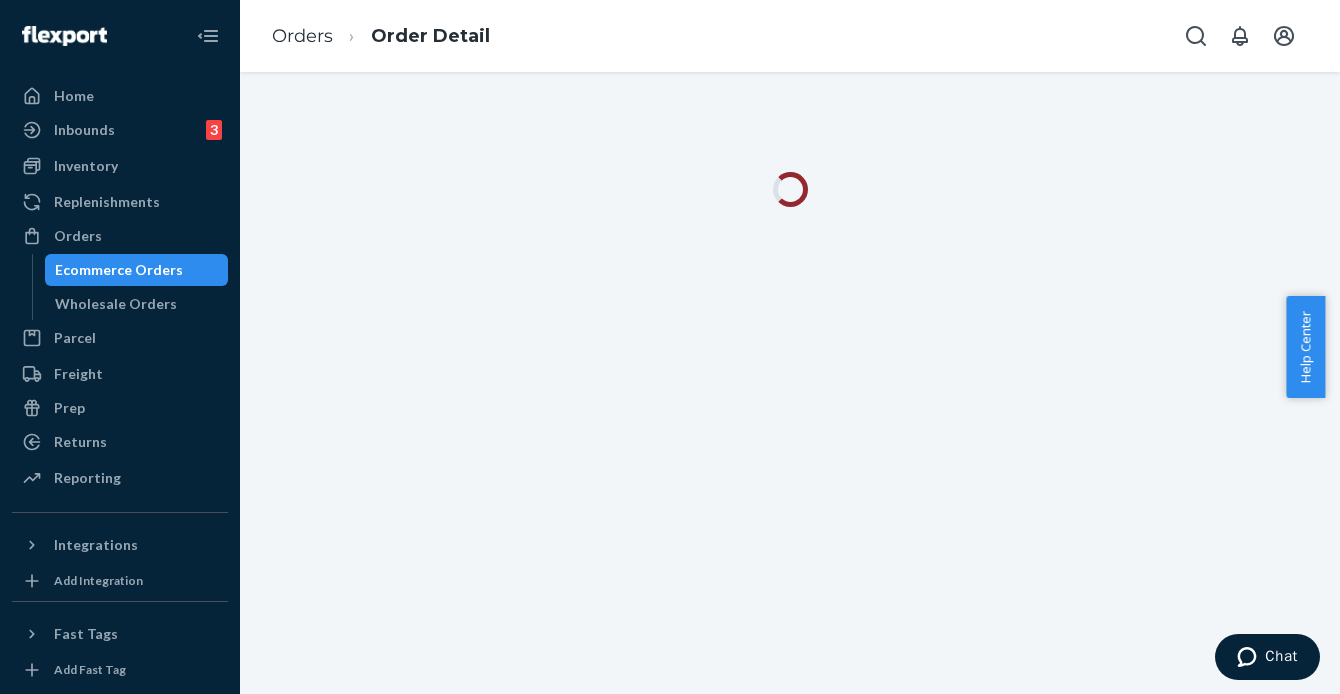 scroll, scrollTop: 0, scrollLeft: 0, axis: both 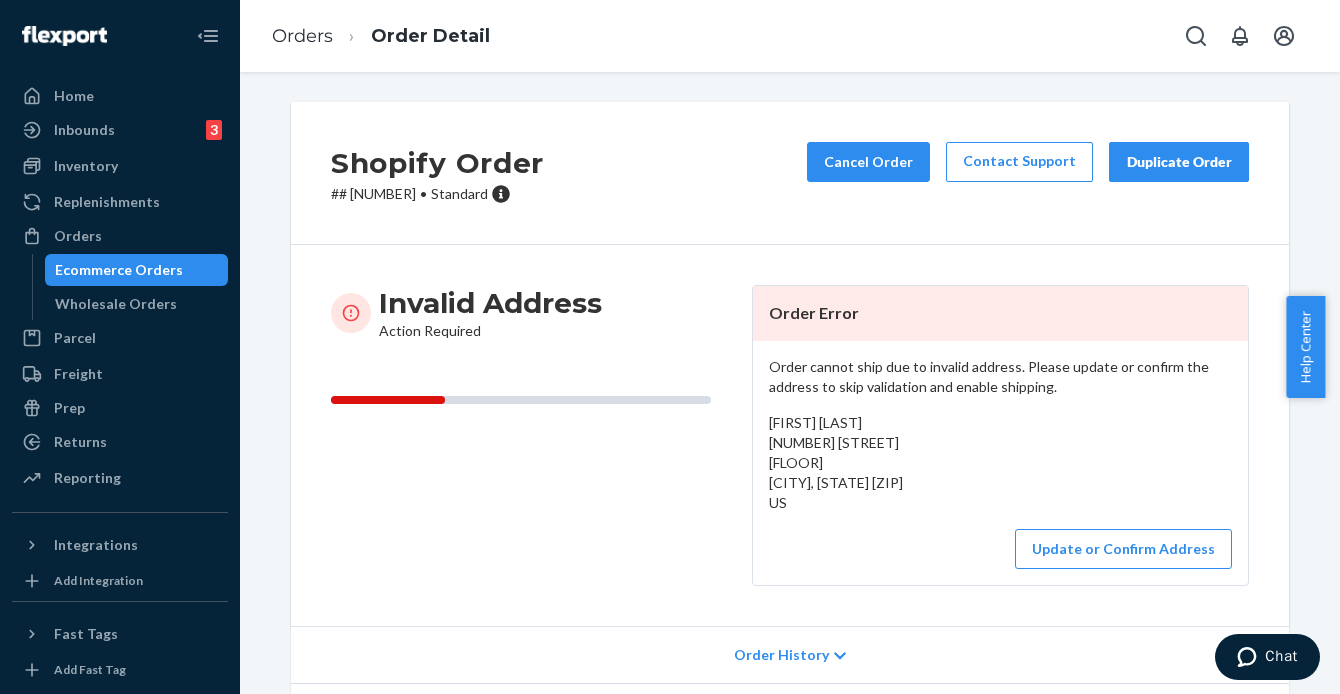 click on "# #254544868 • Standard" at bounding box center (437, 194) 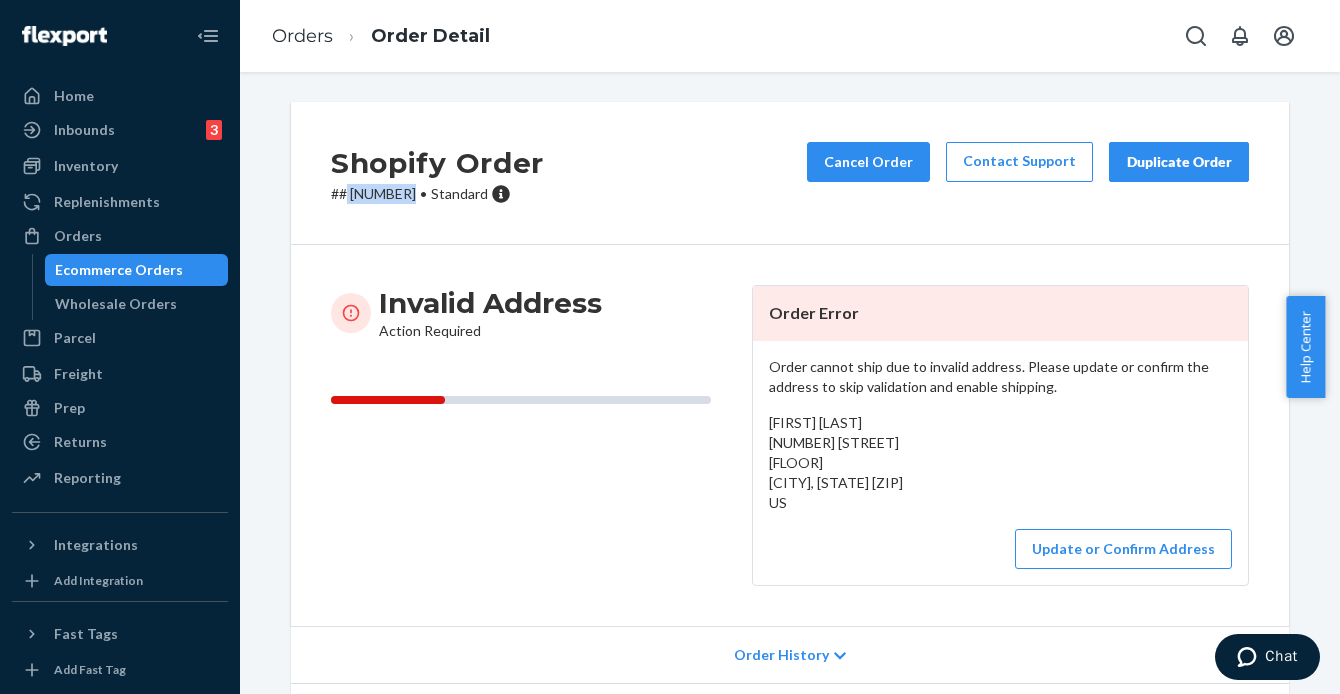 click on "# #254544868 • Standard" at bounding box center [437, 194] 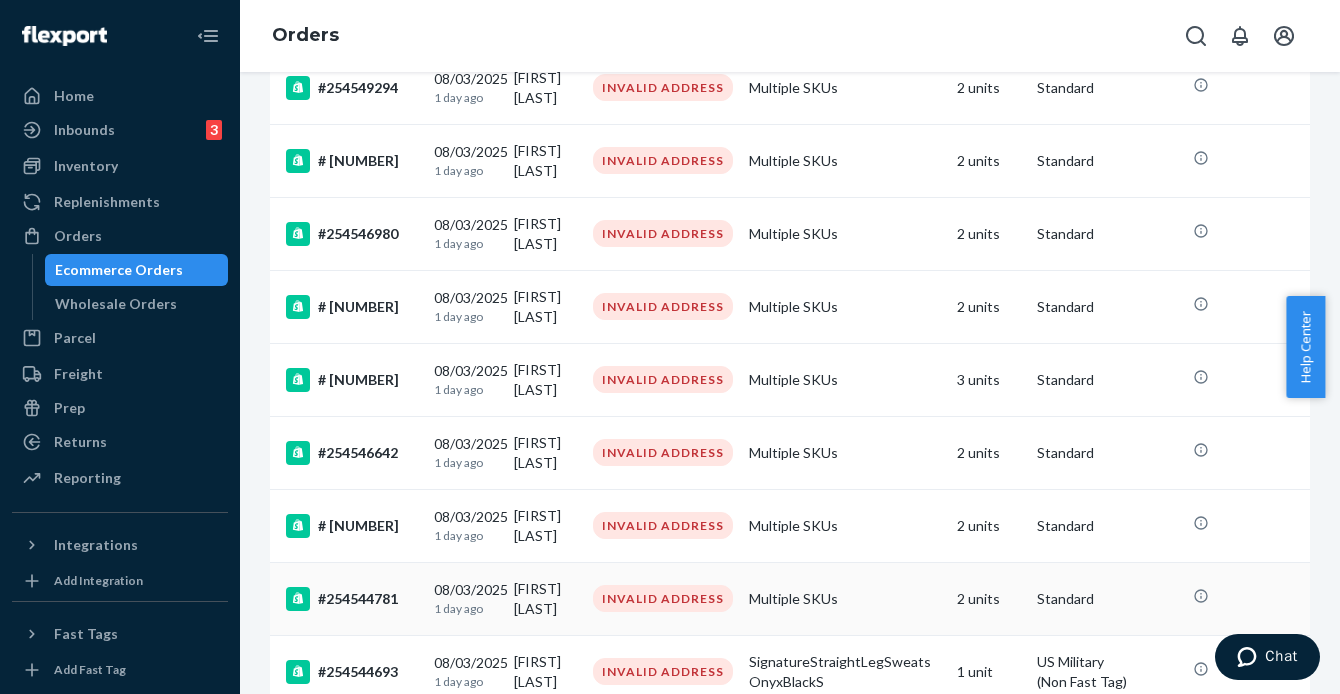 scroll, scrollTop: 457, scrollLeft: 0, axis: vertical 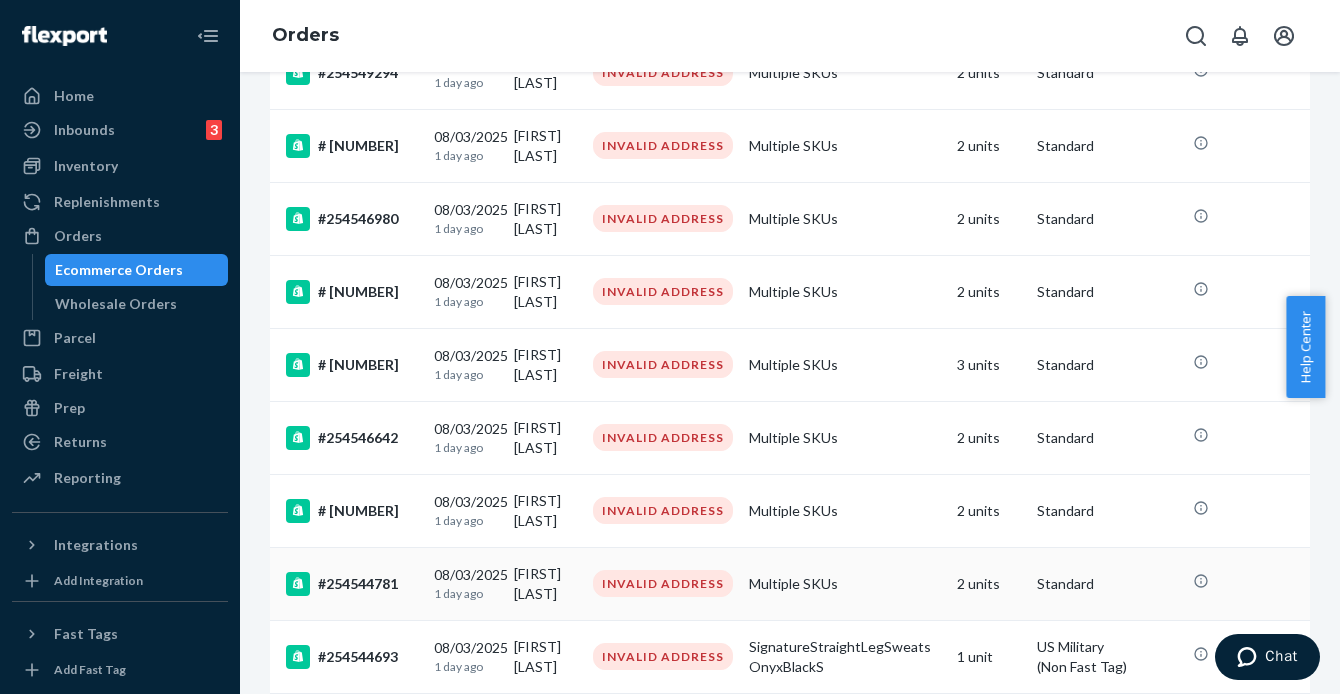 click on "#254544781" at bounding box center (352, 584) 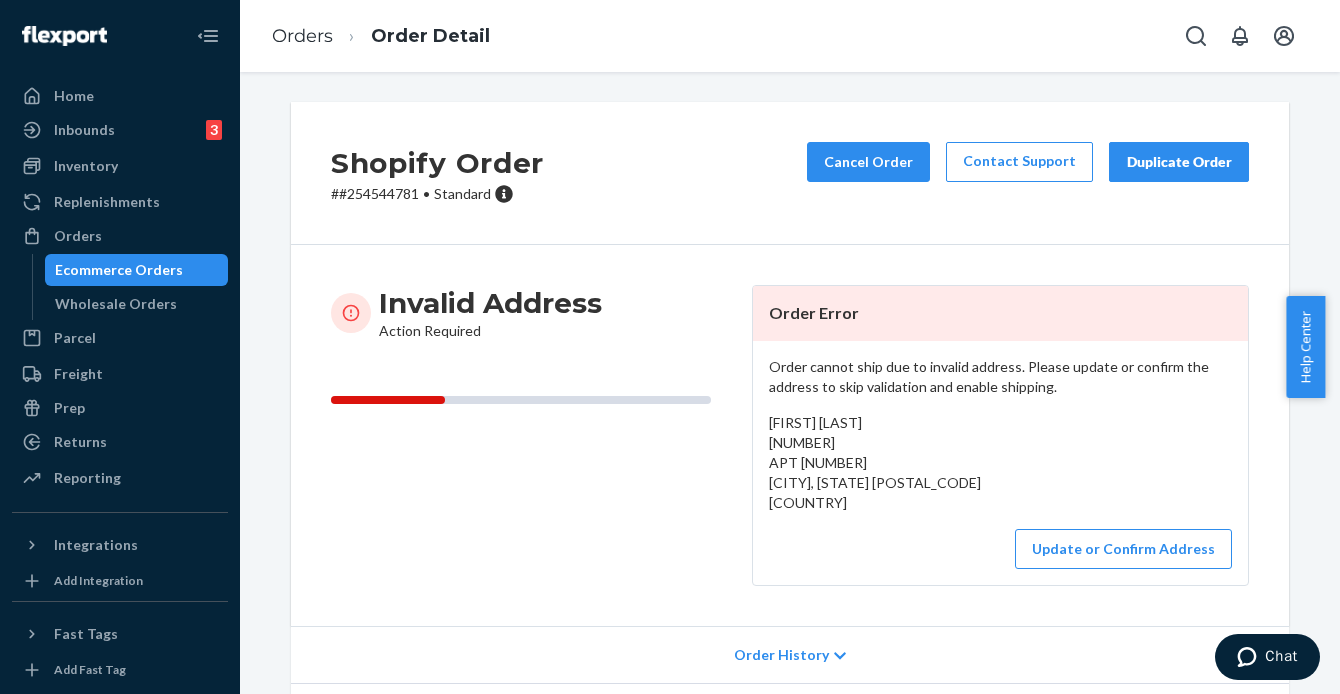 click on "# #254544781 • Standard" at bounding box center (437, 194) 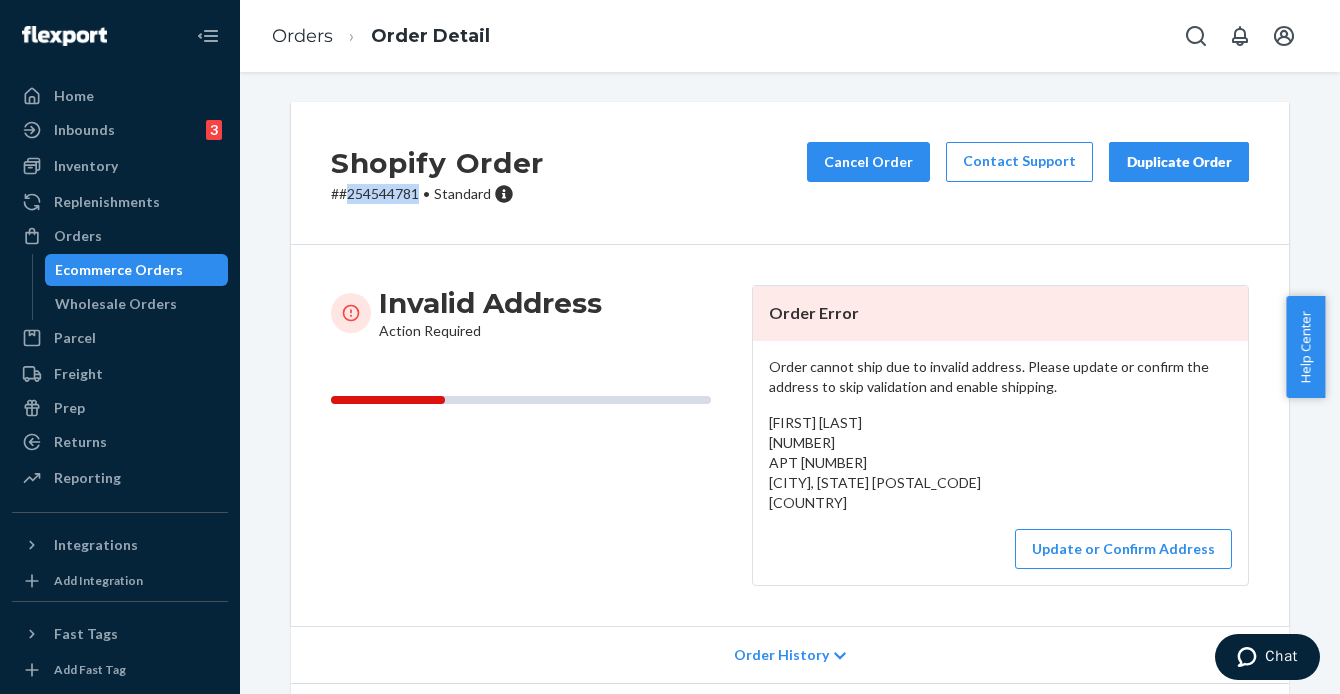 click on "# #254544781 • Standard" at bounding box center [437, 194] 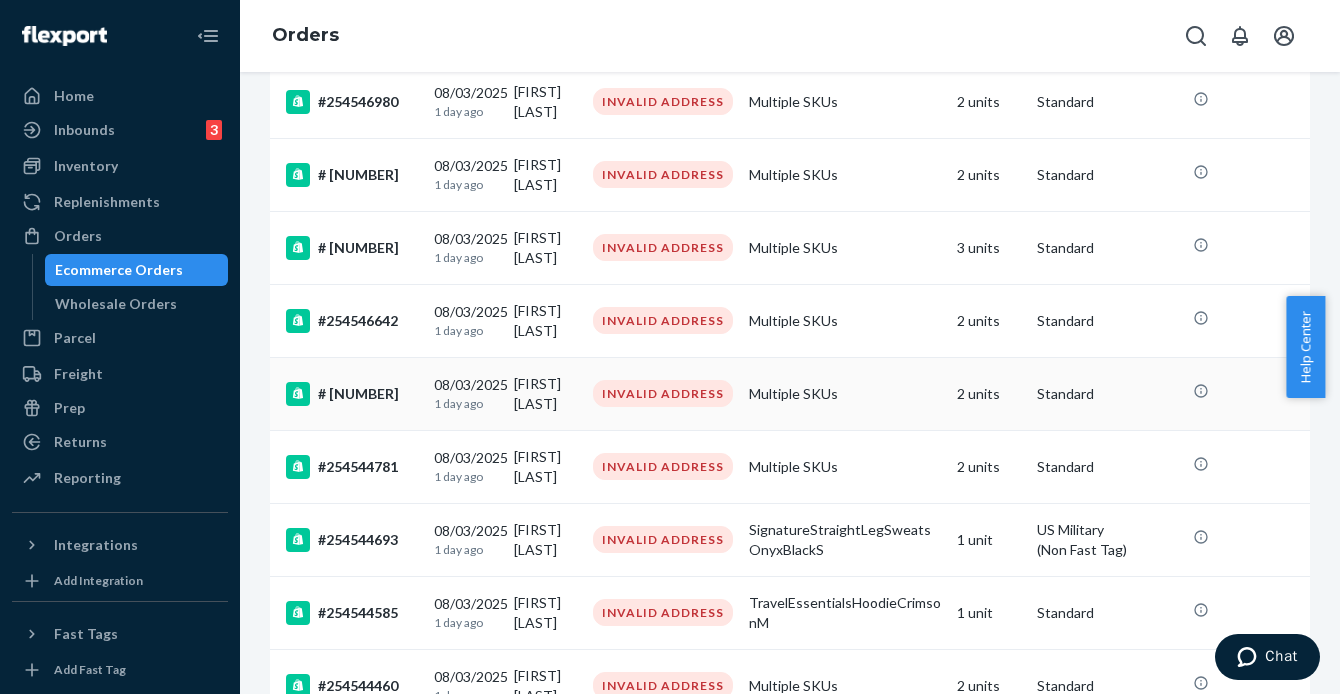 scroll, scrollTop: 583, scrollLeft: 0, axis: vertical 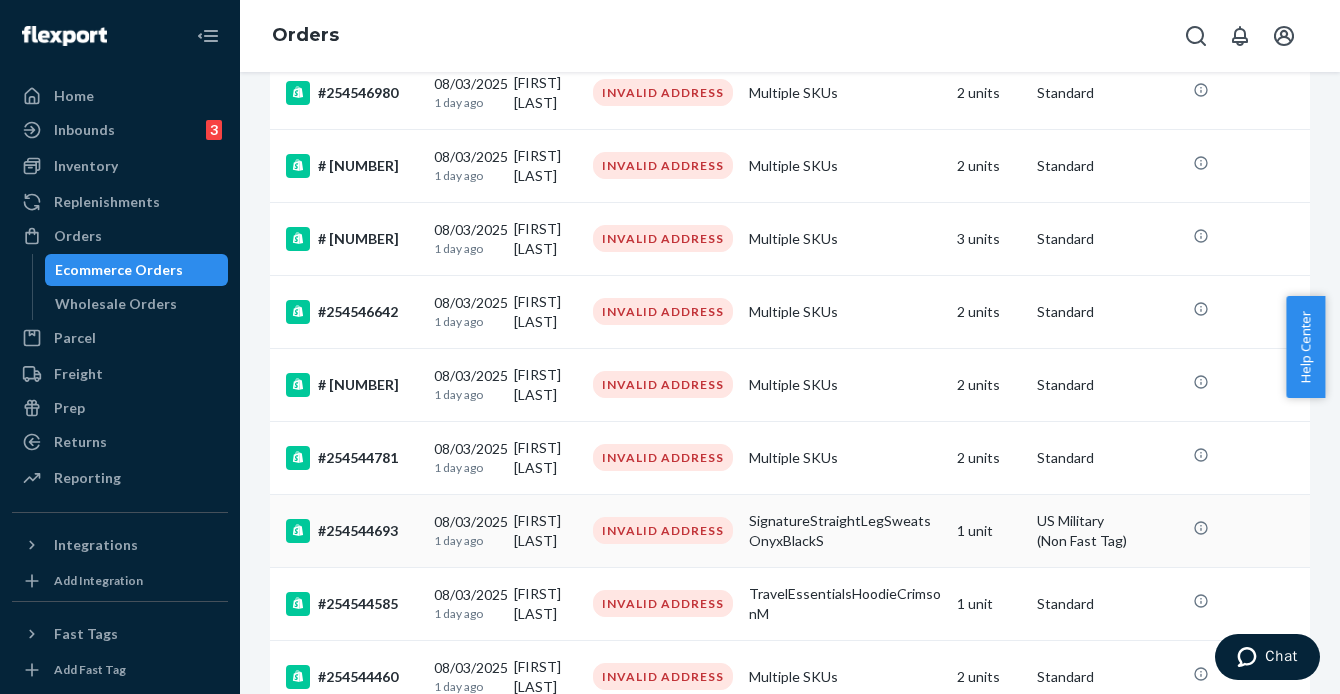 click on "#254544693" at bounding box center (348, 530) 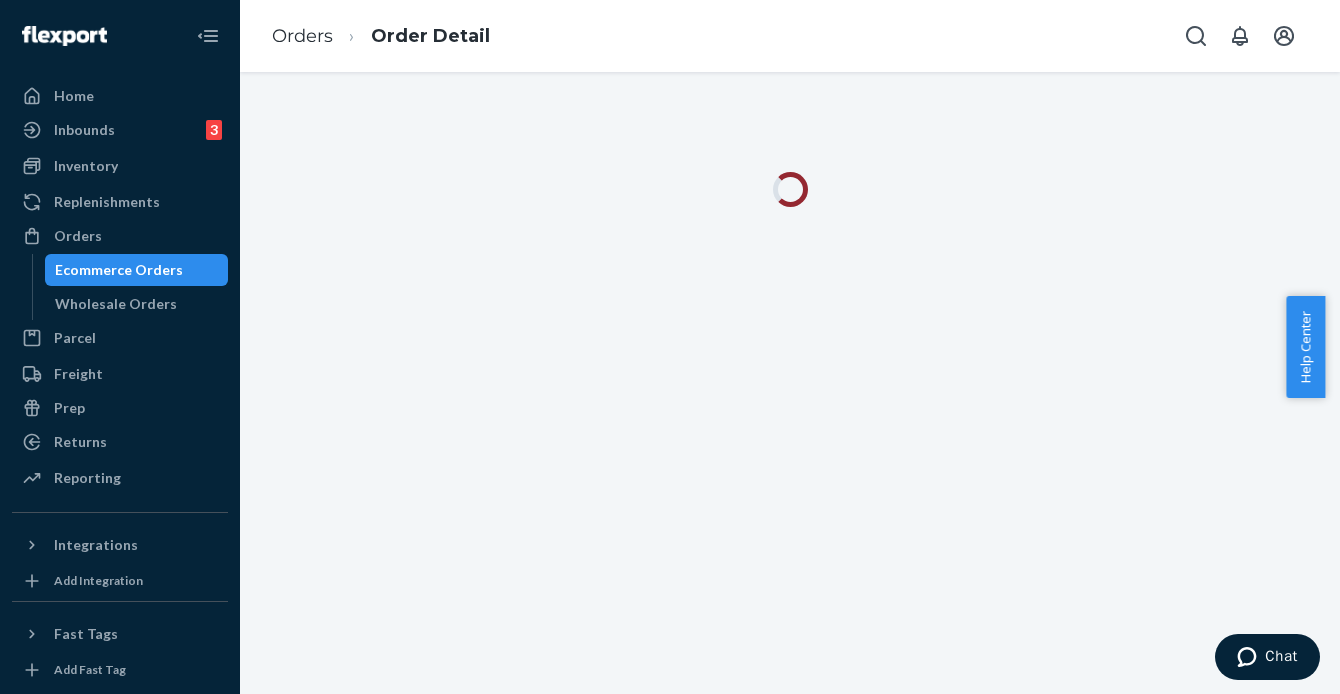 scroll, scrollTop: 0, scrollLeft: 0, axis: both 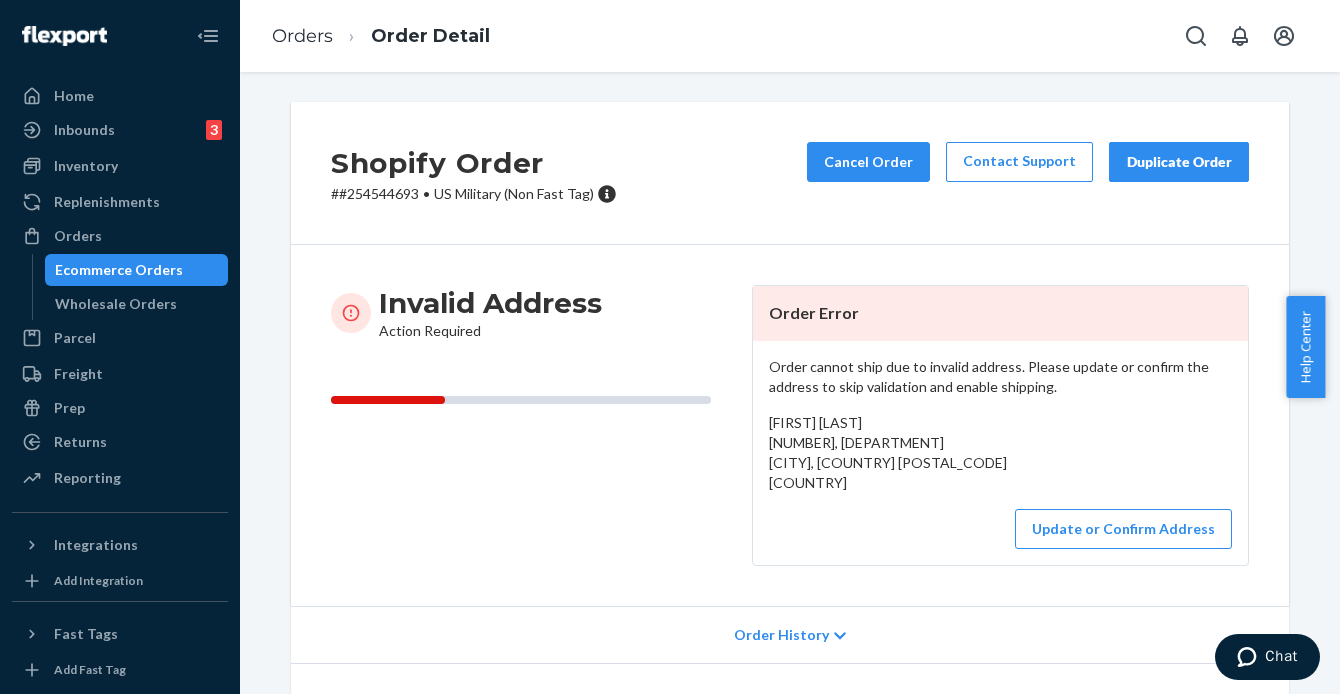 click on "# [NUMBER] • US Military (Non Fast Tag)" at bounding box center (474, 194) 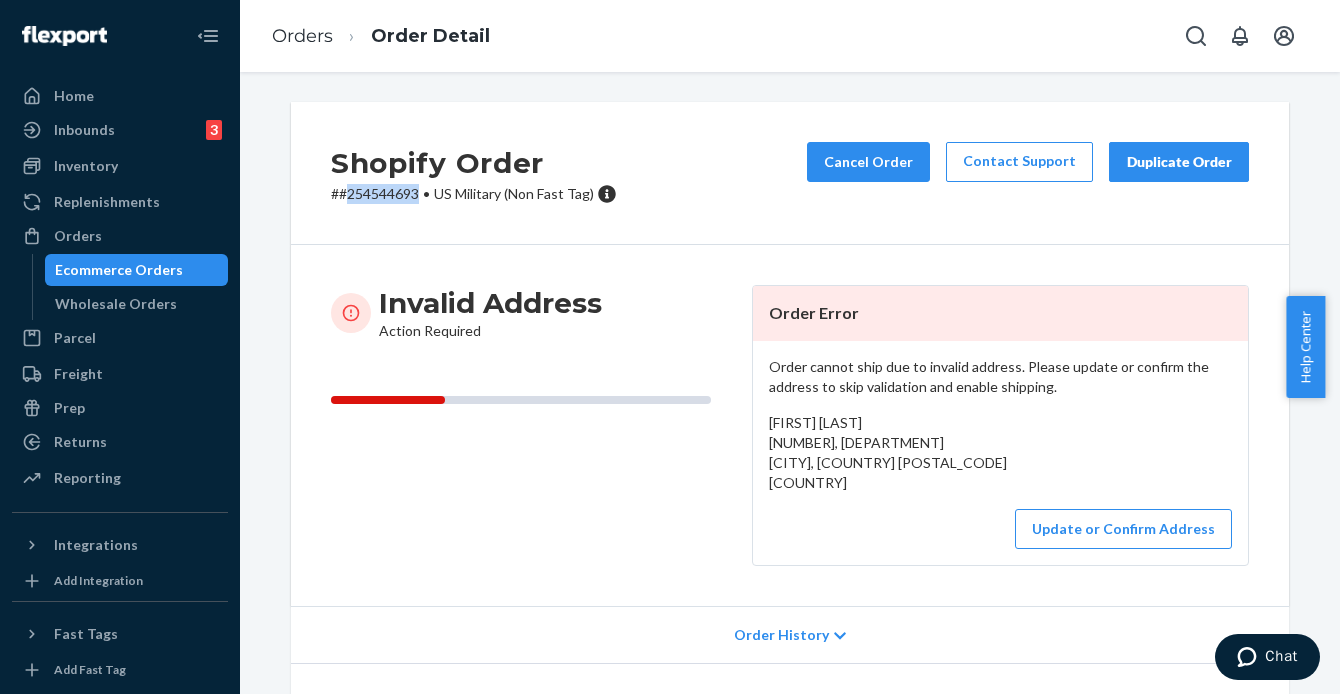 click on "# [NUMBER] • US Military (Non Fast Tag)" at bounding box center (474, 194) 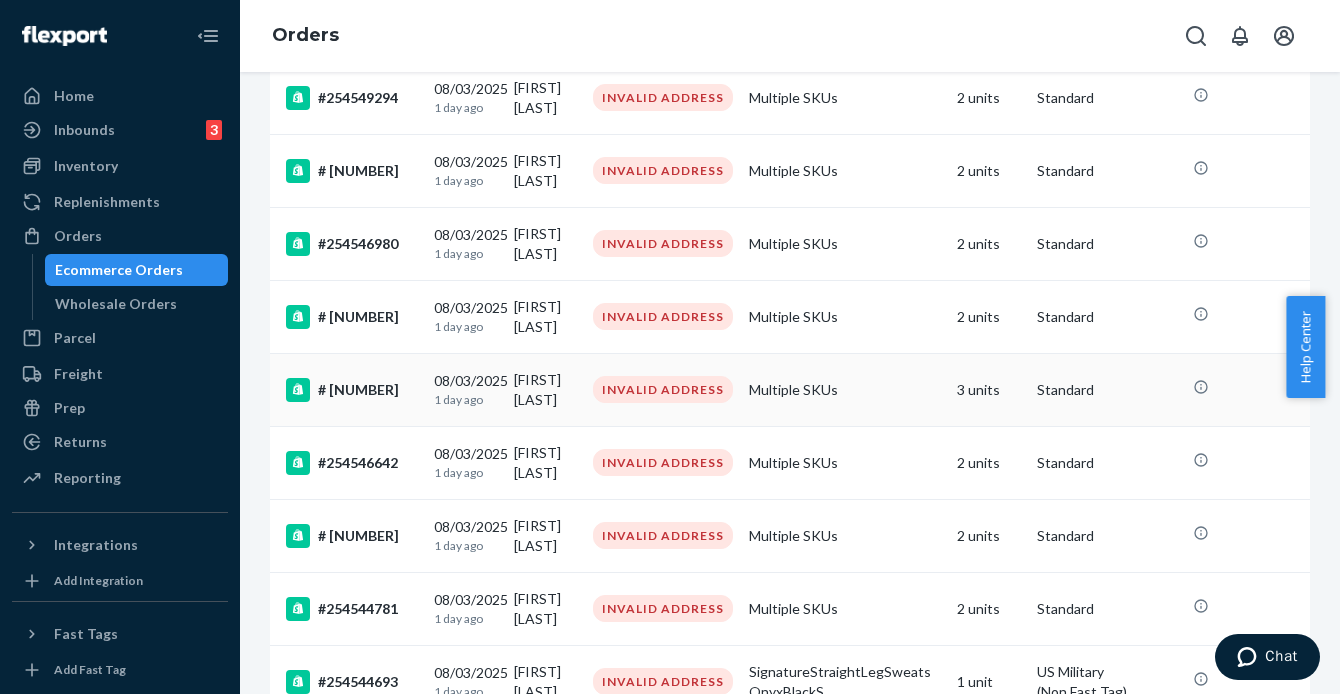scroll, scrollTop: 629, scrollLeft: 0, axis: vertical 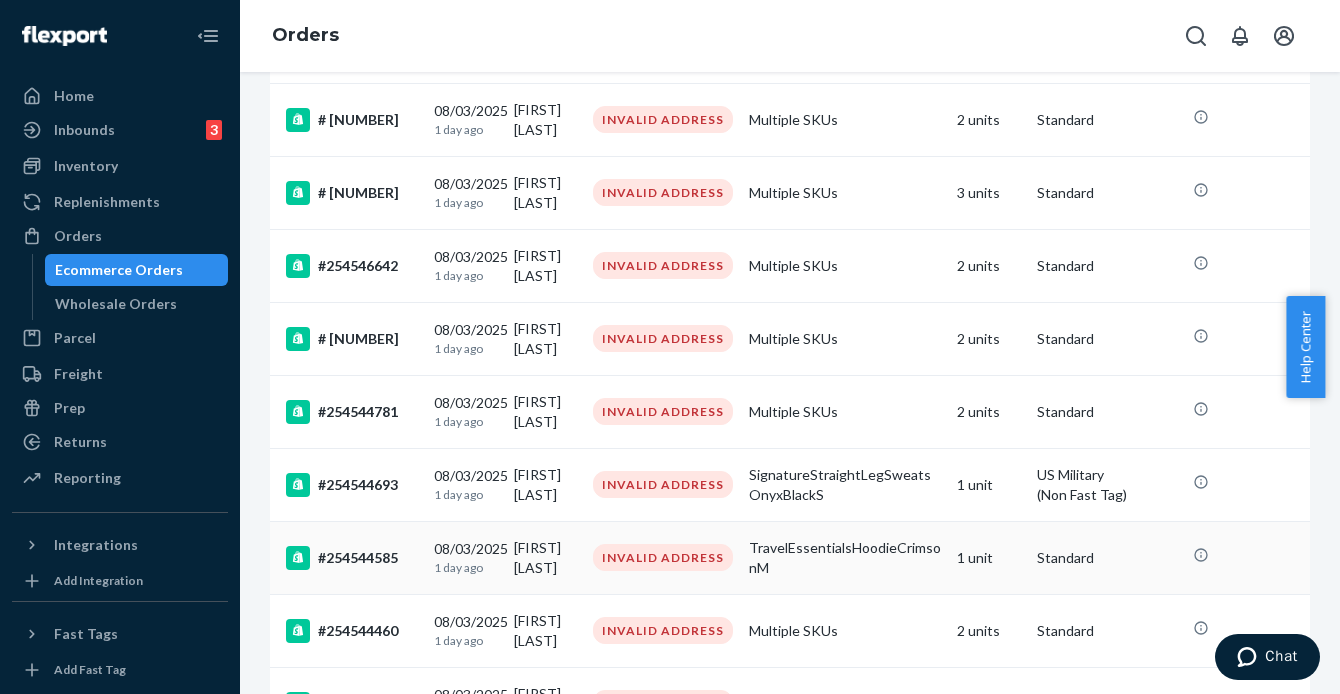 click on "#254544585" at bounding box center (352, 558) 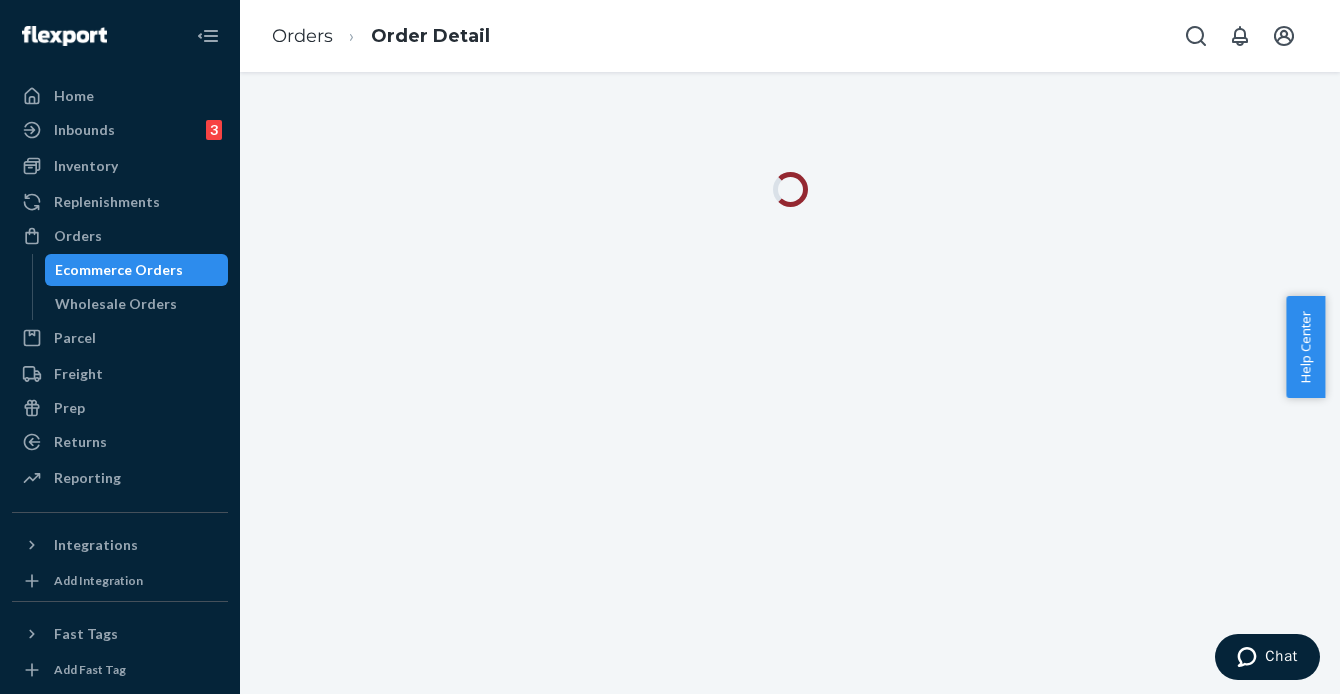 scroll, scrollTop: 0, scrollLeft: 0, axis: both 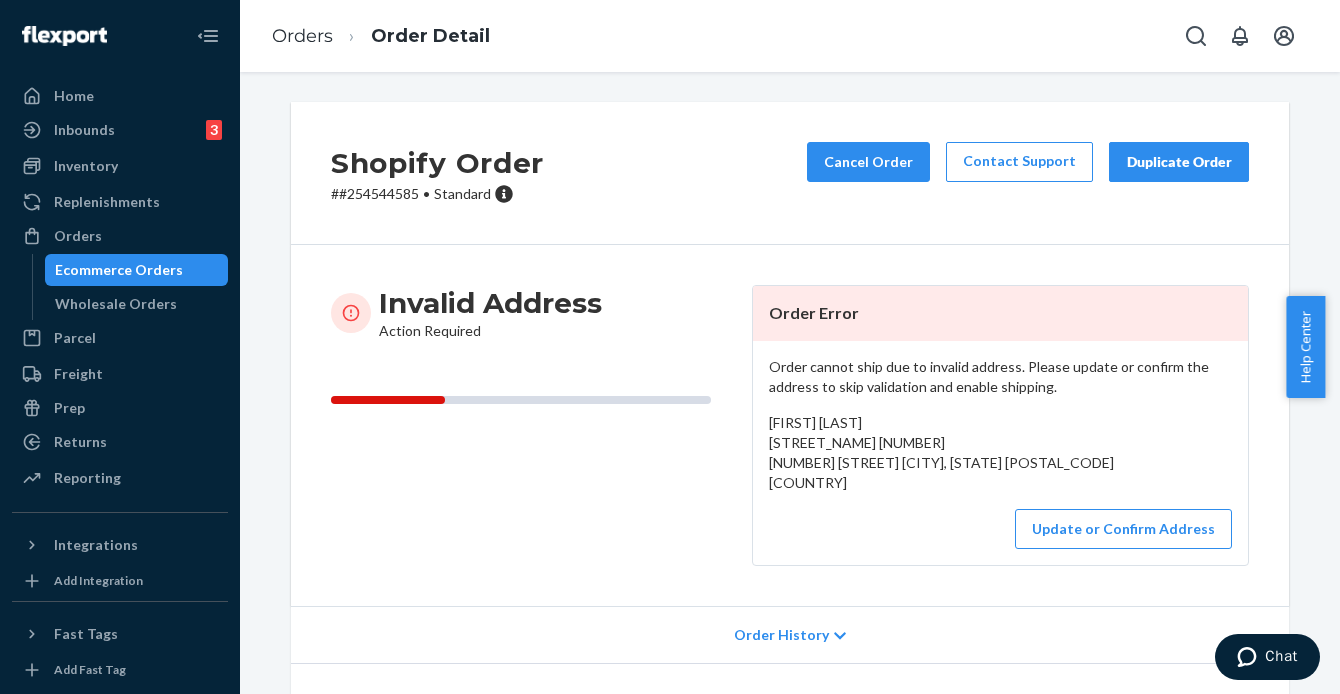 click on "# #254544585 • Standard" at bounding box center [437, 194] 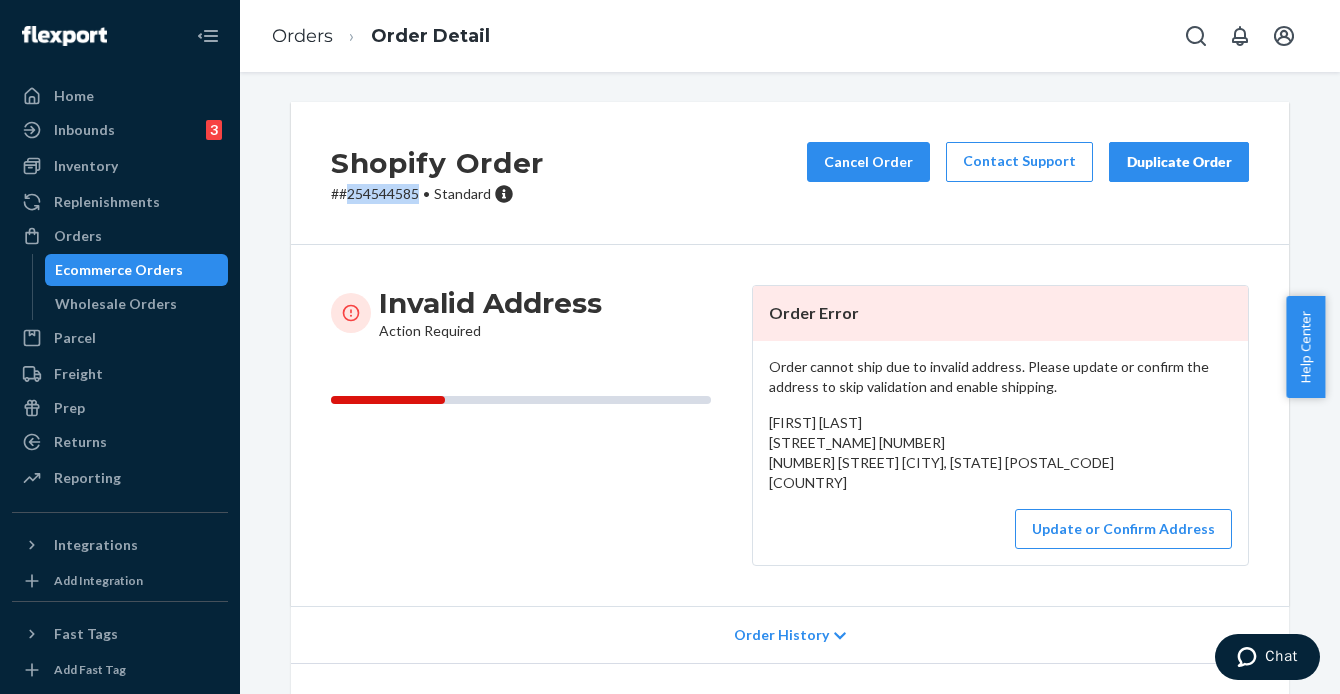 click on "# #254544585 • Standard" at bounding box center (437, 194) 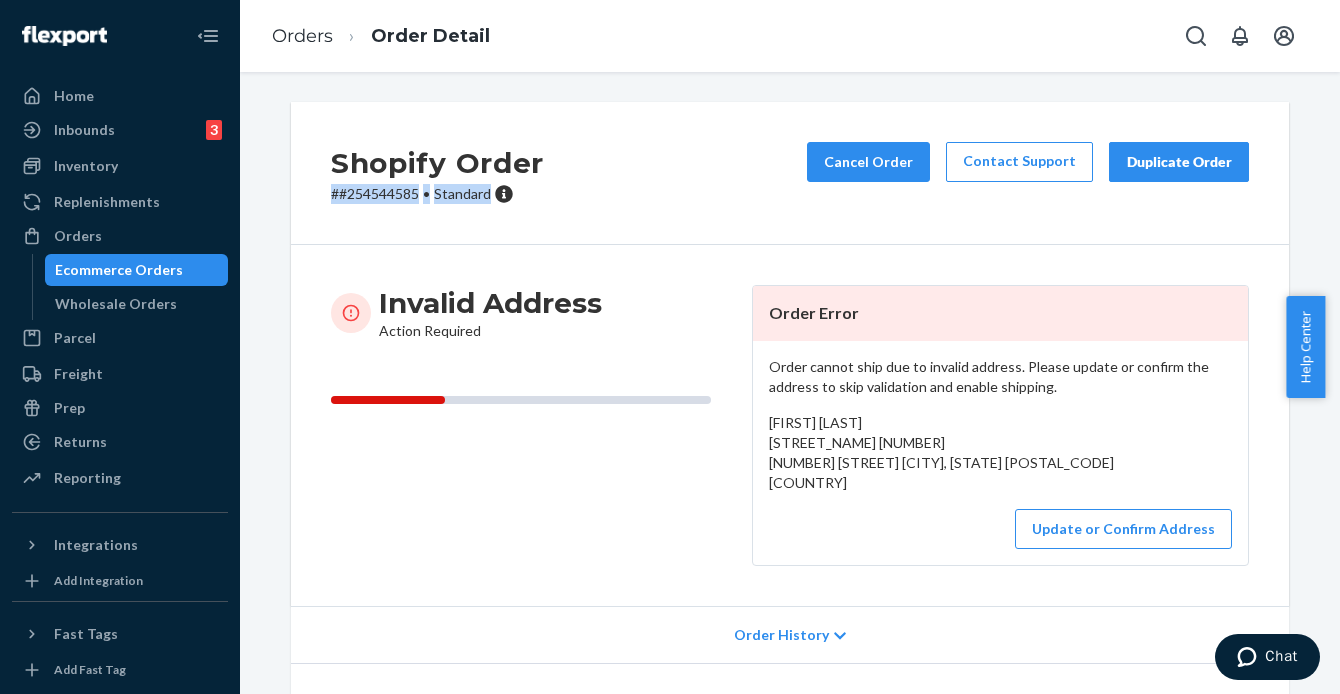 click on "# #254544585 • Standard" at bounding box center (437, 194) 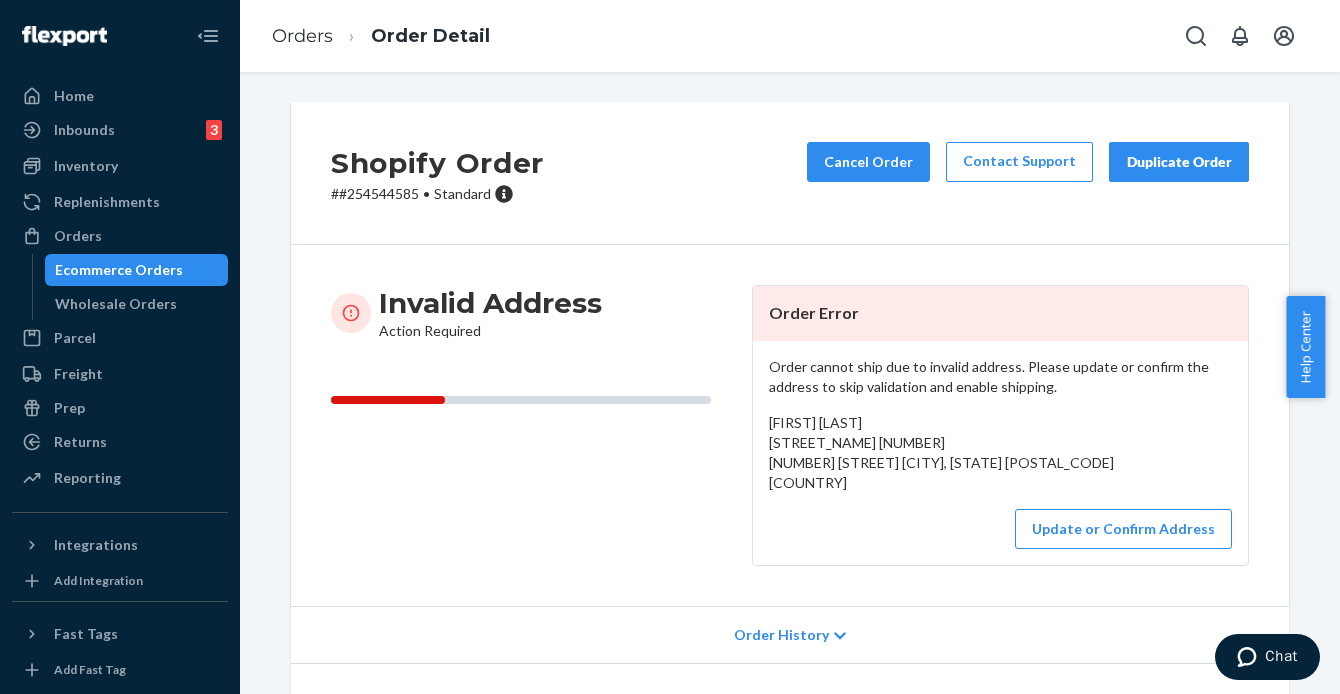 click on "# #254544585 • Standard" at bounding box center [437, 194] 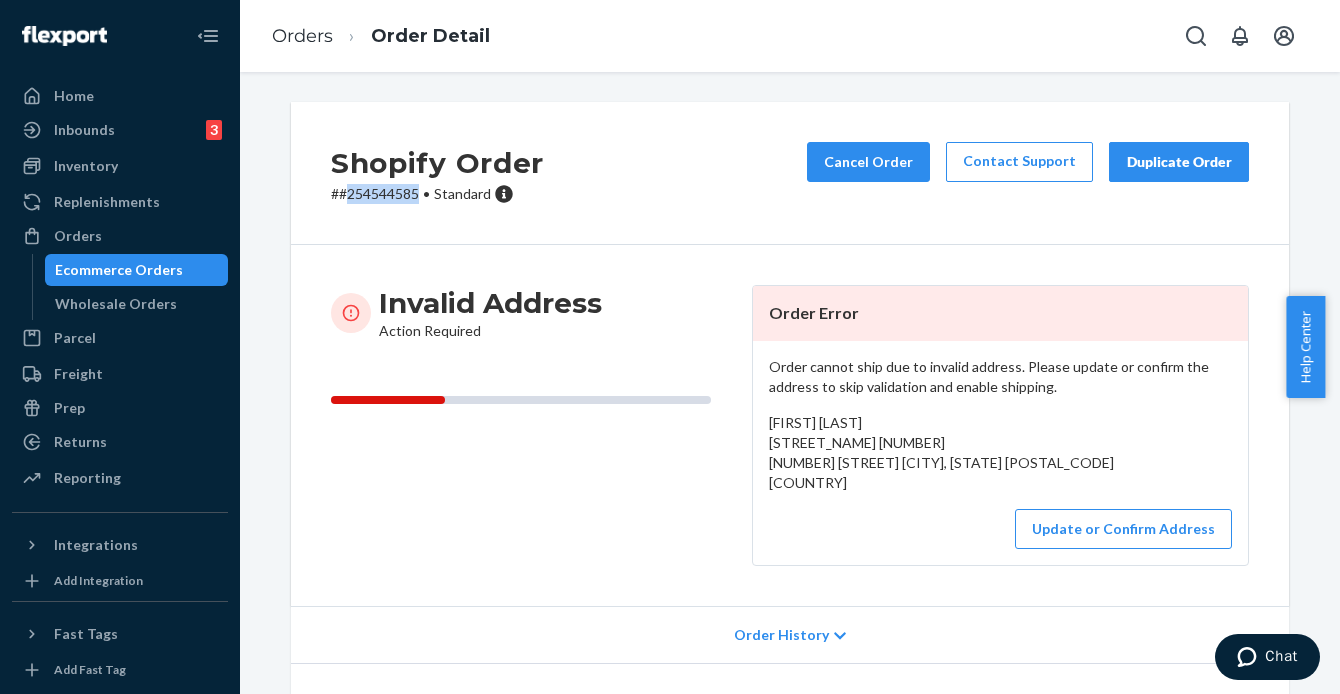 click on "# #254544585 • Standard" at bounding box center [437, 194] 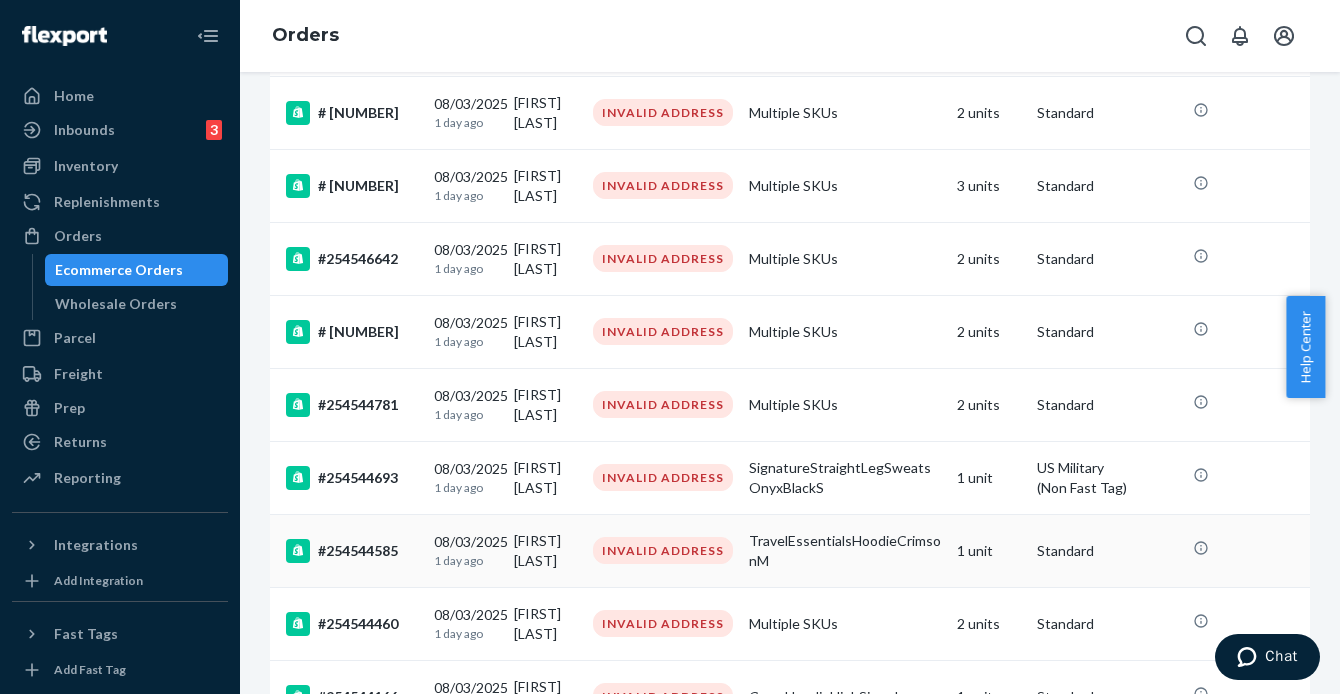 scroll, scrollTop: 651, scrollLeft: 0, axis: vertical 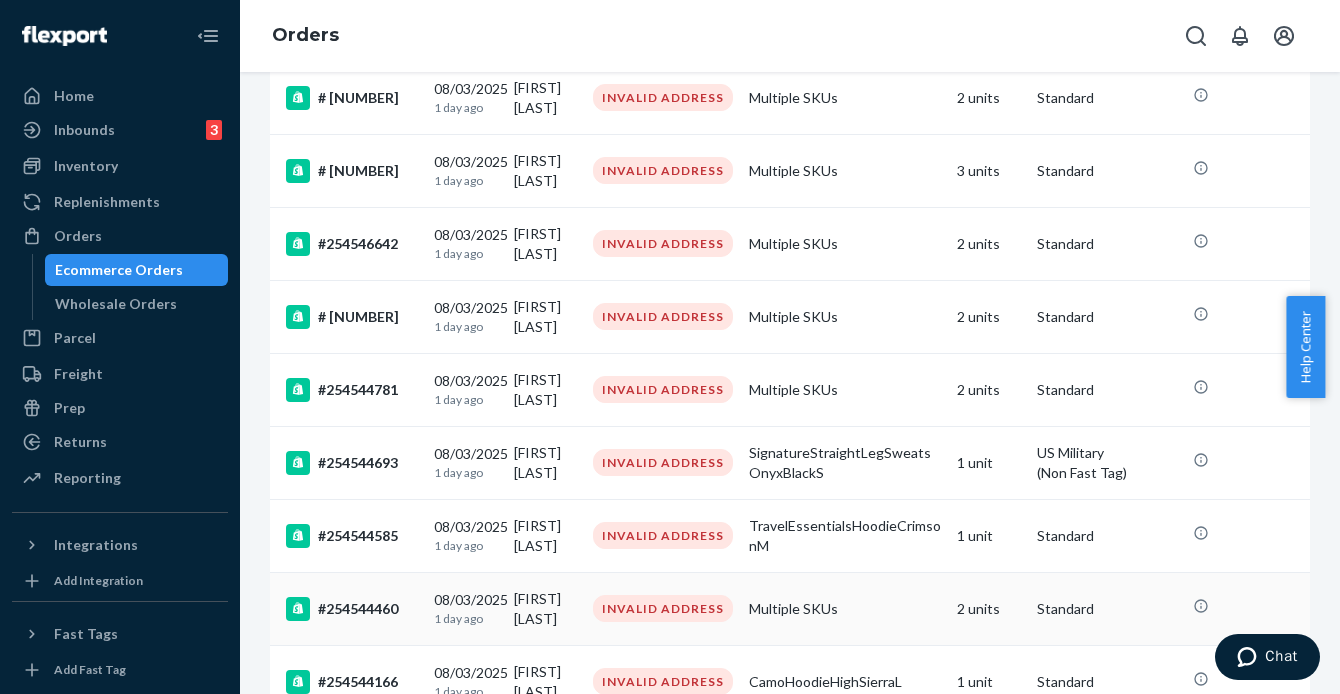 click on "#254544460" at bounding box center (352, 609) 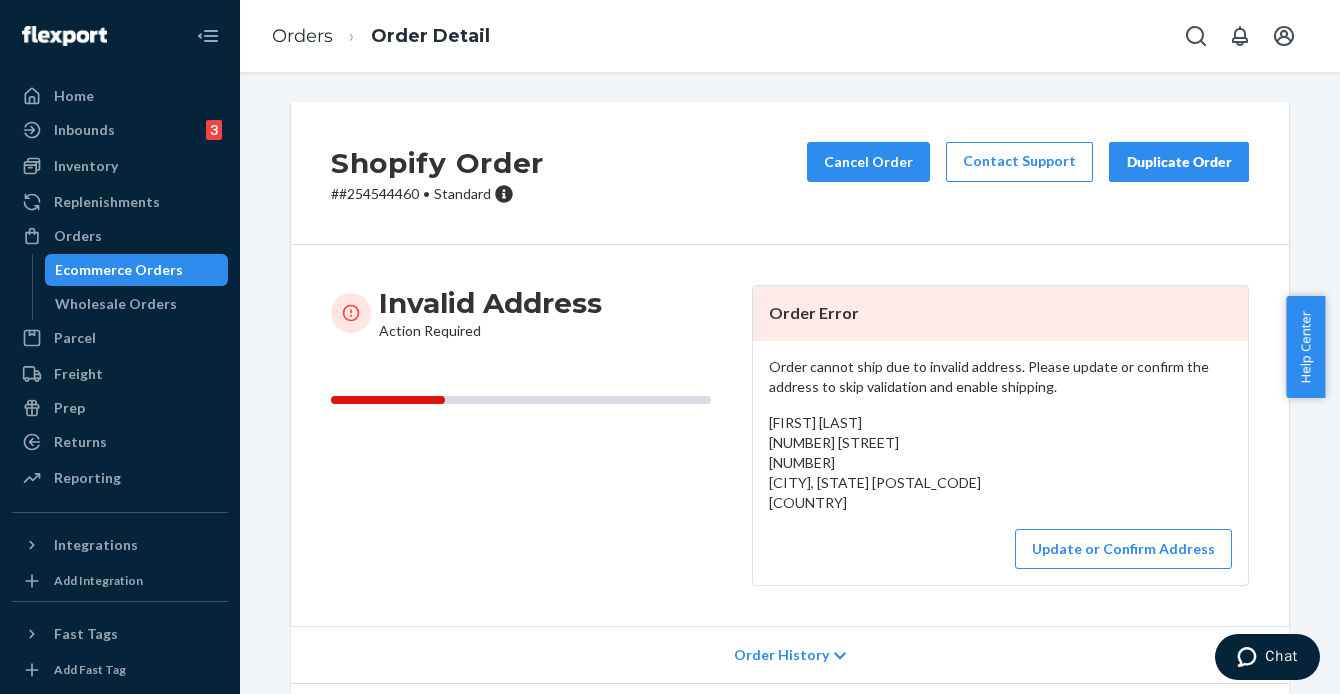 click on "# #254544460 • Standard" at bounding box center [437, 194] 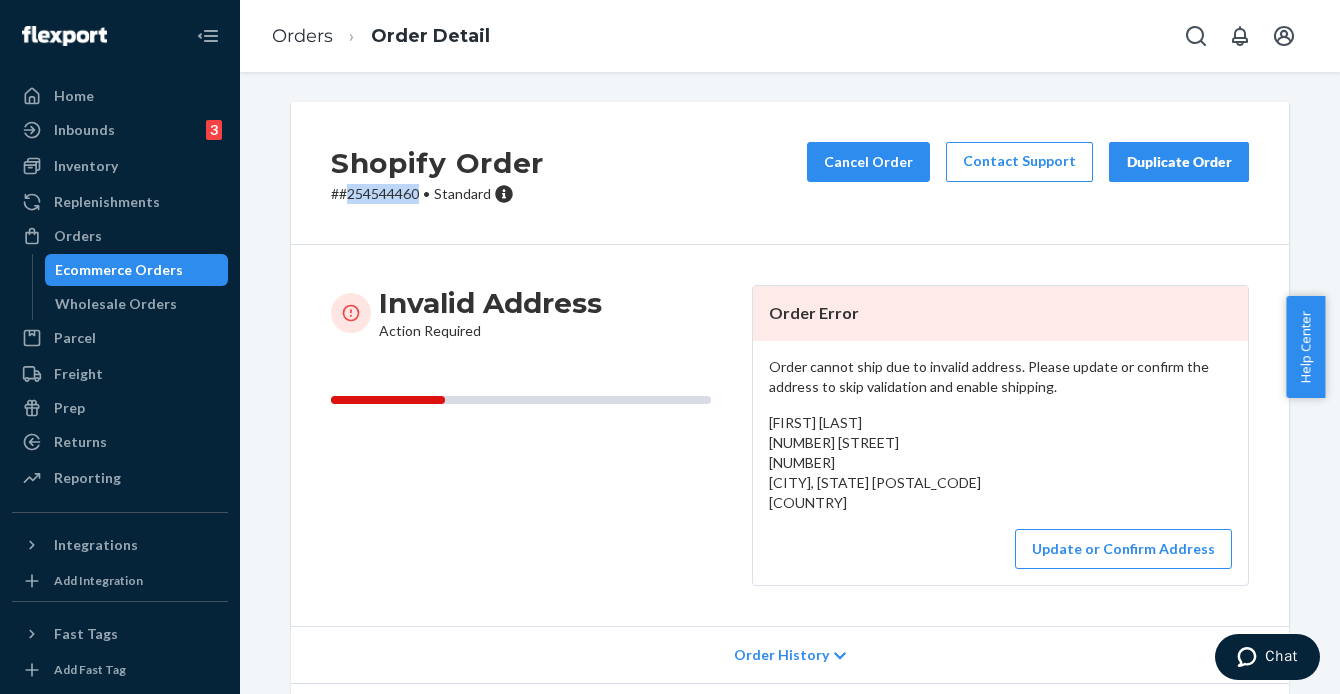 click on "# #254544460 • Standard" at bounding box center [437, 194] 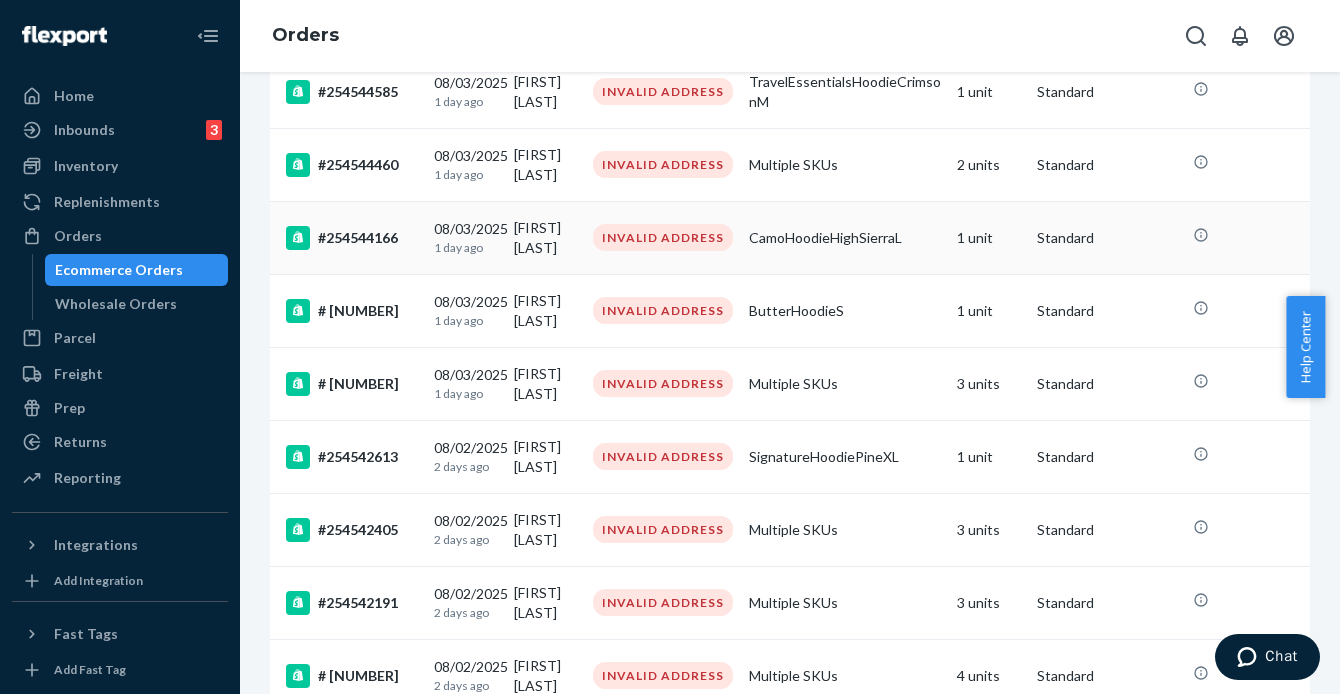 scroll, scrollTop: 1059, scrollLeft: 0, axis: vertical 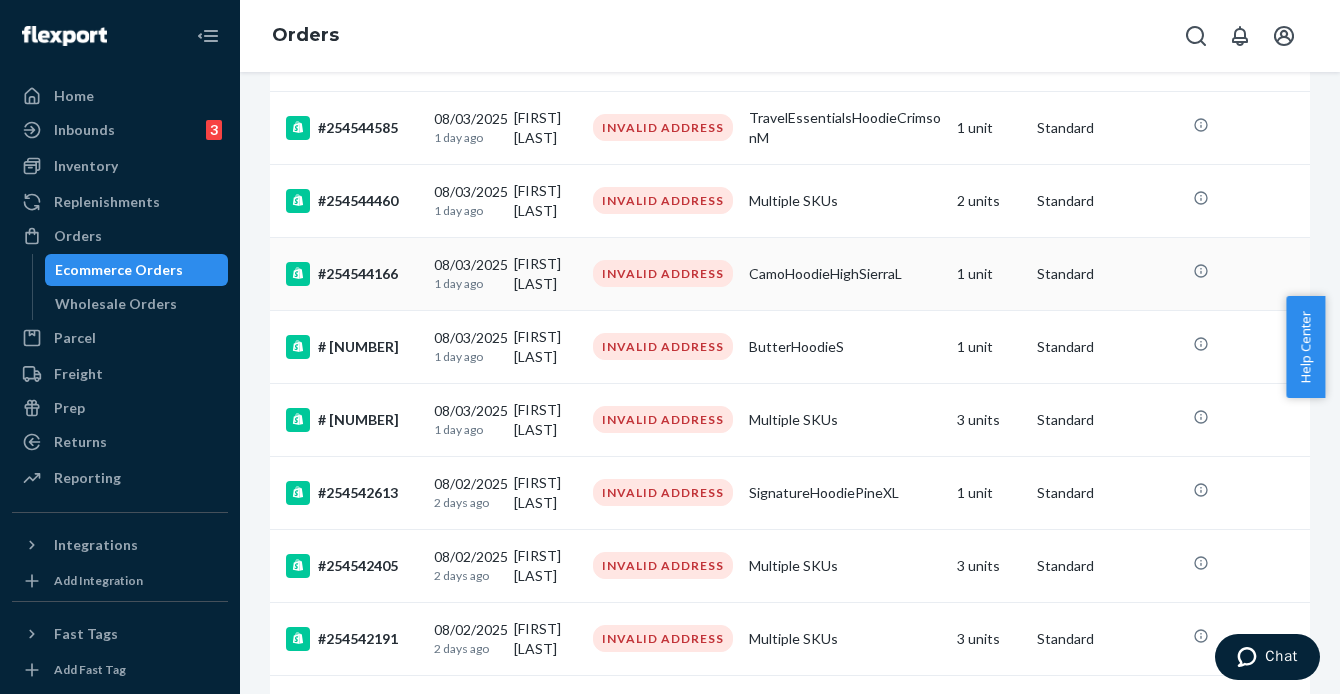 click on "#254544166" at bounding box center (352, 274) 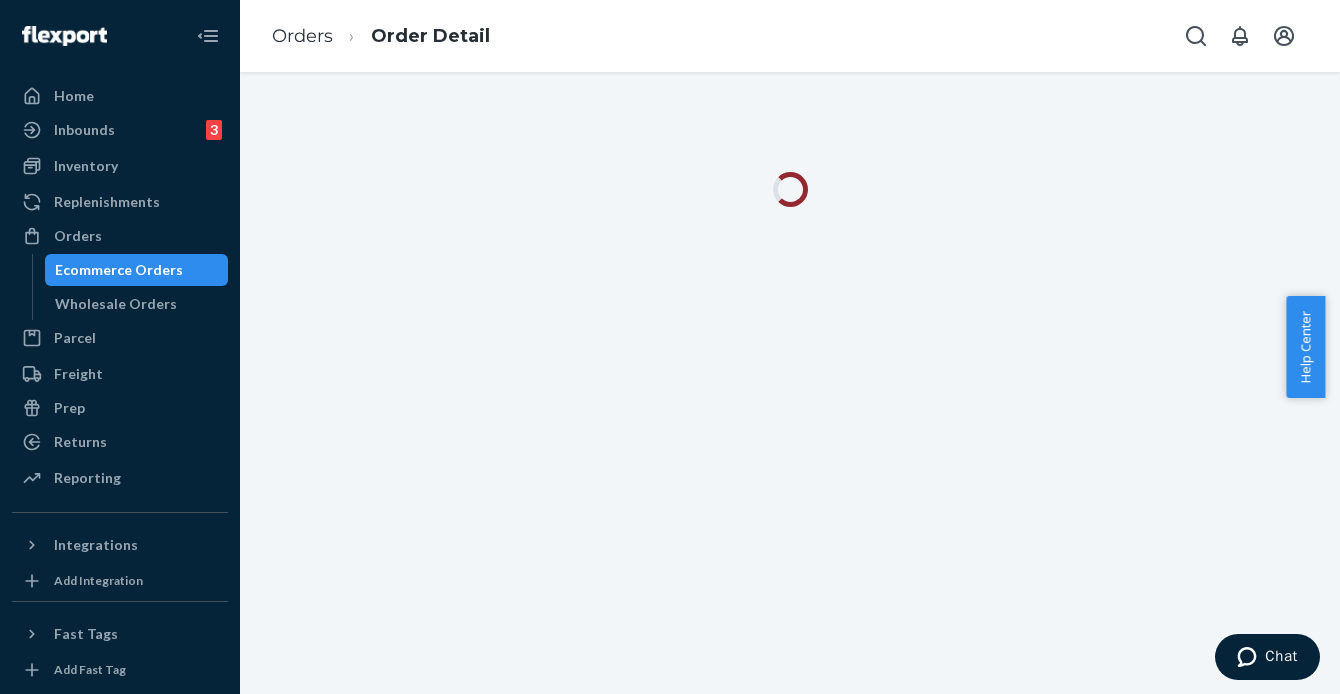 scroll, scrollTop: 0, scrollLeft: 0, axis: both 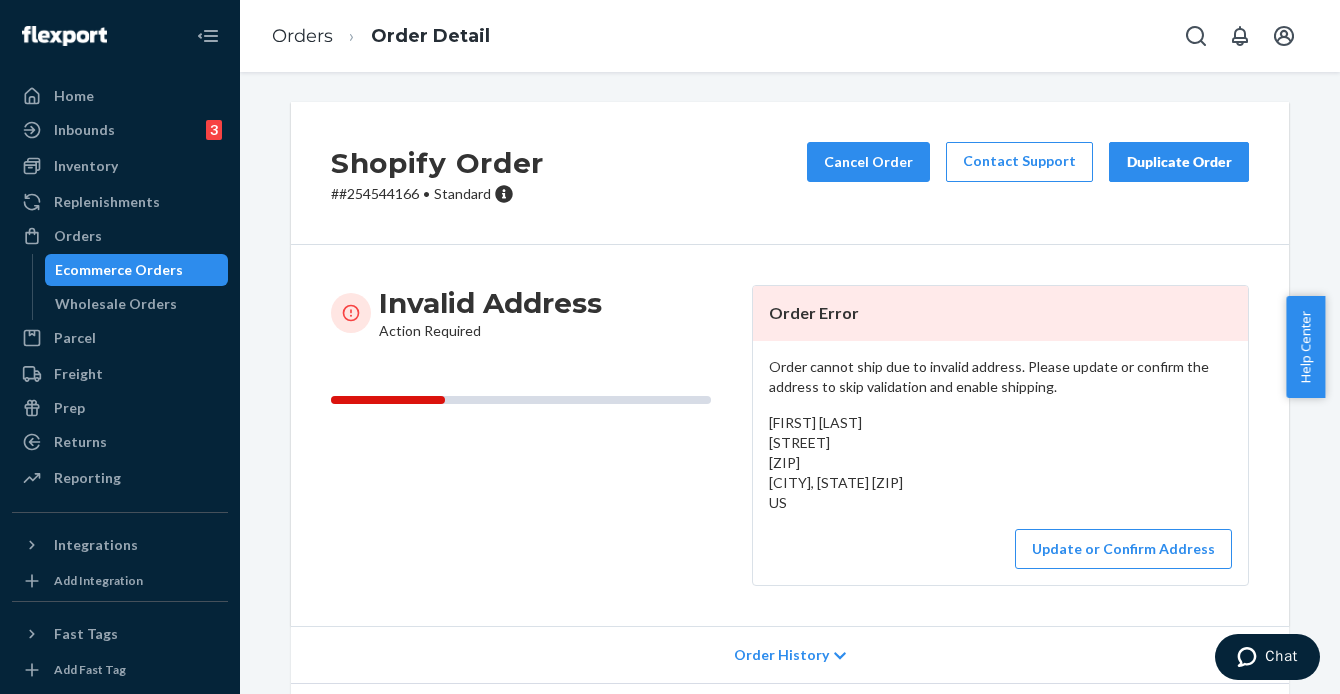 click on "# #254544166 • Standard" at bounding box center (437, 194) 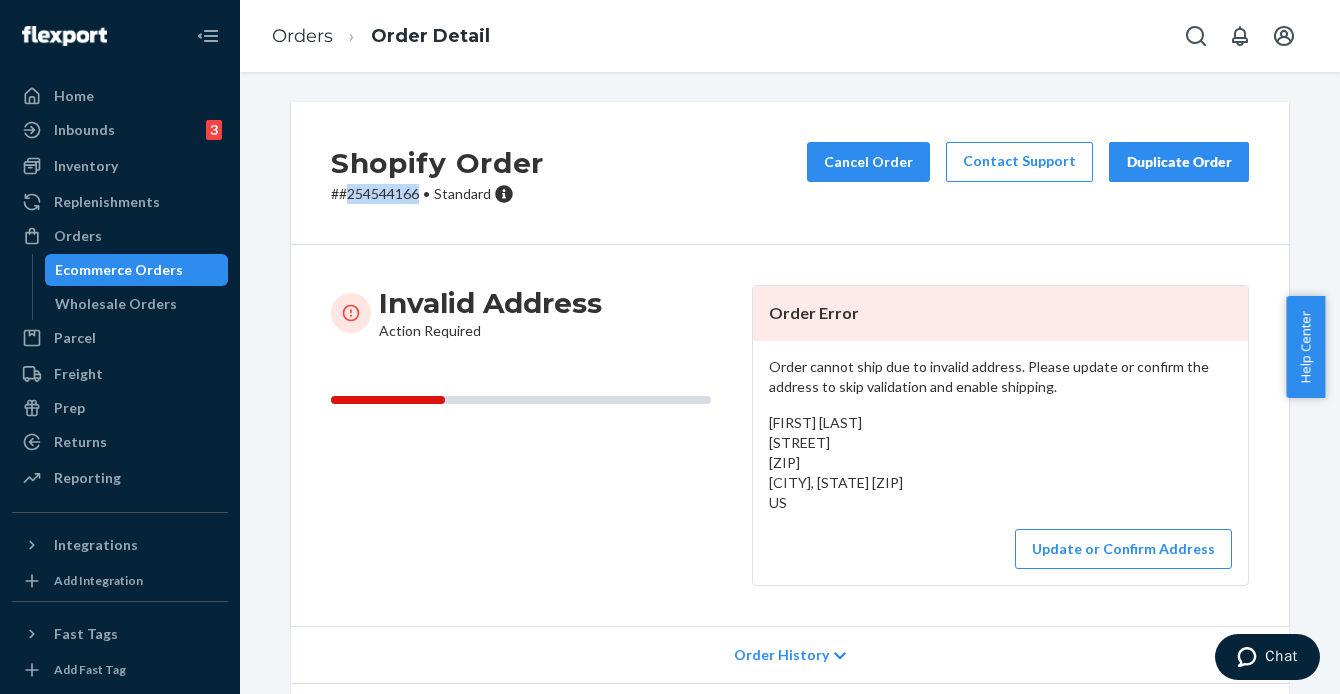 click on "# #254544166 • Standard" at bounding box center [437, 194] 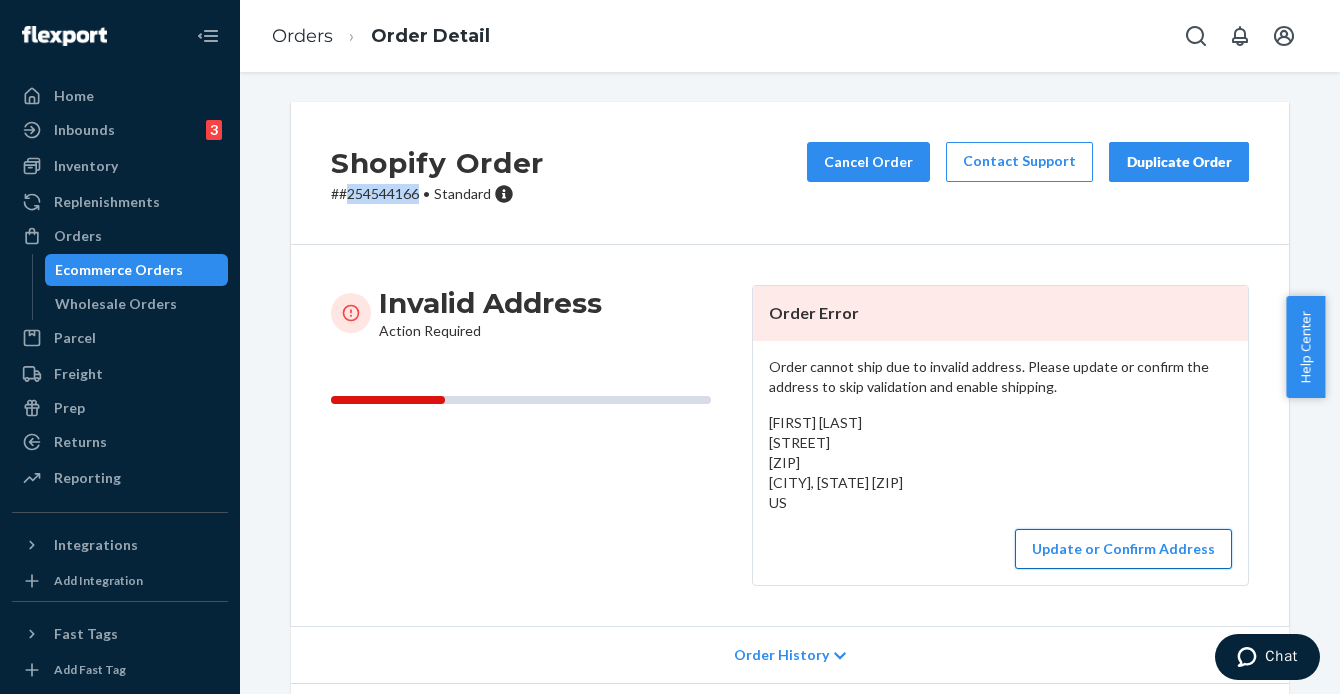click on "Update or Confirm Address" at bounding box center (1123, 549) 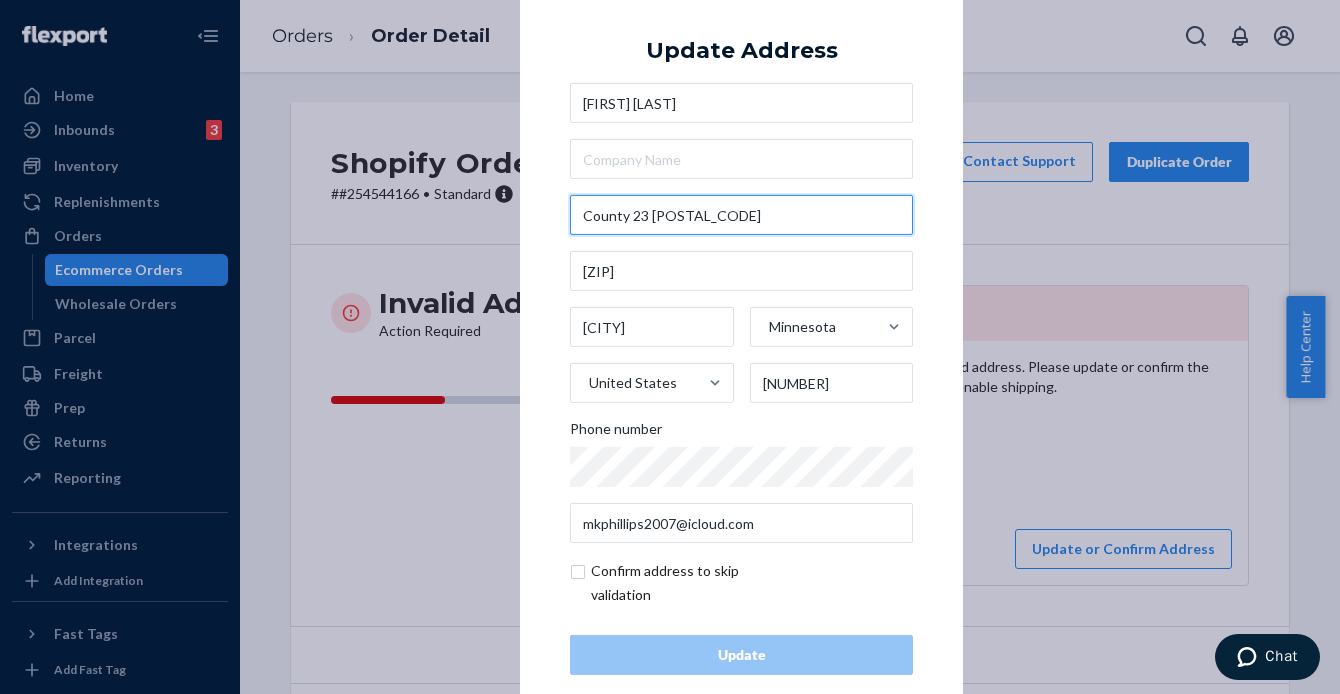 click on "County 23 [POSTAL_CODE]" at bounding box center [741, 215] 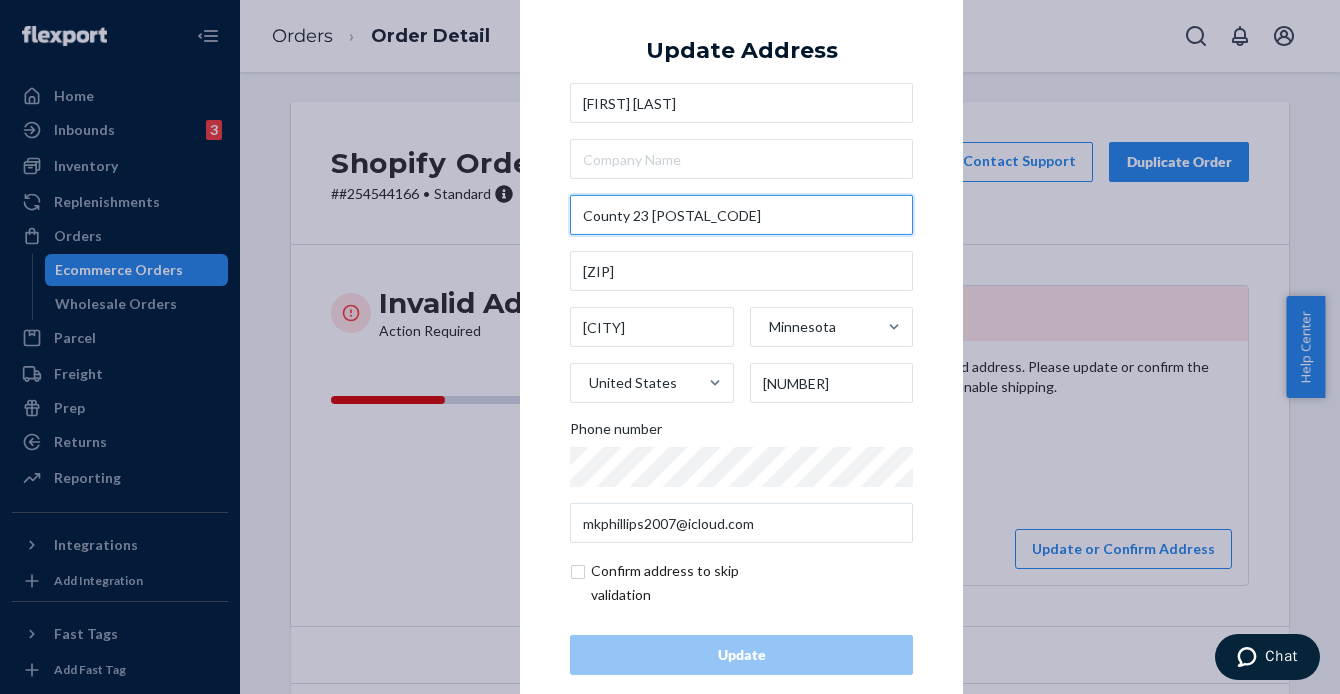 paste on "[ZIP] [STREET]
[CITY], [STATE] [ZIP], USA" 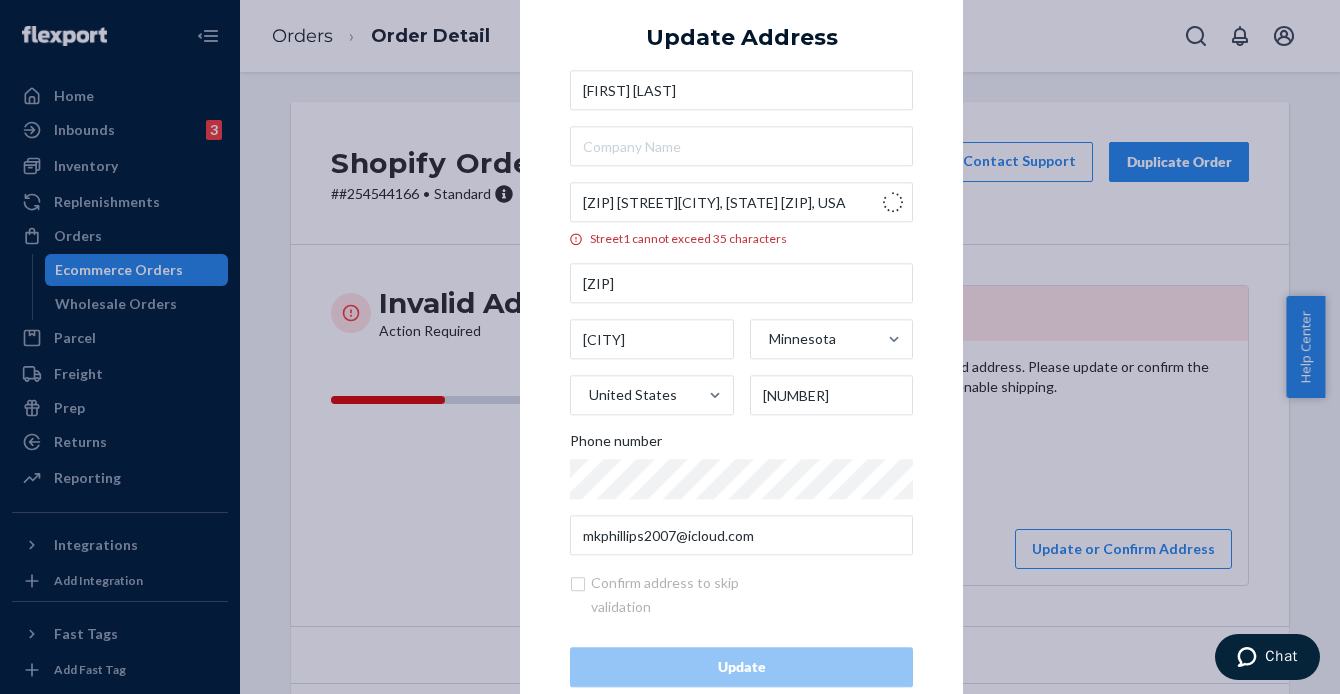 type on "[ZIP] [STREET]" 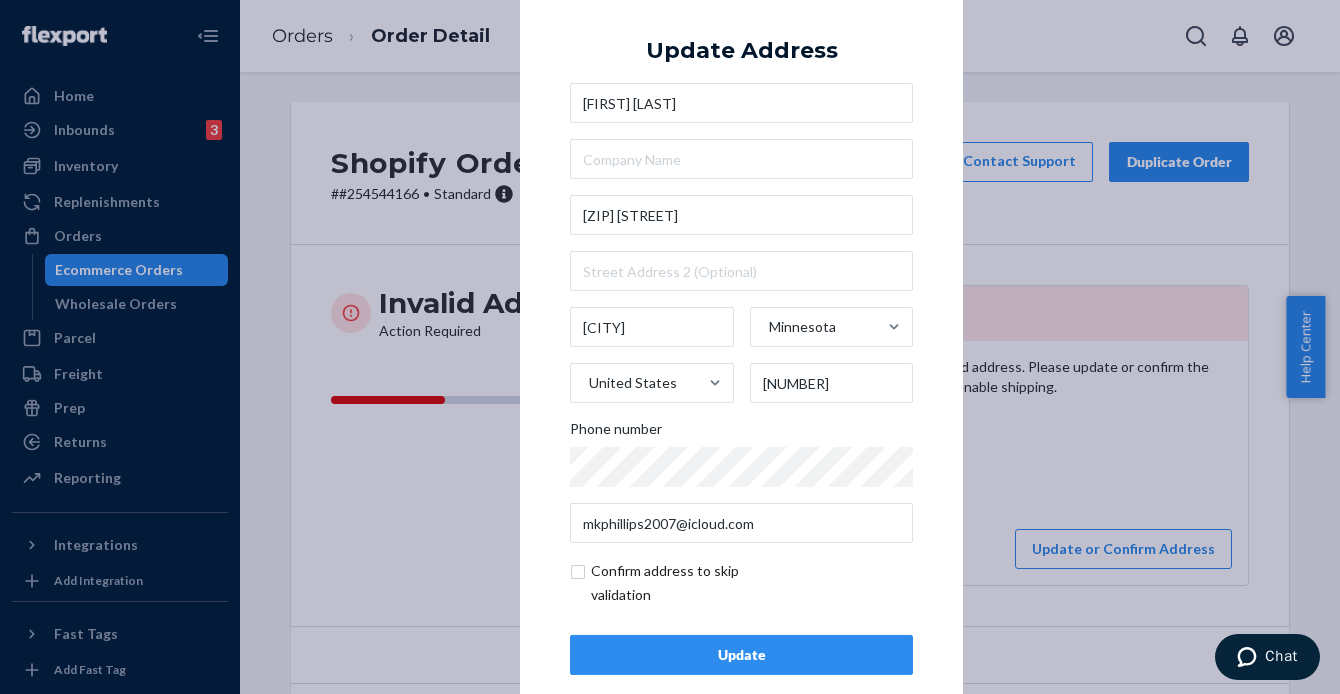 click on "Update" at bounding box center (741, 655) 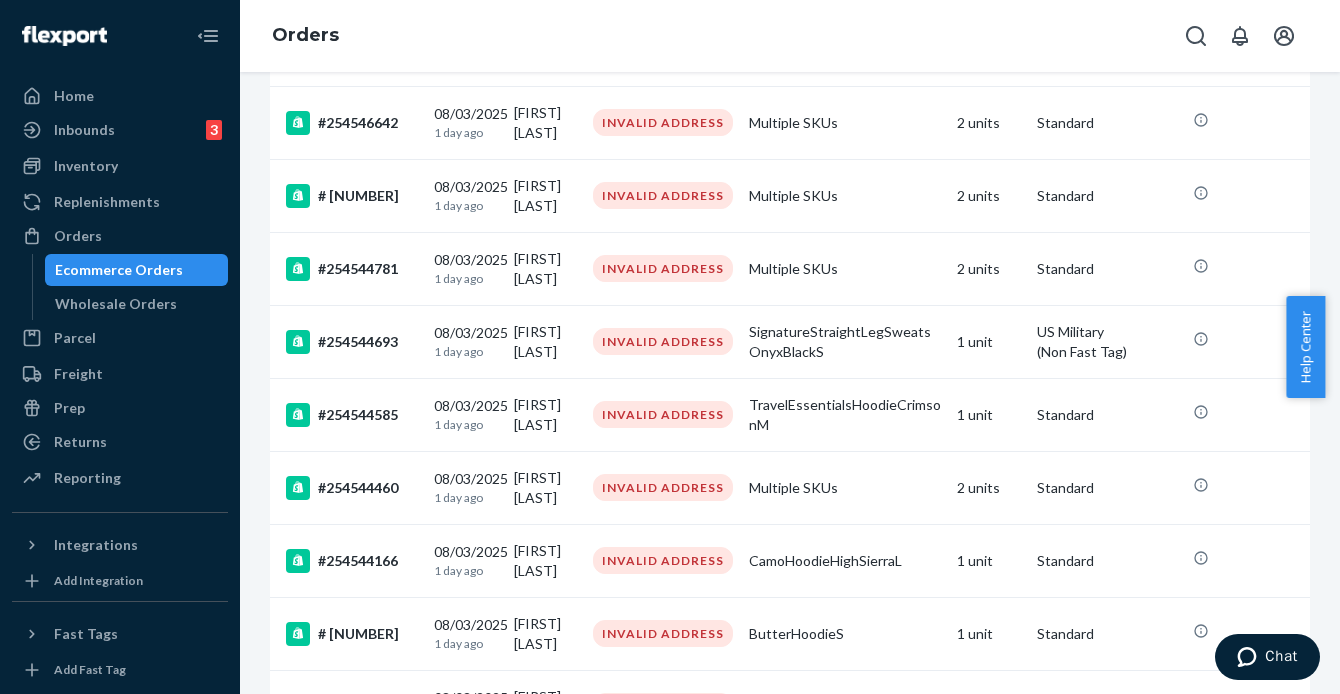 scroll, scrollTop: 773, scrollLeft: 0, axis: vertical 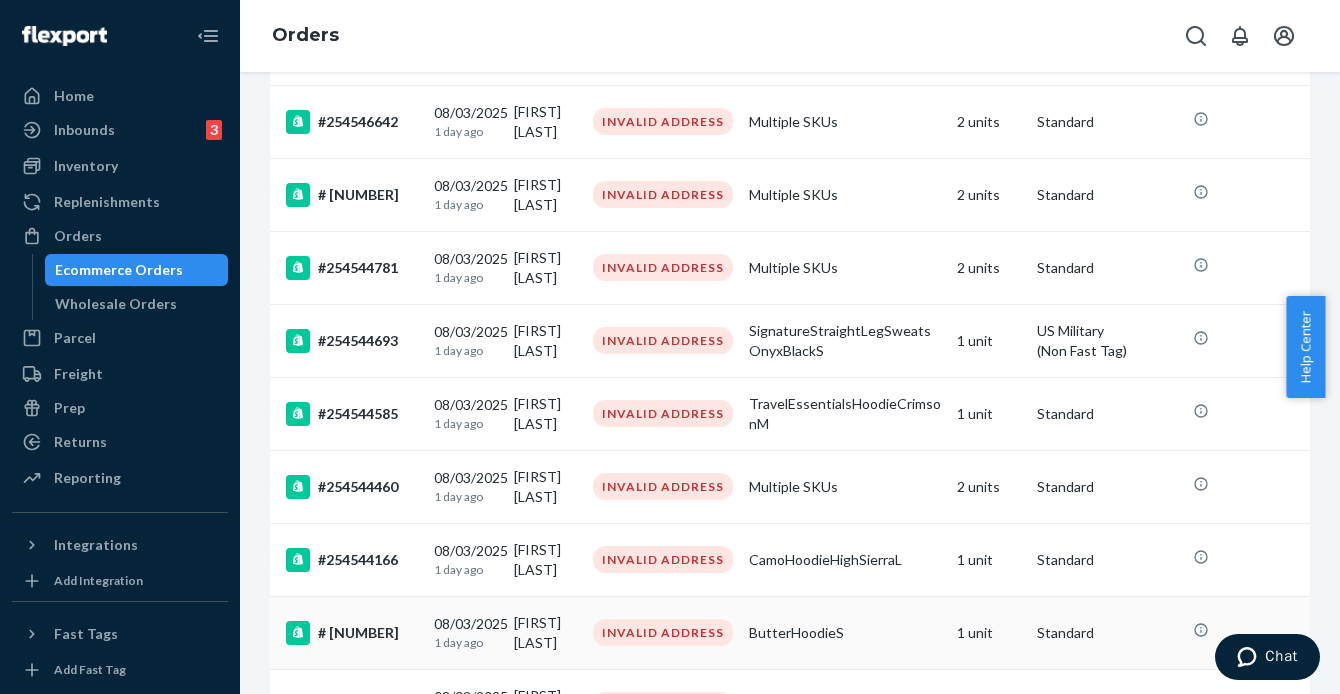 click on "# [NUMBER]" at bounding box center [352, 633] 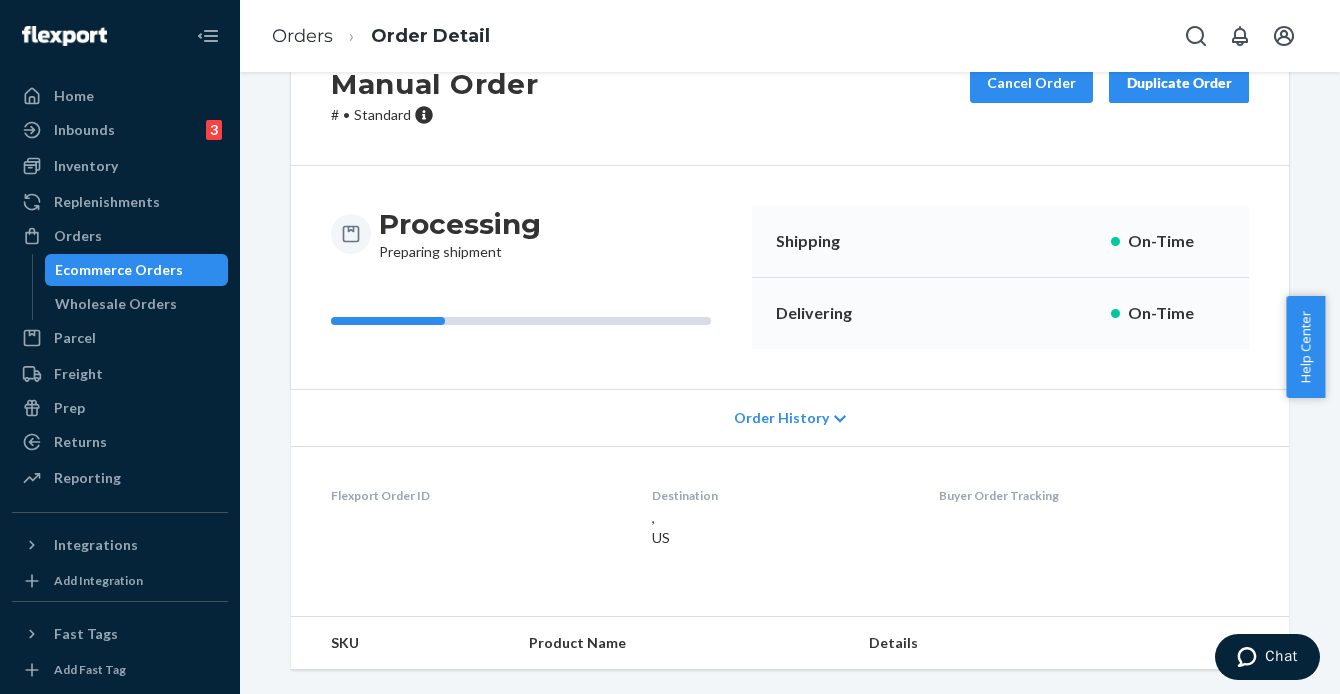 scroll, scrollTop: 0, scrollLeft: 0, axis: both 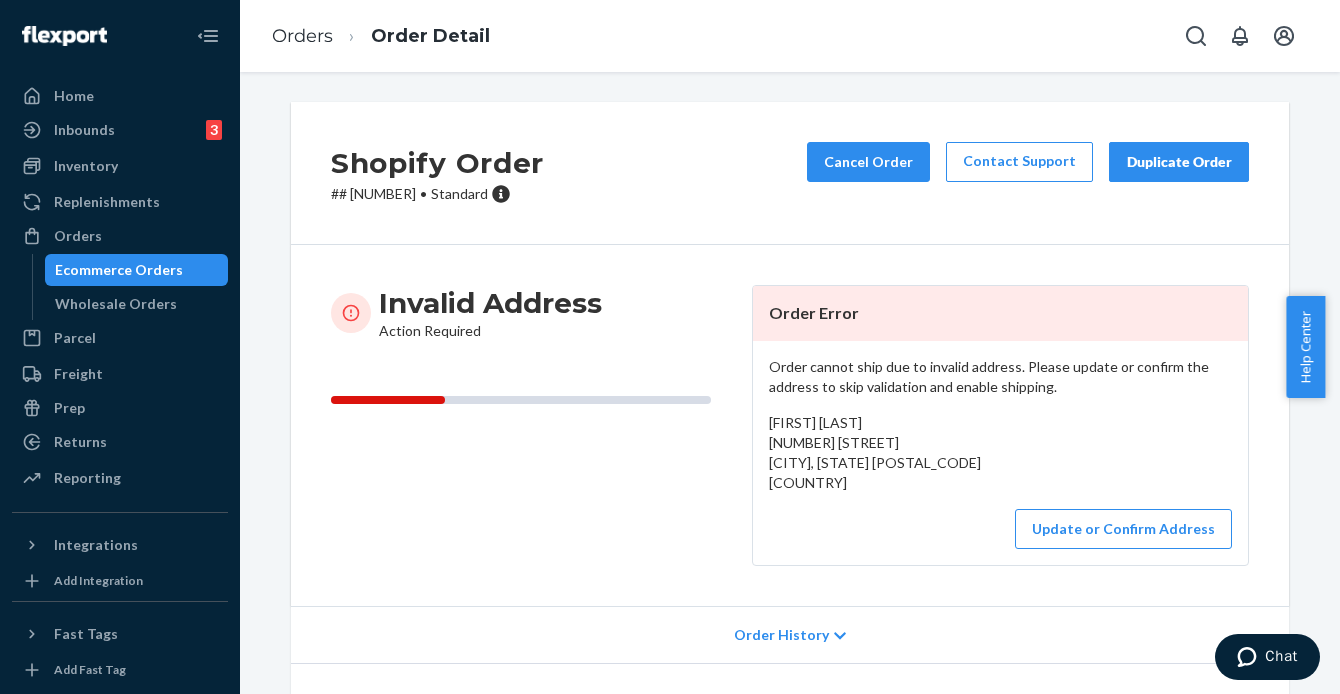 click on "# #254543751 • Standard" at bounding box center [437, 194] 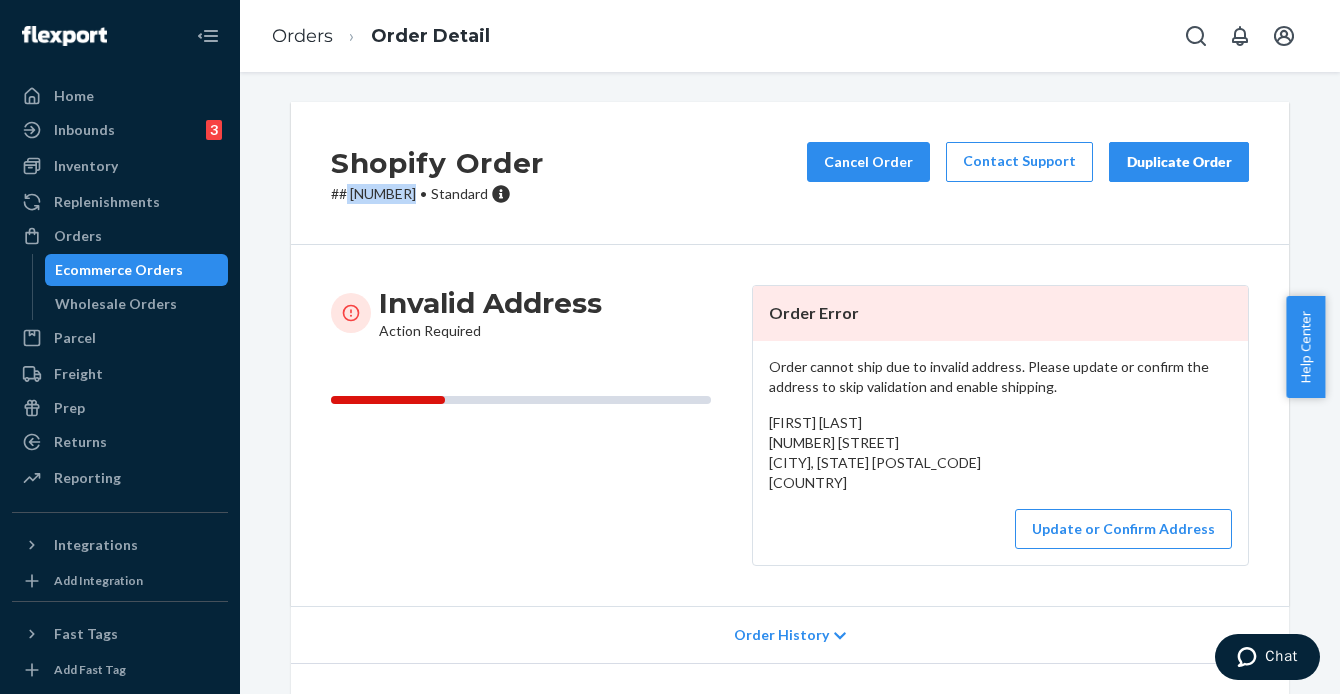 click on "# #254543751 • Standard" at bounding box center [437, 194] 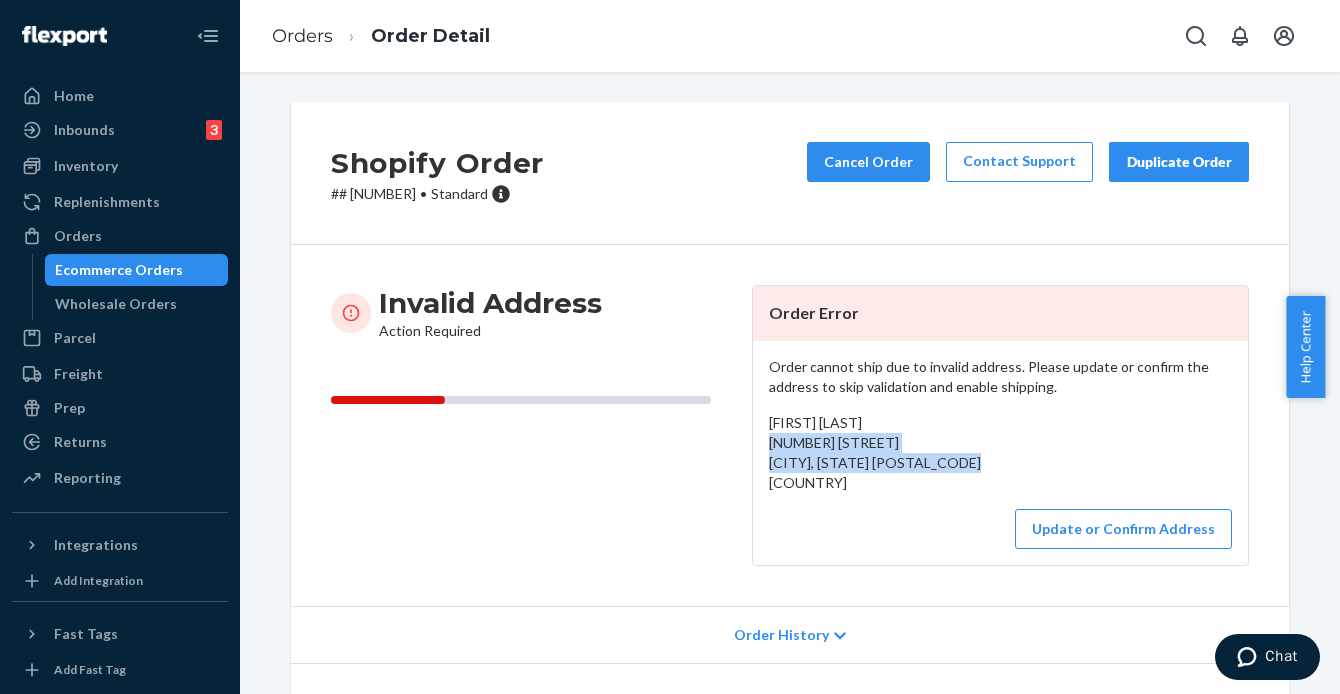 drag, startPoint x: 757, startPoint y: 451, endPoint x: 790, endPoint y: 489, distance: 50.32892 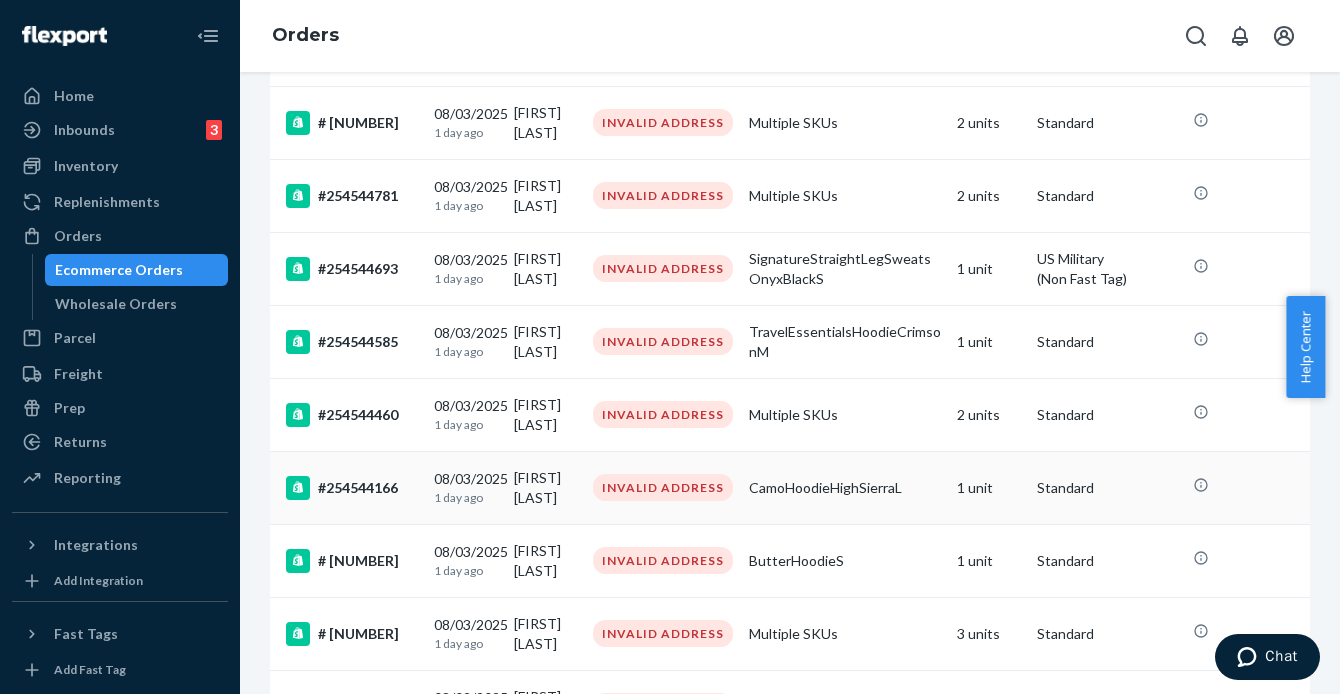 scroll, scrollTop: 864, scrollLeft: 0, axis: vertical 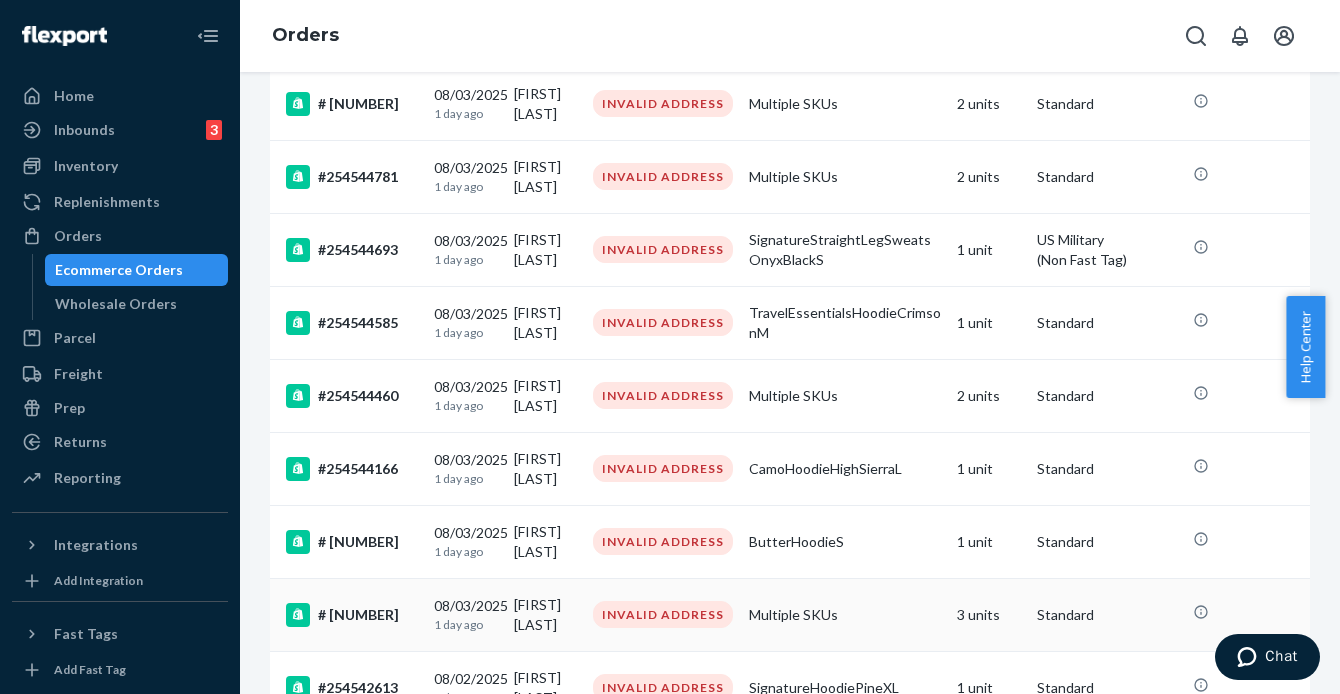 click on "# [NUMBER]" at bounding box center (352, 615) 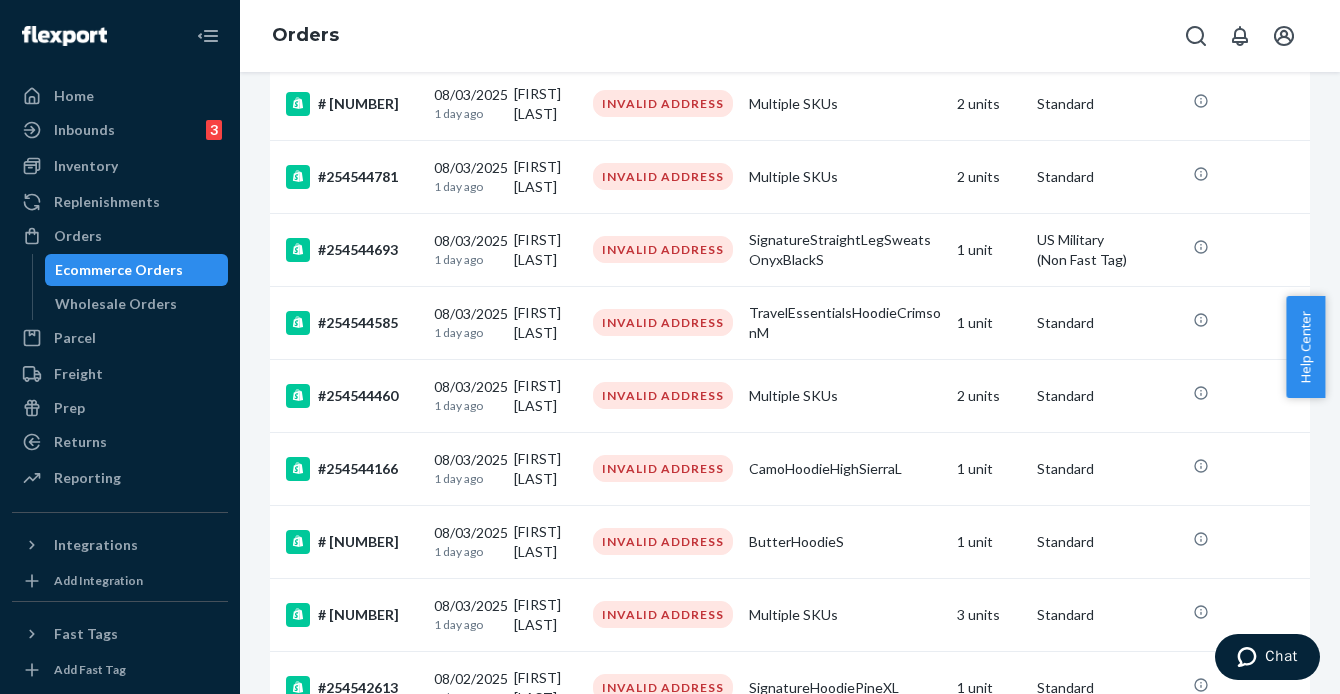 scroll, scrollTop: 0, scrollLeft: 0, axis: both 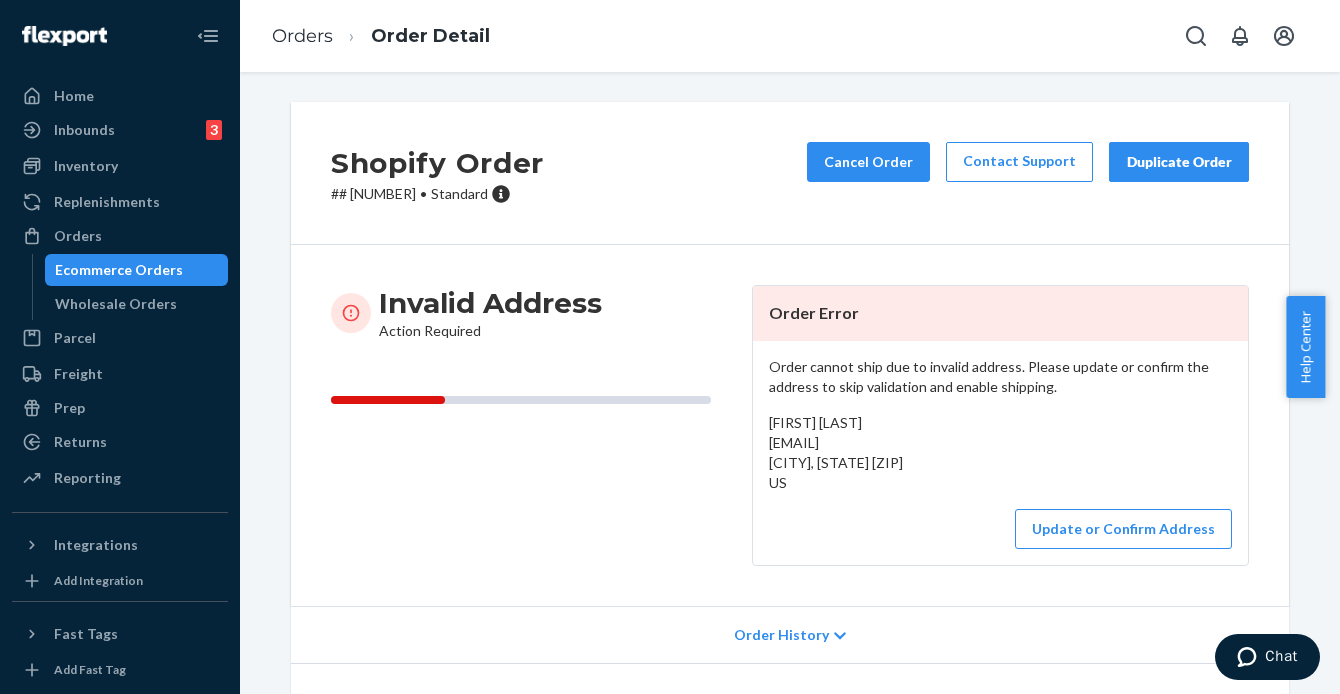 click on "# #254543351 • Standard" at bounding box center (437, 194) 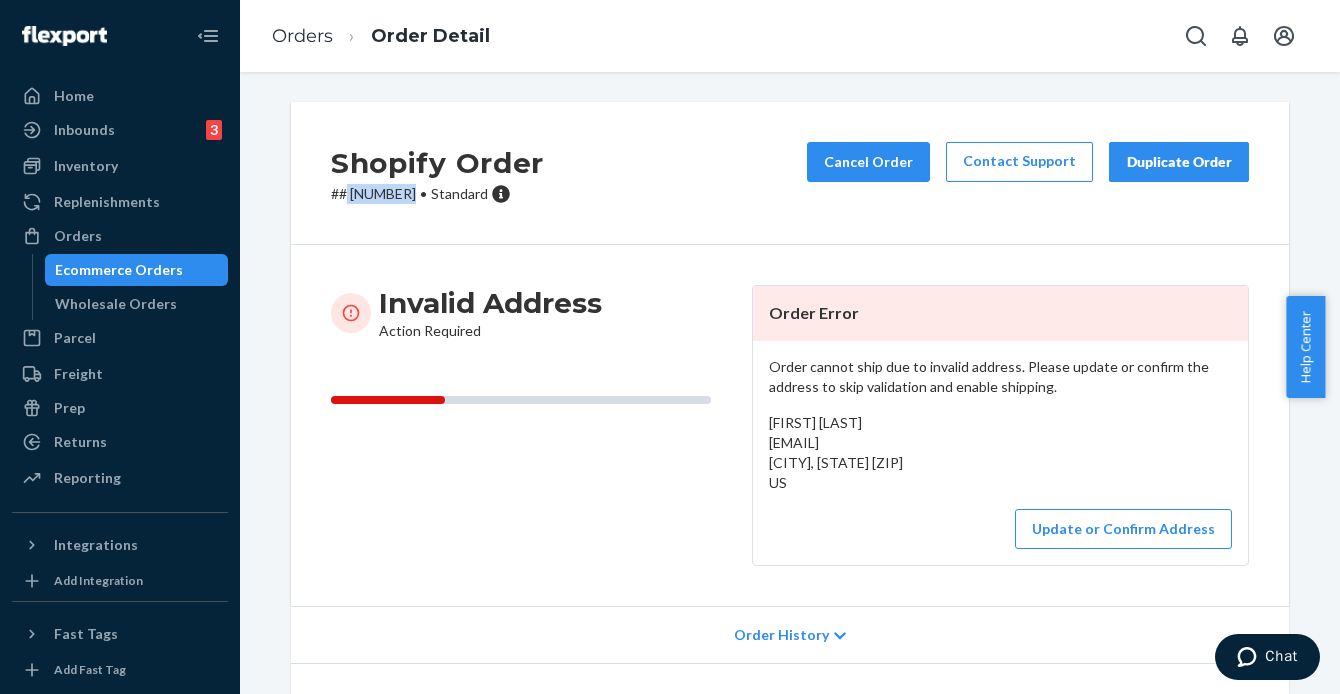 click on "# #254543351 • Standard" at bounding box center (437, 194) 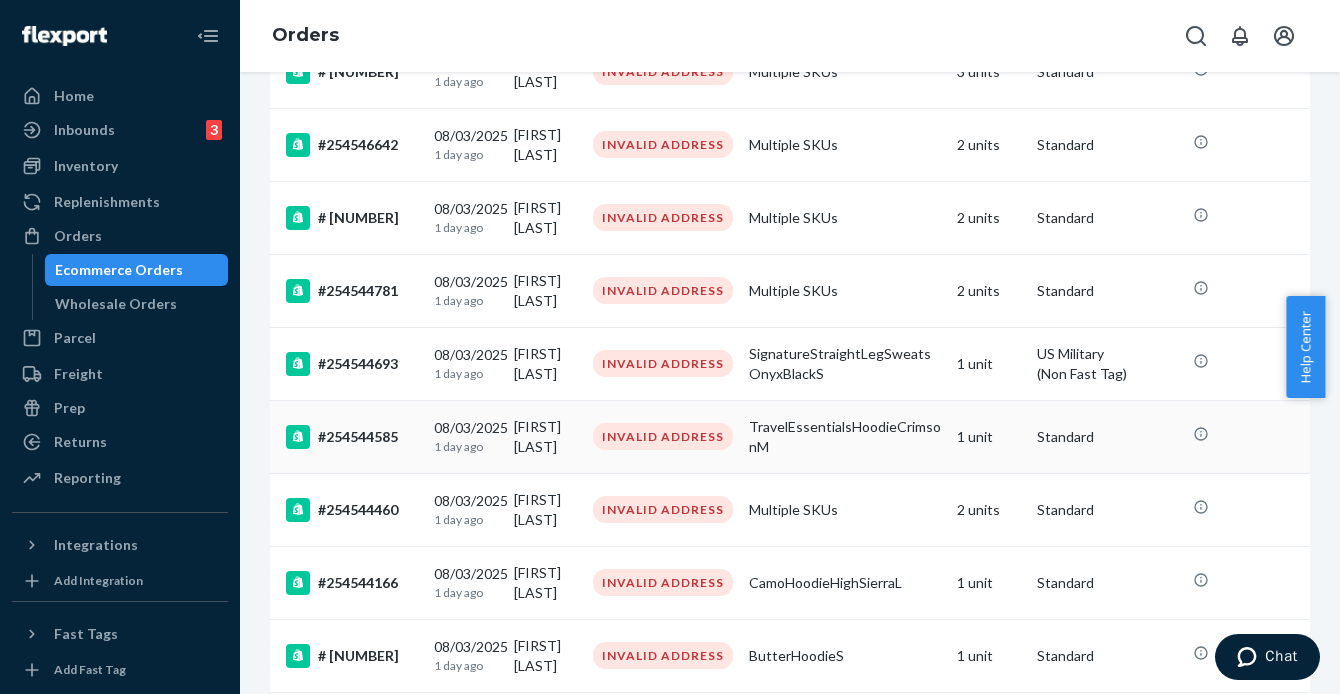 scroll, scrollTop: 1000, scrollLeft: 0, axis: vertical 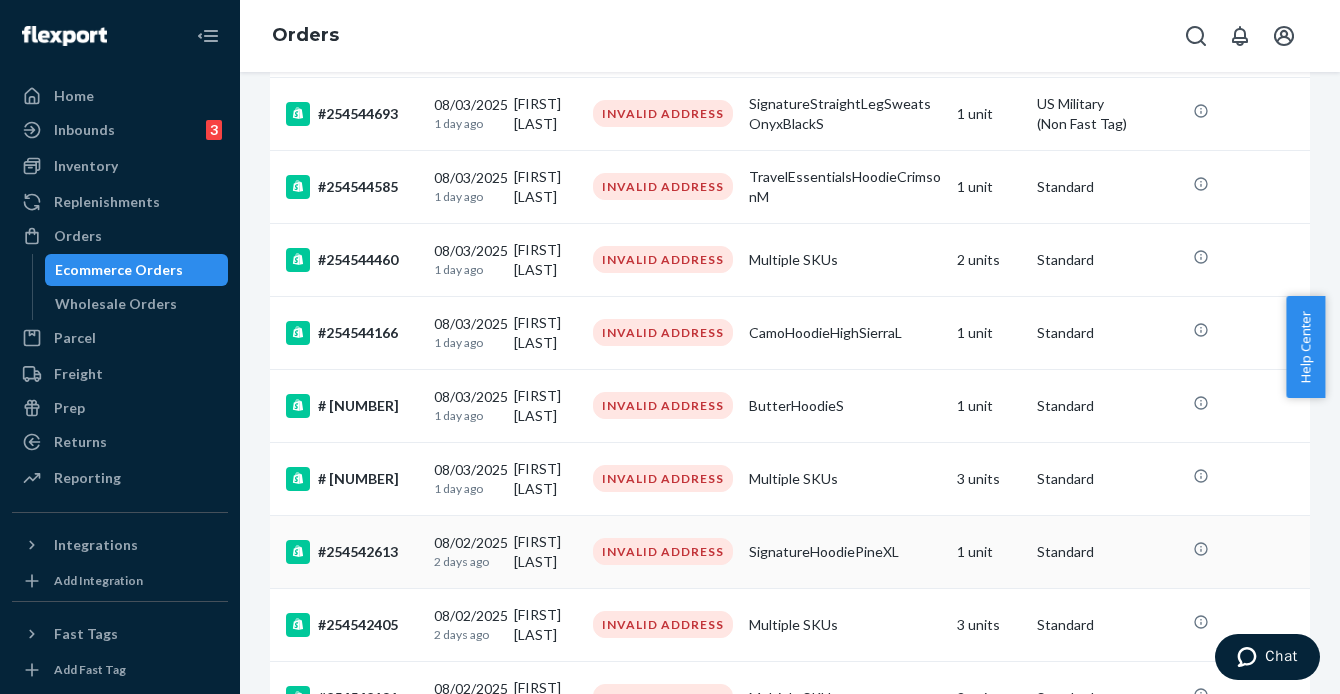 click on "#254542613" at bounding box center [352, 552] 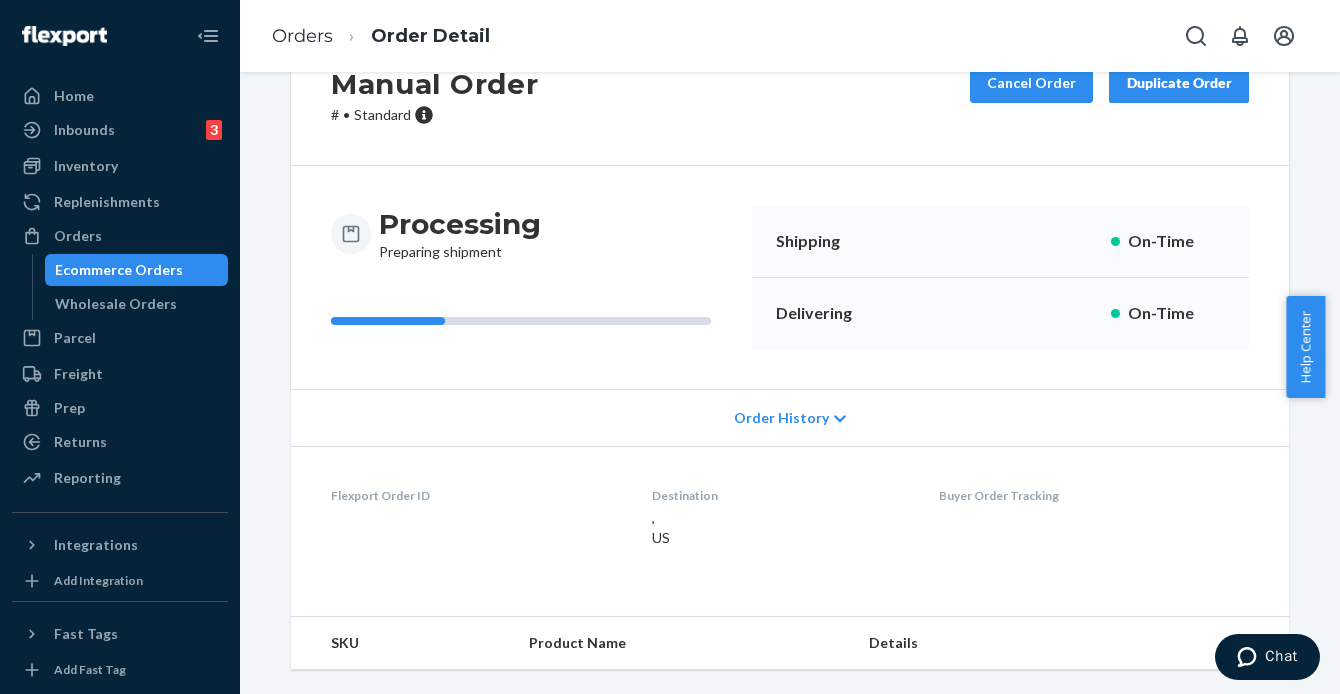 scroll, scrollTop: 0, scrollLeft: 0, axis: both 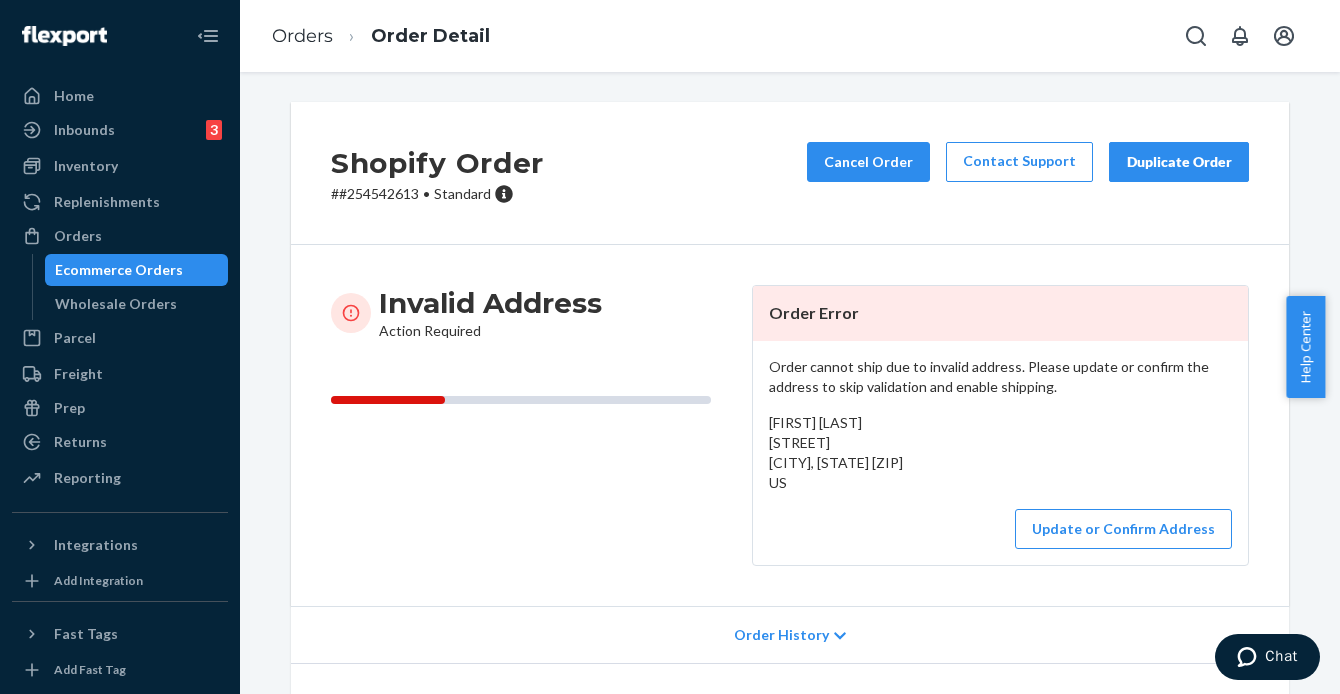 click on "# #254542613 • Standard" at bounding box center [437, 194] 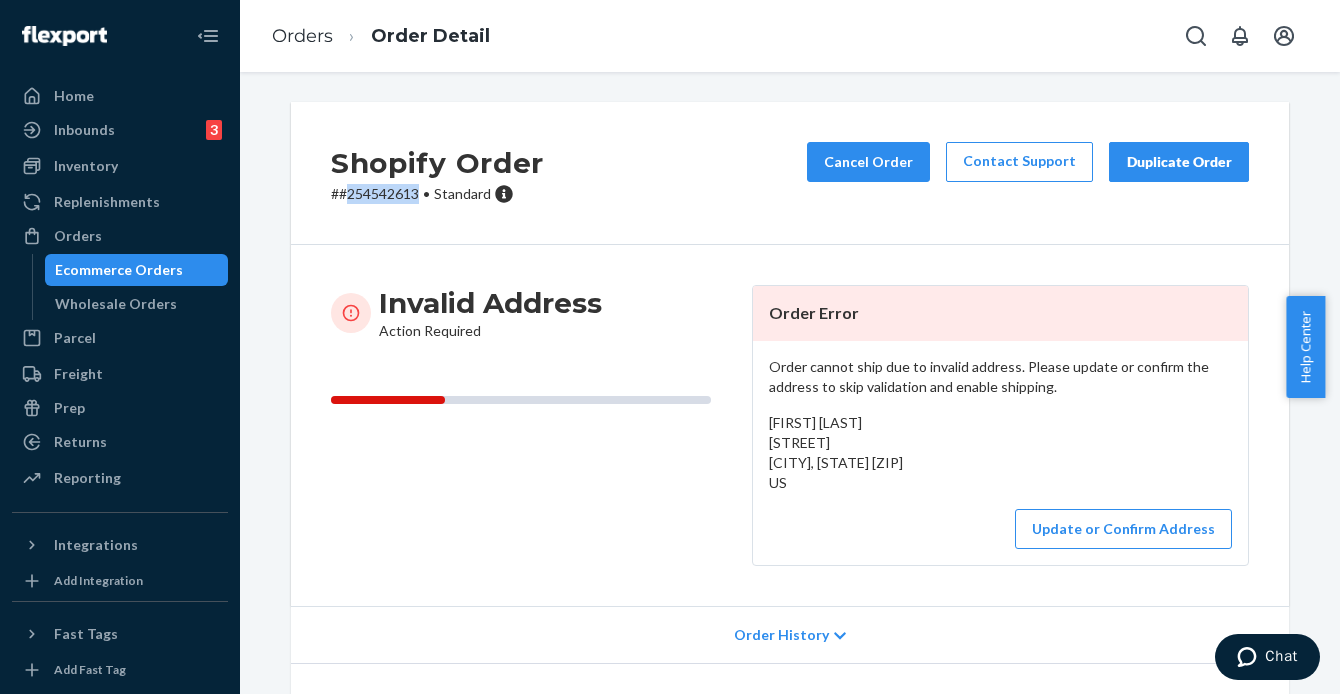 click on "# #254542613 • Standard" at bounding box center [437, 194] 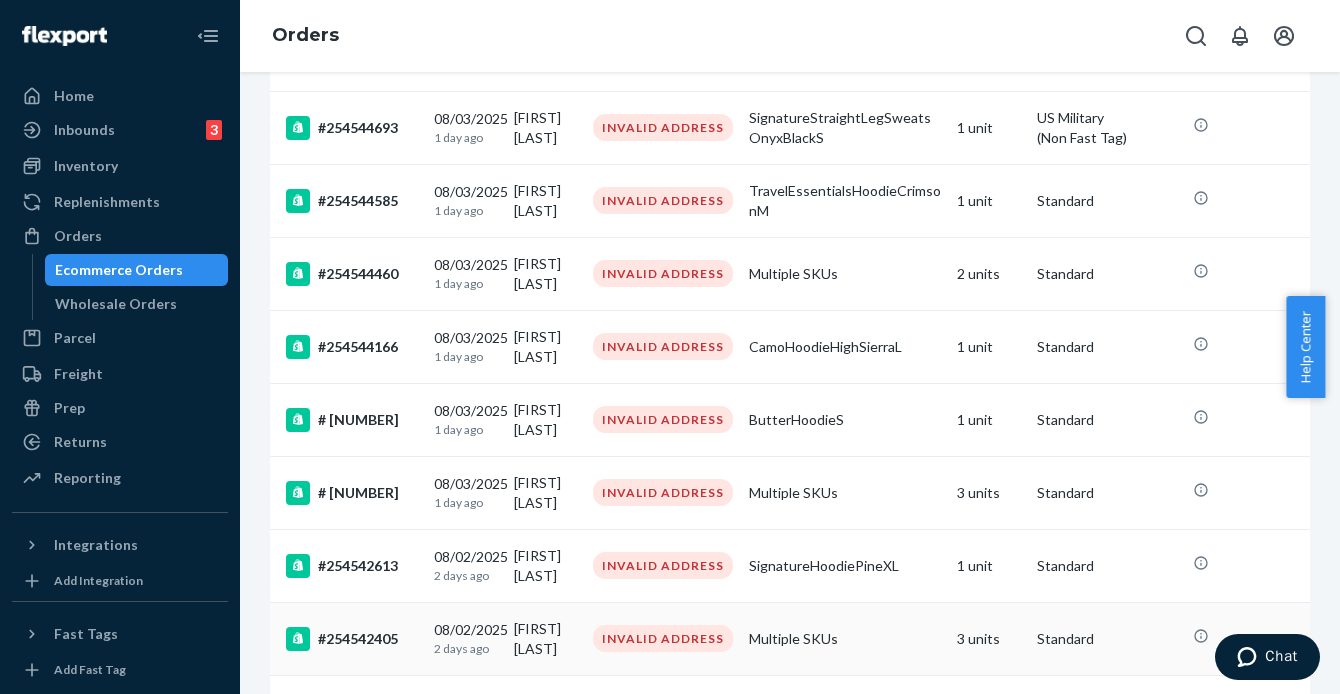 scroll, scrollTop: 1011, scrollLeft: 0, axis: vertical 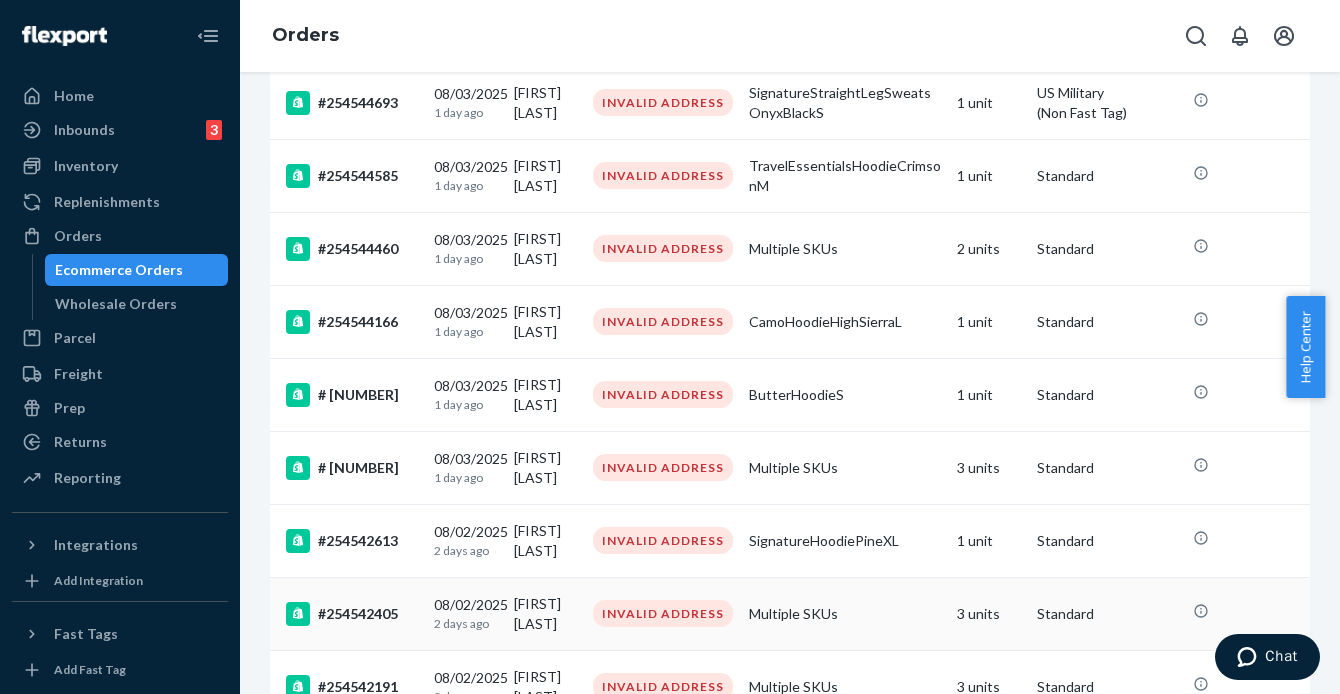 click on "#254542405" at bounding box center [352, 614] 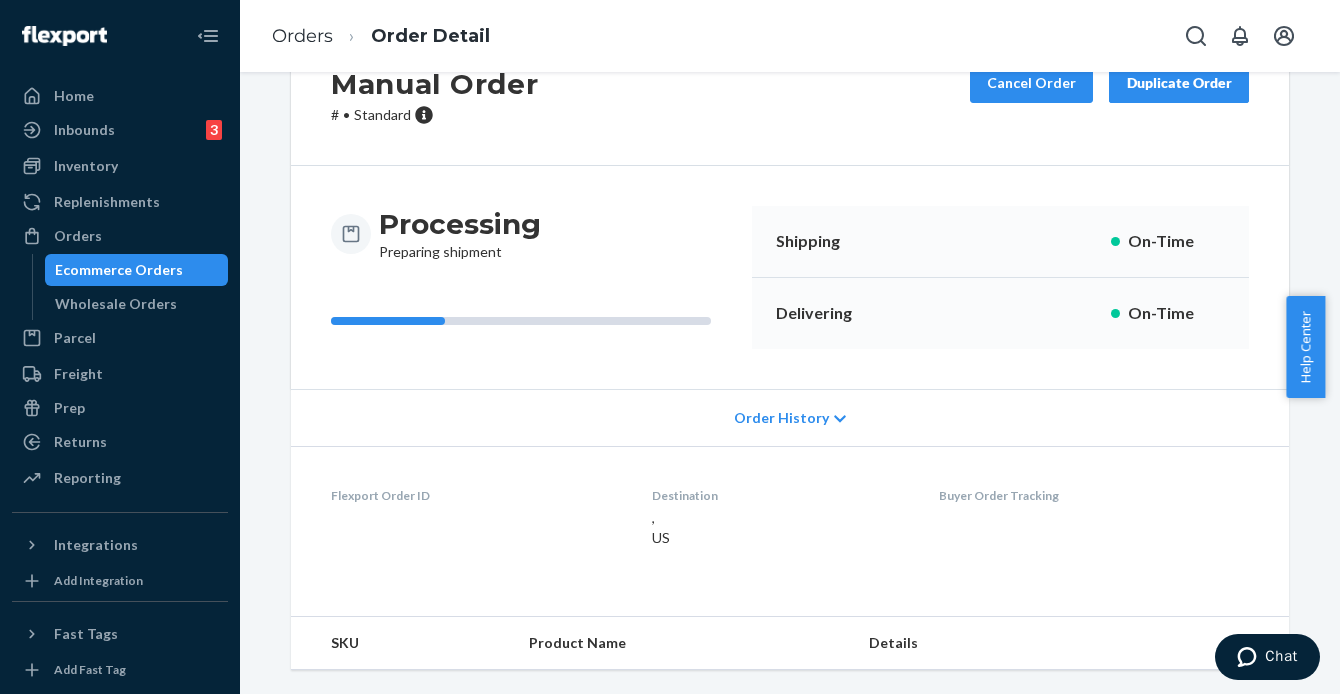scroll, scrollTop: 0, scrollLeft: 0, axis: both 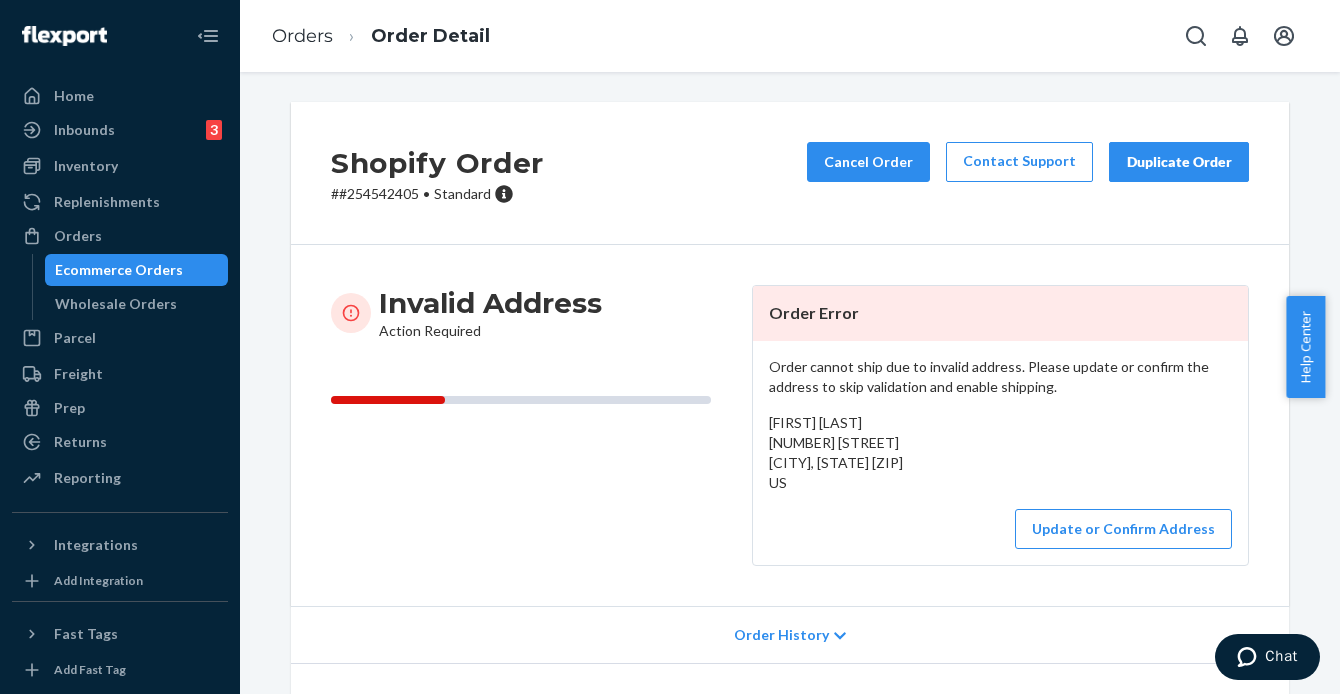 click on "# # [NUMBER] • Standard" at bounding box center [437, 194] 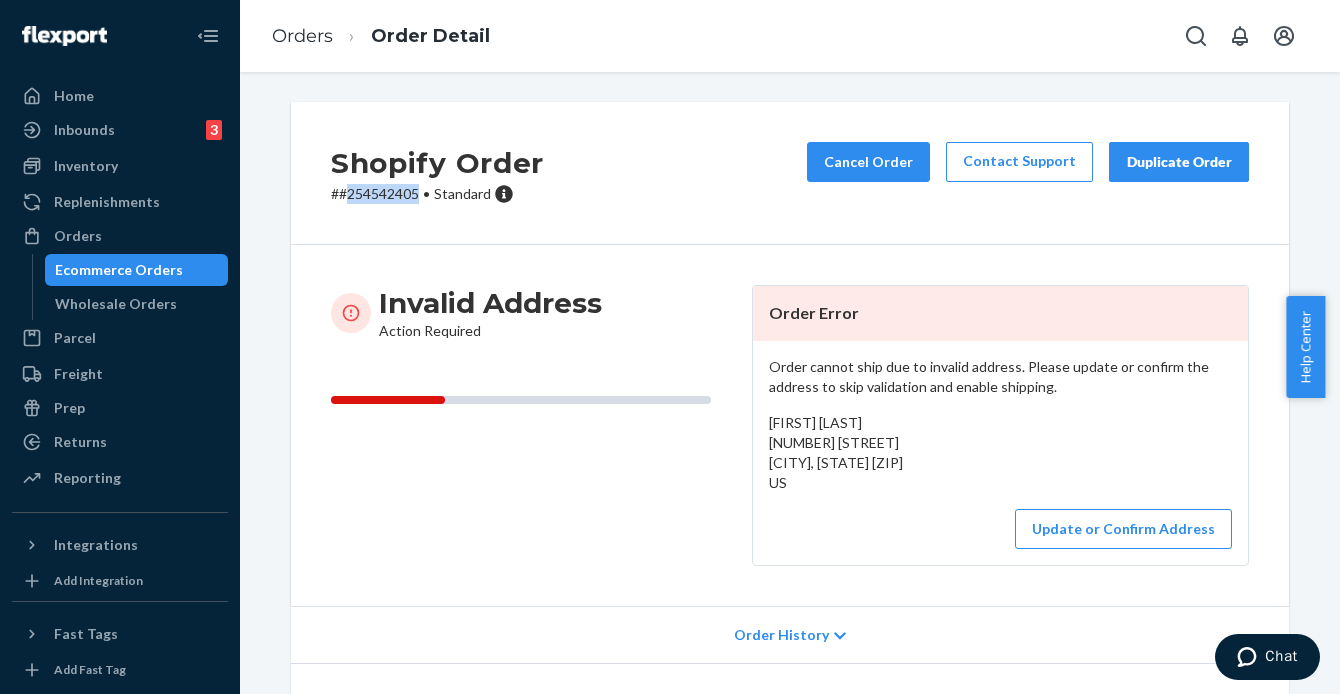 click on "# # [NUMBER] • Standard" at bounding box center [437, 194] 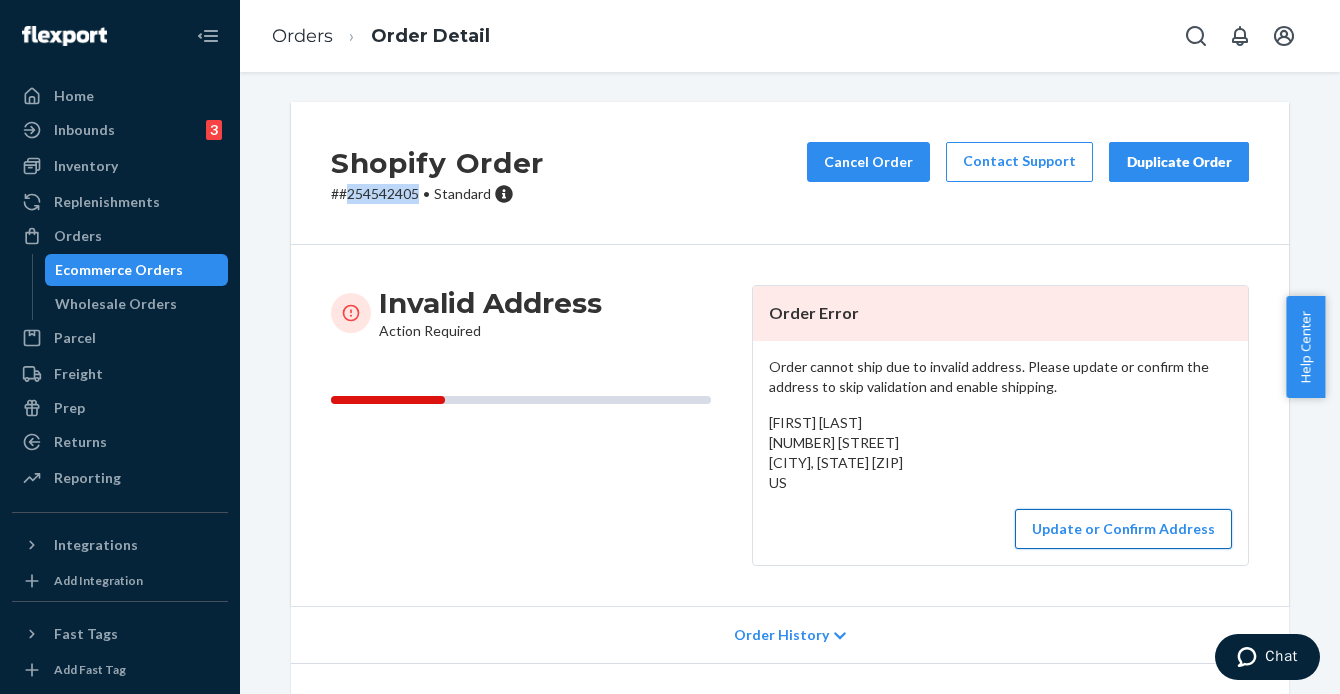 click on "Update or Confirm Address" at bounding box center [1123, 529] 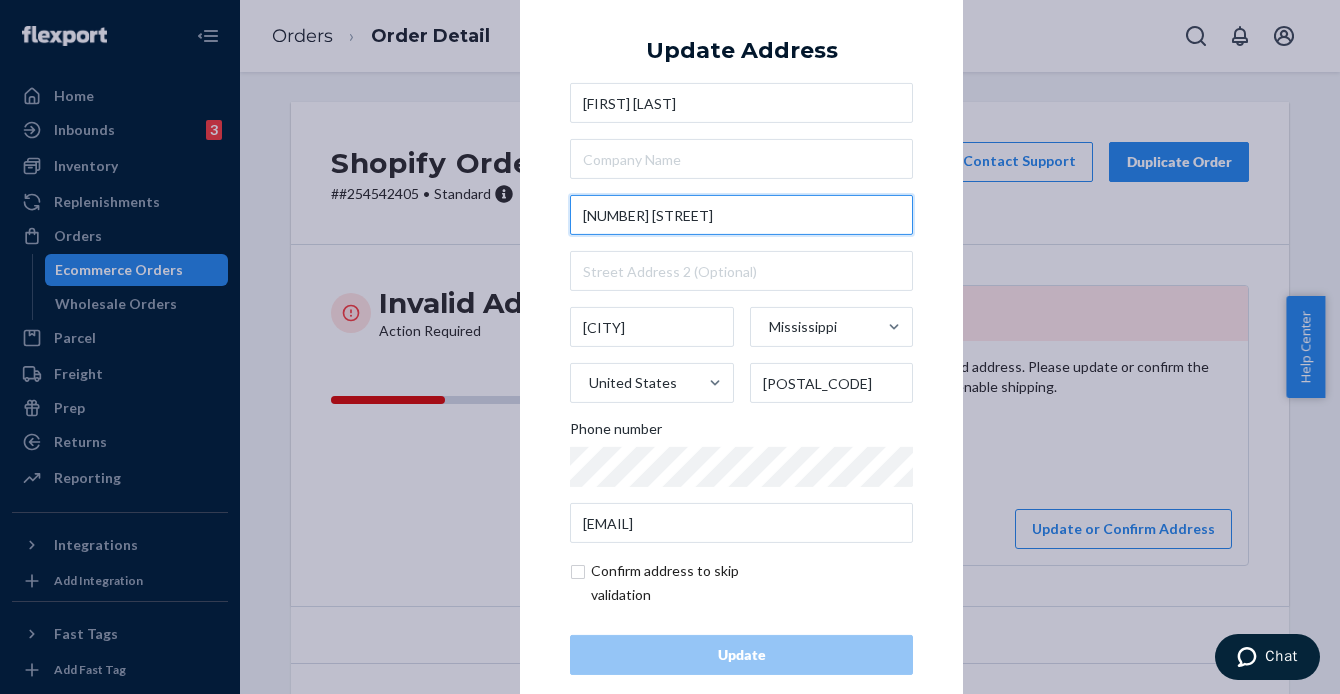 click on "[NUMBER] [STREET]" at bounding box center [741, 215] 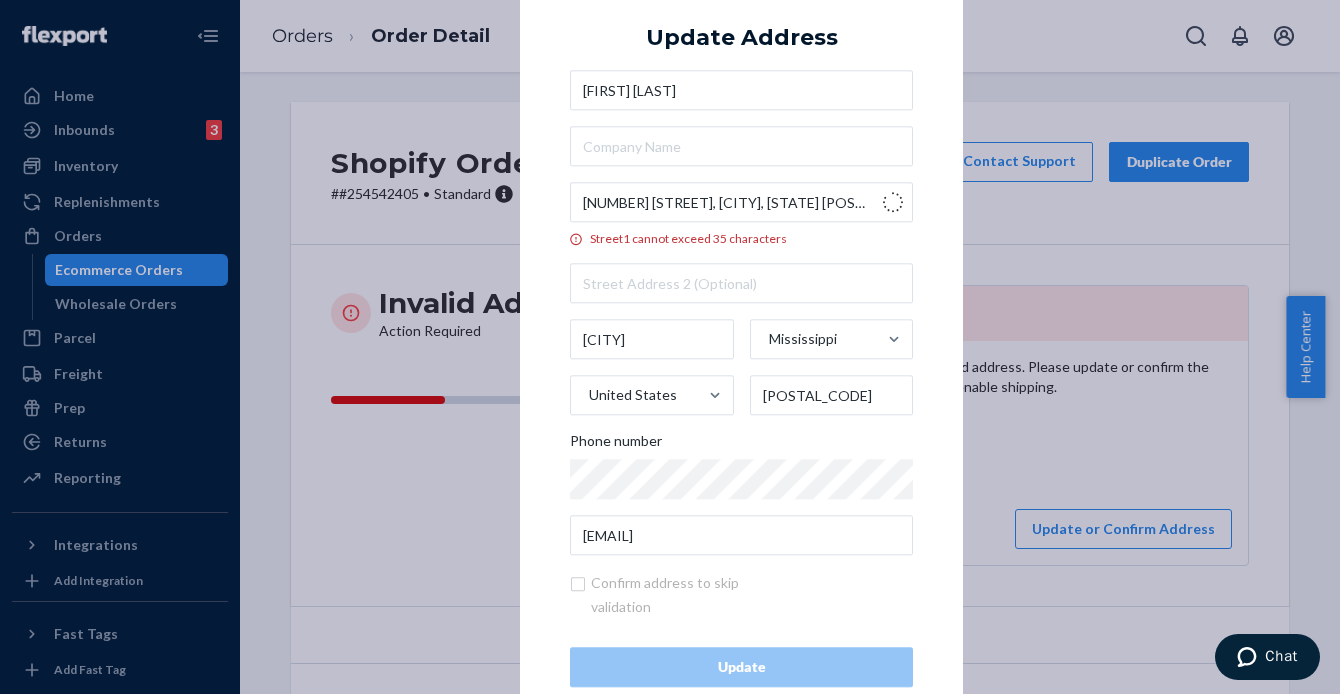 type on "[NUMBER] [STREET]" 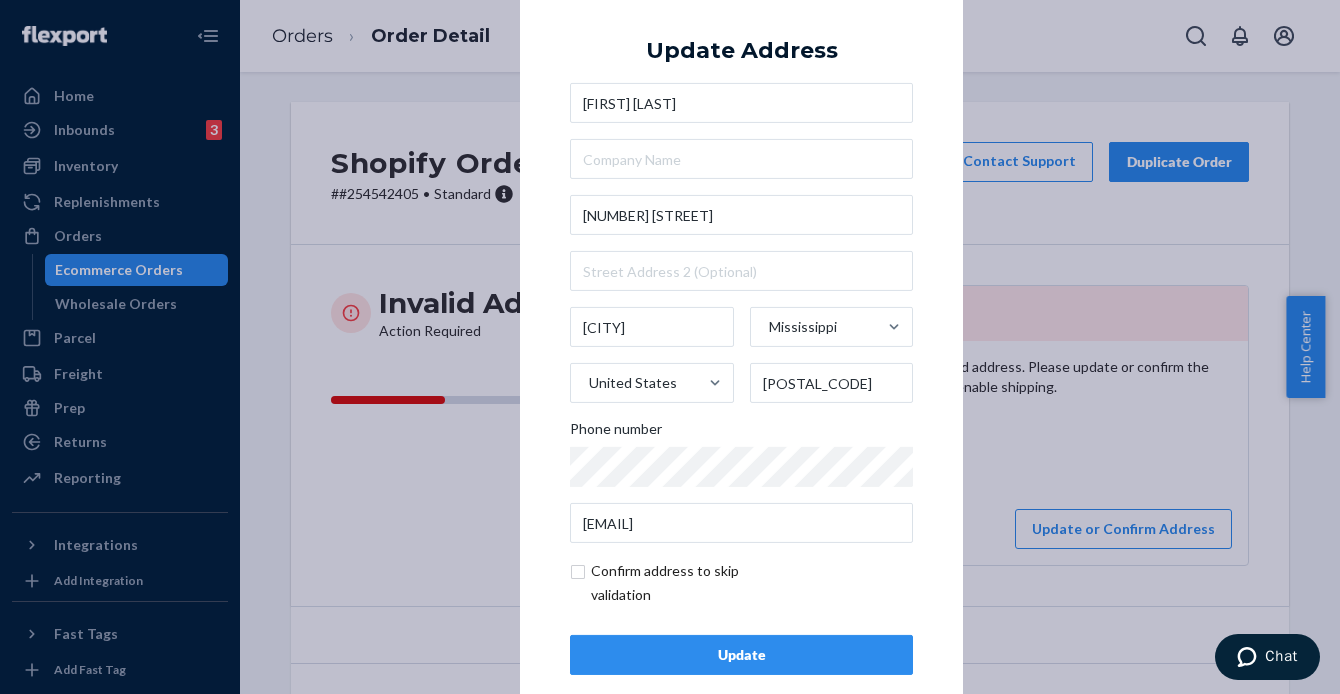 click on "Update" at bounding box center [741, 655] 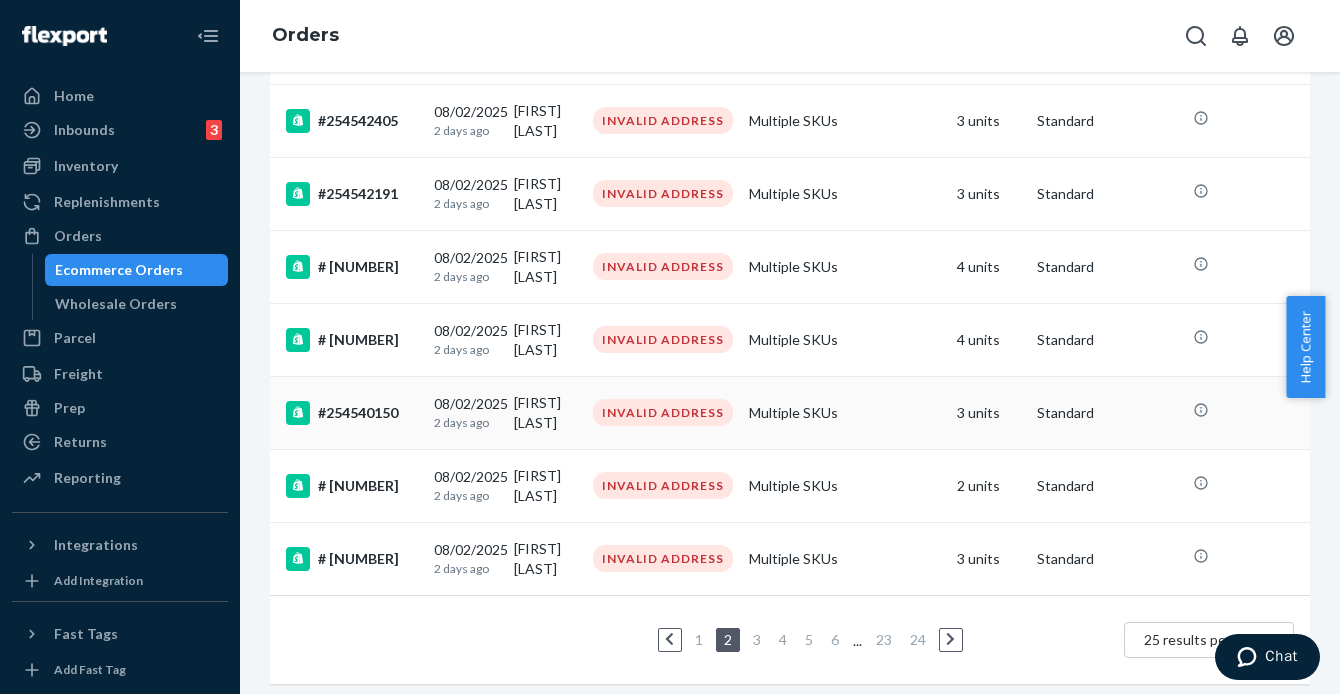 scroll, scrollTop: 1489, scrollLeft: 0, axis: vertical 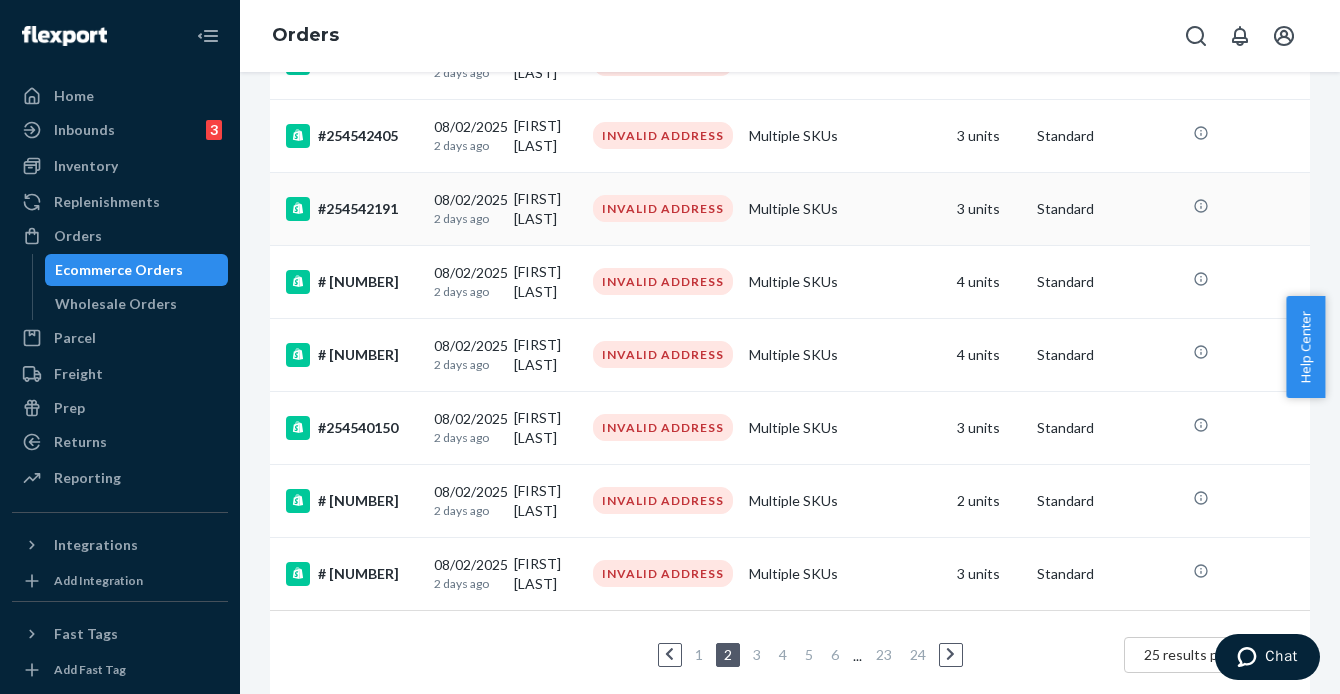 click on "#254542191" at bounding box center [352, 209] 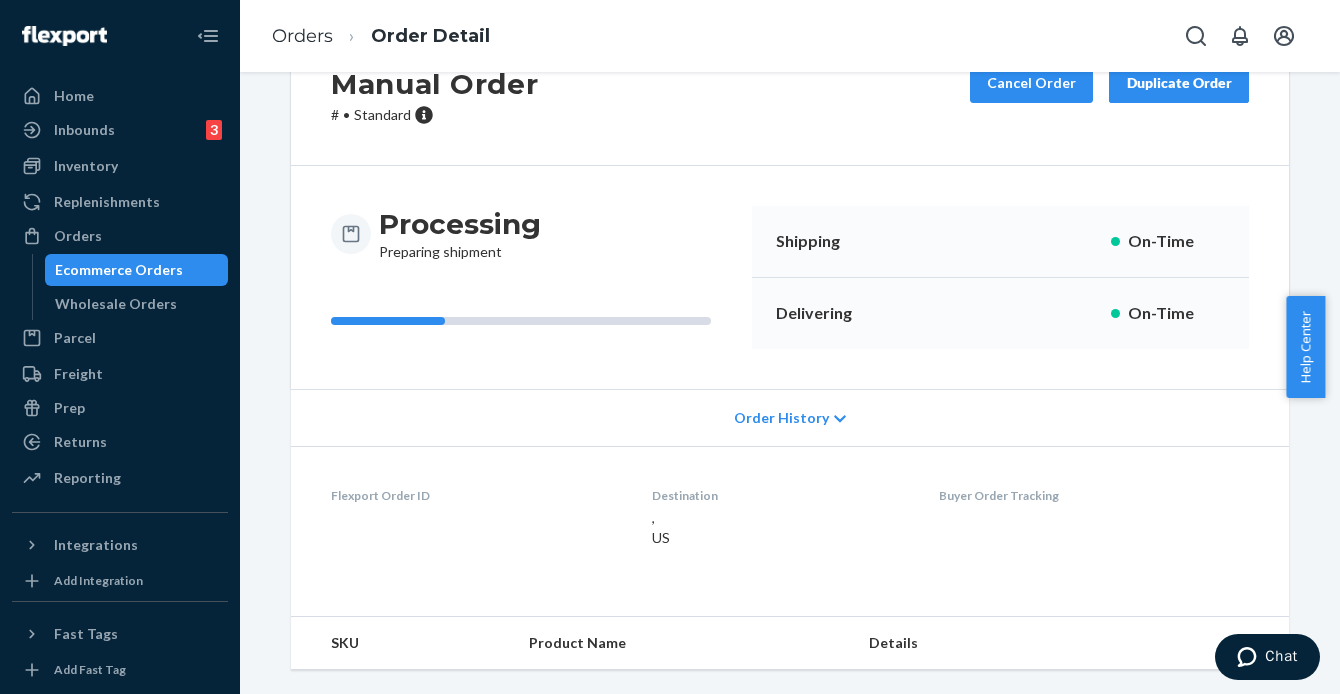 scroll, scrollTop: 0, scrollLeft: 0, axis: both 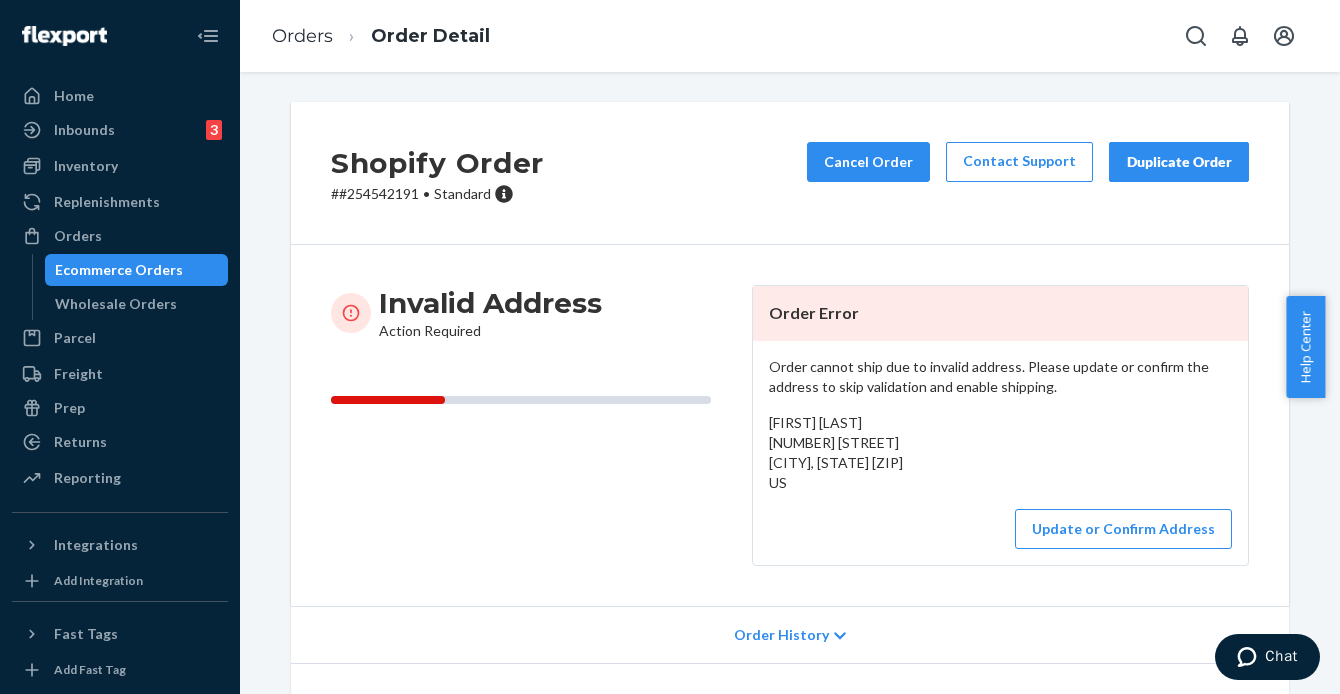 click on "# # [NUMBER] • Standard" at bounding box center (437, 194) 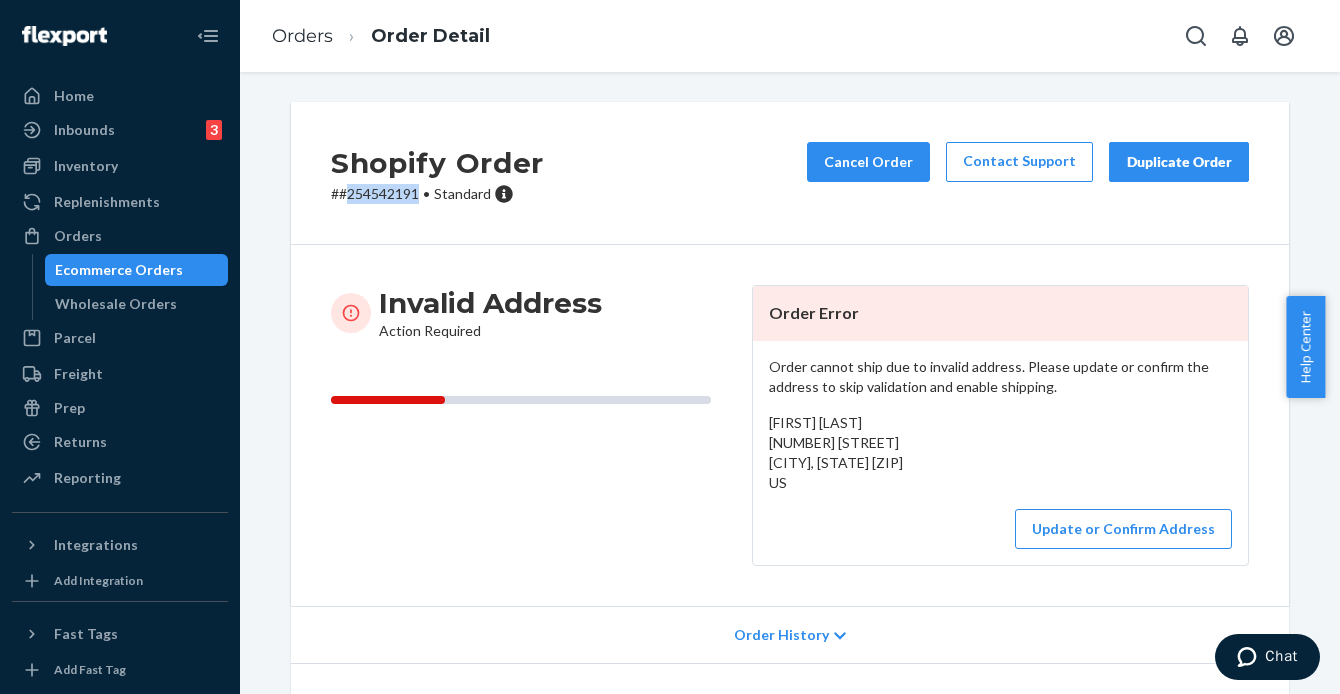 click on "# # [NUMBER] • Standard" at bounding box center [437, 194] 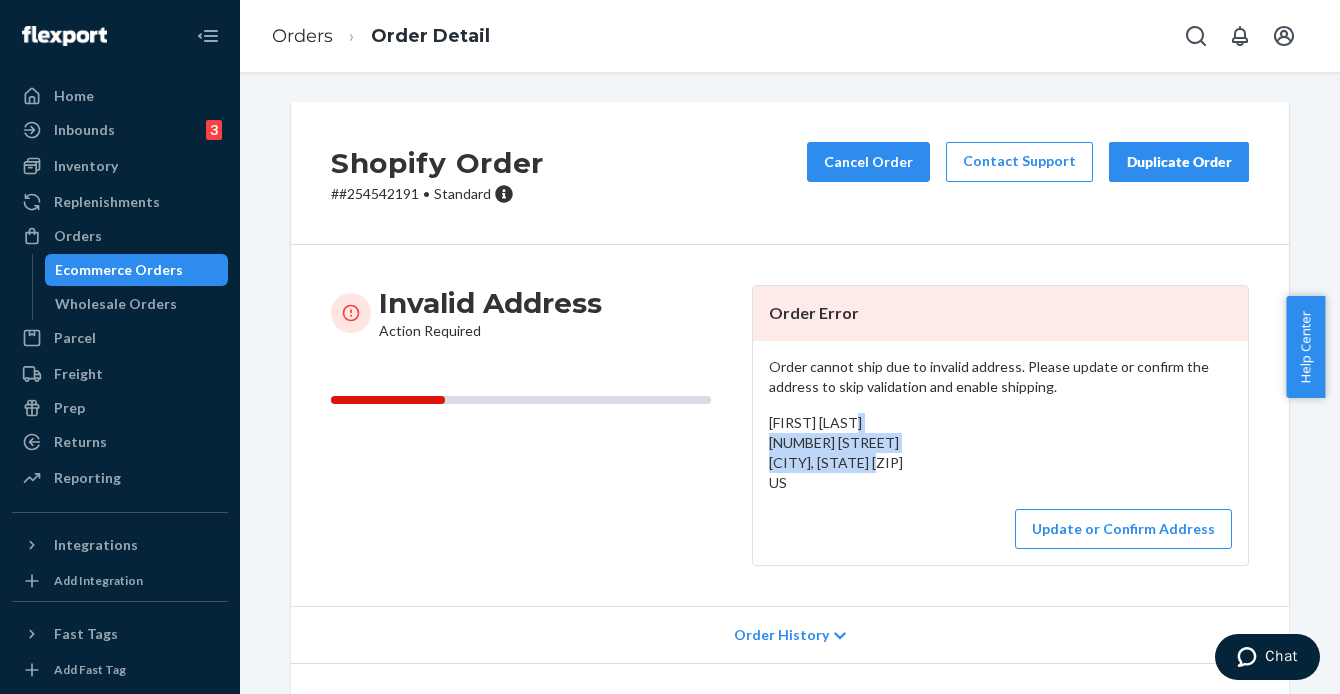 drag, startPoint x: 778, startPoint y: 473, endPoint x: 785, endPoint y: 489, distance: 17.464249 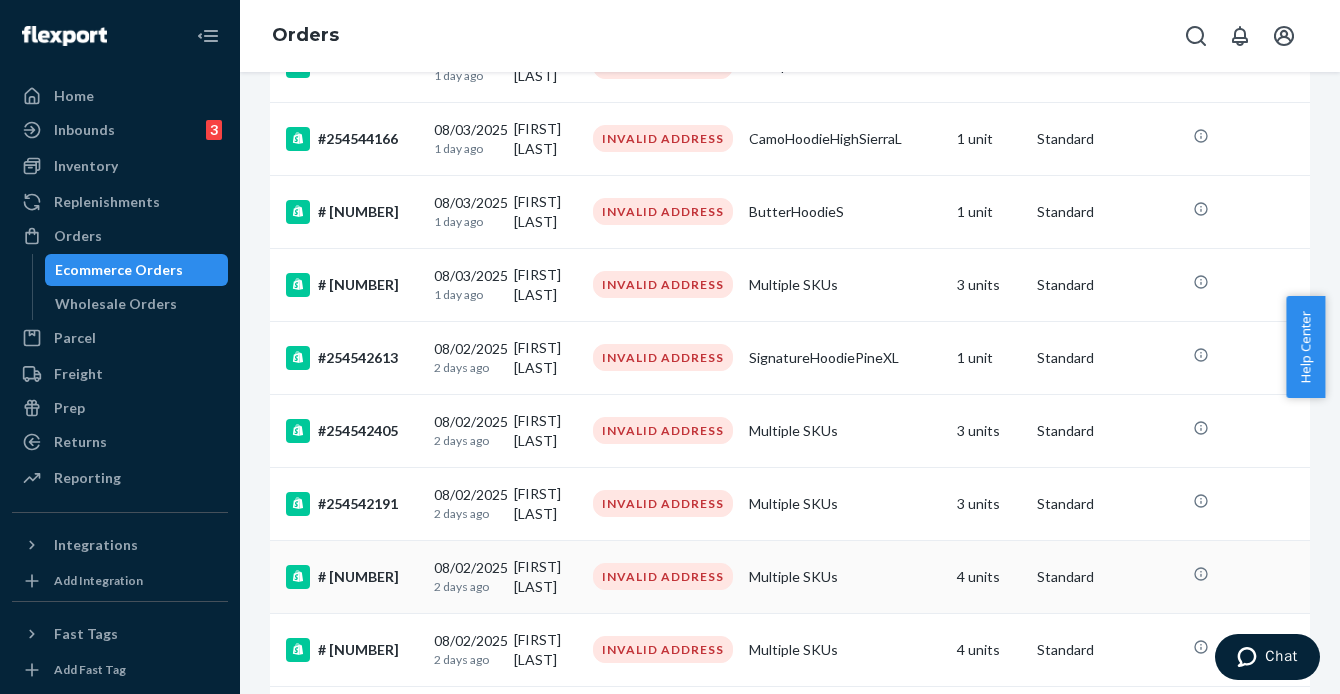scroll, scrollTop: 1198, scrollLeft: 0, axis: vertical 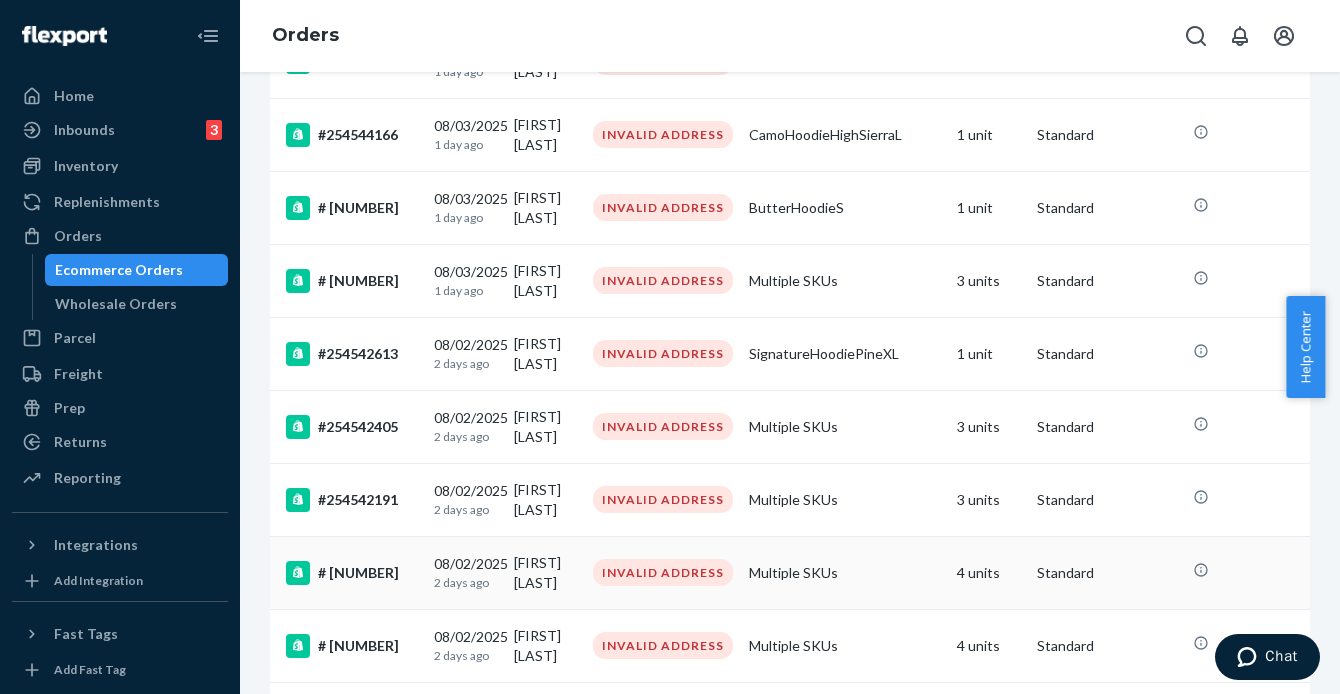 click on "# [NUMBER]" at bounding box center (352, 573) 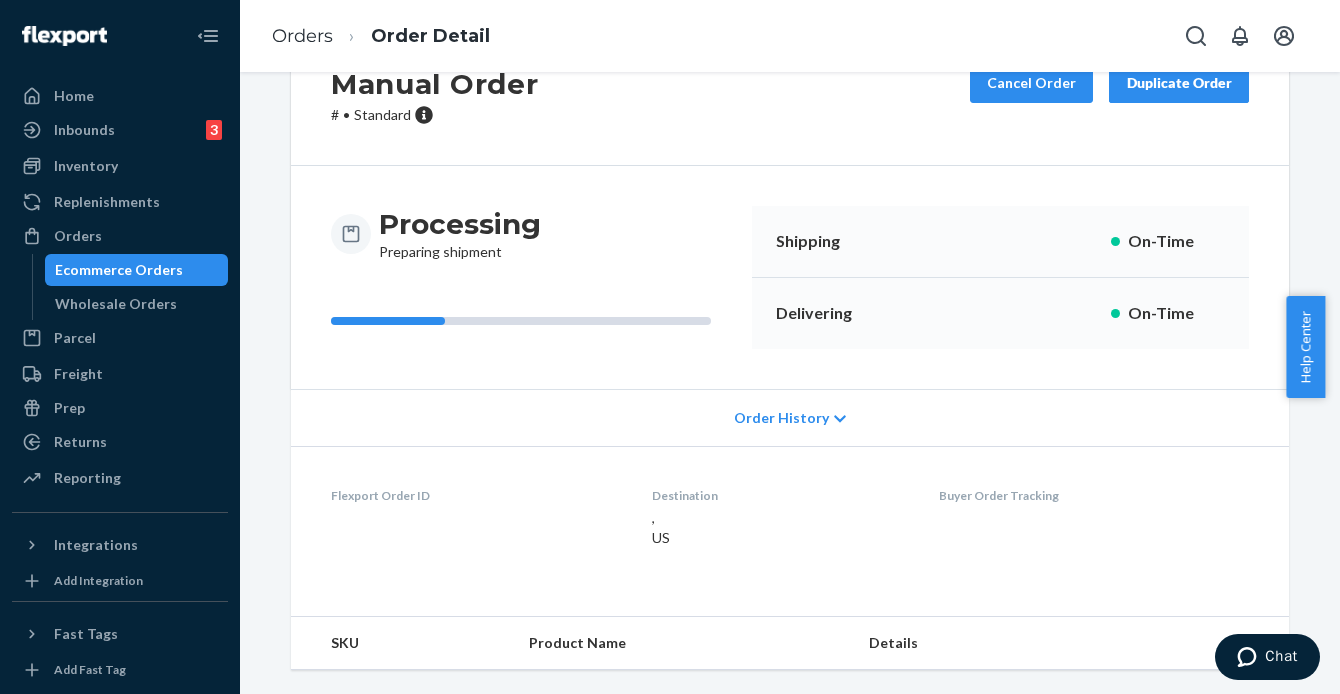 scroll, scrollTop: 0, scrollLeft: 0, axis: both 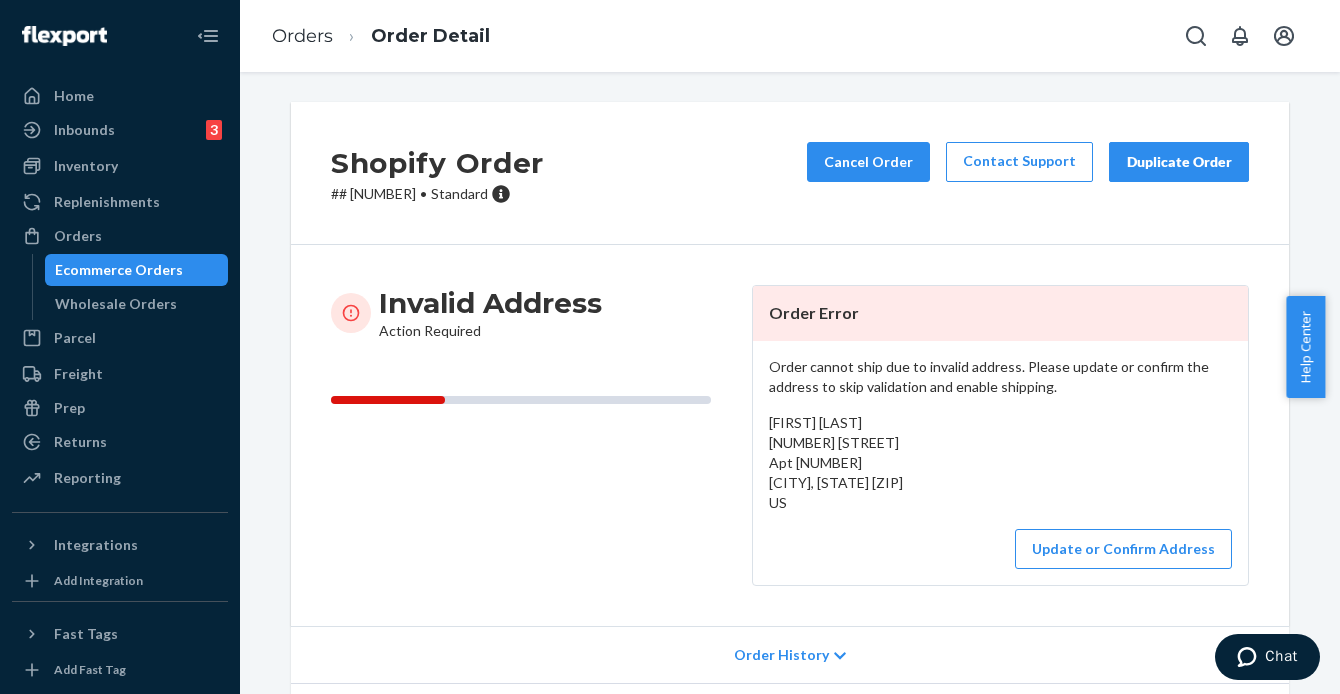 click on "# #254541245 • Standard" at bounding box center [437, 194] 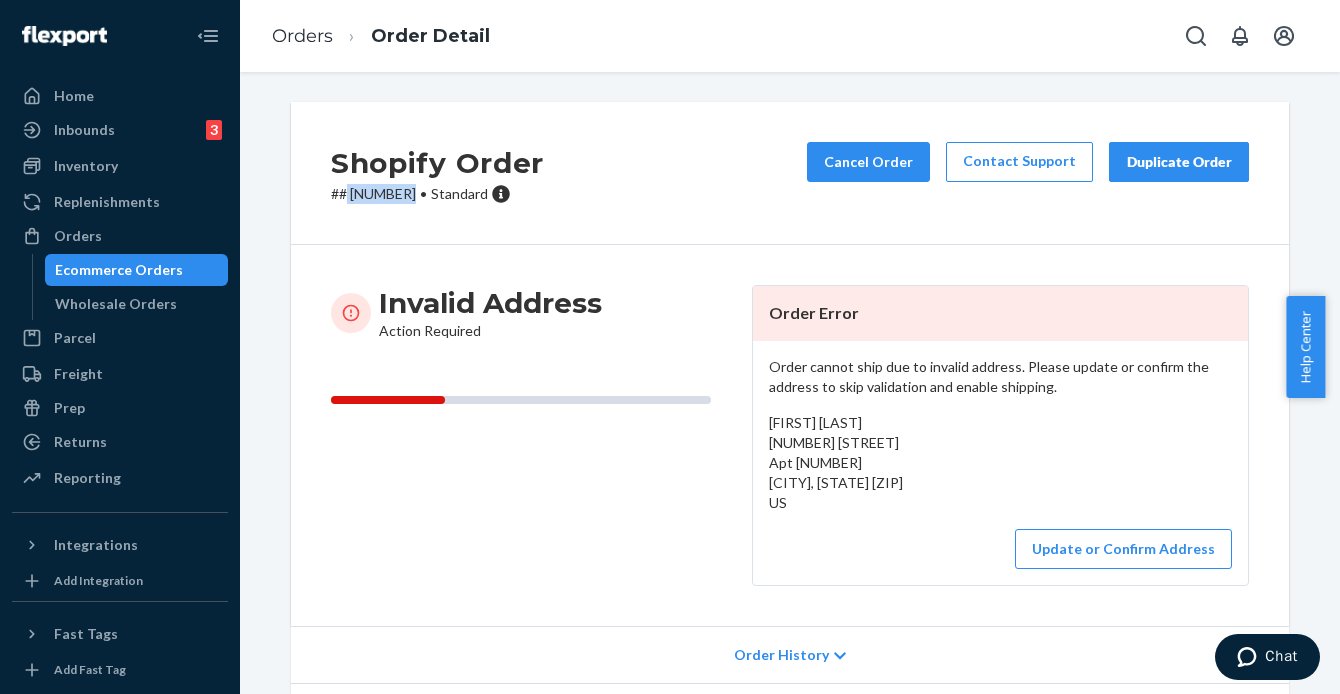 click on "# #254541245 • Standard" at bounding box center [437, 194] 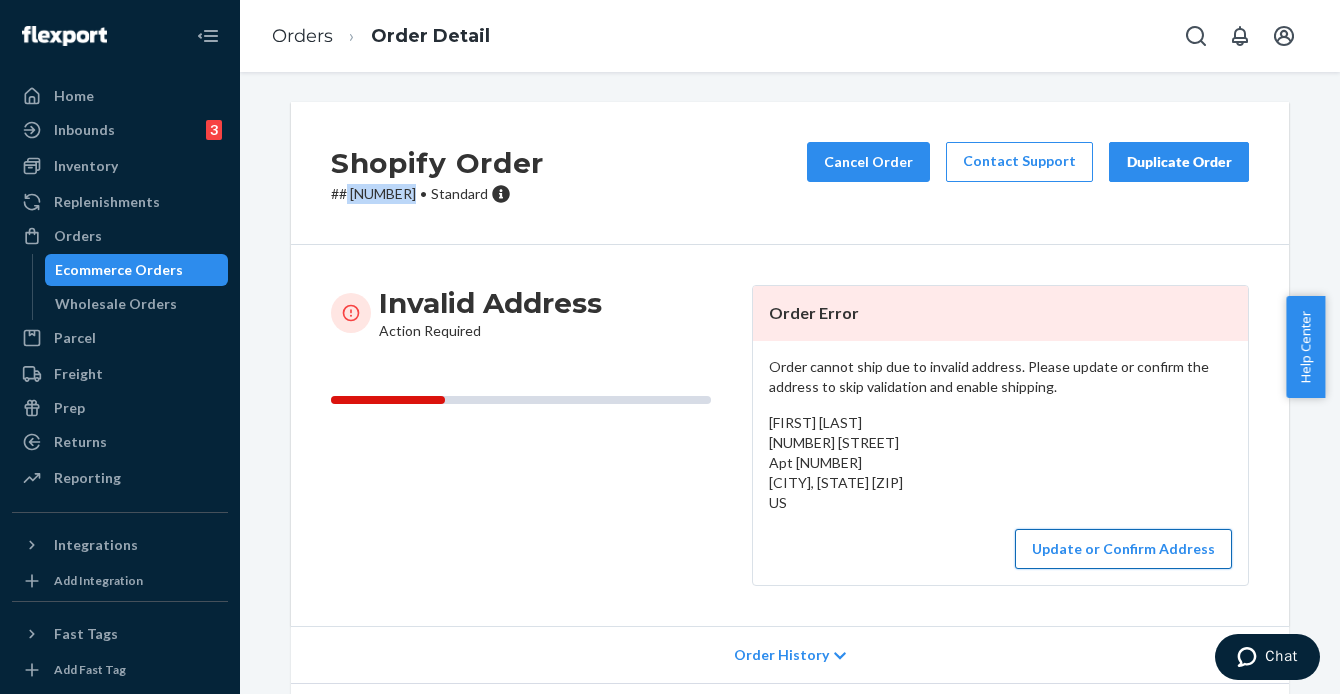 click on "Update or Confirm Address" at bounding box center [1123, 549] 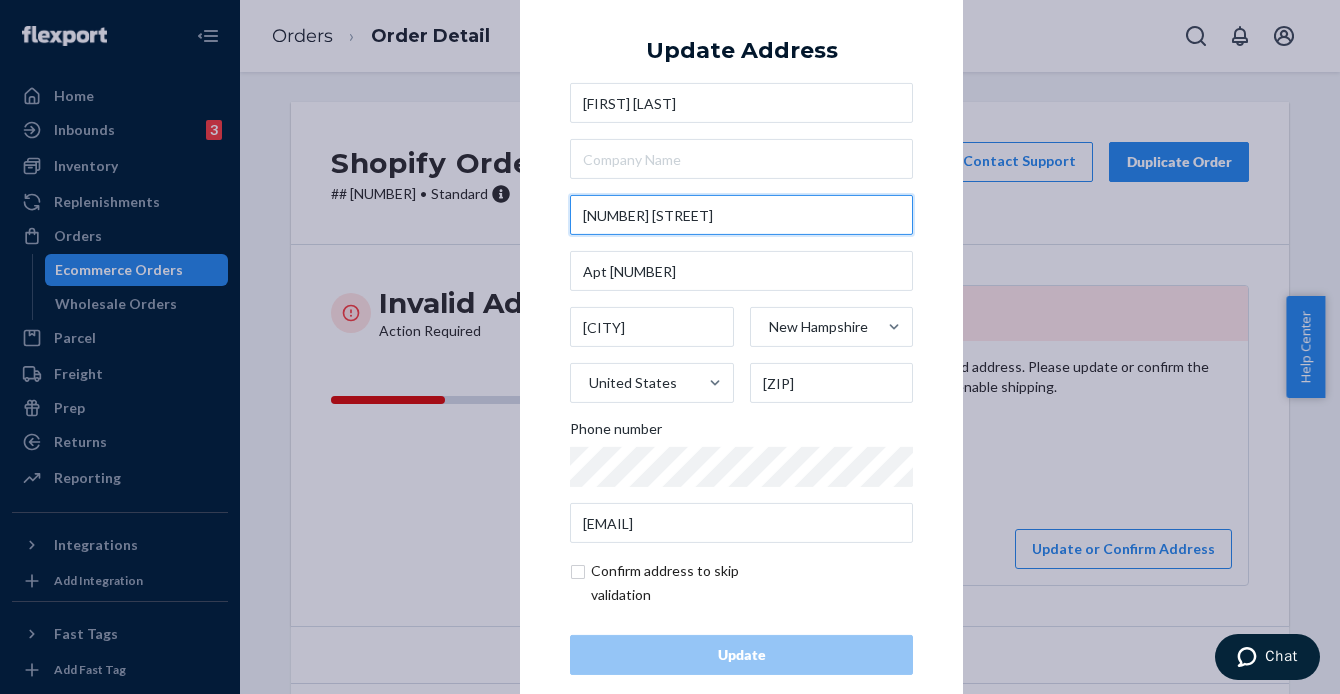 click on "[NUMBER] [STREET]" at bounding box center [741, 215] 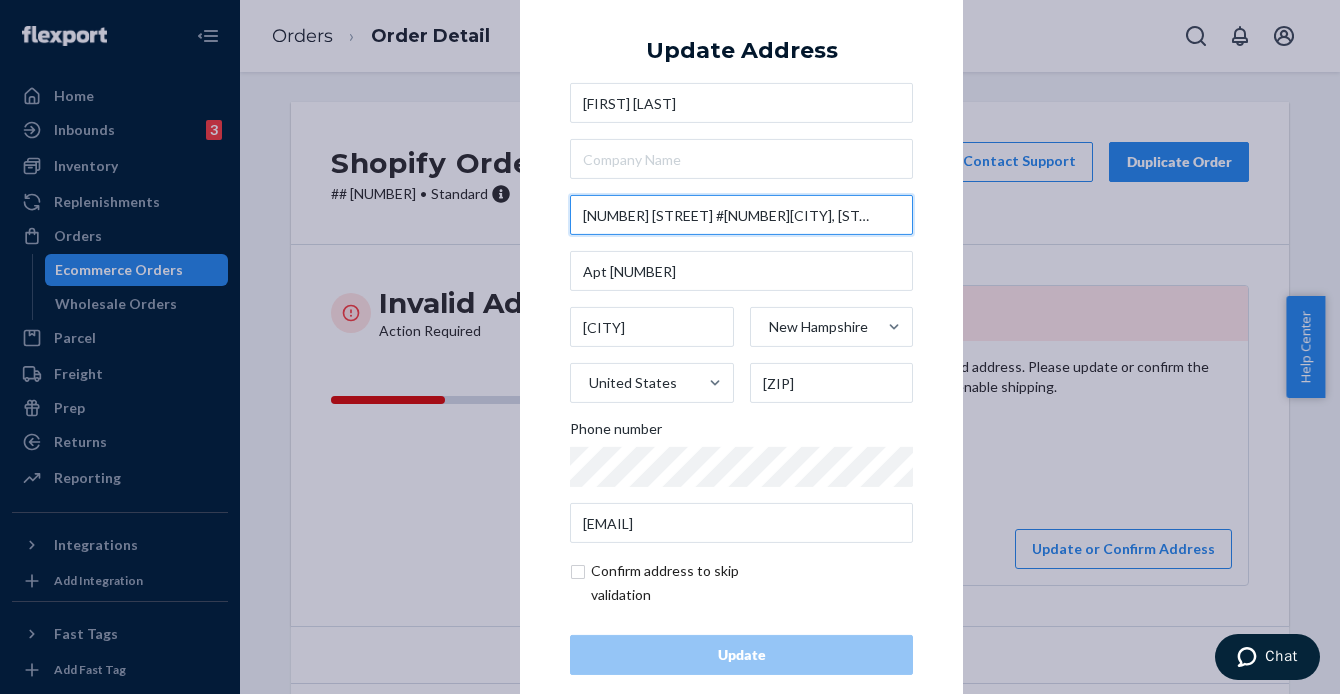 scroll, scrollTop: 0, scrollLeft: 30, axis: horizontal 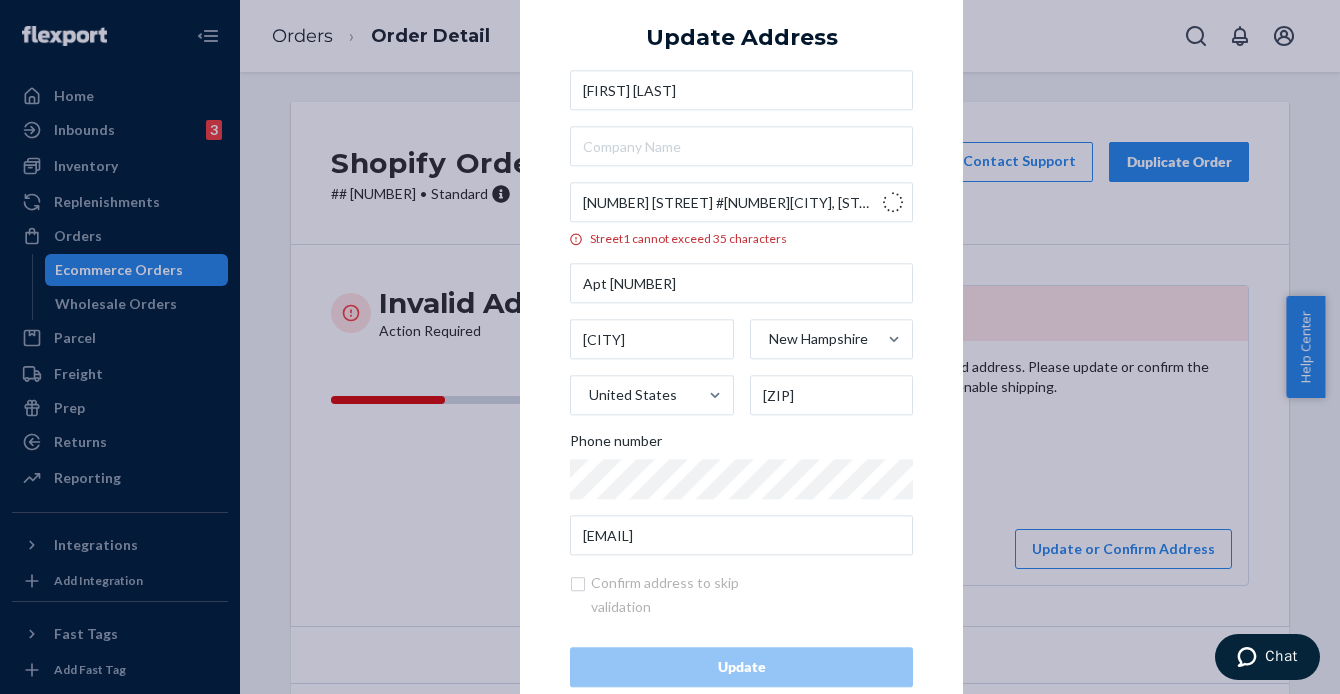type on "[NUMBER] [STREET]" 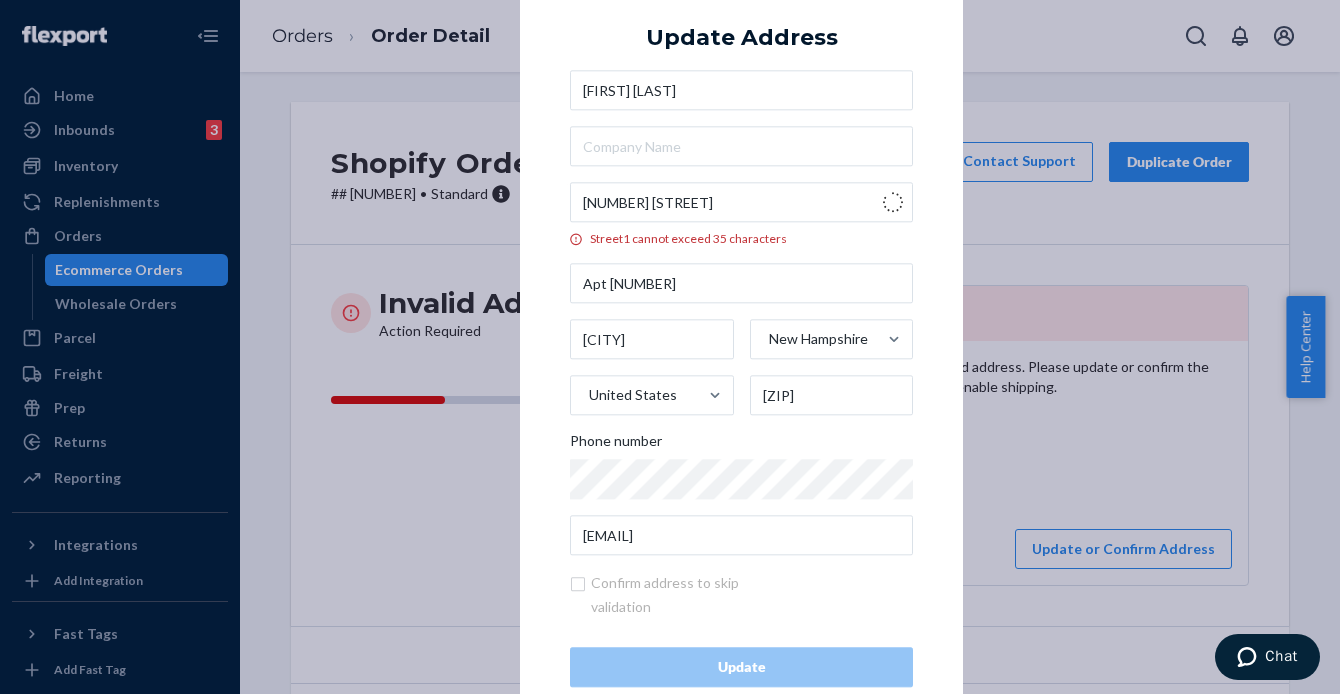 type 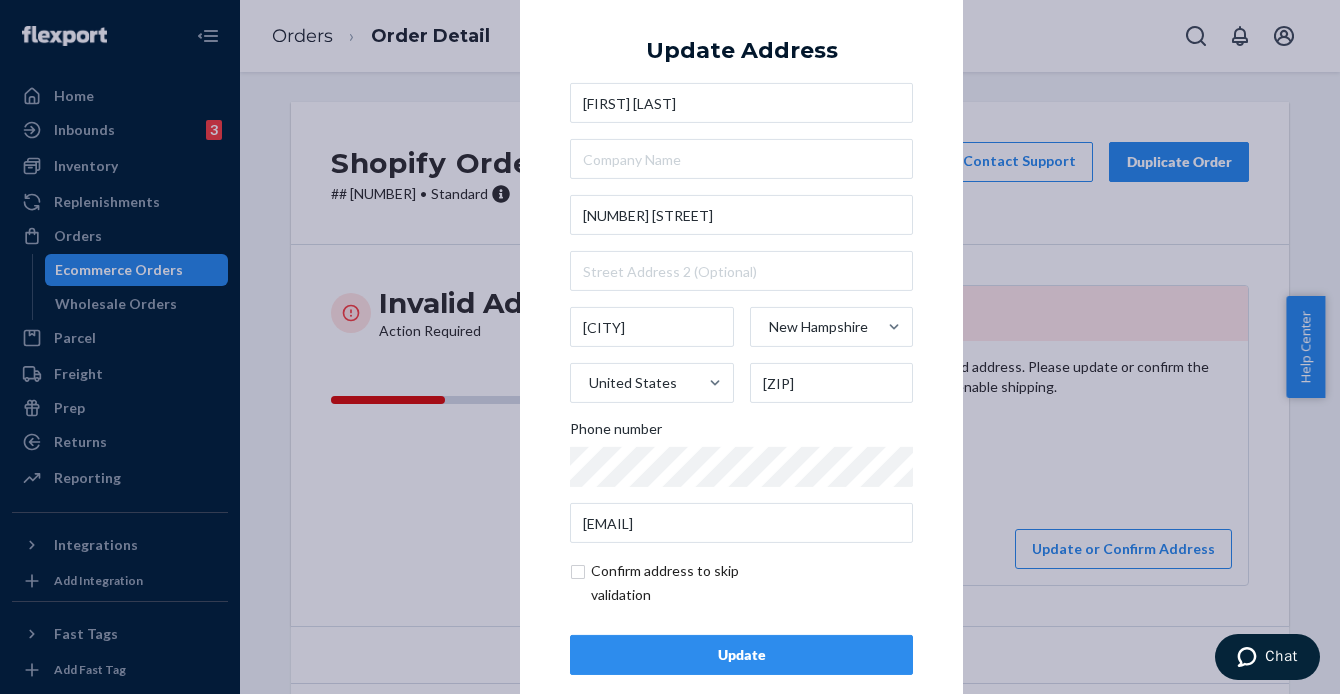 click on "Update" at bounding box center [741, 655] 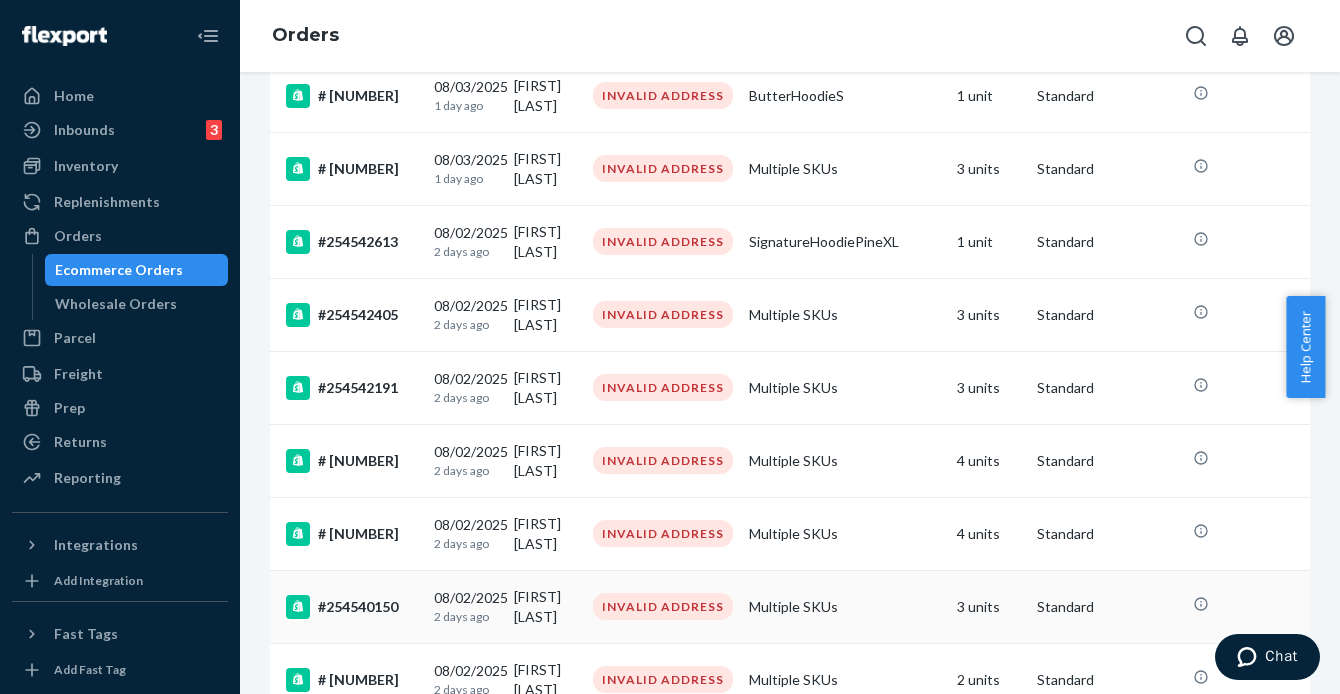 scroll, scrollTop: 1514, scrollLeft: 0, axis: vertical 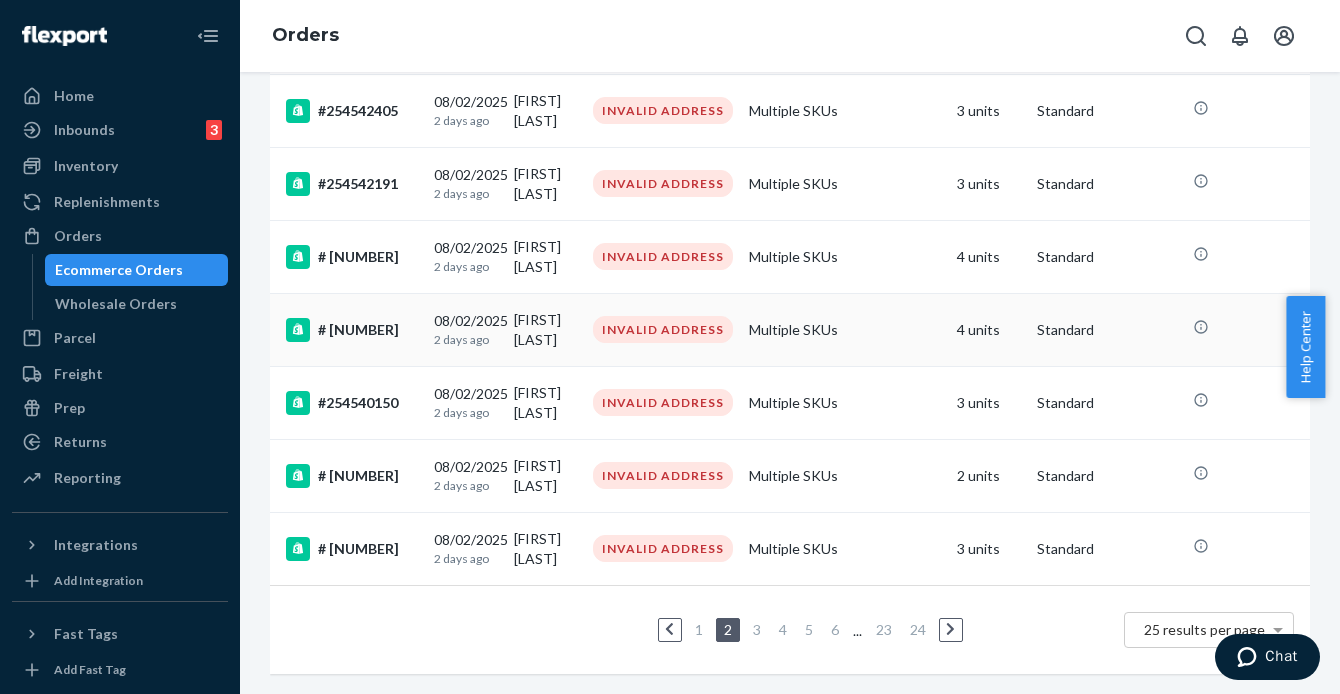 click on "# [NUMBER]" at bounding box center [352, 330] 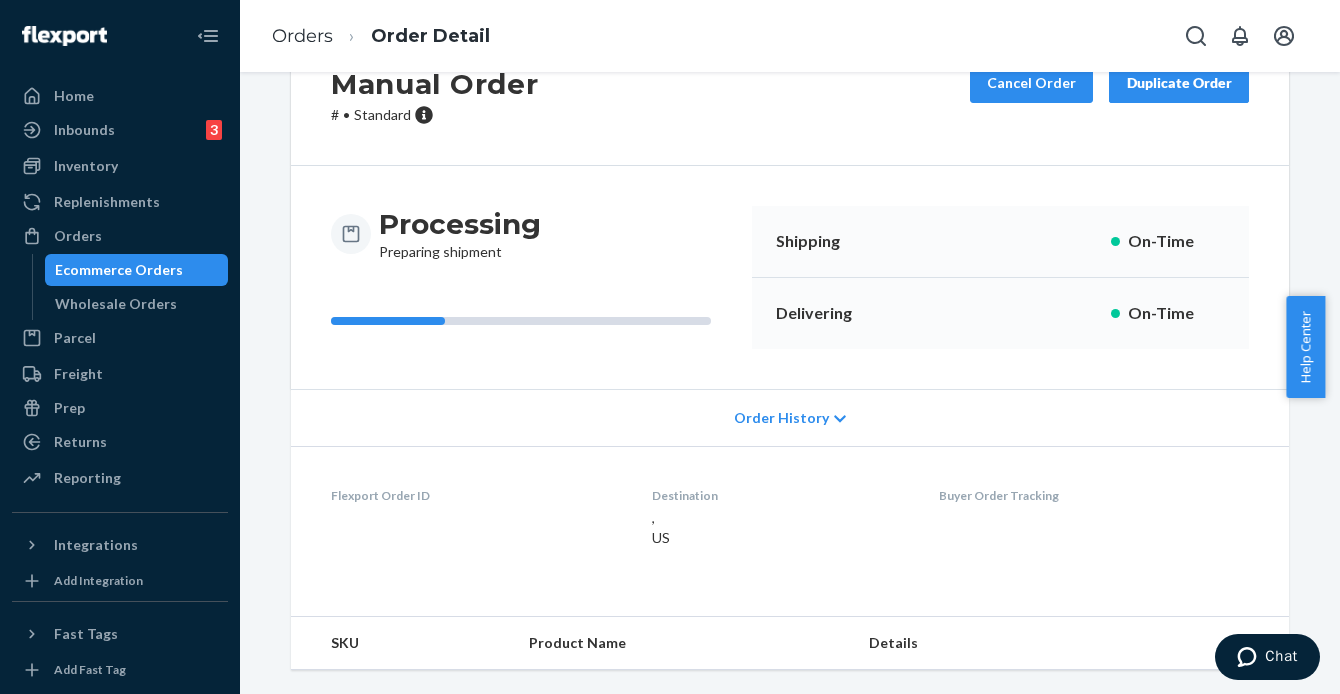 scroll, scrollTop: 0, scrollLeft: 0, axis: both 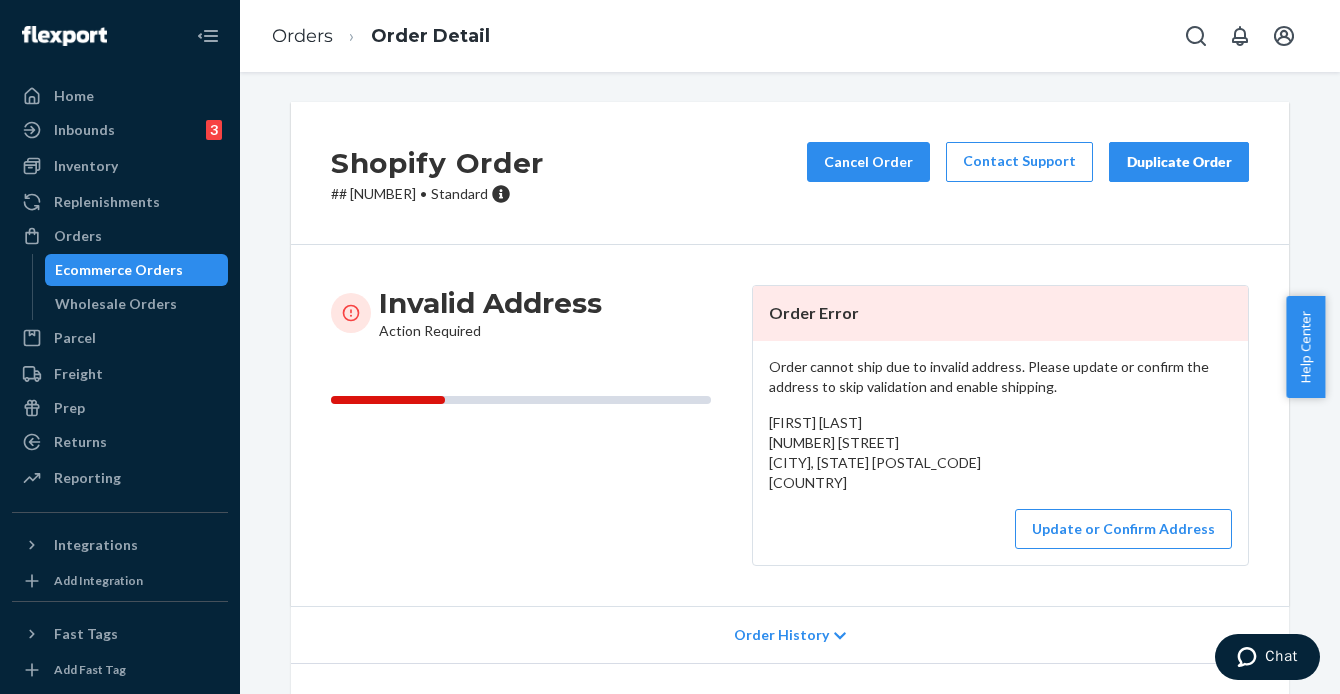click on "# #254540905 • Standard" at bounding box center [437, 194] 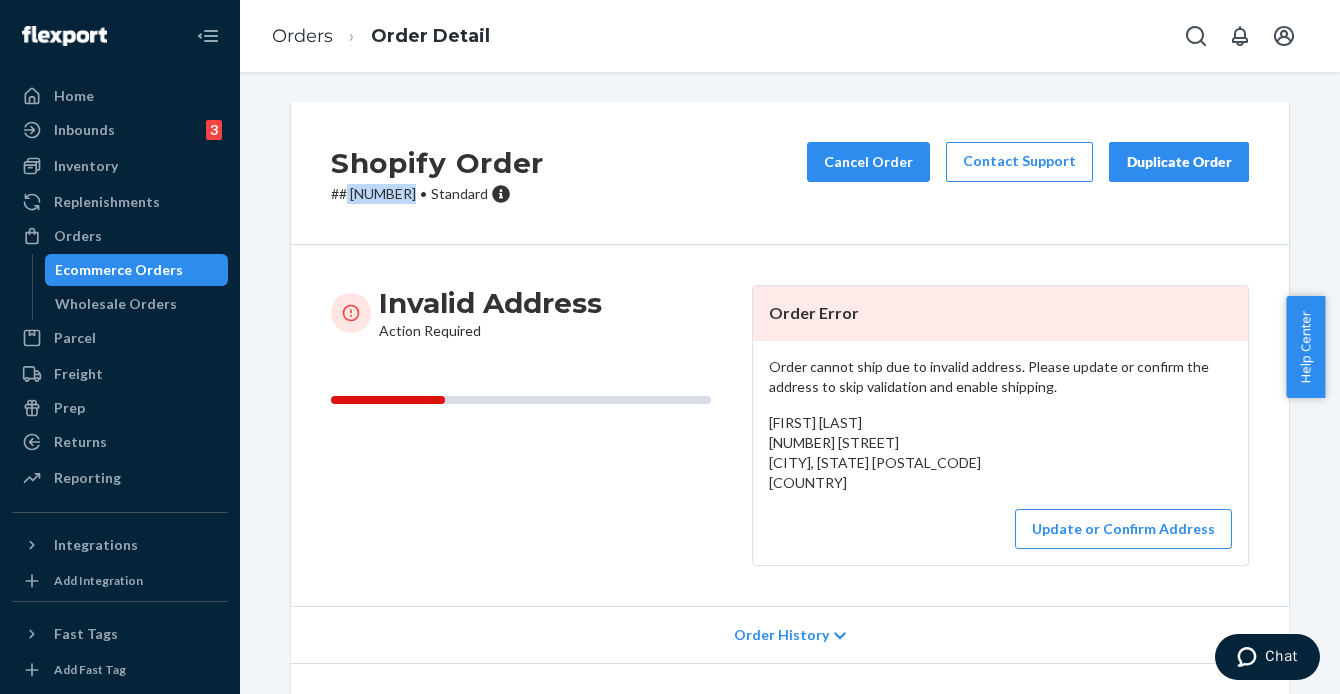 click on "# #254540905 • Standard" at bounding box center (437, 194) 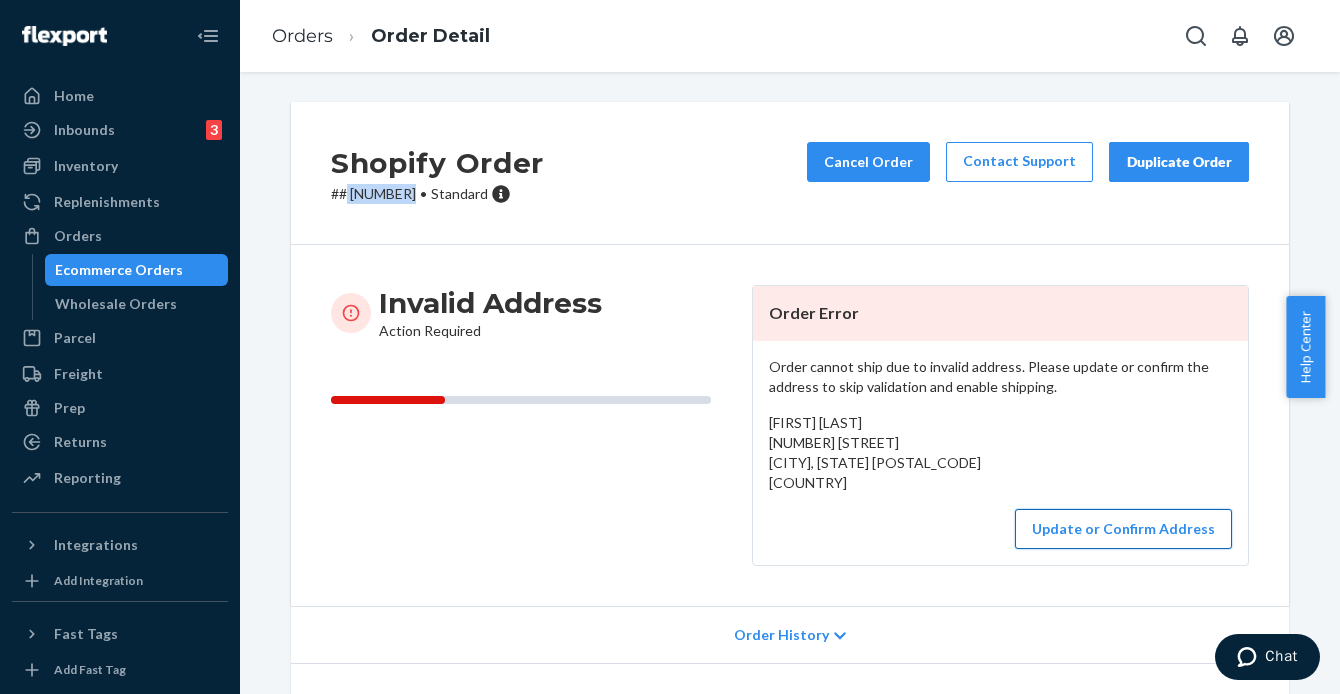 click on "Update or Confirm Address" at bounding box center (1123, 529) 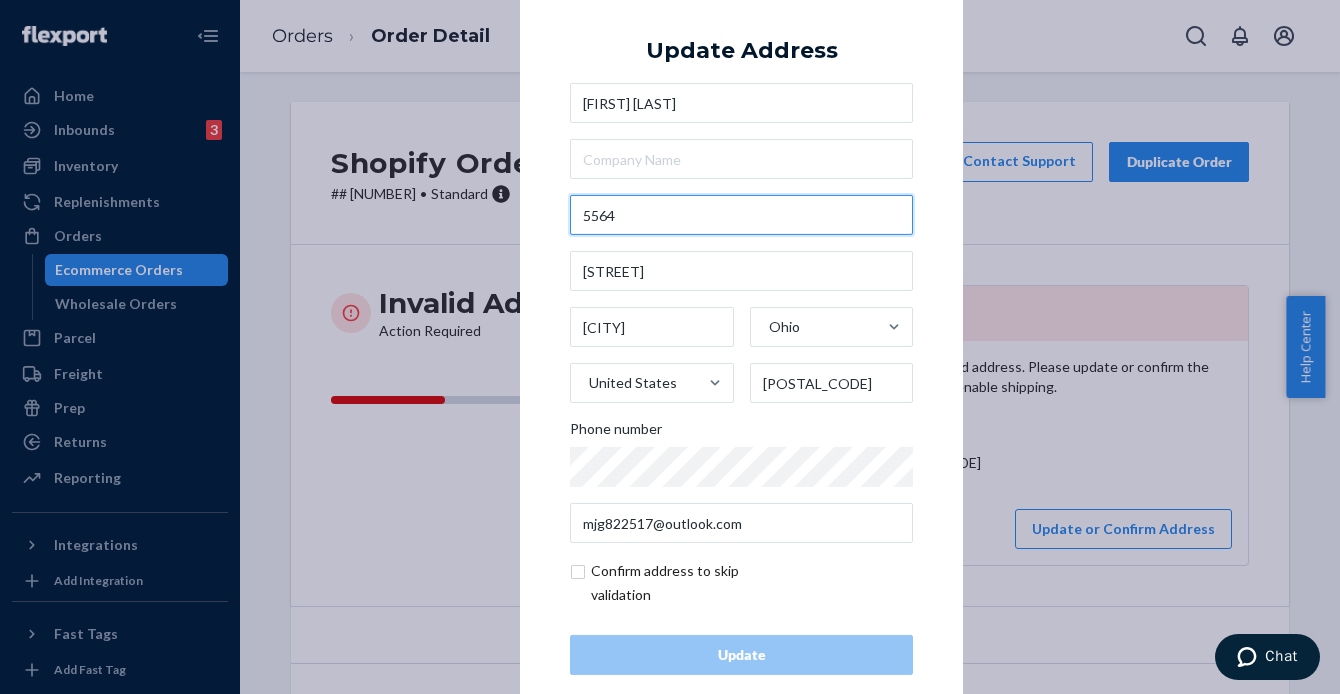 click on "5564" at bounding box center (741, 215) 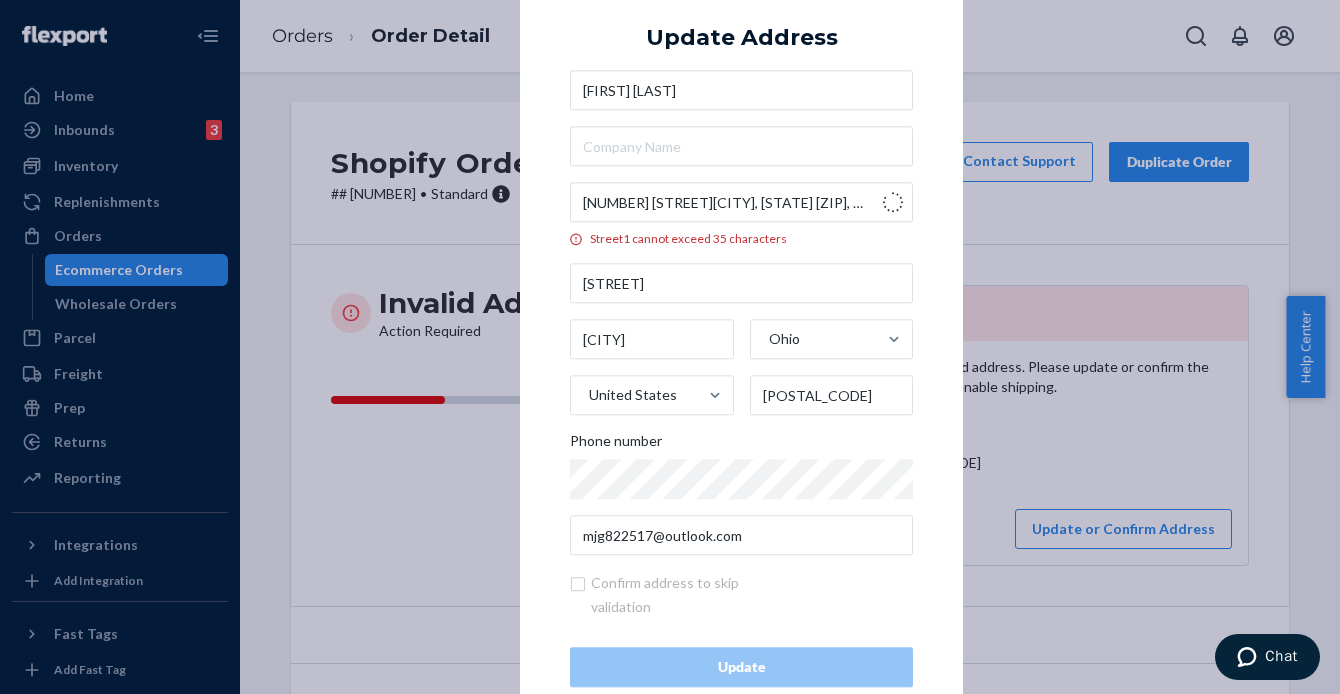 type on "[NUMBER] [STREET]" 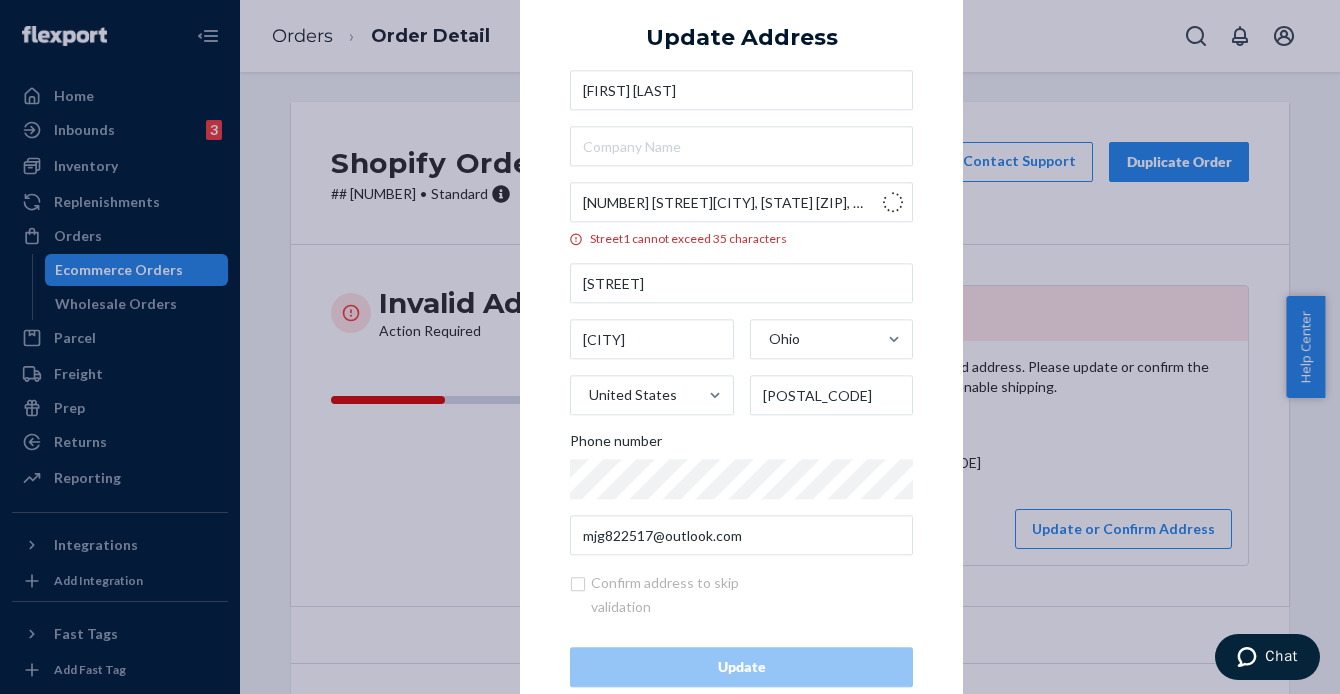 type 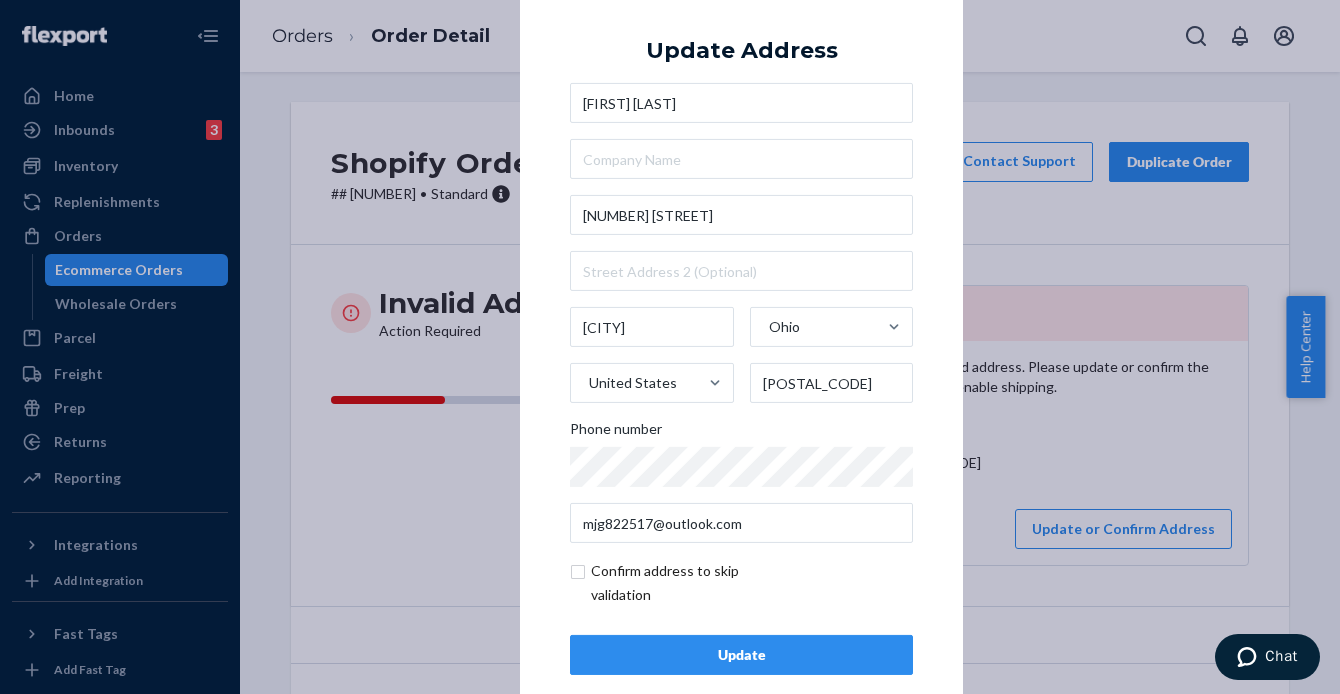 click on "Update" at bounding box center [741, 655] 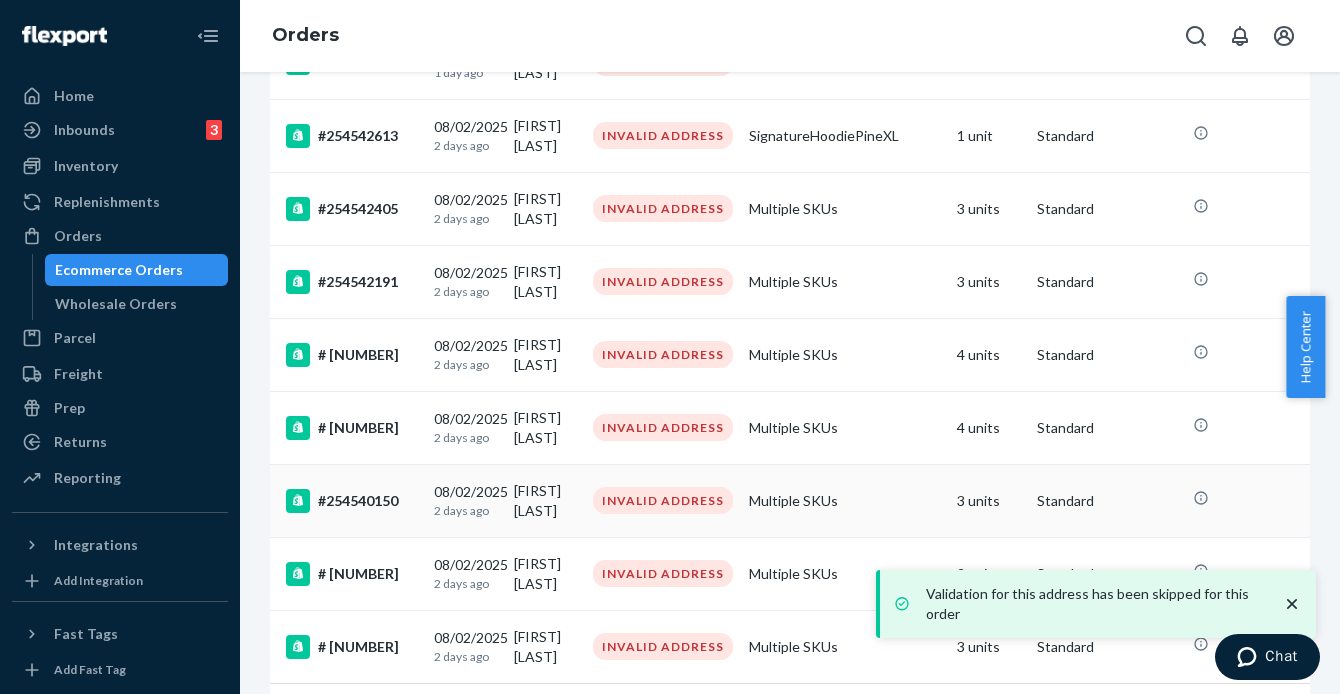 scroll, scrollTop: 1528, scrollLeft: 0, axis: vertical 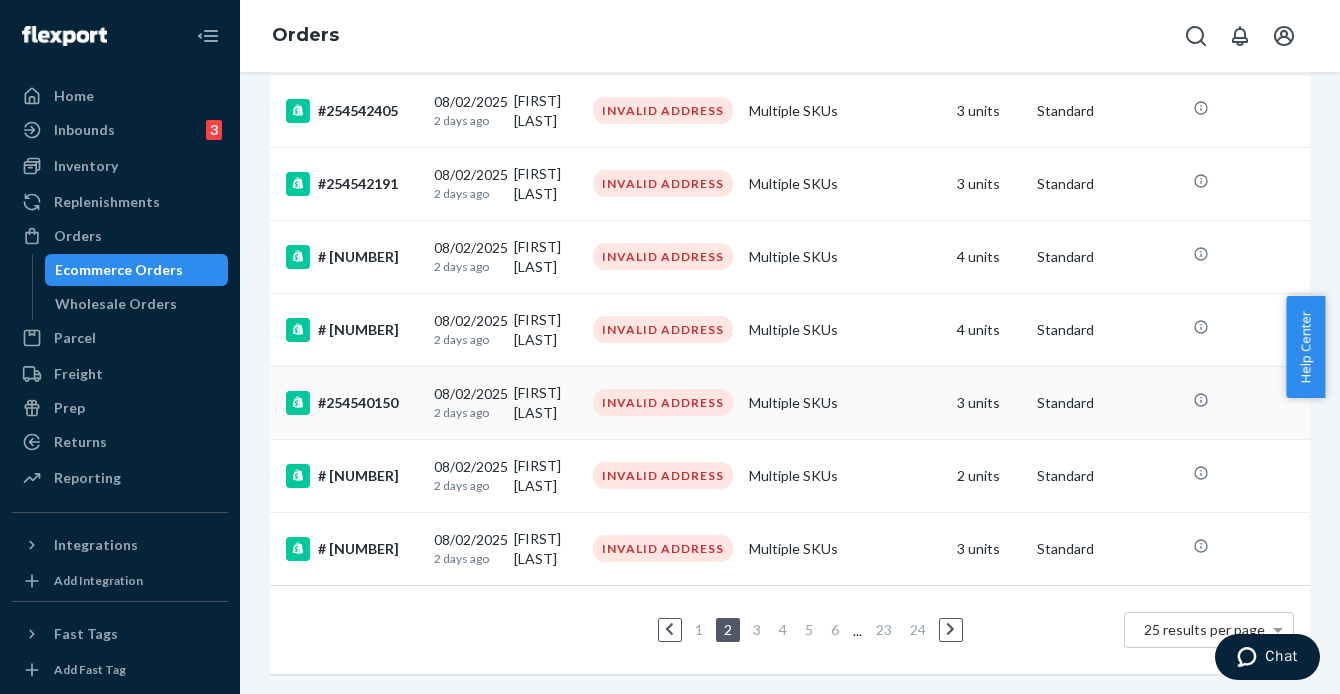 click on "#254540150" at bounding box center [352, 403] 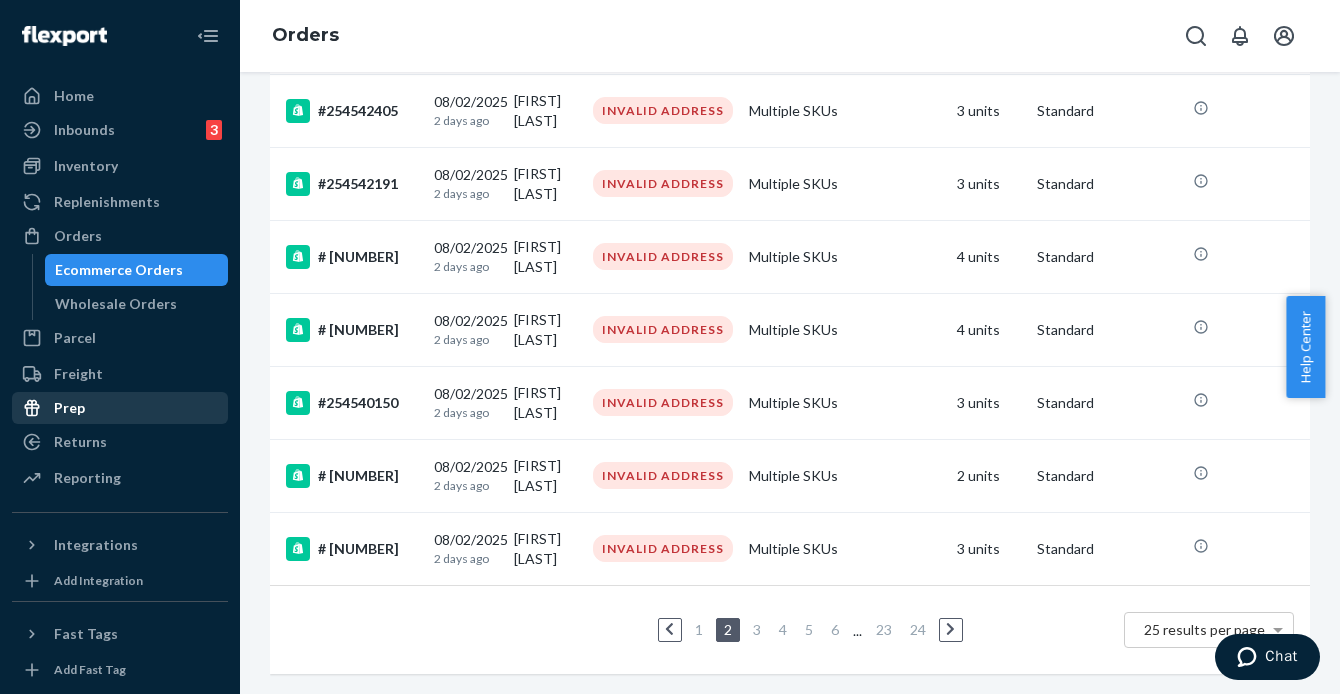 scroll, scrollTop: 0, scrollLeft: 0, axis: both 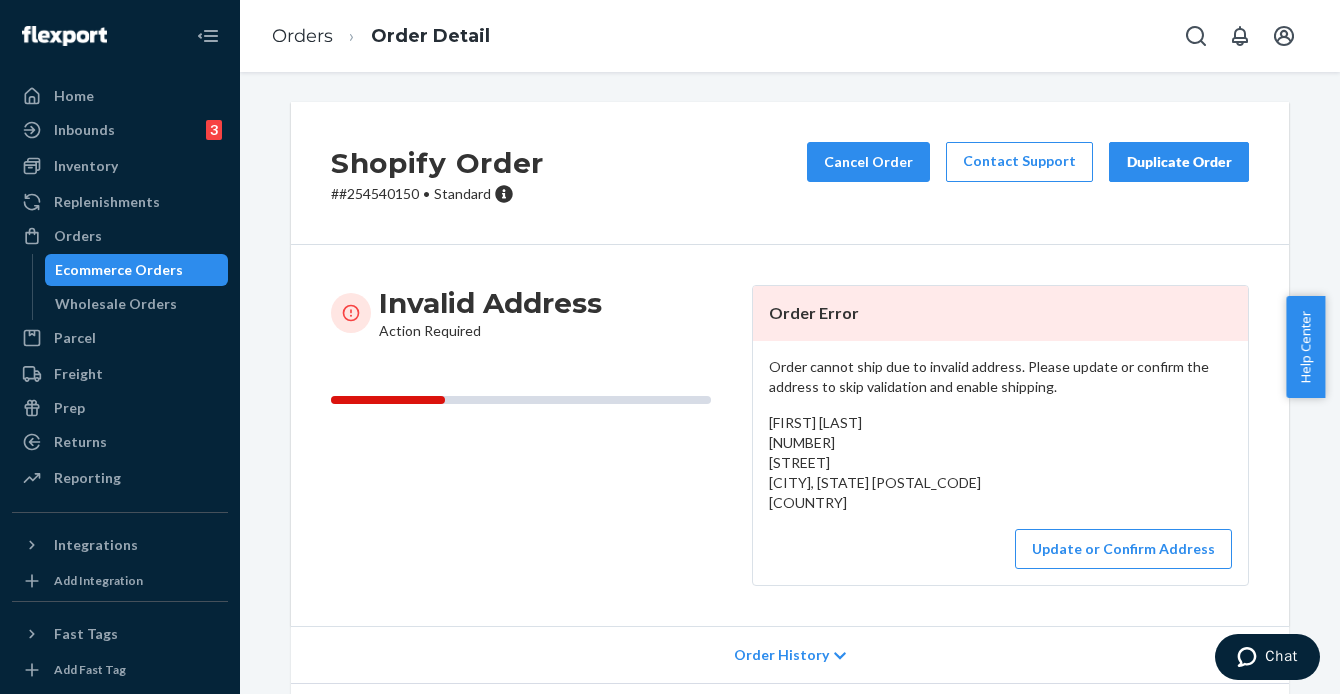 click on "# # [NUMBER] • Standard" at bounding box center [437, 194] 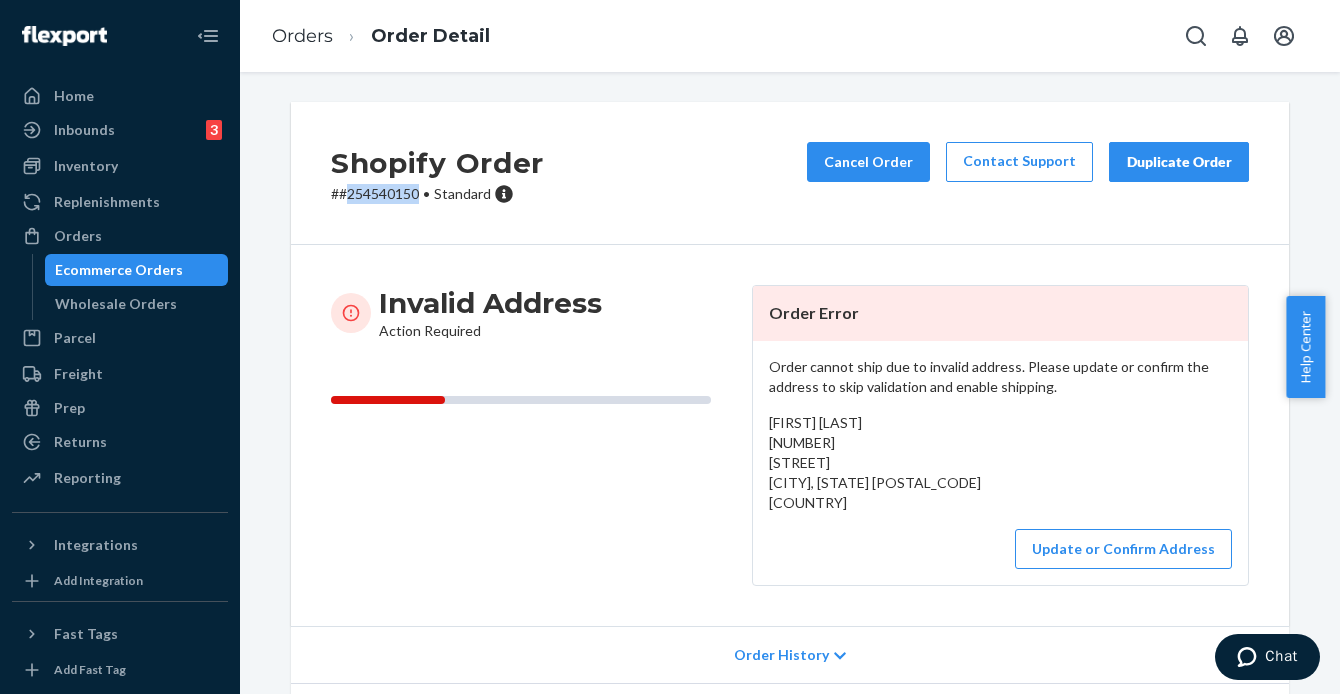 click on "# # [NUMBER] • Standard" at bounding box center (437, 194) 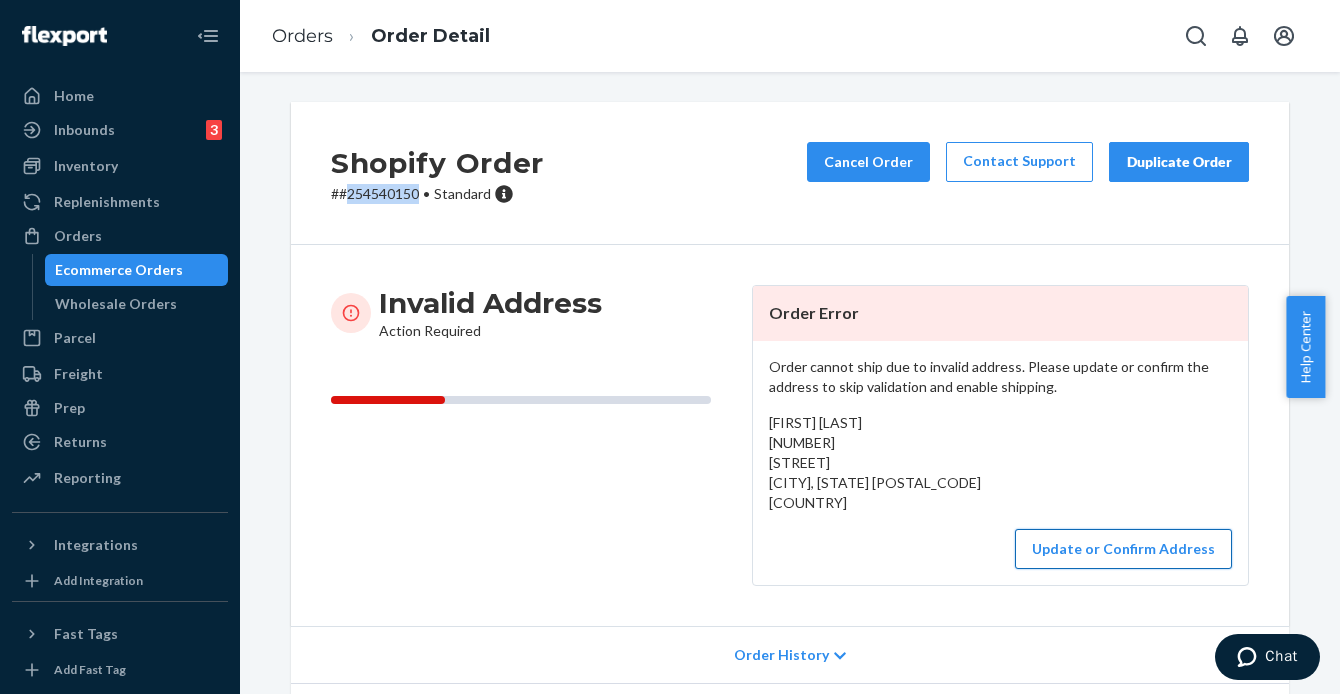 click on "Update or Confirm Address" at bounding box center [1123, 549] 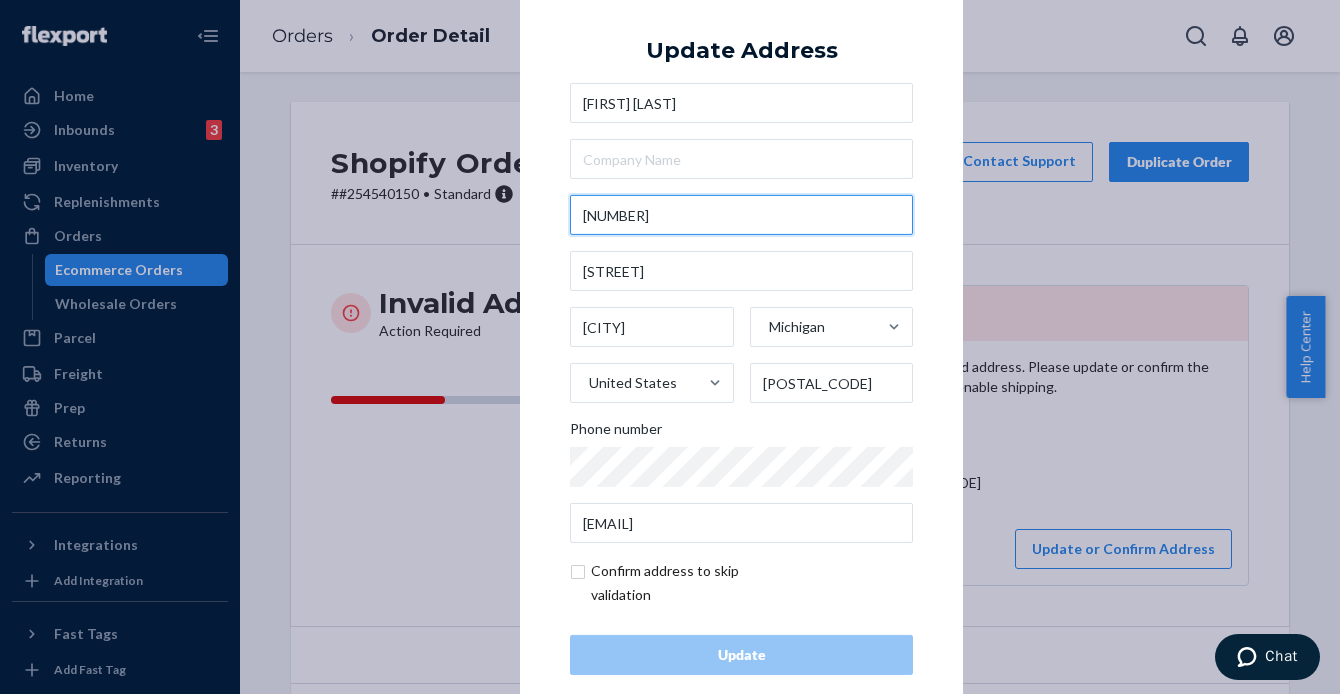 click on "[NUMBER]" at bounding box center [741, 215] 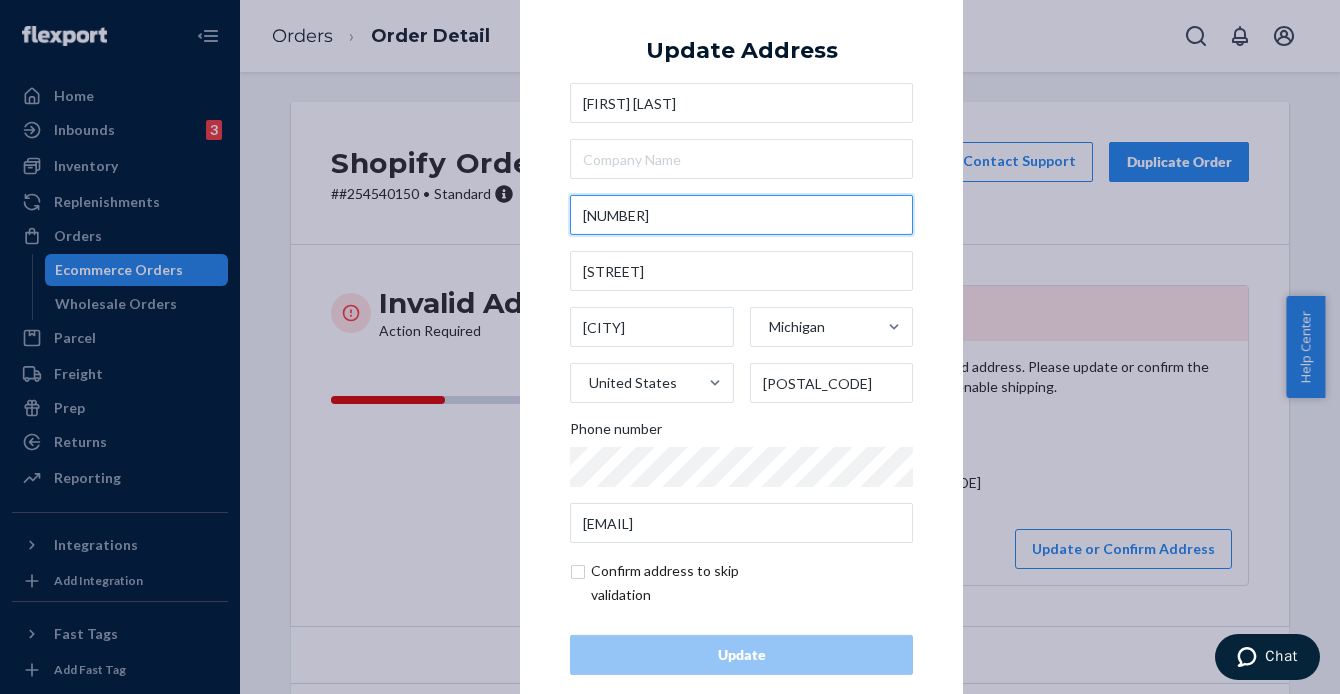 click on "[NUMBER]" at bounding box center [741, 215] 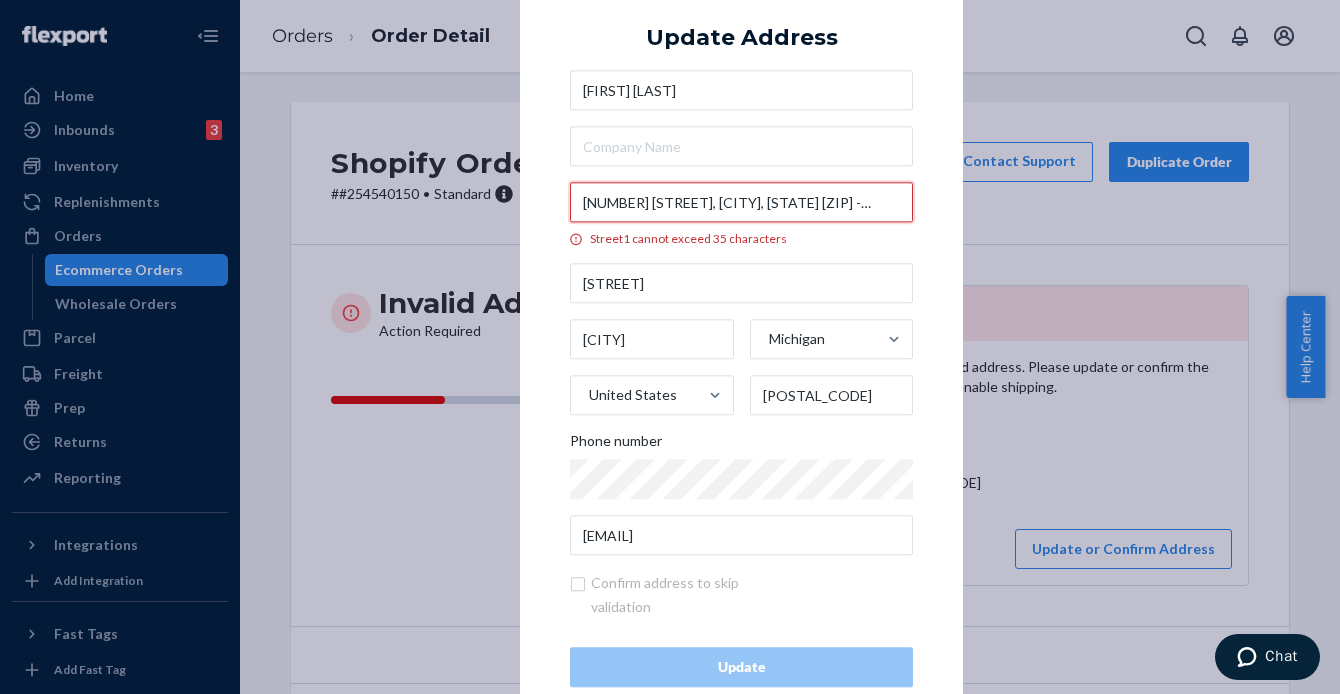 scroll, scrollTop: 0, scrollLeft: 81, axis: horizontal 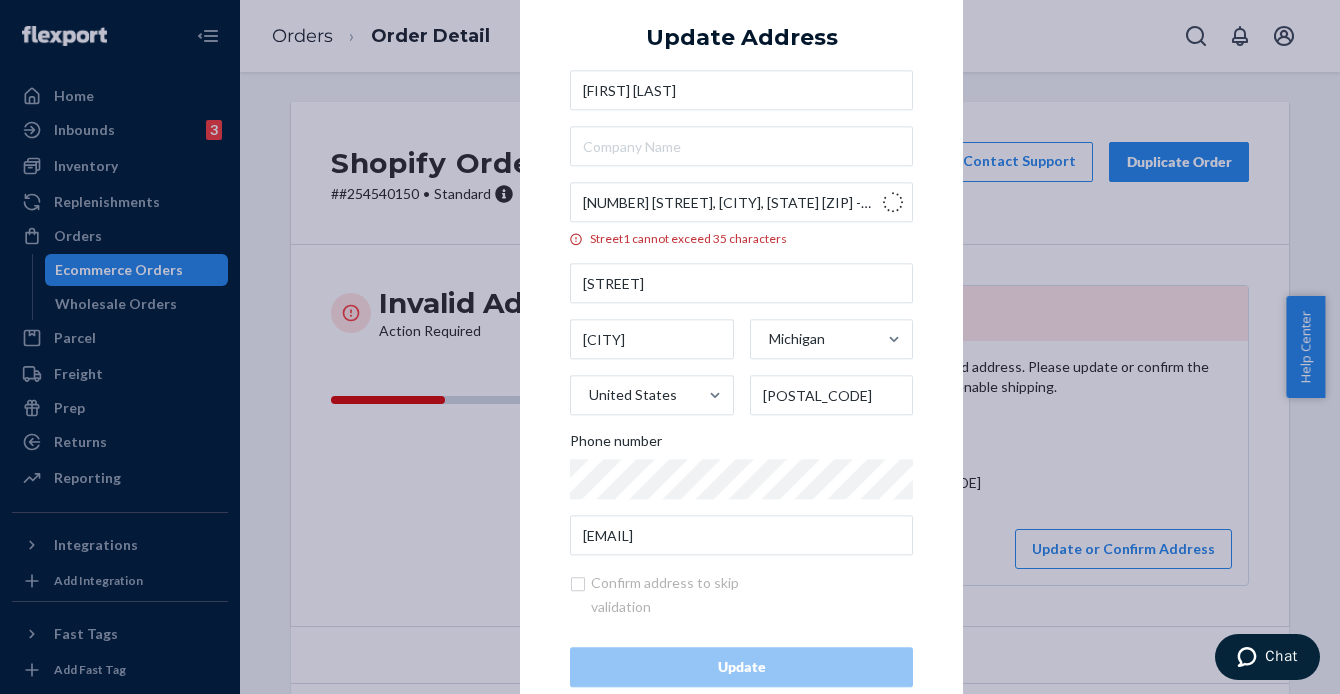 type on "[NUMBER] [STREET]" 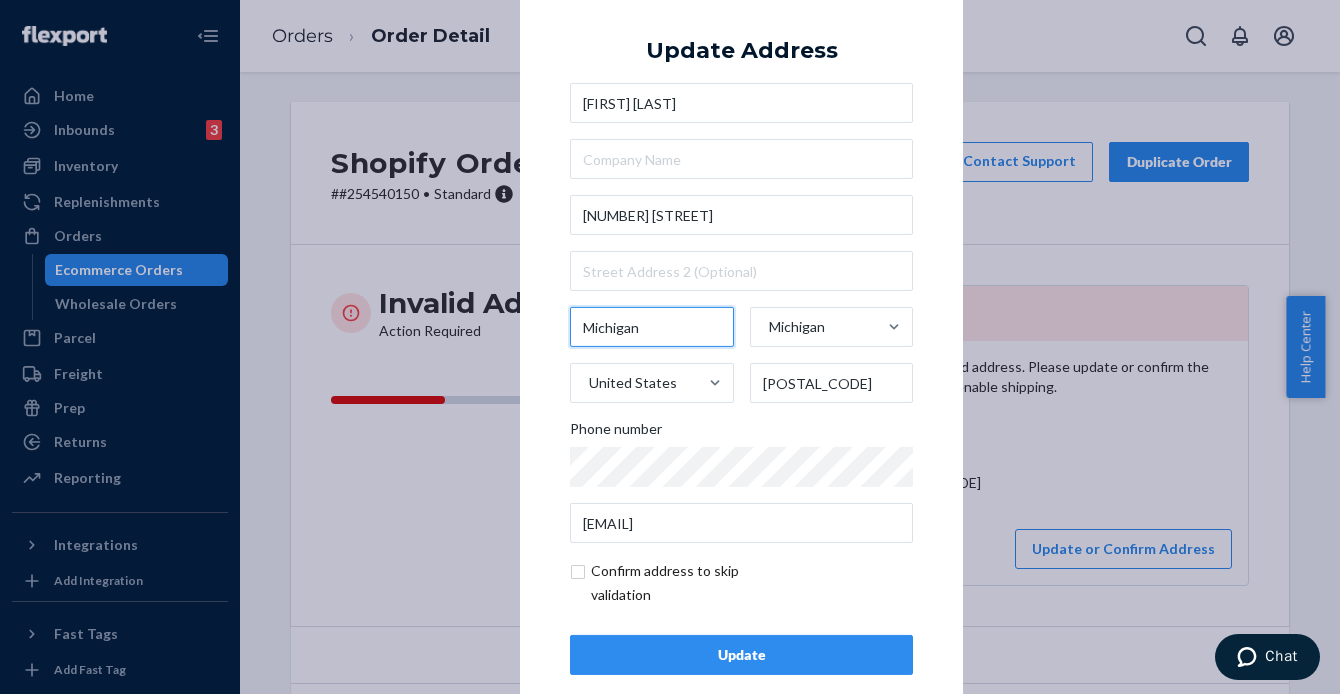 click on "Michigan" at bounding box center [652, 327] 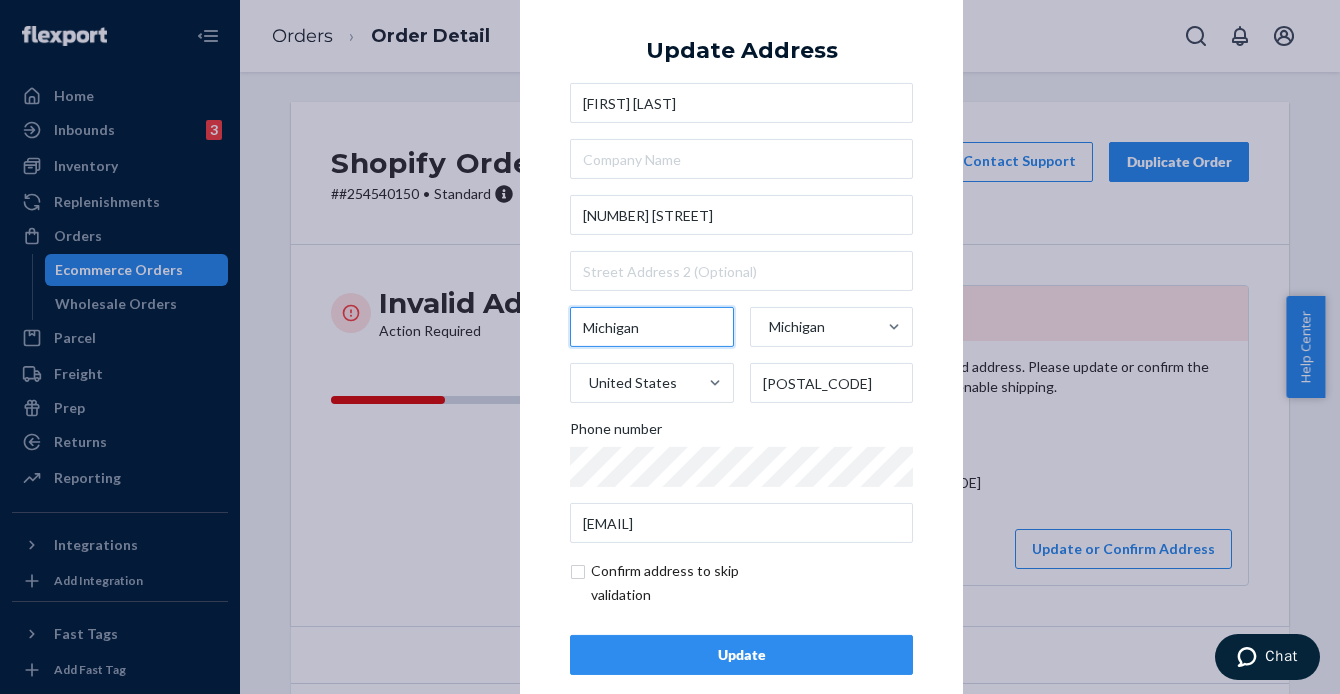 paste on "[CITY]" 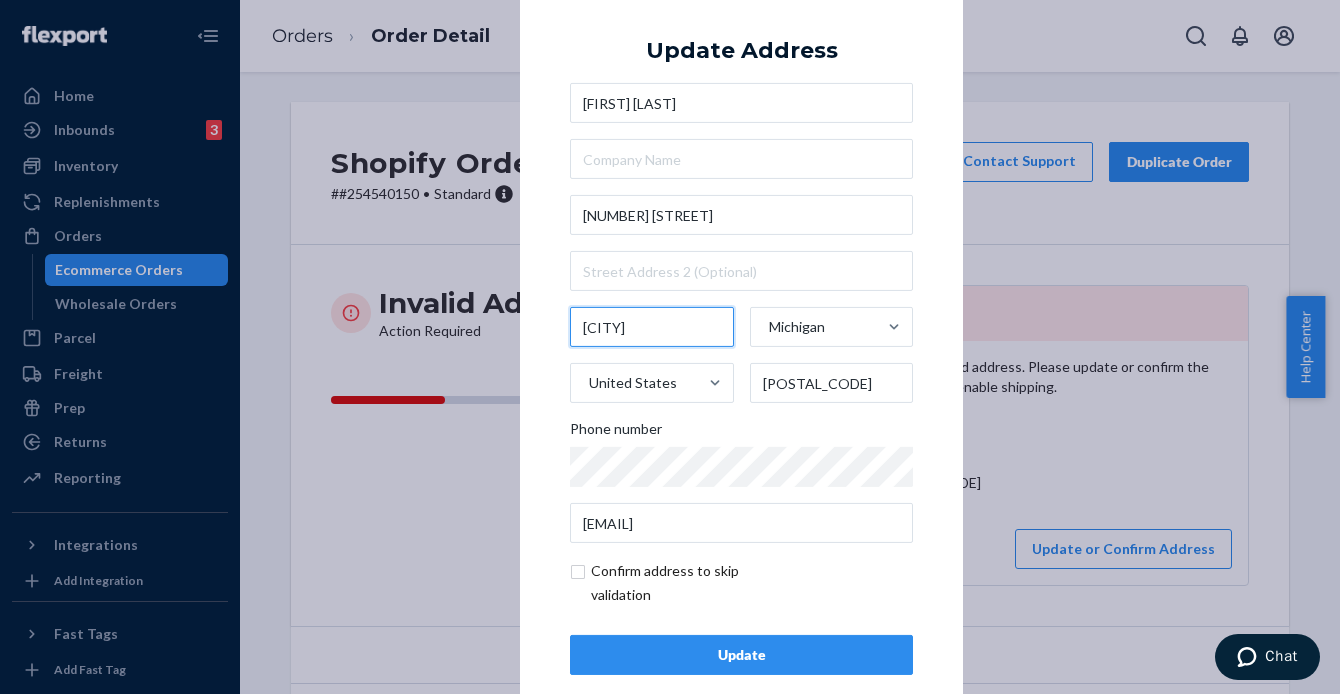type on "[CITY]" 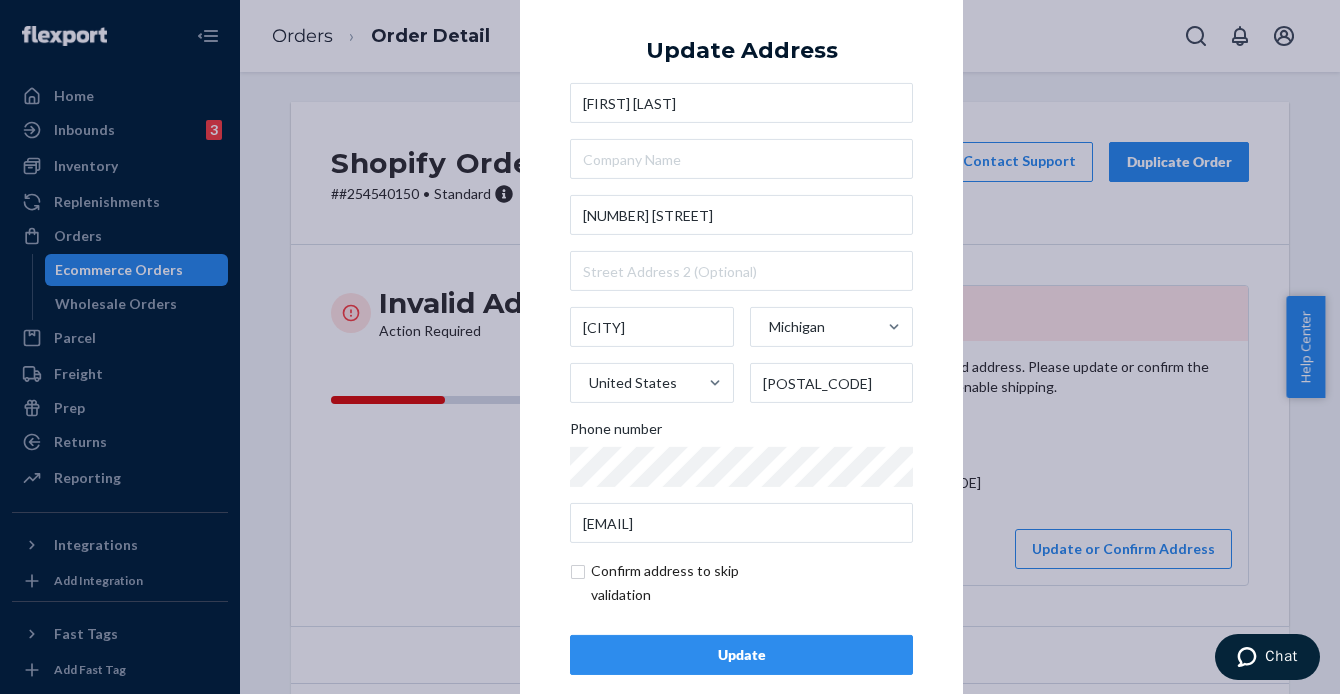 click on "Update" at bounding box center (741, 655) 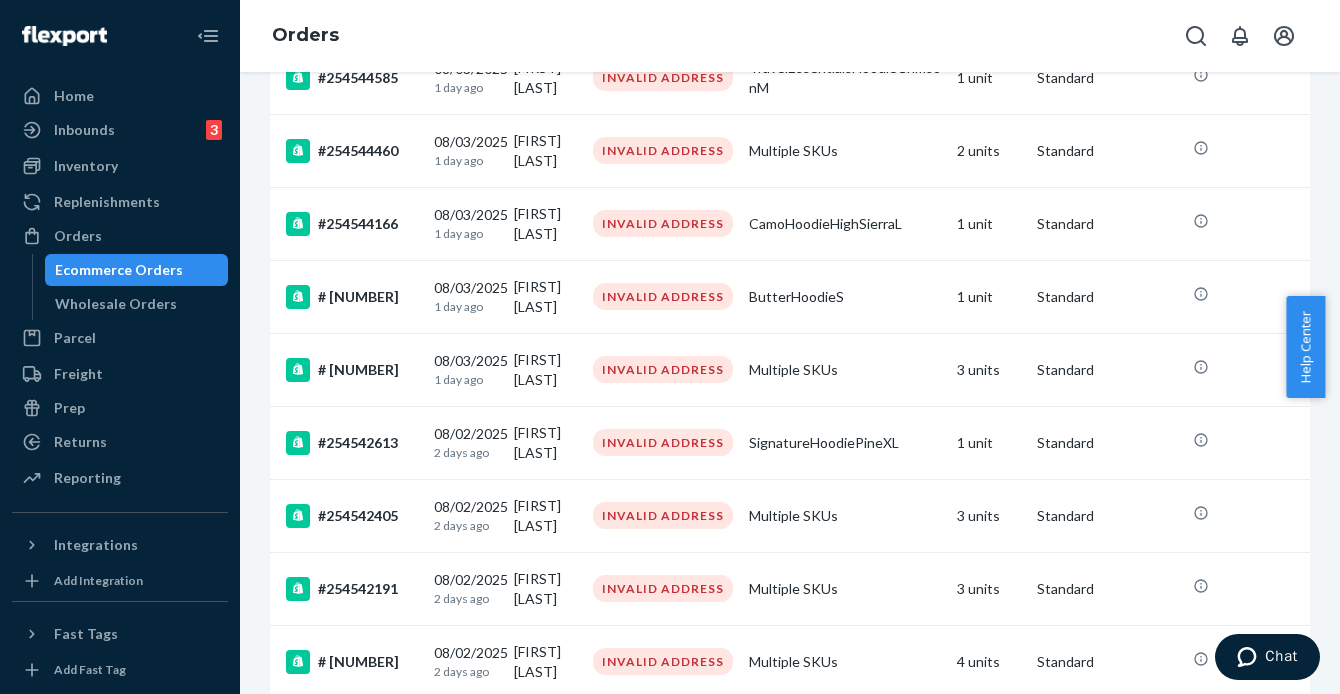 scroll, scrollTop: 1528, scrollLeft: 0, axis: vertical 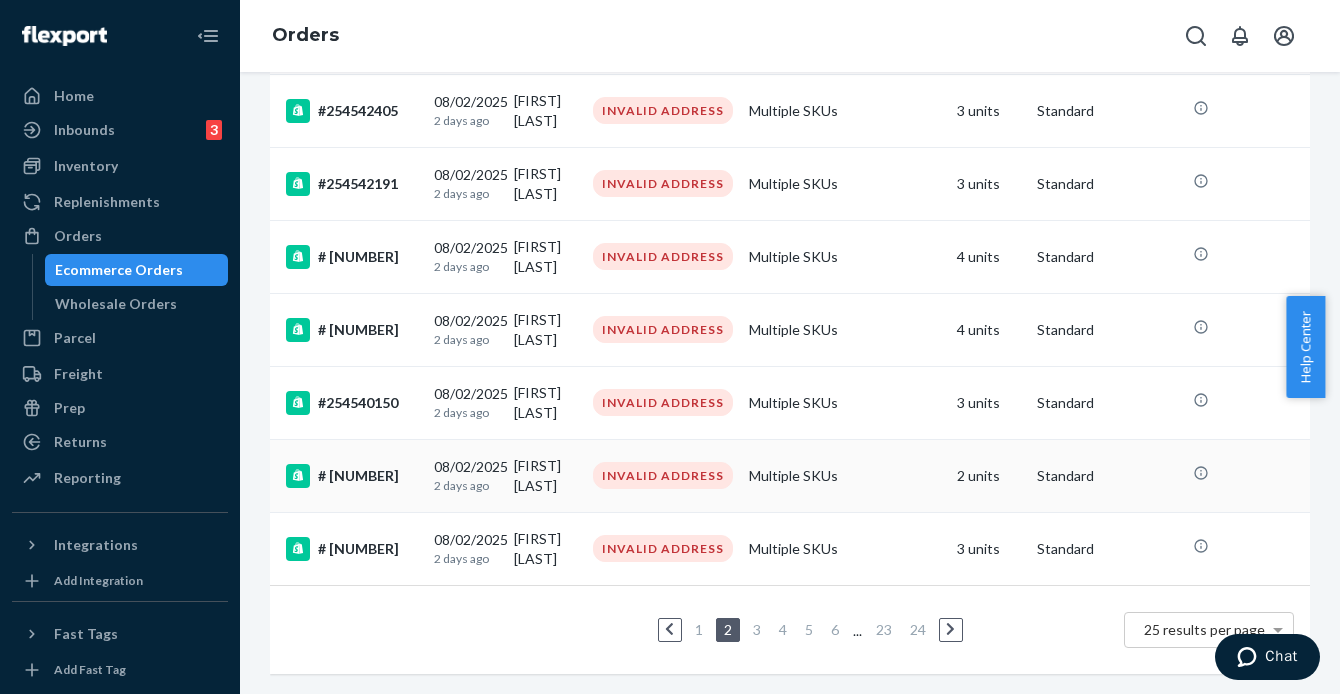 click on "# [NUMBER]" at bounding box center [352, 476] 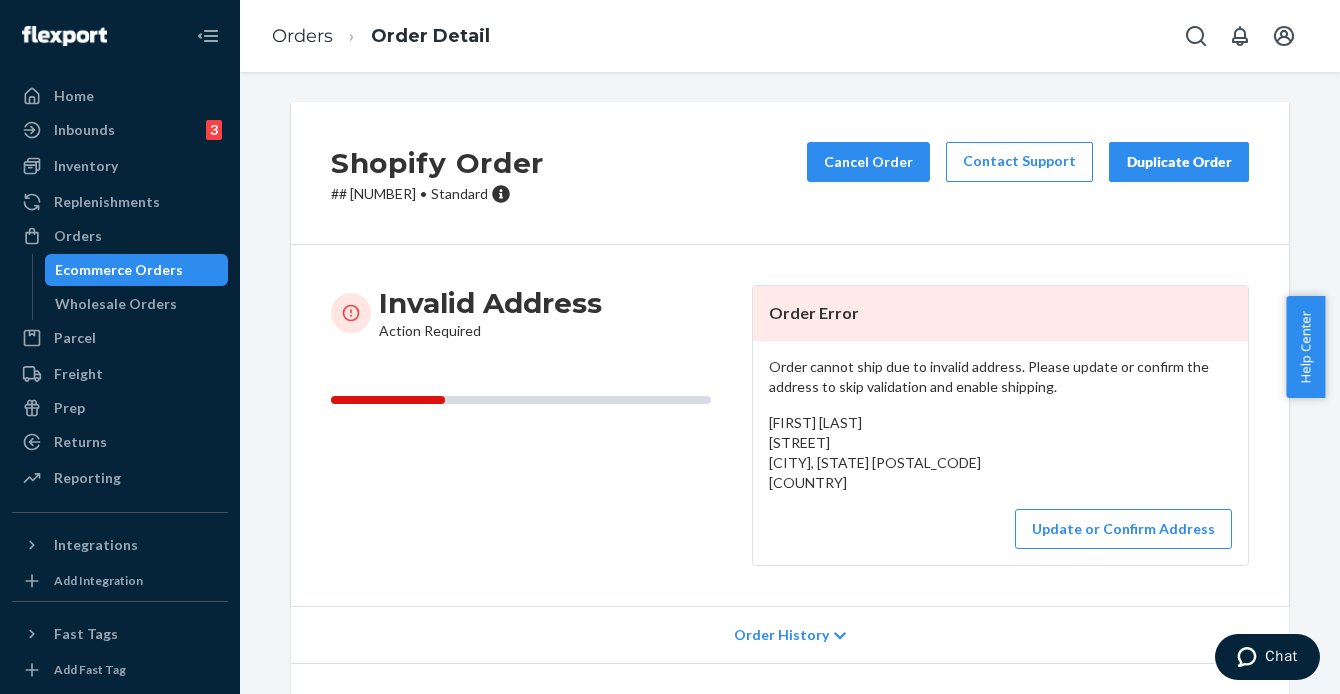 click on "# #254539960 • Standard" at bounding box center [437, 194] 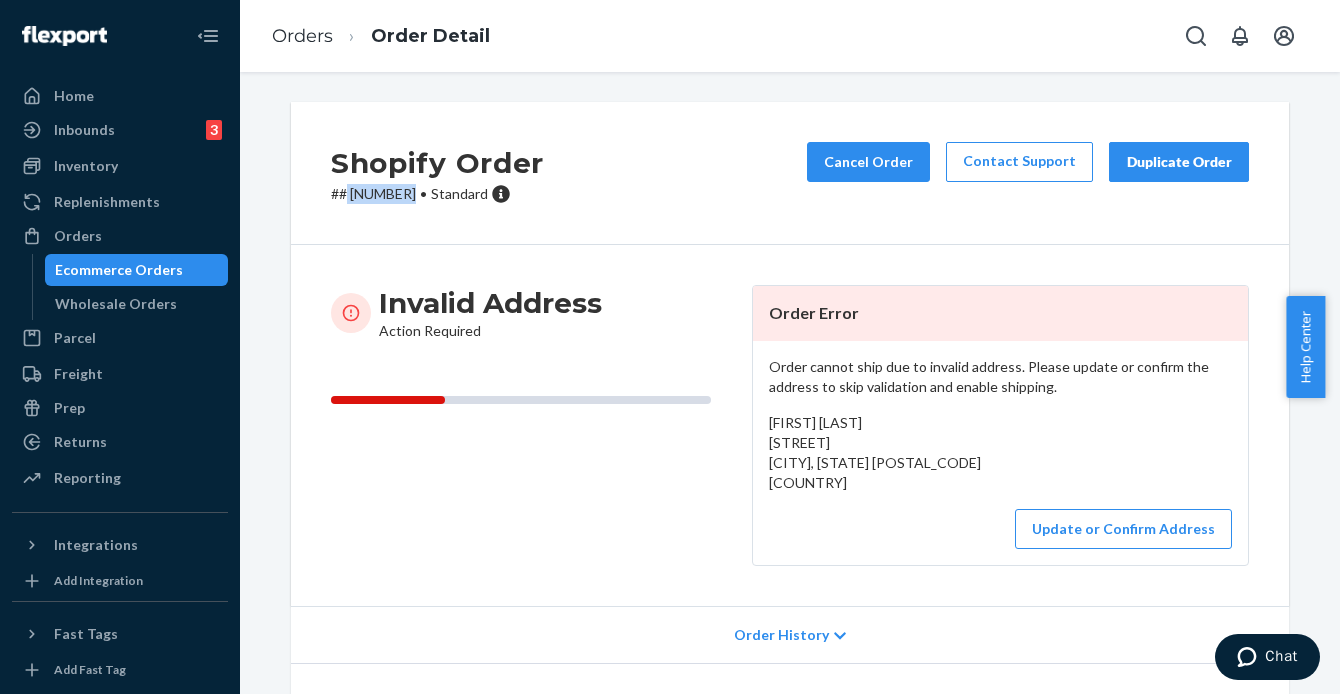 click on "# #254539960 • Standard" at bounding box center (437, 194) 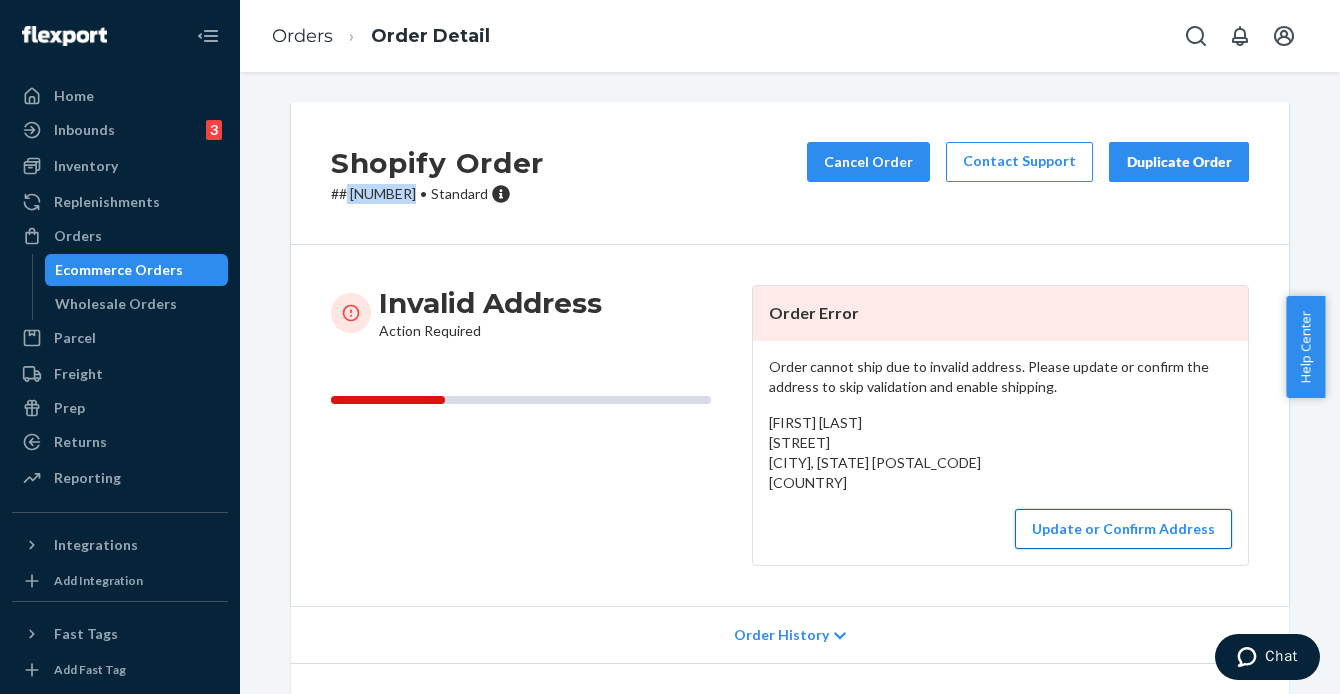 click on "Update or Confirm Address" at bounding box center [1123, 529] 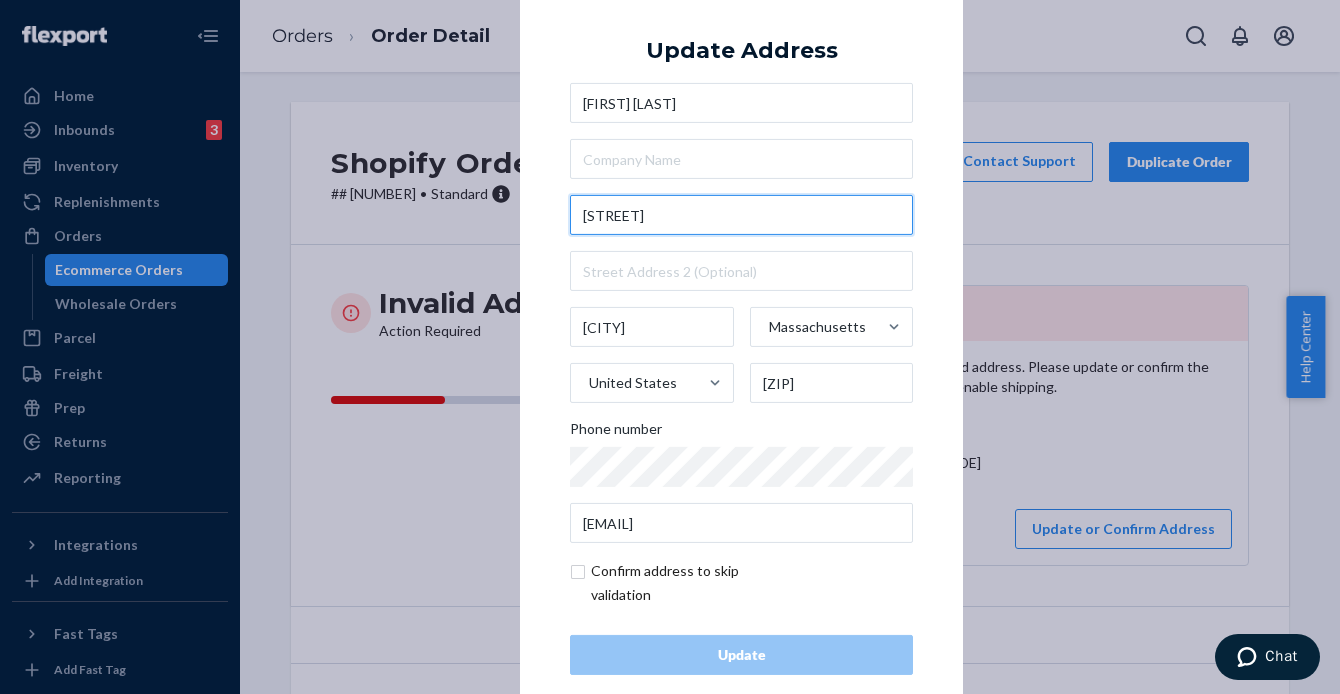 click on "[STREET]" at bounding box center (741, 215) 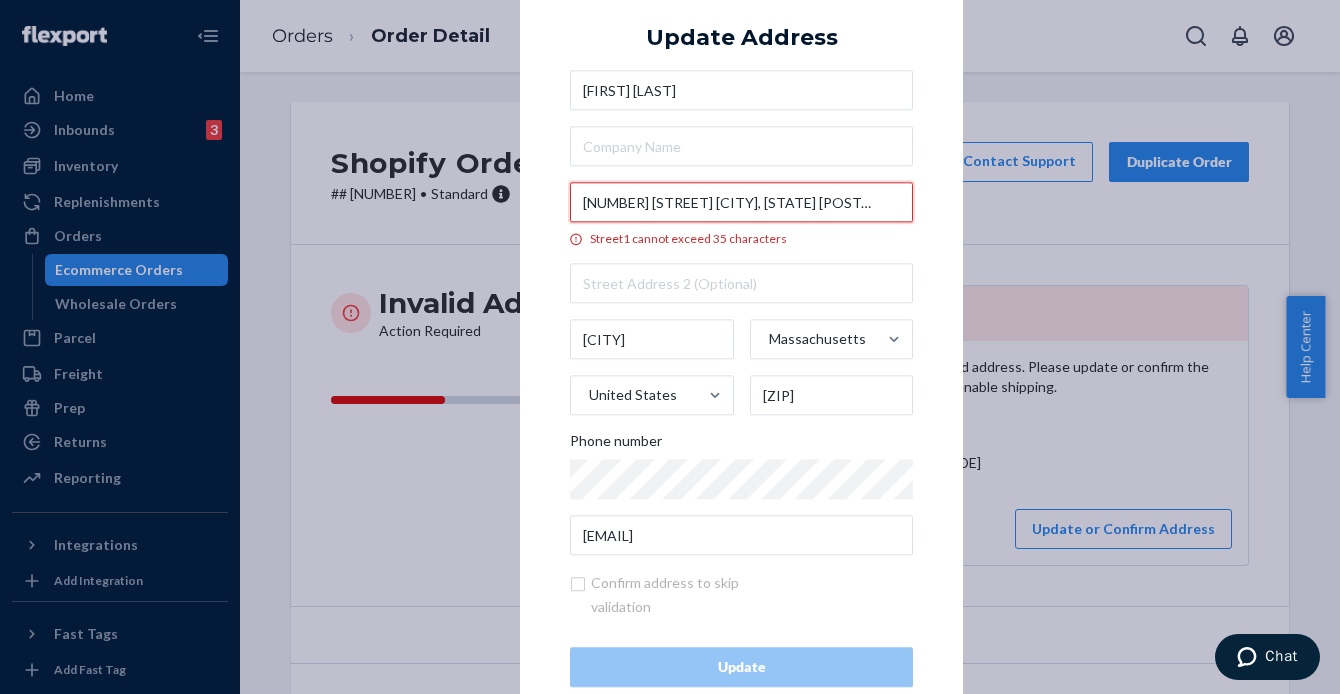scroll, scrollTop: 0, scrollLeft: 127, axis: horizontal 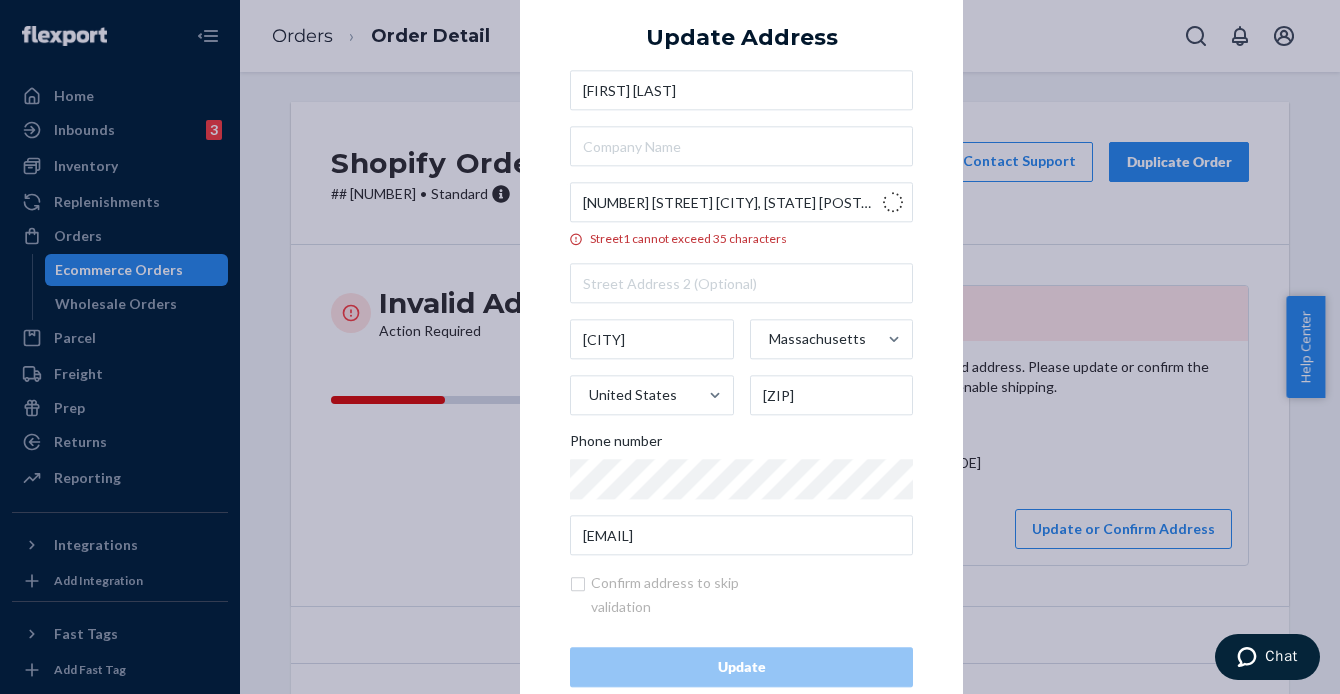 type on "[NUMBER] [STREET]" 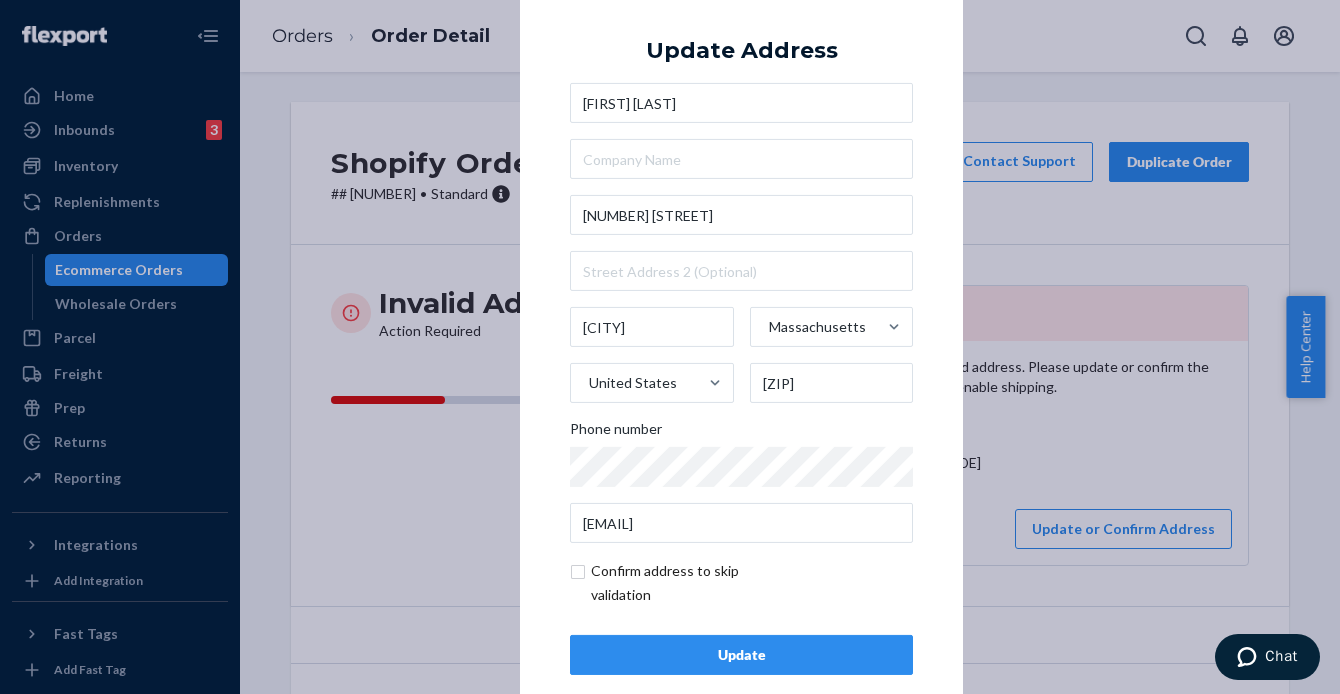 click on "Update" at bounding box center (741, 655) 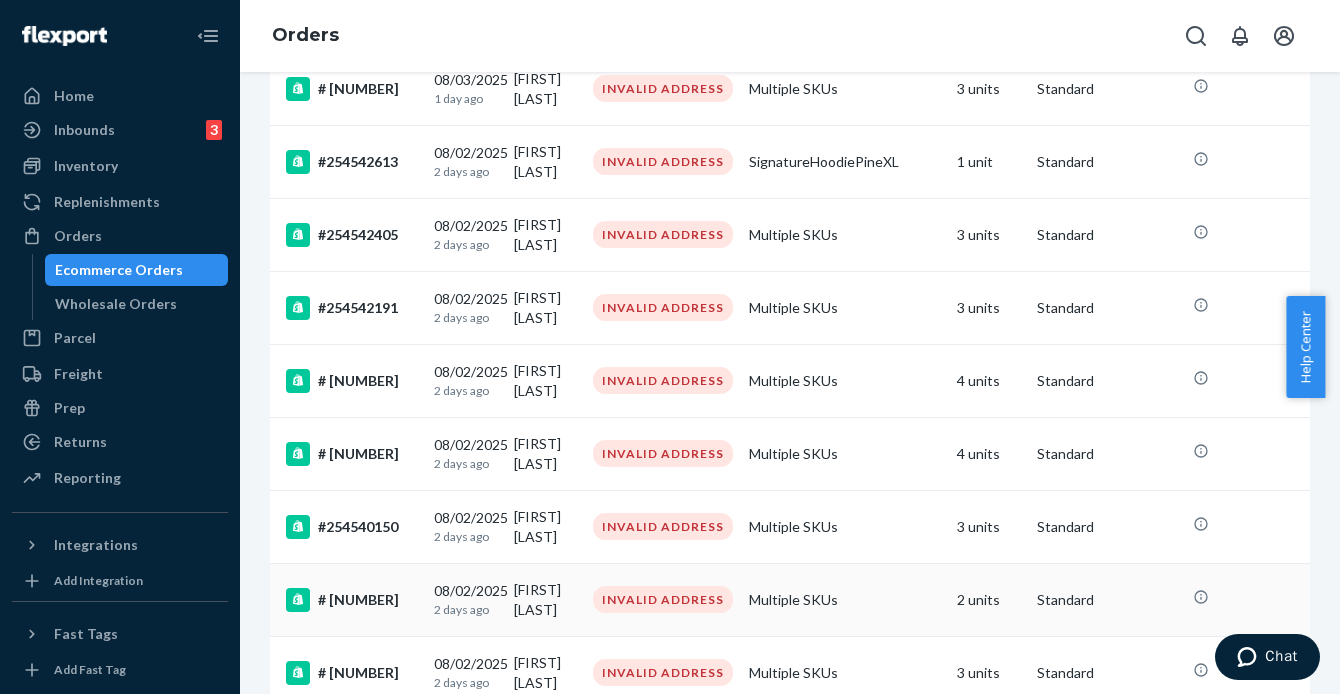 scroll, scrollTop: 1528, scrollLeft: 0, axis: vertical 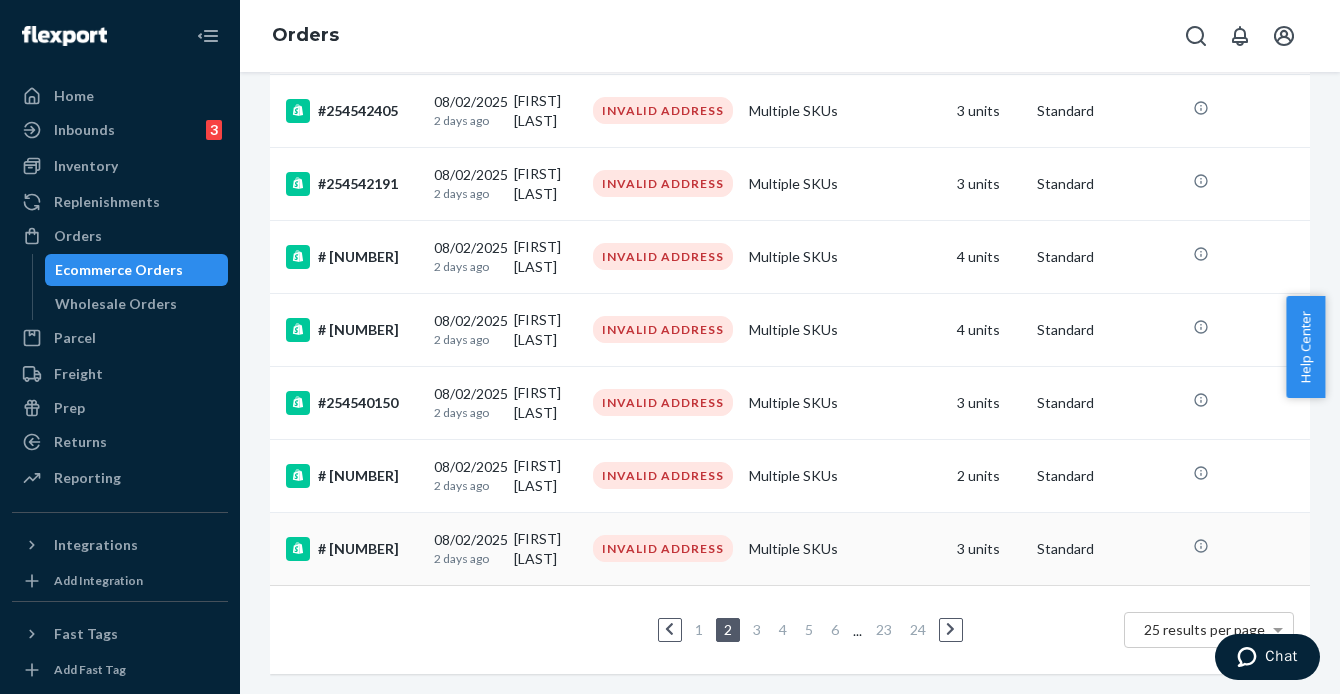 click on "# [NUMBER]" at bounding box center [352, 549] 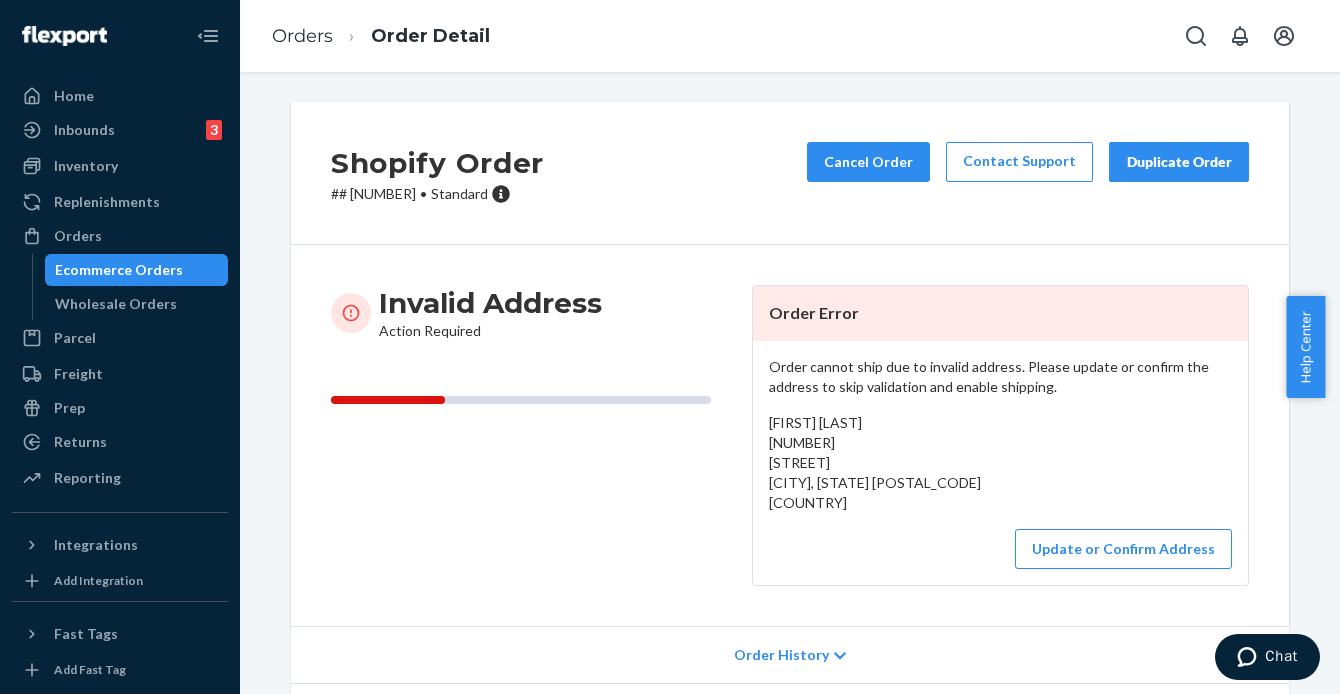 click on "# # [NUMBER] • Standard" at bounding box center (437, 194) 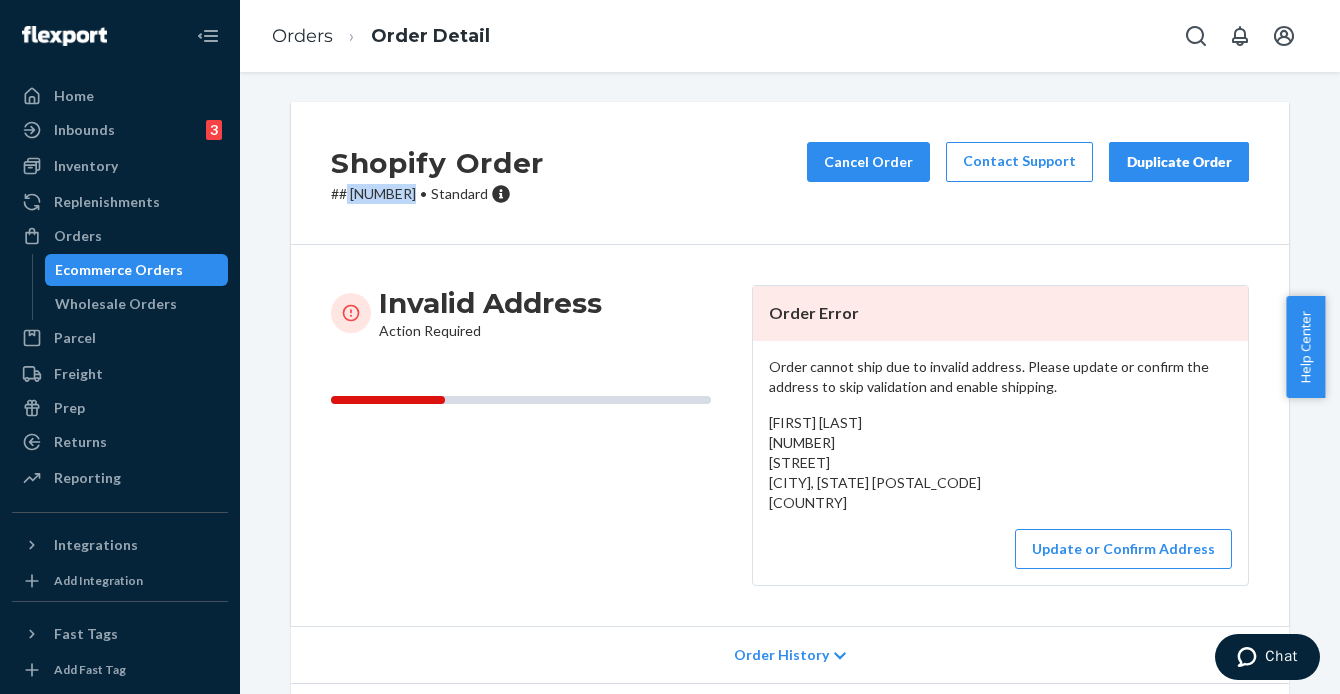 click on "# # [NUMBER] • Standard" at bounding box center (437, 194) 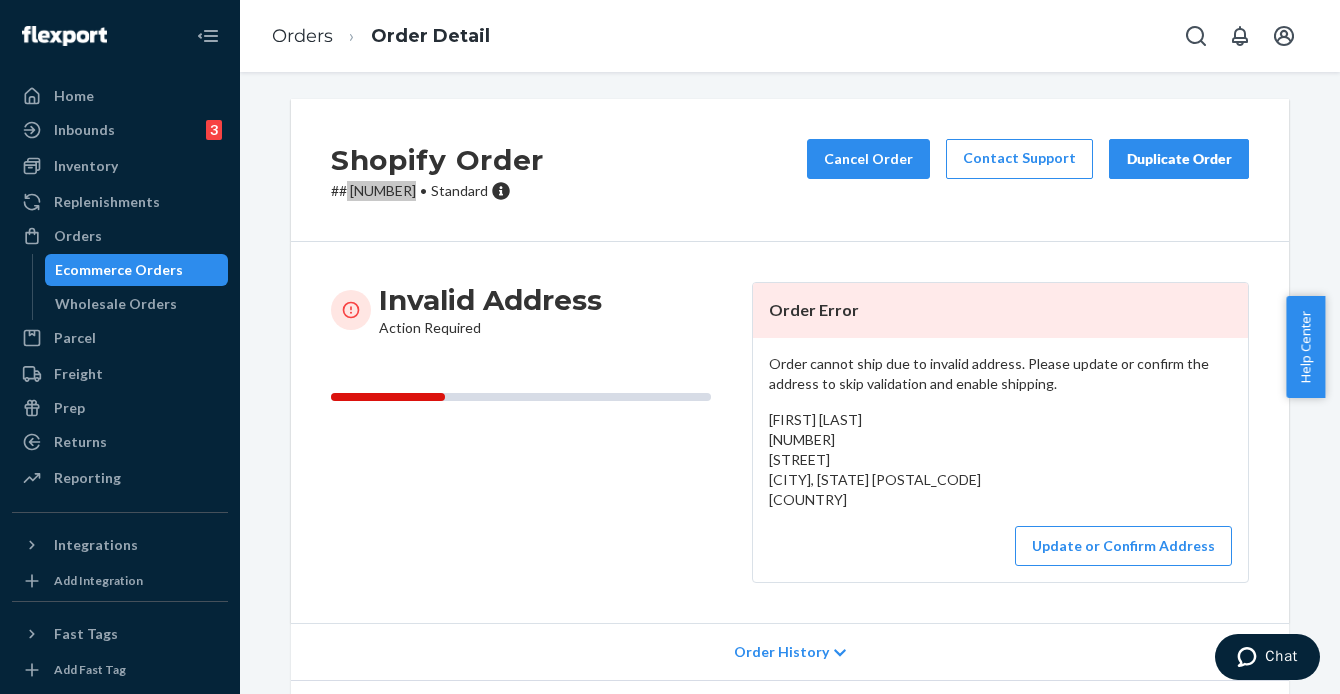 scroll, scrollTop: 4, scrollLeft: 0, axis: vertical 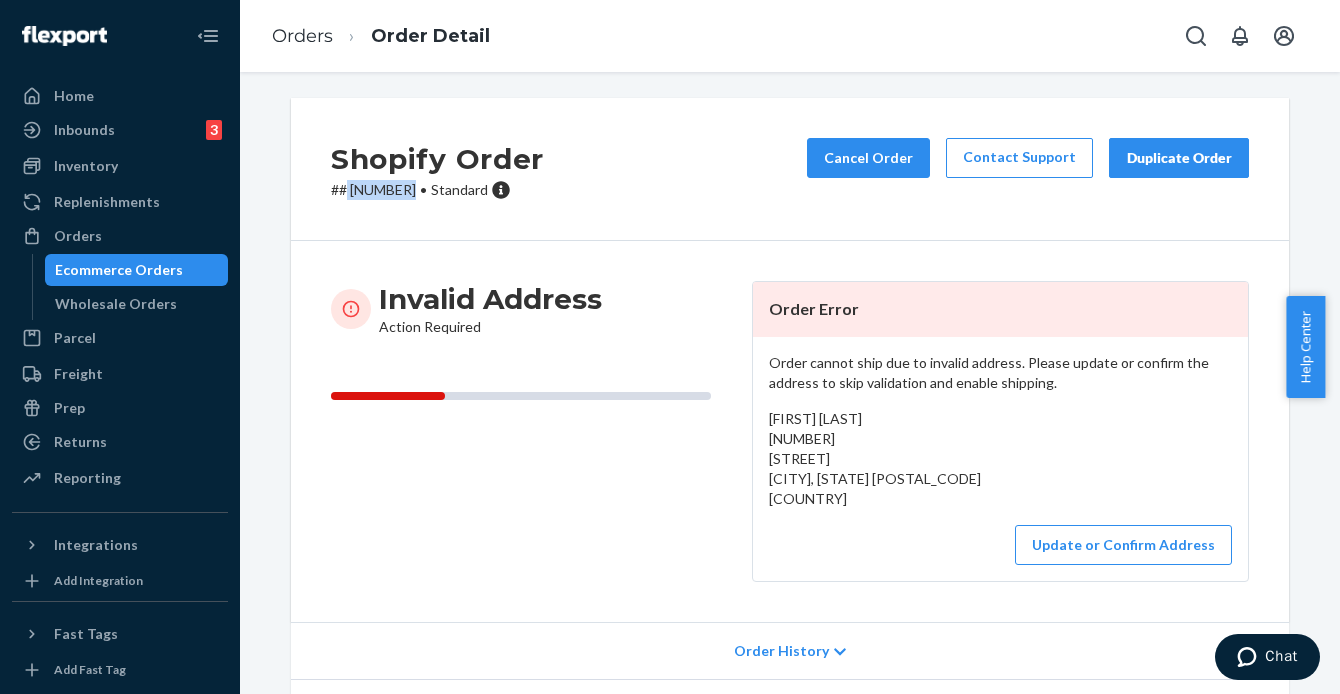 click on "# # [NUMBER] • Standard" at bounding box center (437, 190) 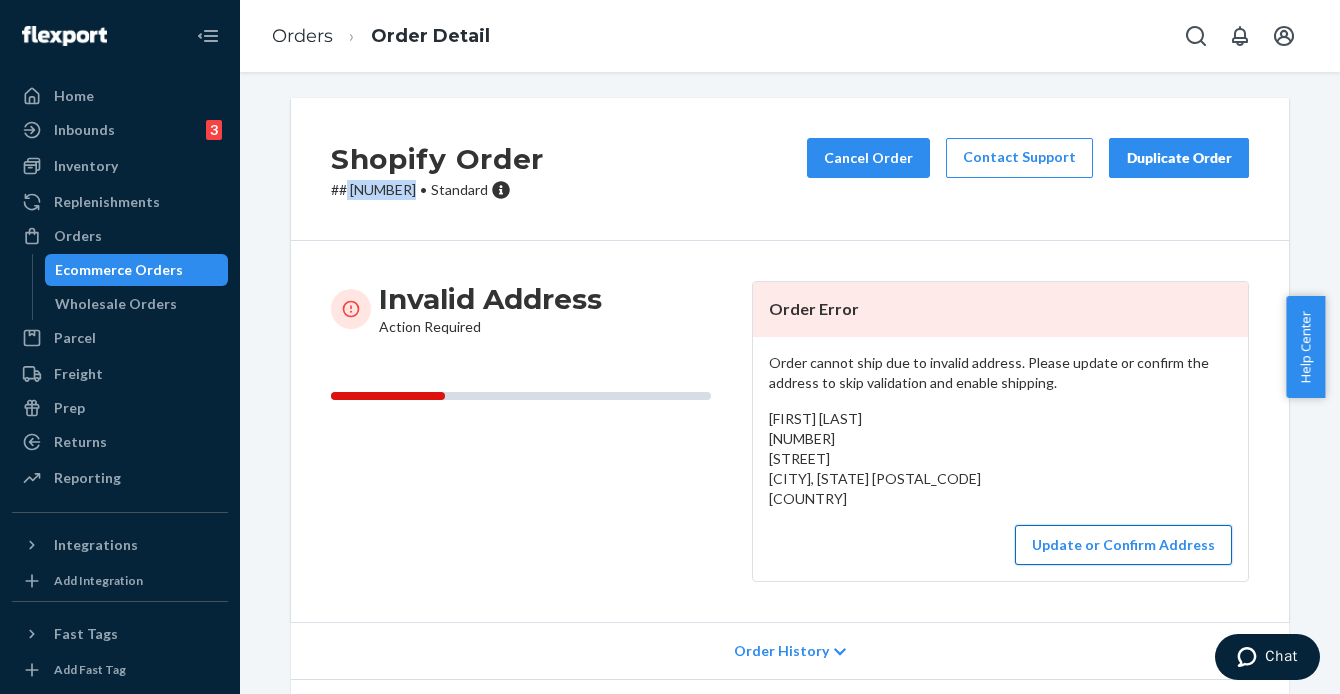 click on "Update or Confirm Address" at bounding box center (1123, 545) 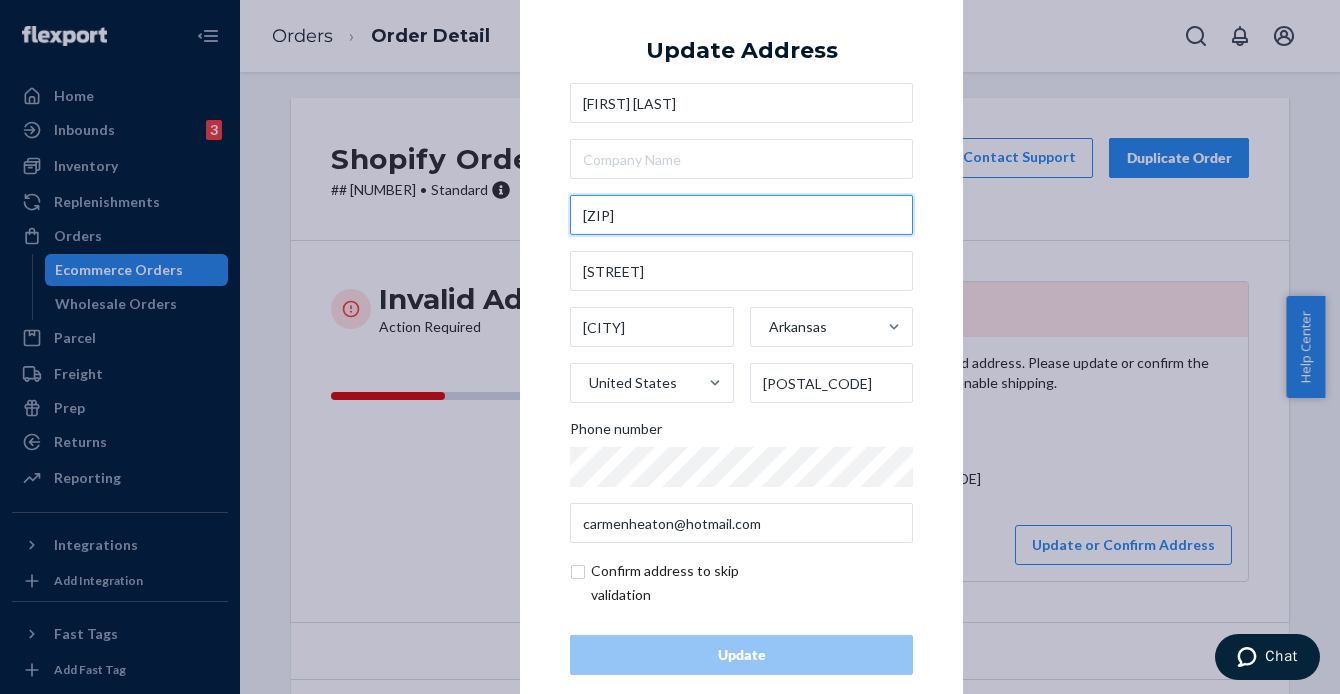 click on "[ZIP]" at bounding box center [741, 215] 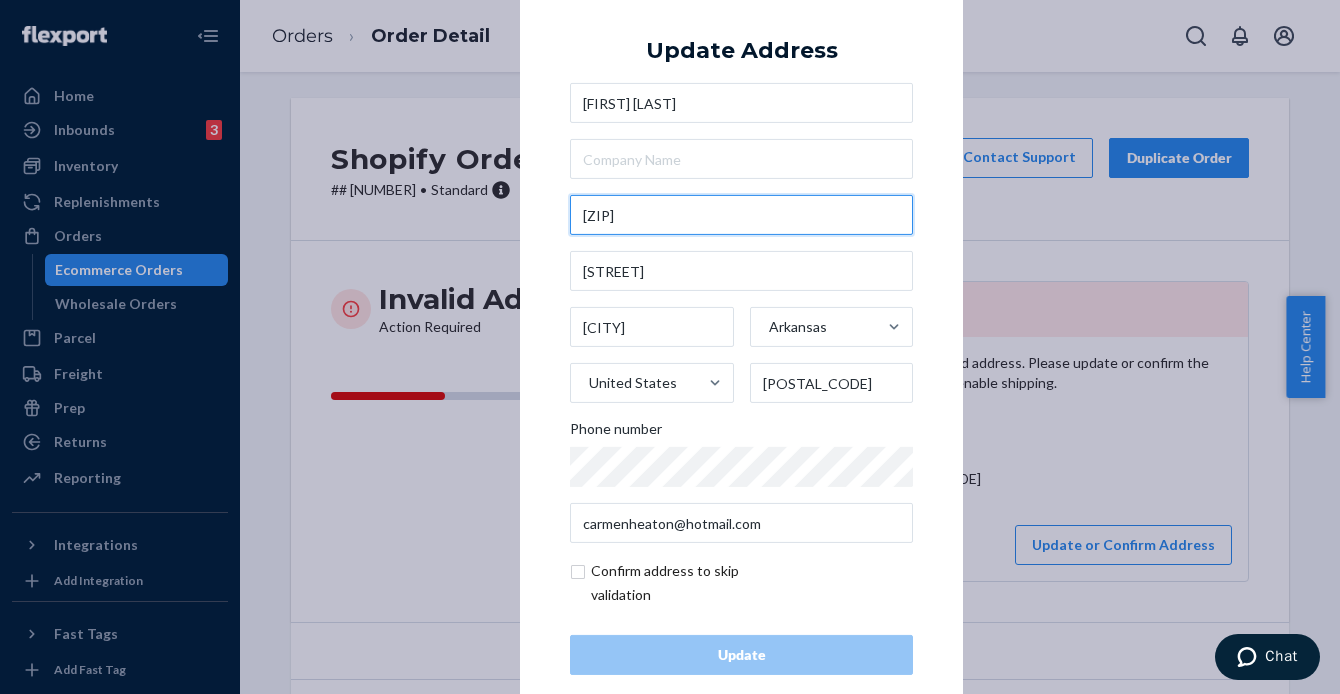 paste on "[NUMBER] [STREET], [CITY], [STATE] [ZIP]" 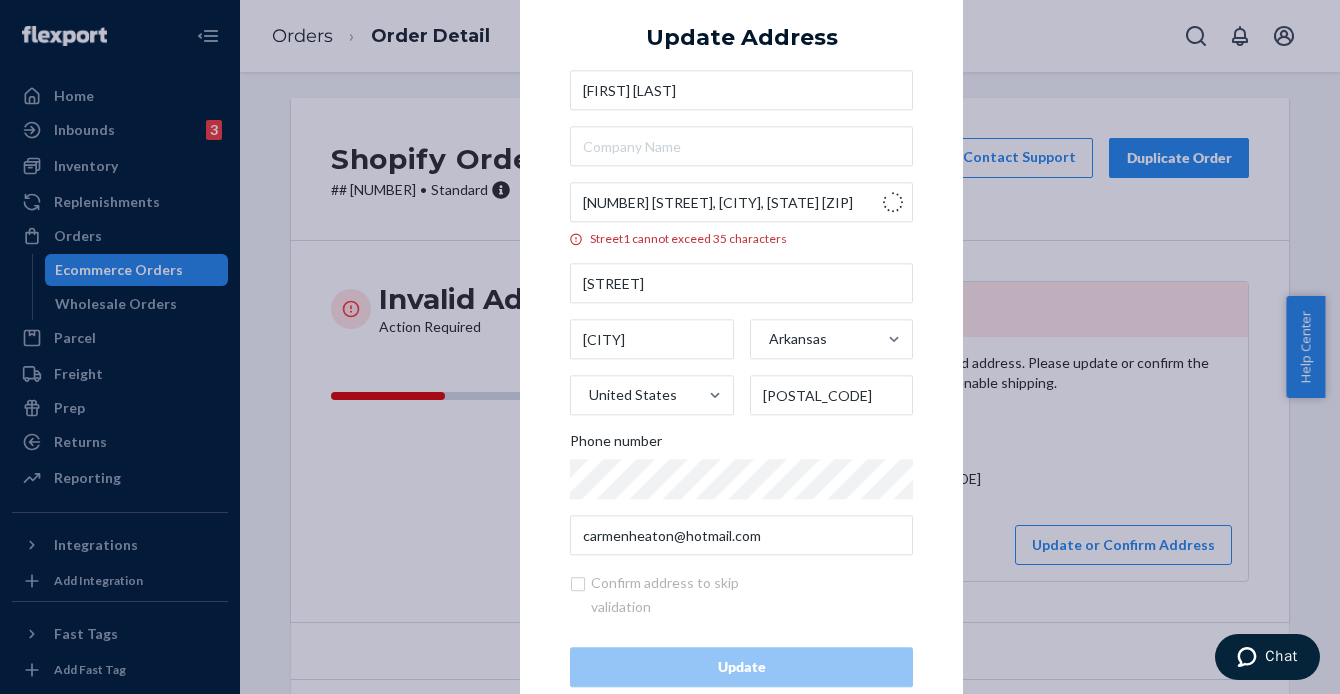 type on "[NUMBER] [STREET]" 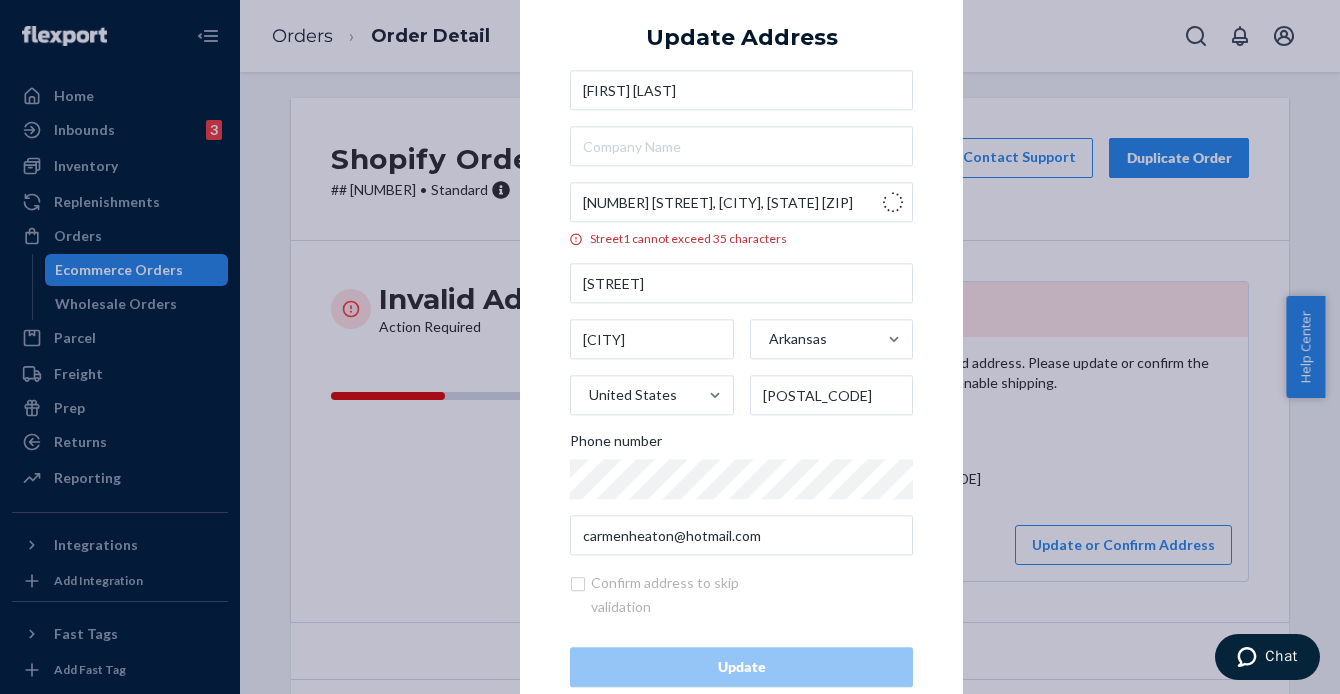 type 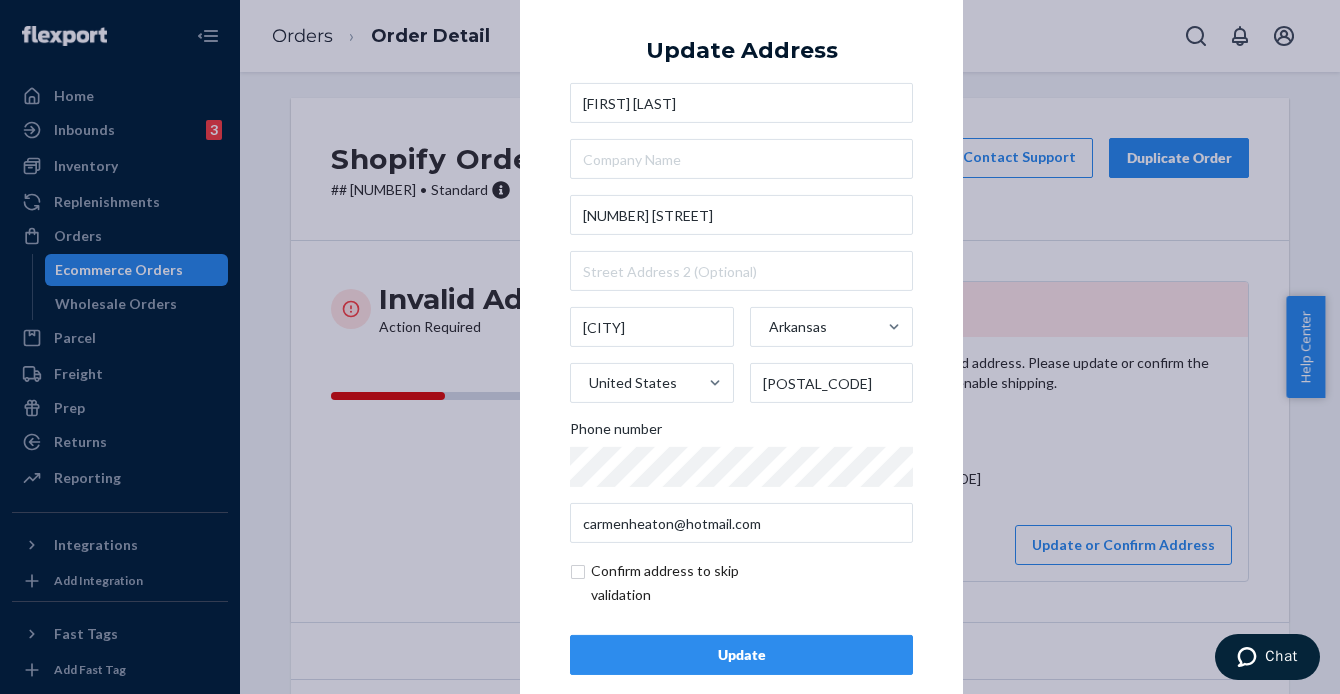 click on "Update" at bounding box center [741, 655] 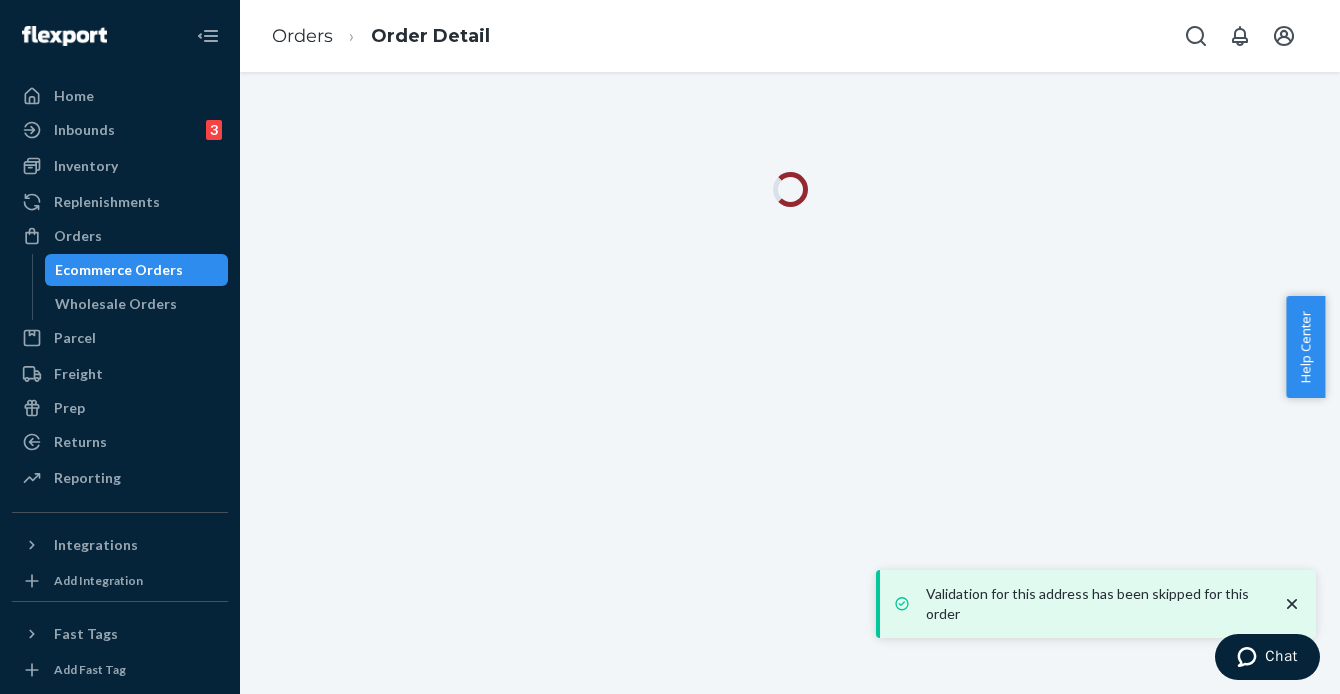 scroll, scrollTop: 0, scrollLeft: 0, axis: both 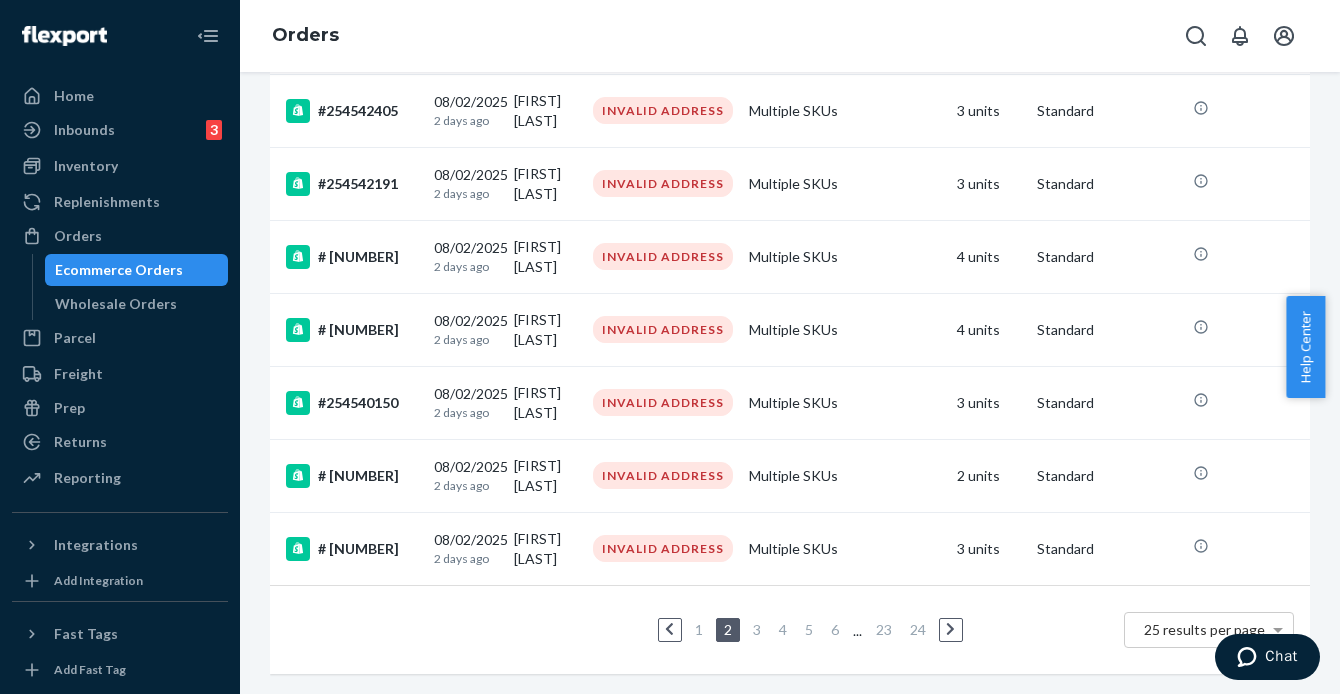 click on "4" at bounding box center [783, 629] 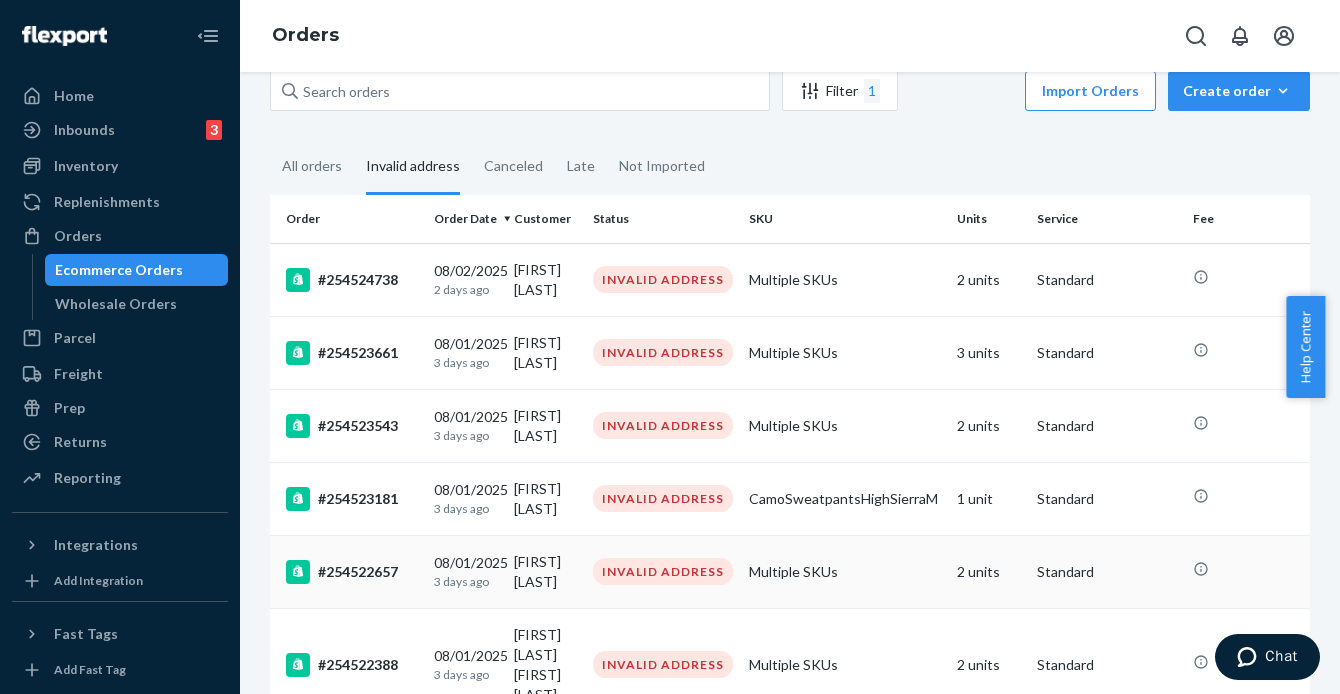 scroll, scrollTop: 0, scrollLeft: 0, axis: both 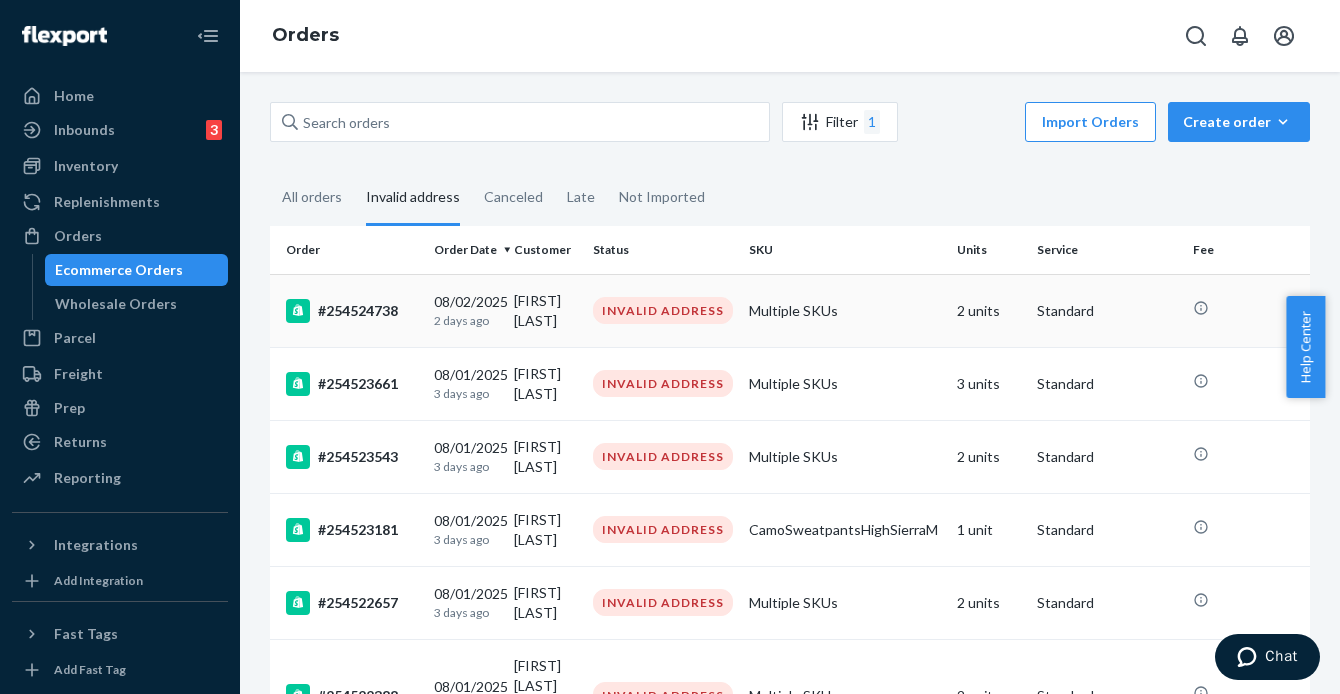 click on "#254524738" at bounding box center [352, 311] 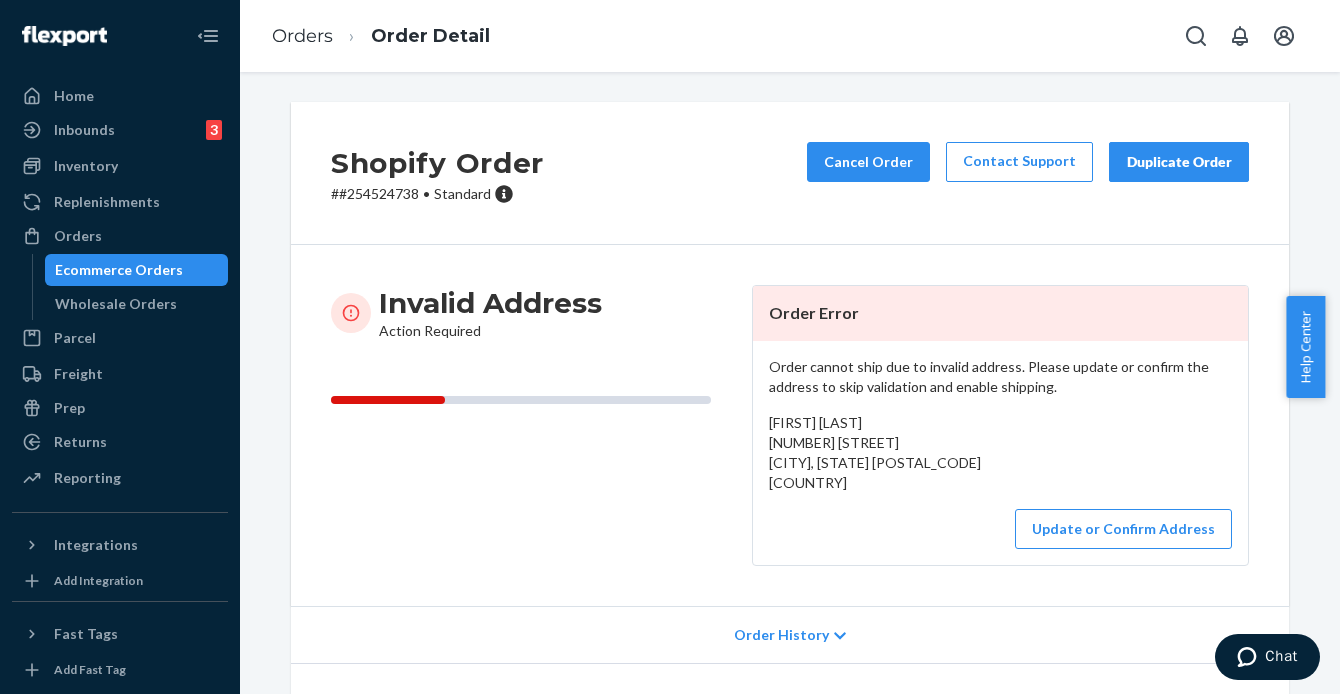 click on "# #254524738 • Standard" at bounding box center [437, 194] 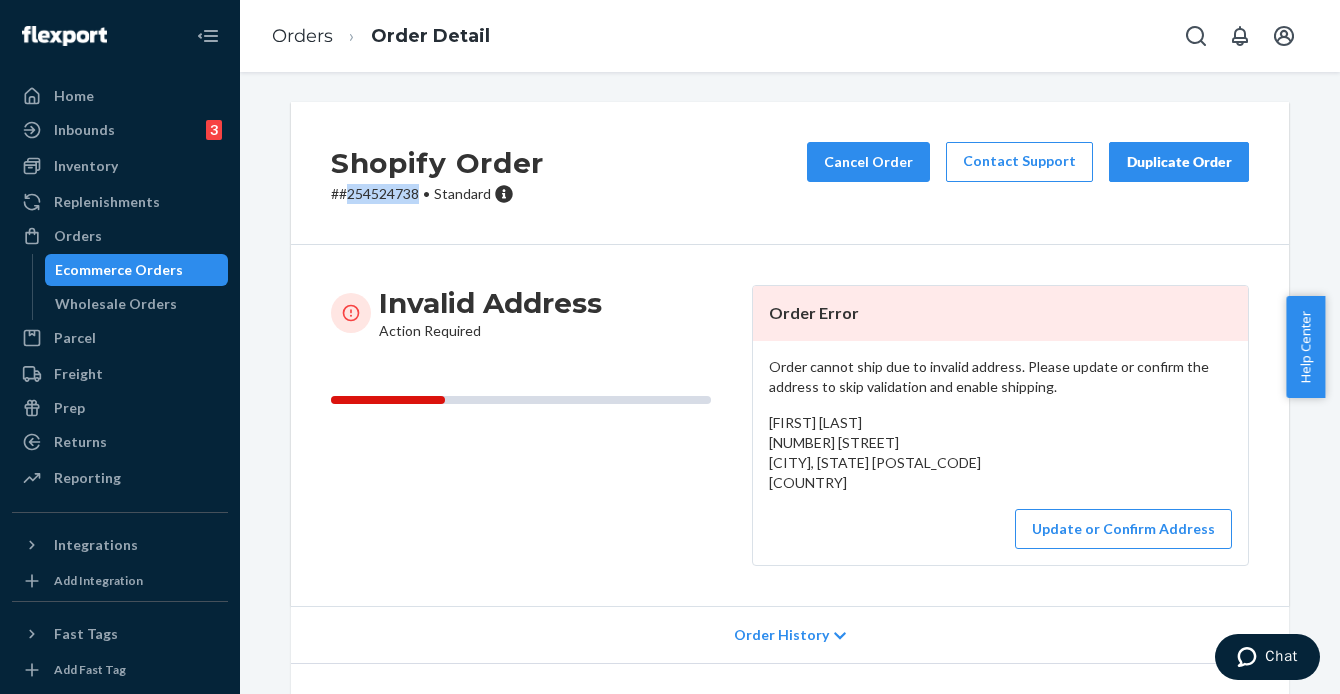 click on "# #254524738 • Standard" at bounding box center (437, 194) 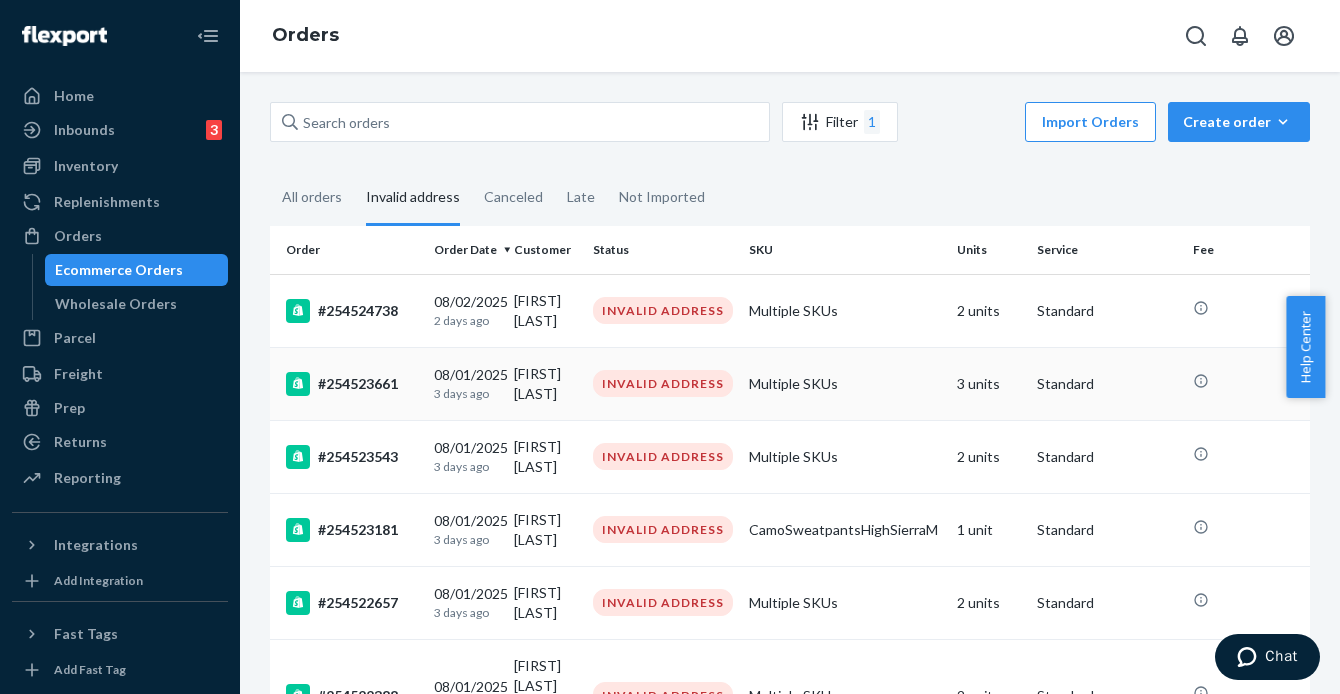click on "#254523661" at bounding box center (352, 384) 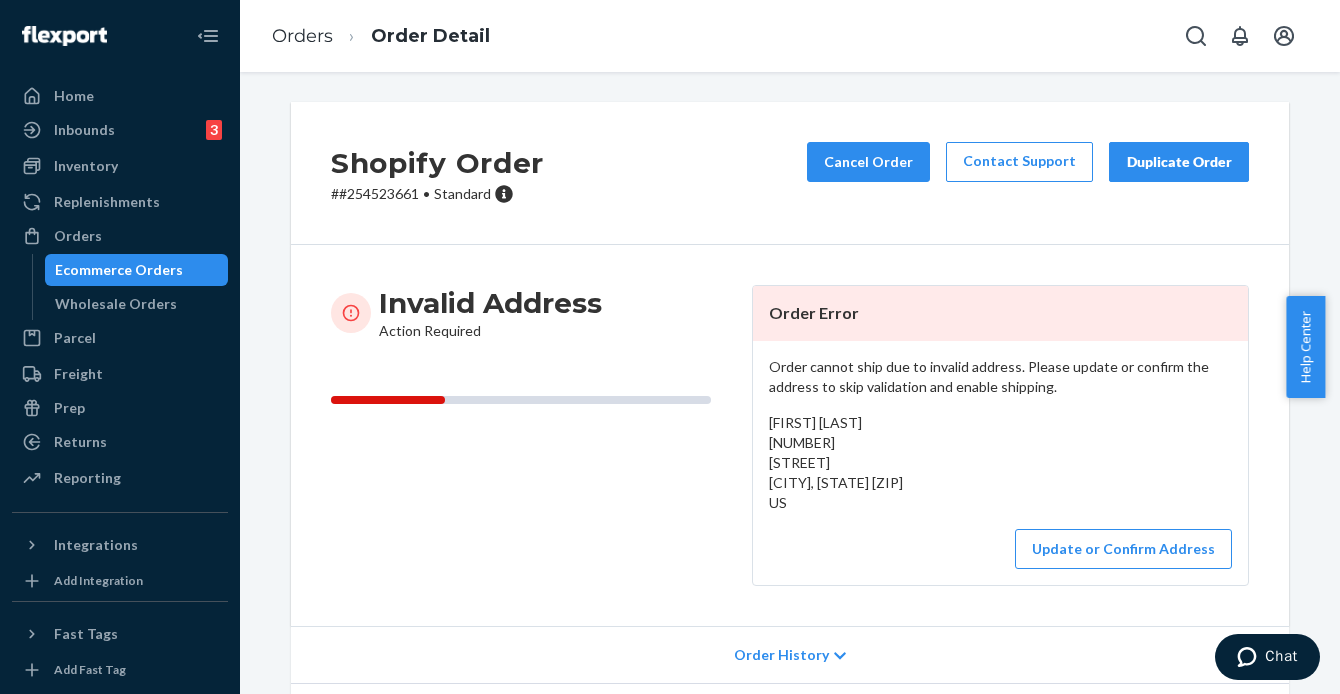 click on "# #254523661 • Standard" at bounding box center (437, 194) 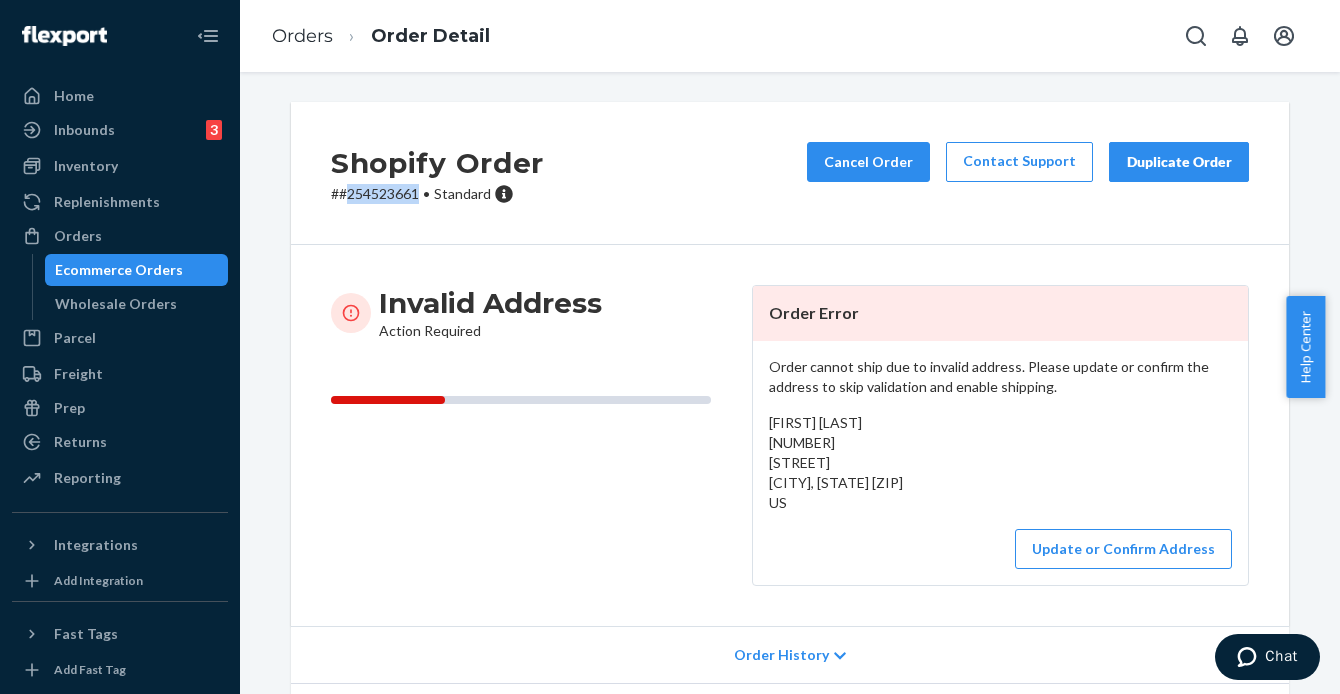 click on "# #254523661 • Standard" at bounding box center (437, 194) 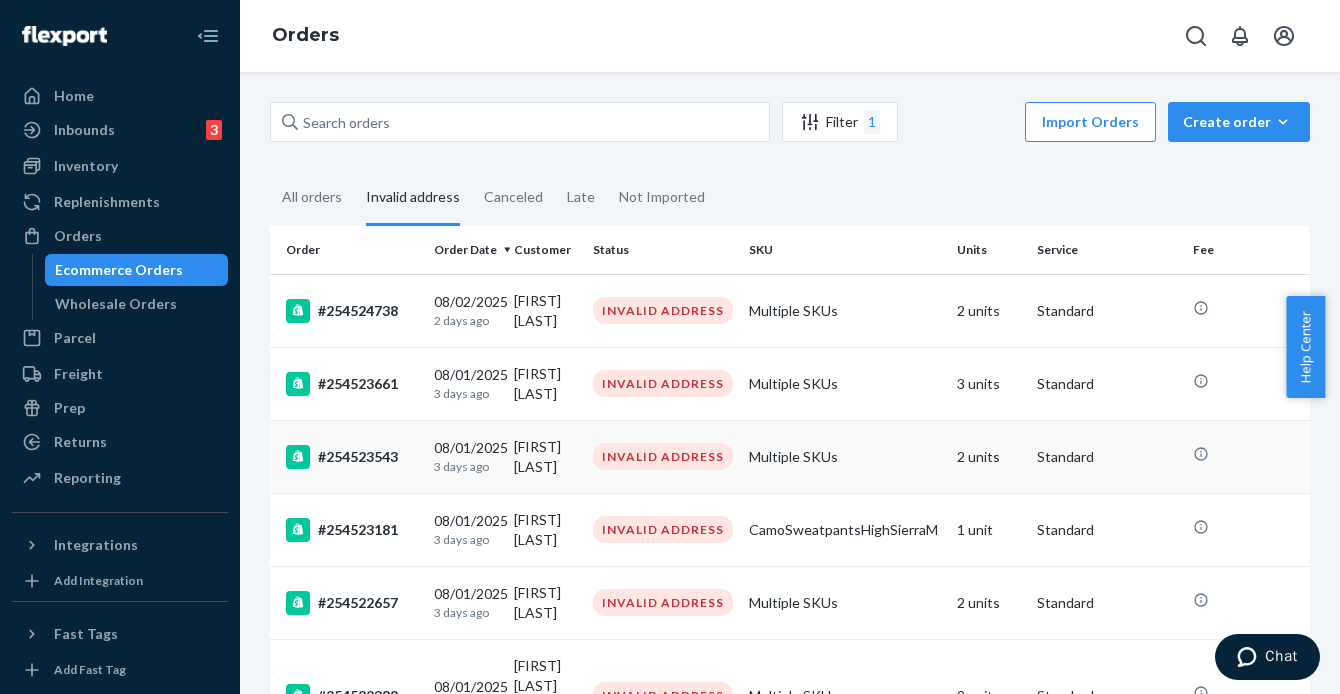 click on "#254523543" at bounding box center [352, 457] 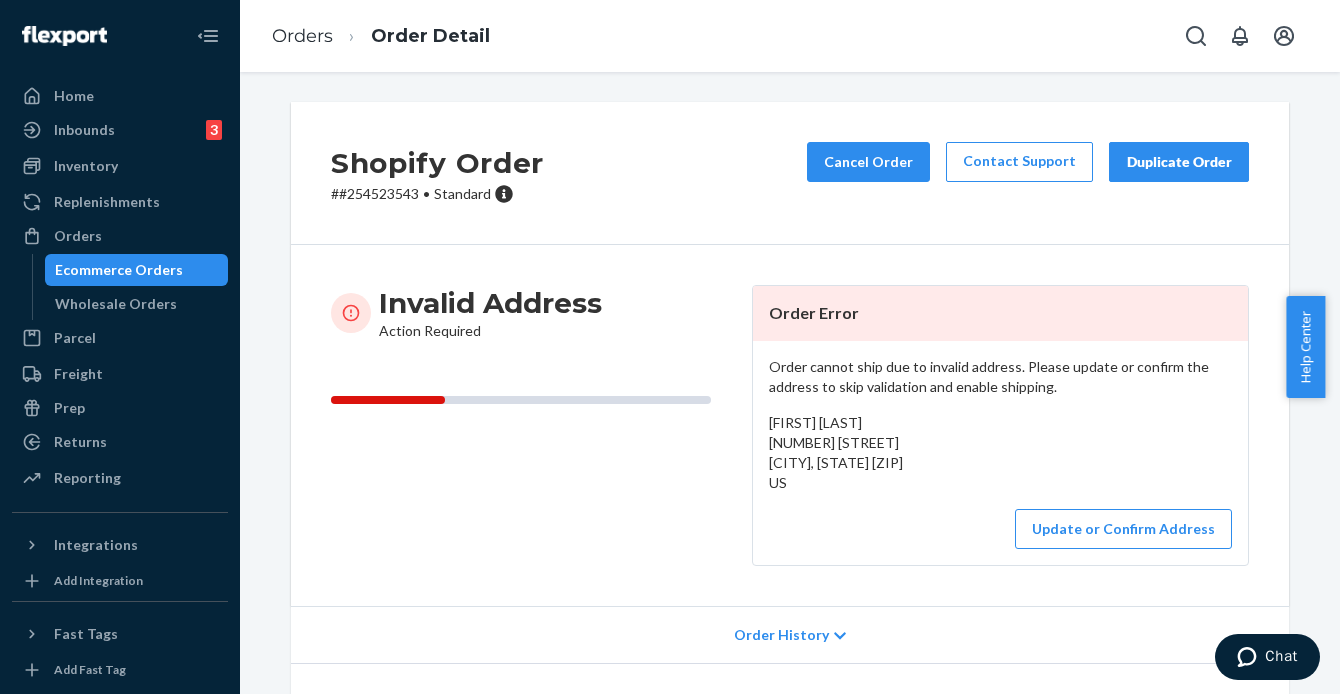 click on "# # [NUMBER] • Standard" at bounding box center [437, 194] 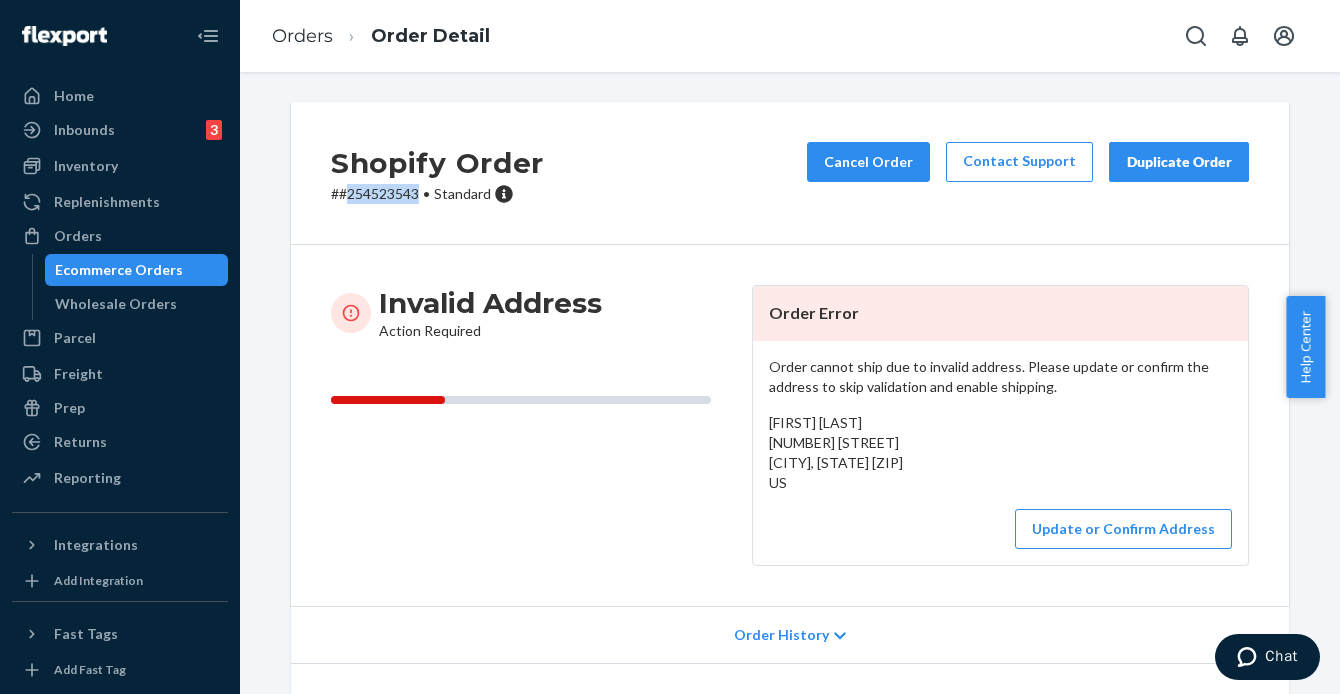click on "# # [NUMBER] • Standard" at bounding box center (437, 194) 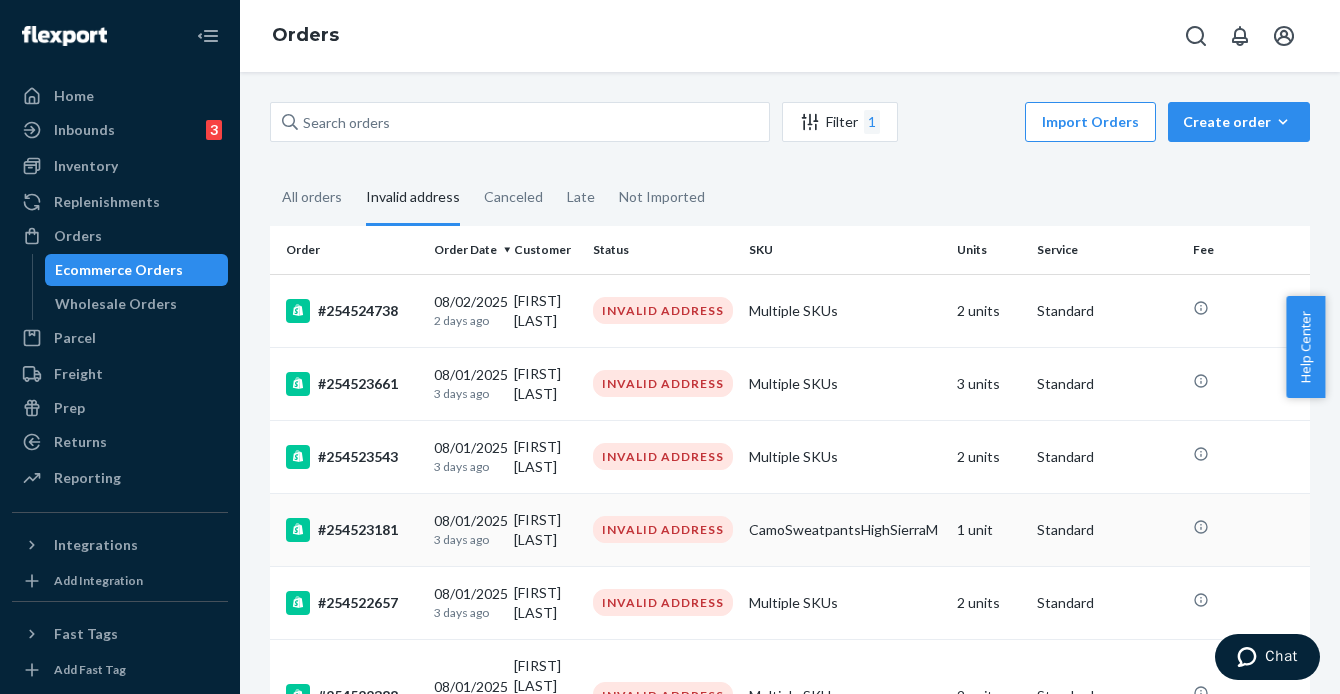 click on "#254523181" at bounding box center [352, 530] 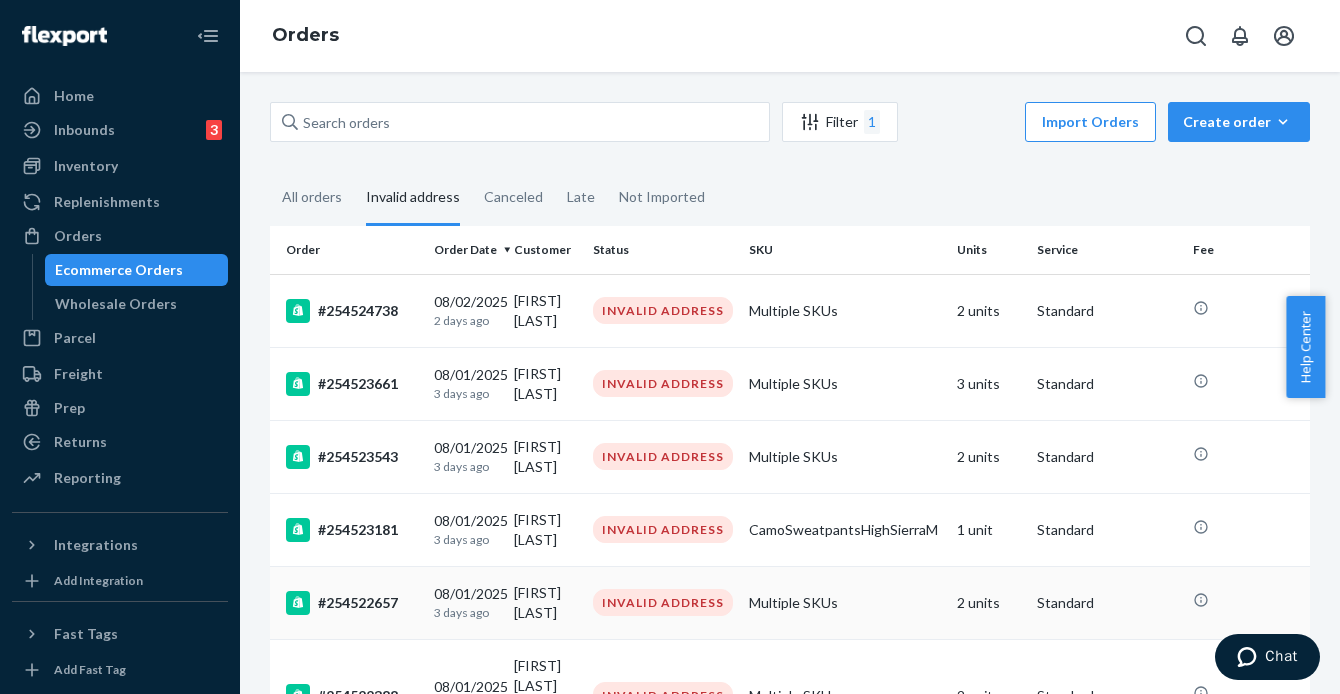 click on "#254522657" at bounding box center [352, 603] 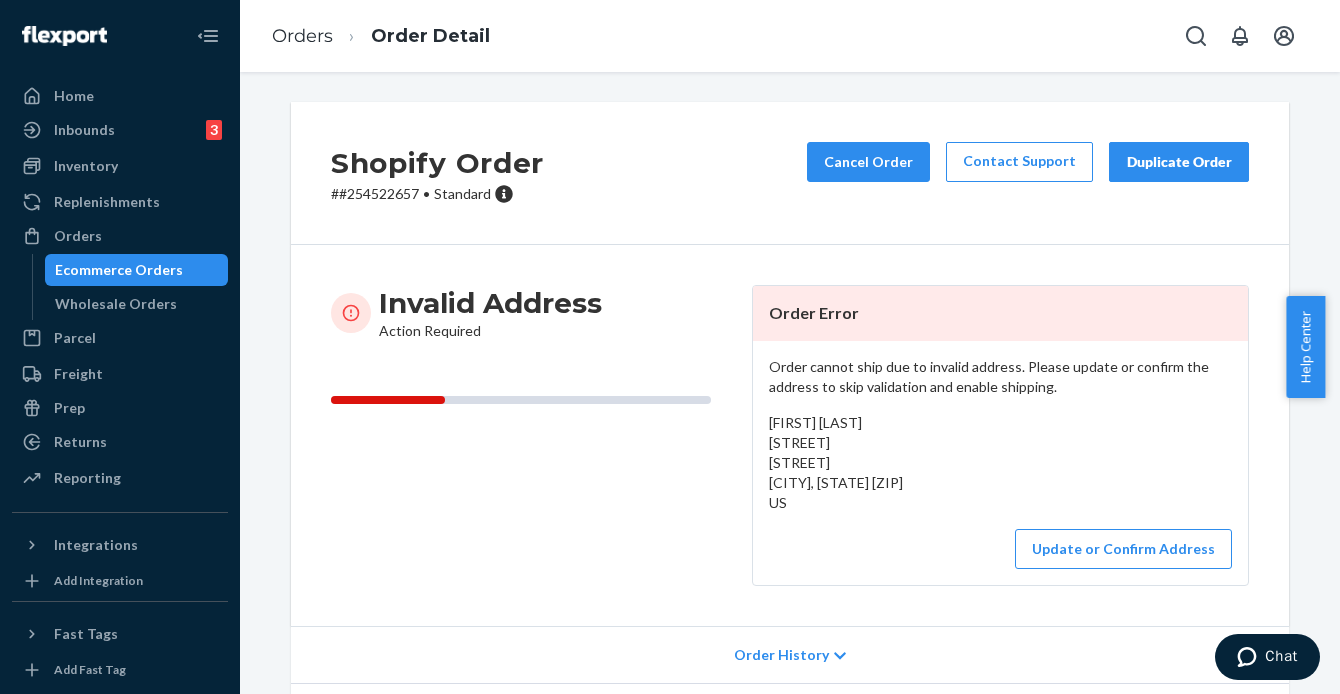 click on "# # [NUMBER] • Standard" at bounding box center [437, 194] 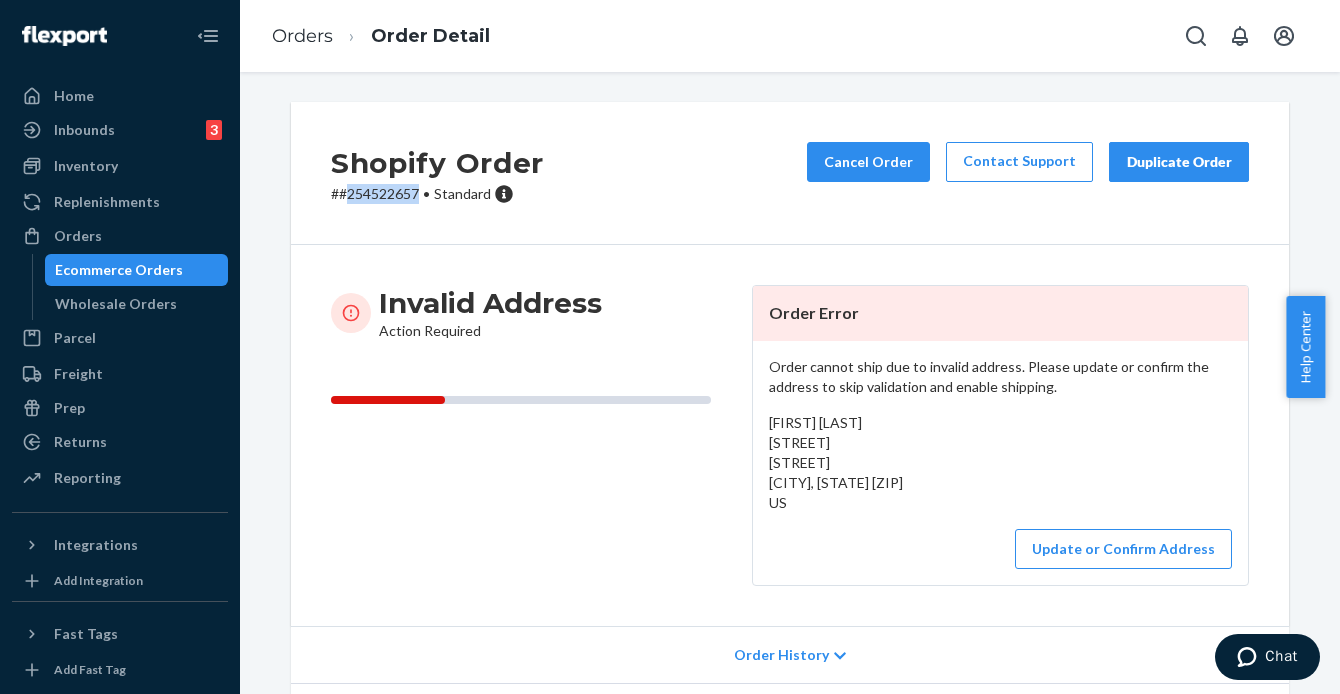 click on "# # [NUMBER] • Standard" at bounding box center (437, 194) 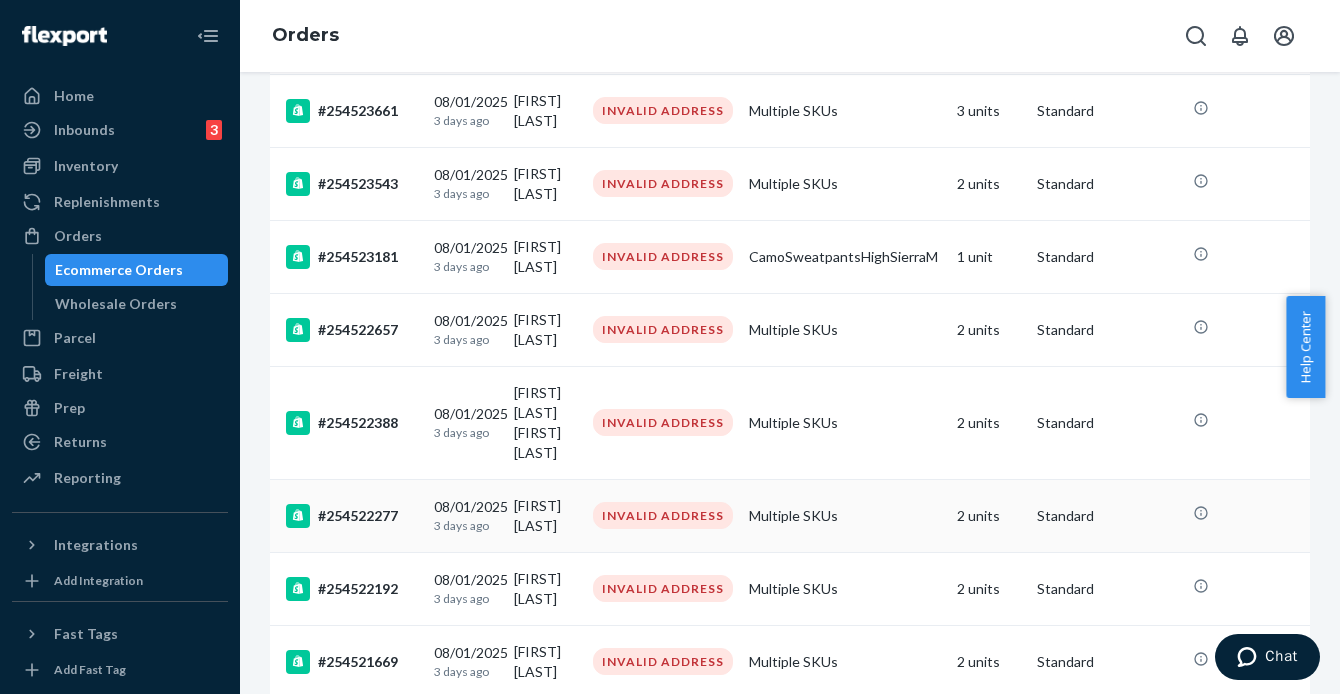 scroll, scrollTop: 304, scrollLeft: 0, axis: vertical 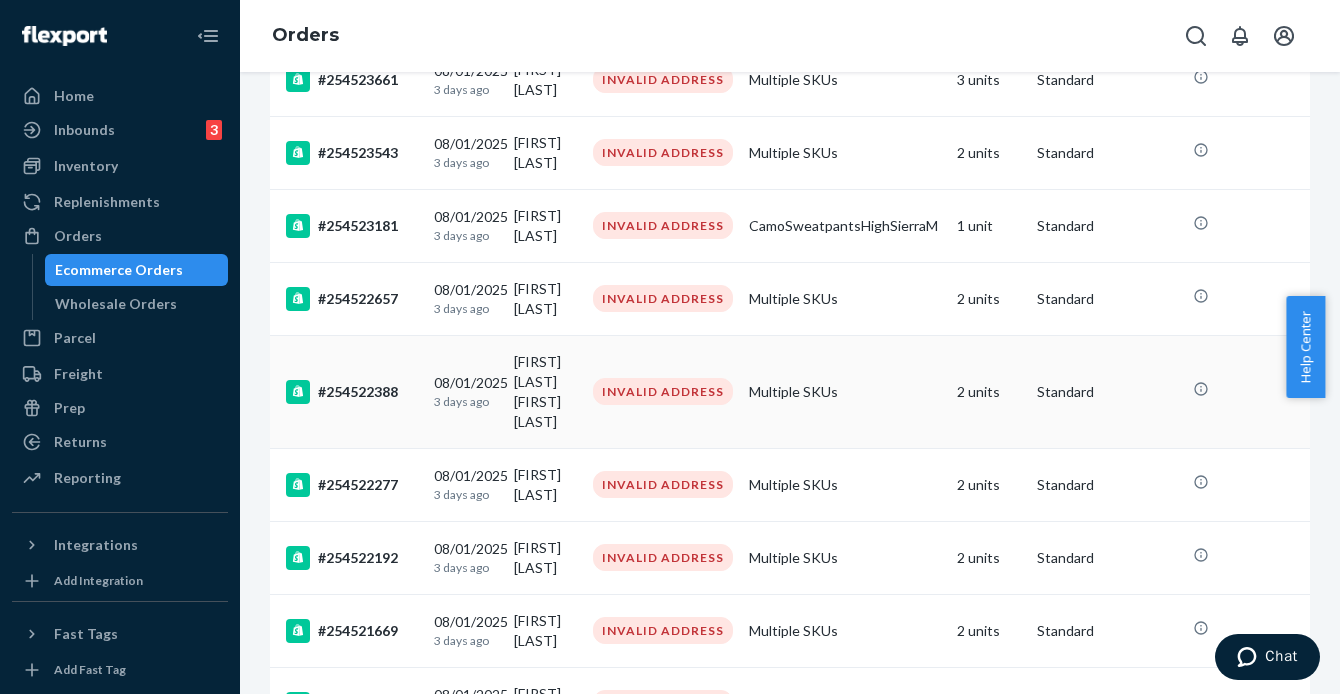 click on "#254522388" at bounding box center [352, 392] 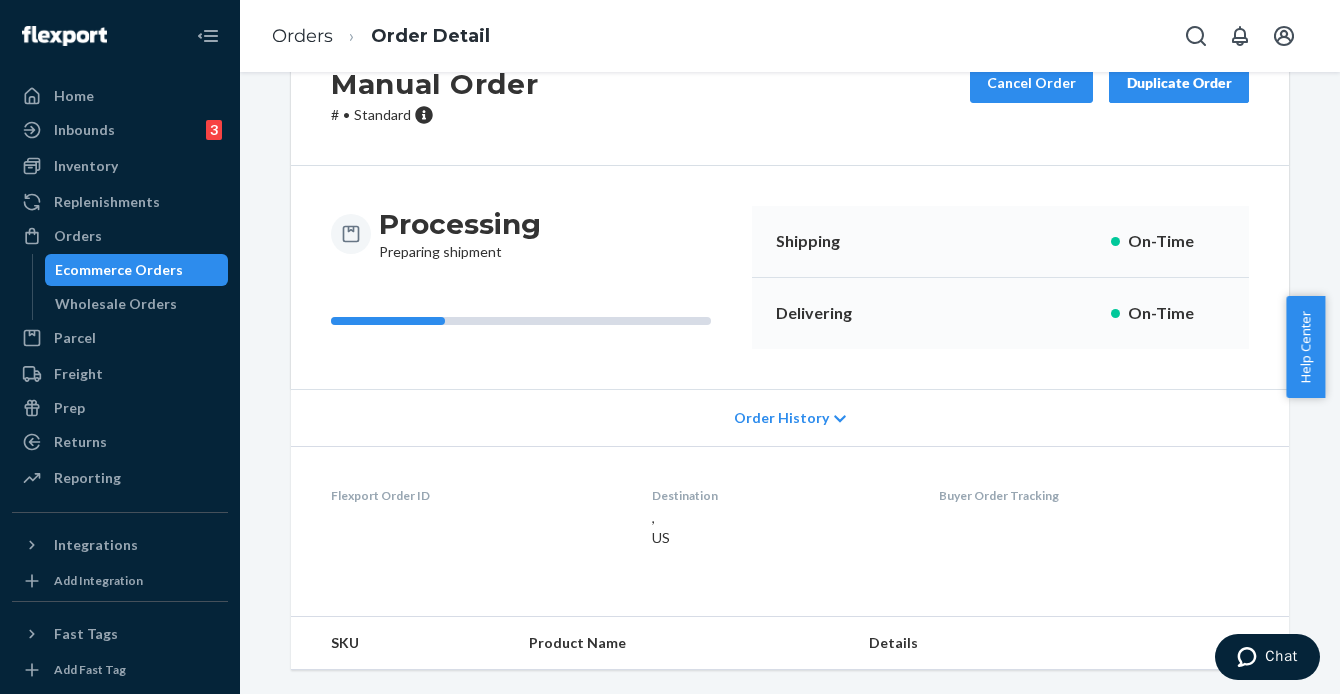 scroll, scrollTop: 0, scrollLeft: 0, axis: both 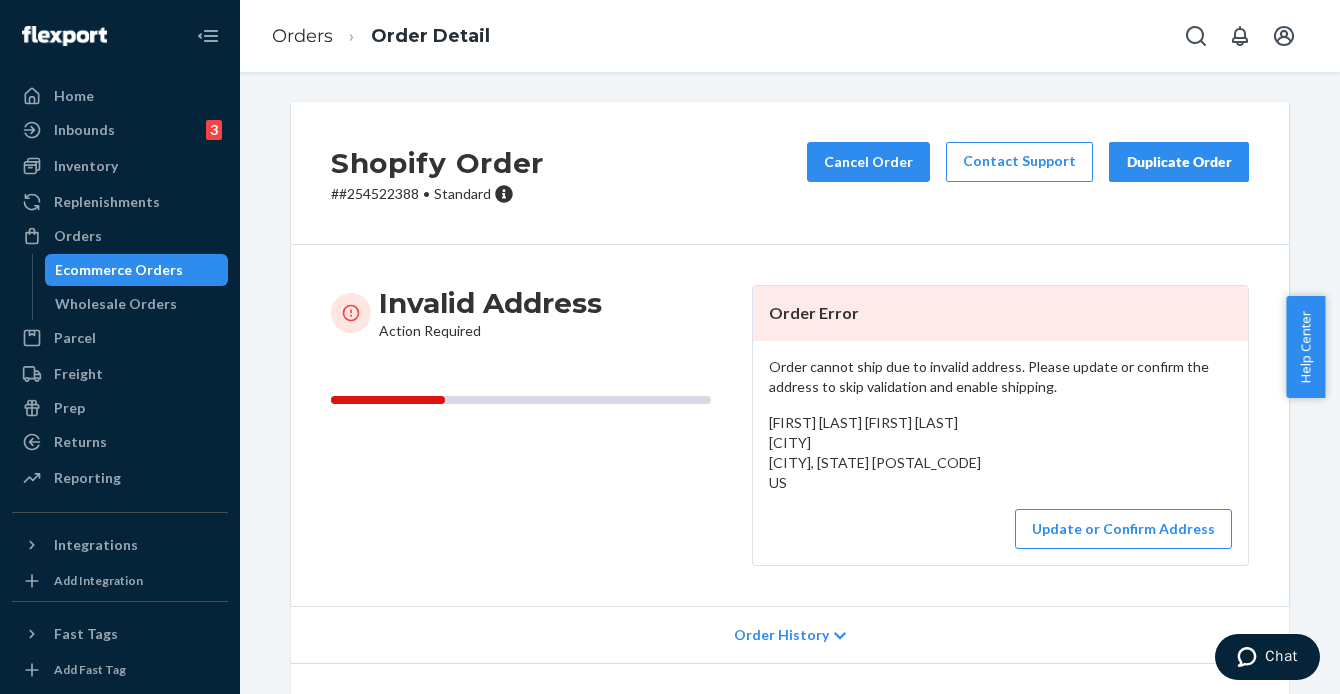 click on "# #254522388 • Standard" at bounding box center (437, 194) 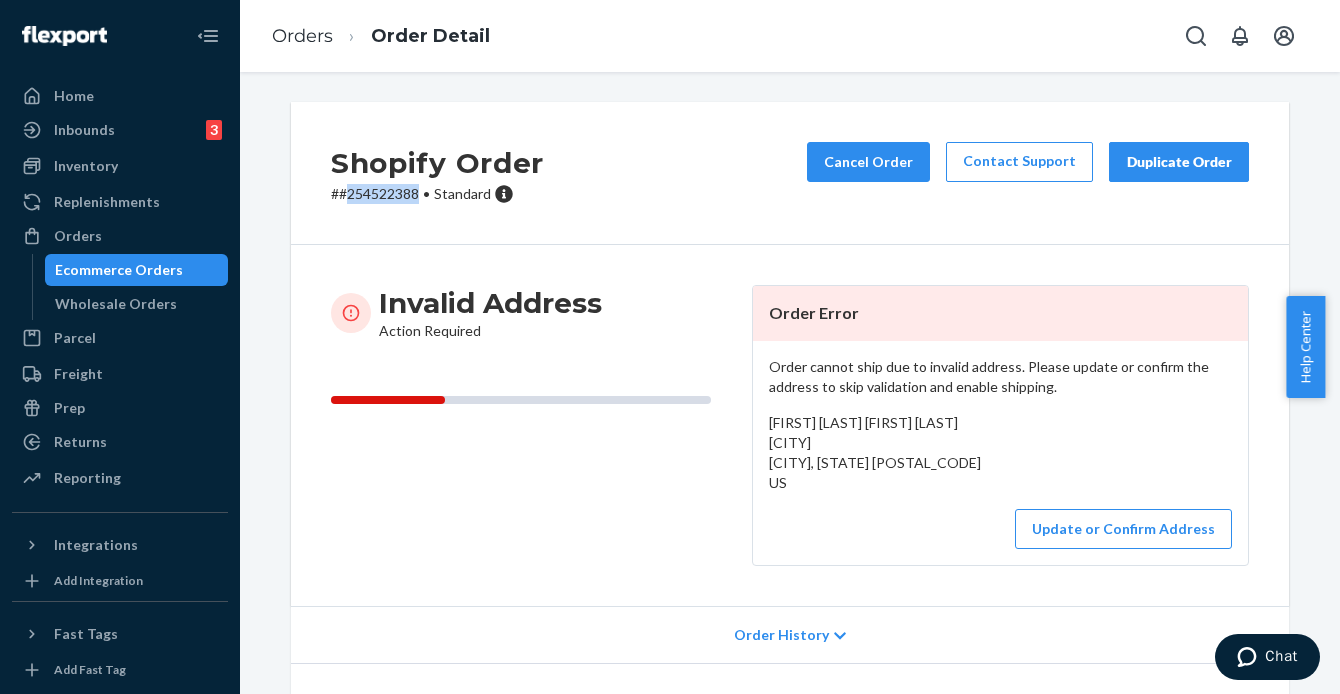 click on "# #254522388 • Standard" at bounding box center [437, 194] 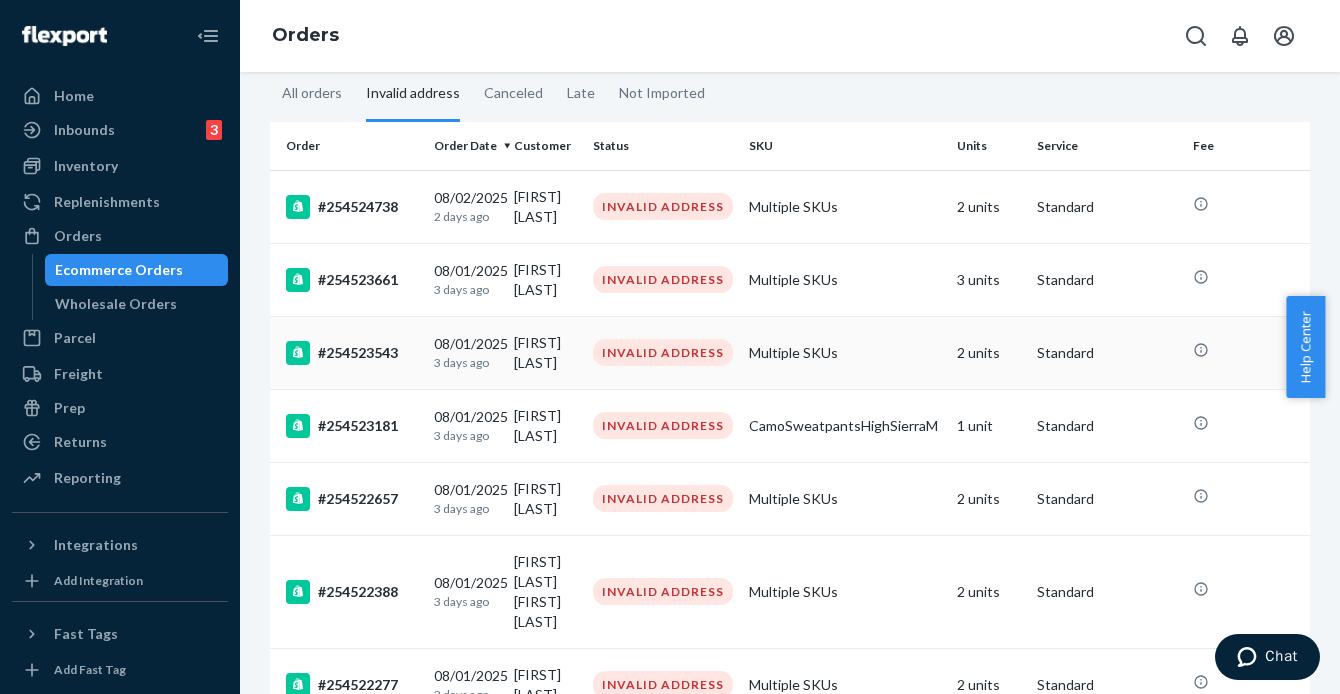 scroll, scrollTop: 147, scrollLeft: 0, axis: vertical 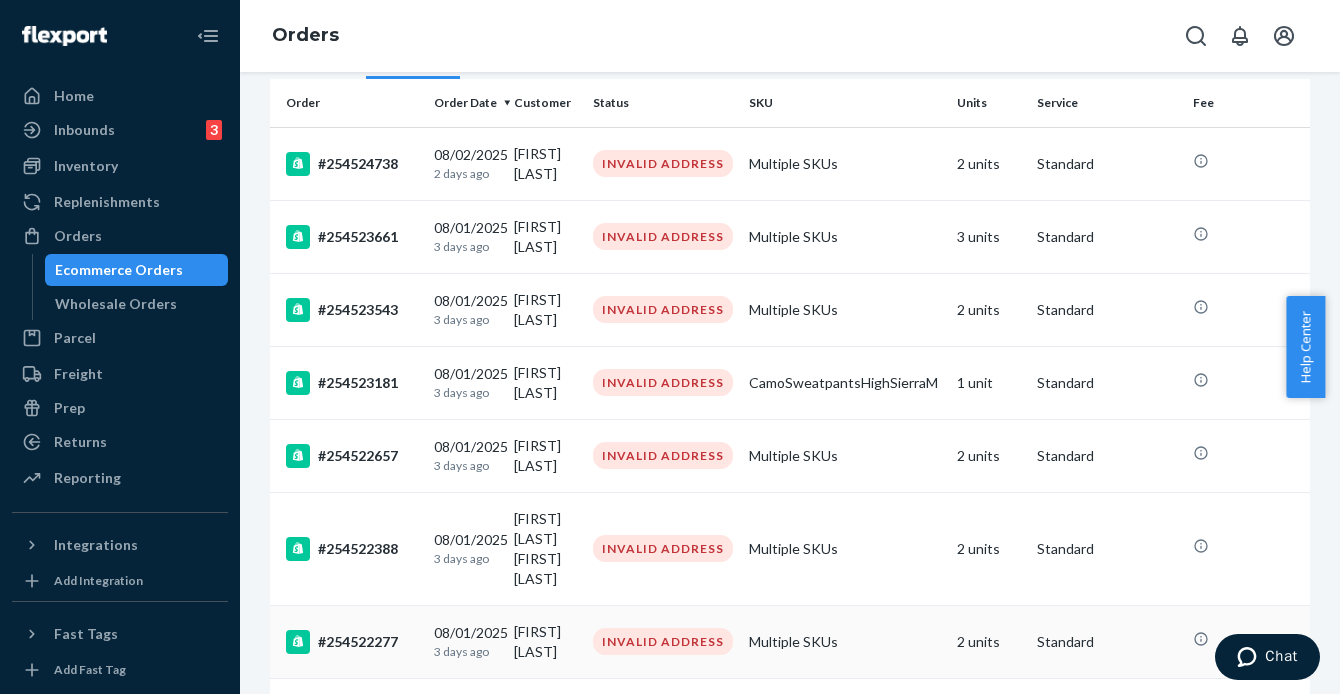 click on "#254522277" at bounding box center [352, 642] 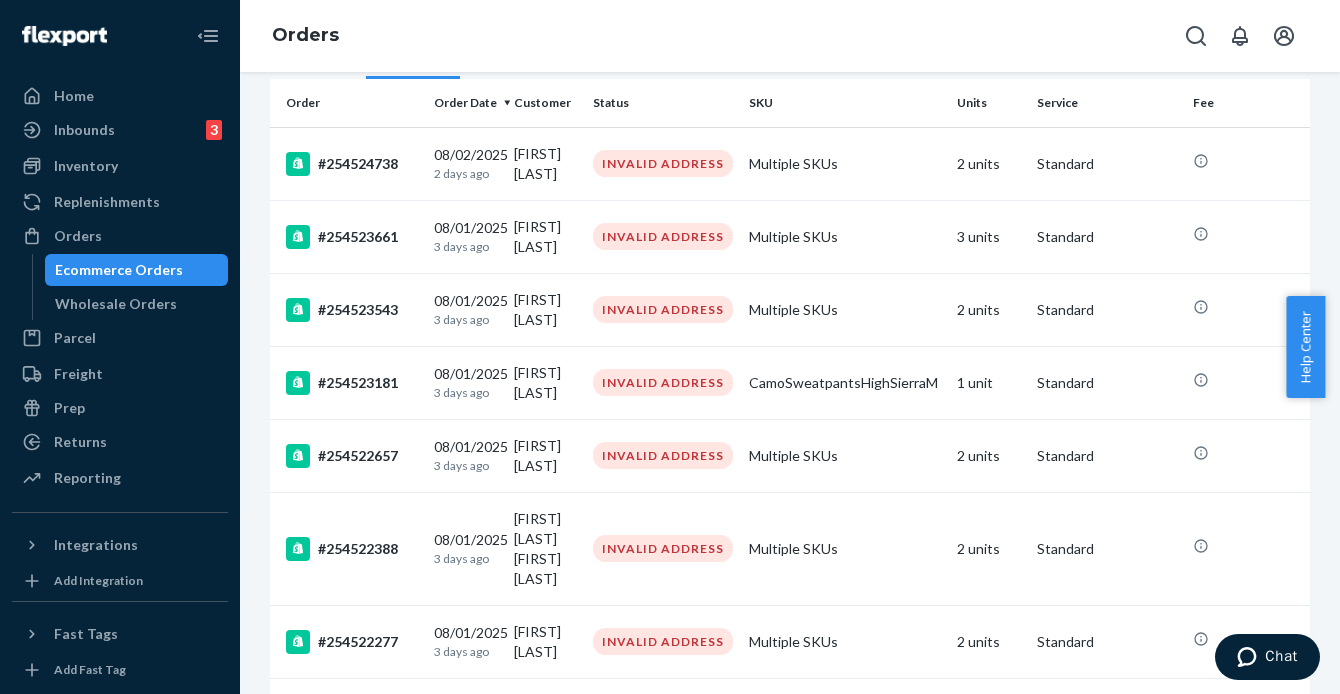 scroll, scrollTop: 0, scrollLeft: 0, axis: both 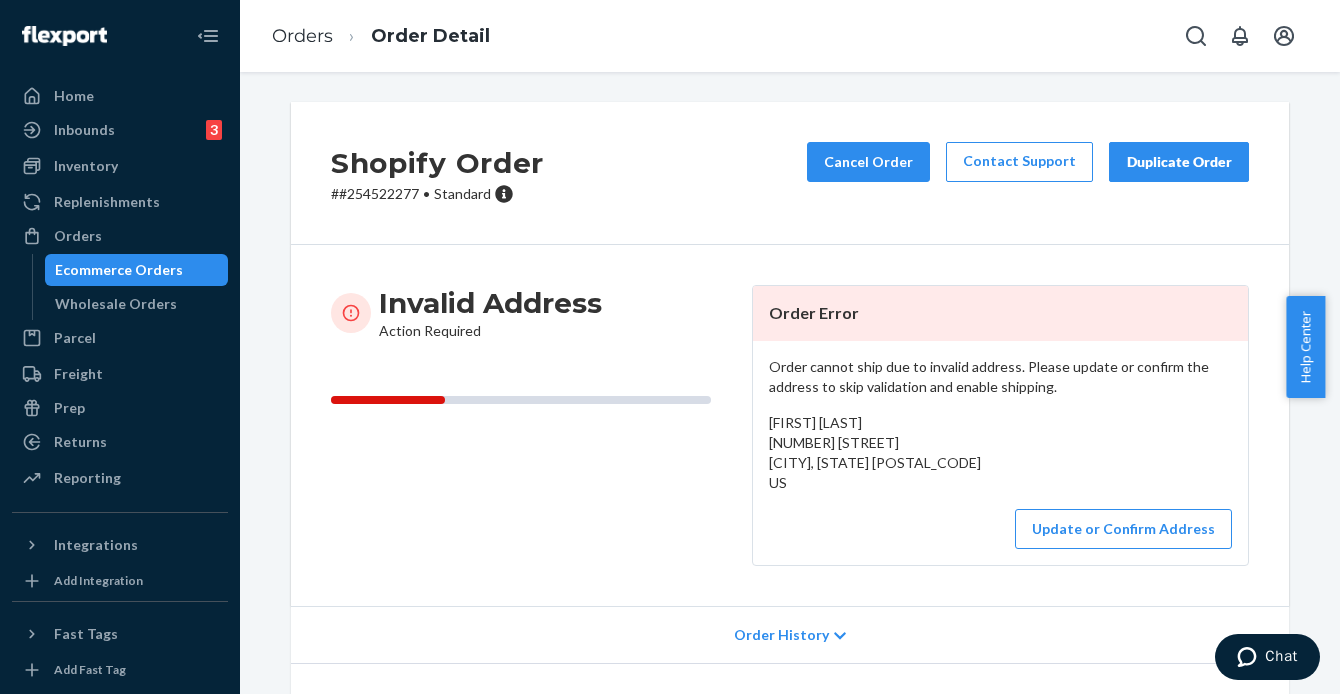 click on "# #254522277 • Standard" at bounding box center (437, 194) 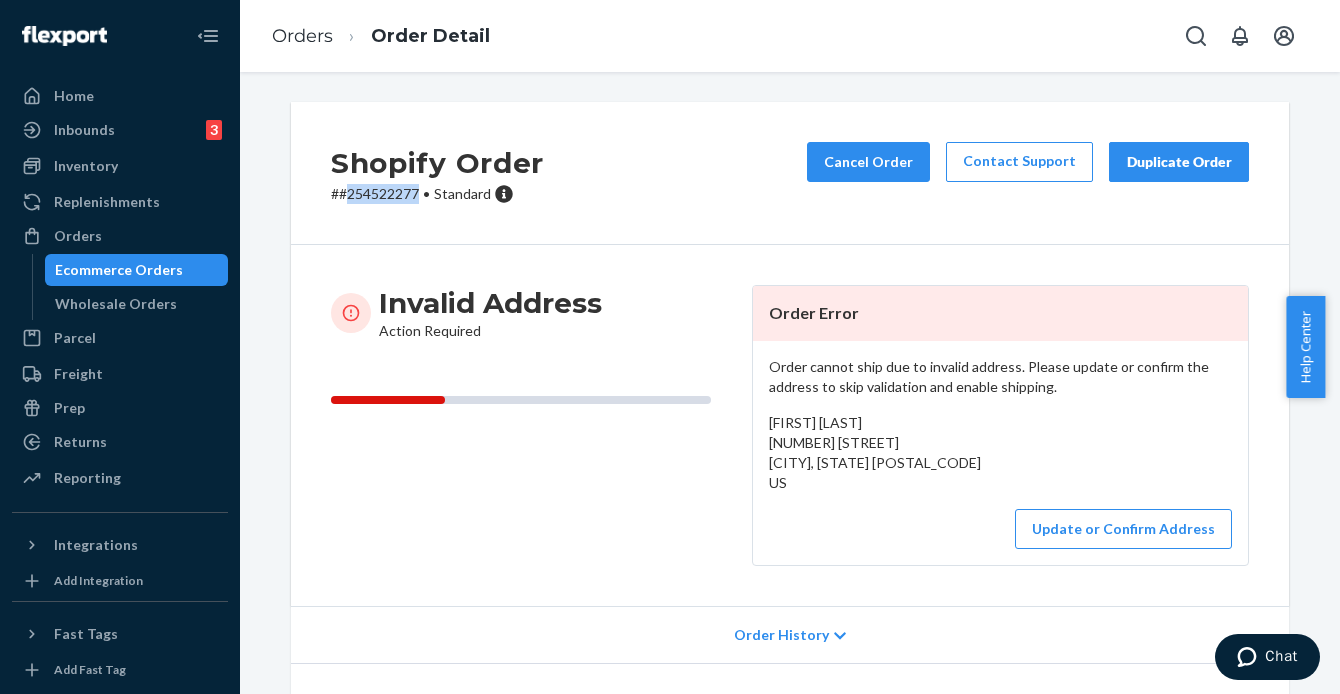 click on "# #254522277 • Standard" at bounding box center [437, 194] 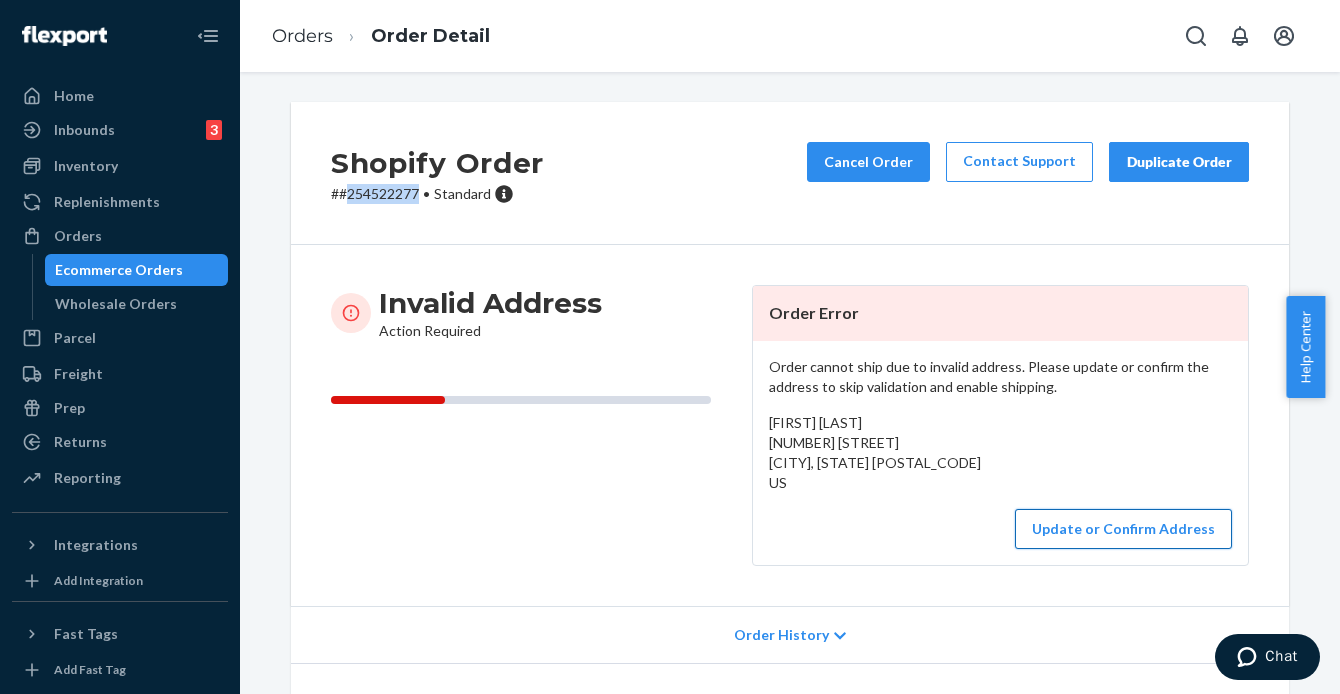 click on "Update or Confirm Address" at bounding box center (1123, 529) 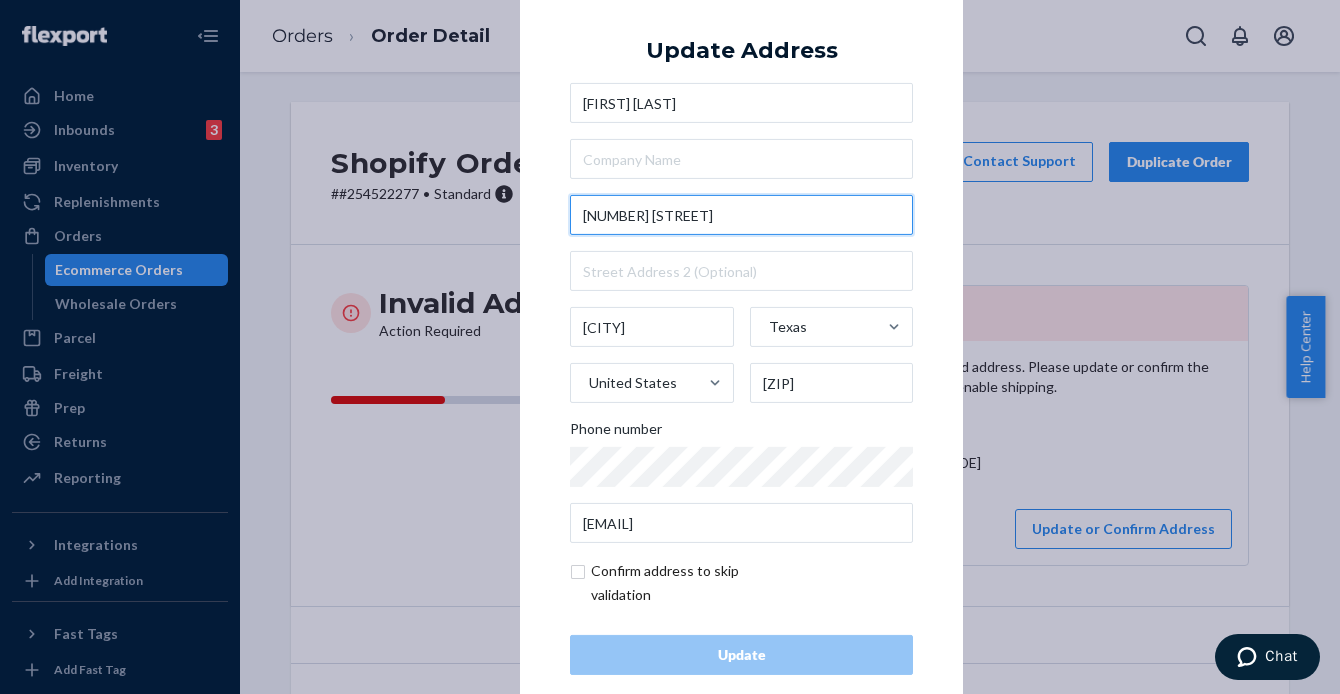 click on "[NUMBER] [STREET]" at bounding box center (741, 215) 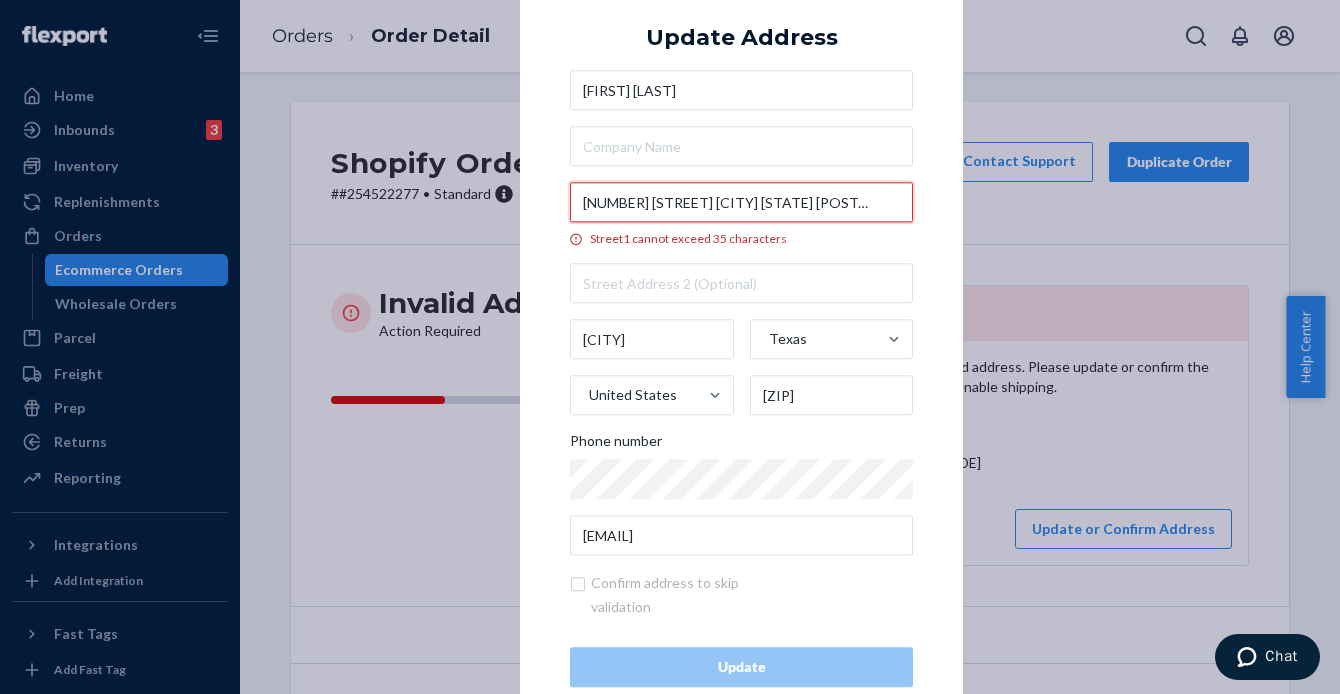 scroll, scrollTop: 0, scrollLeft: 33, axis: horizontal 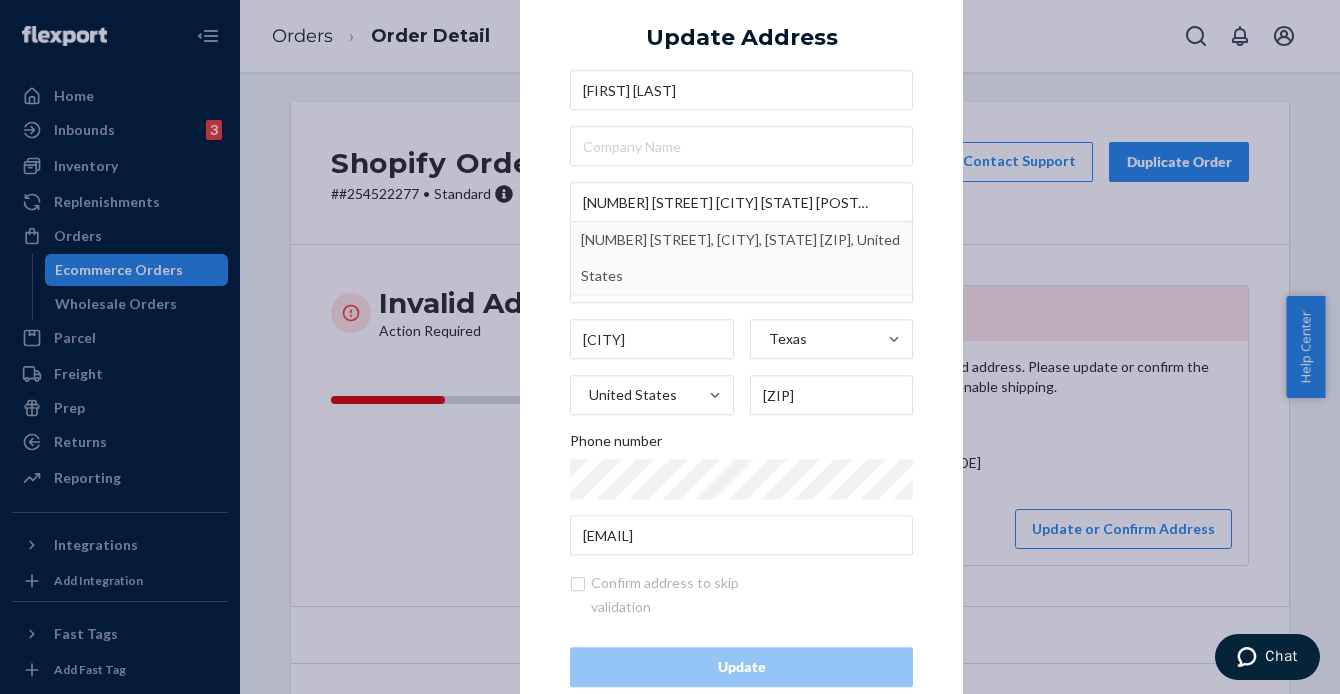 type on "[NUMBER] [STREET]" 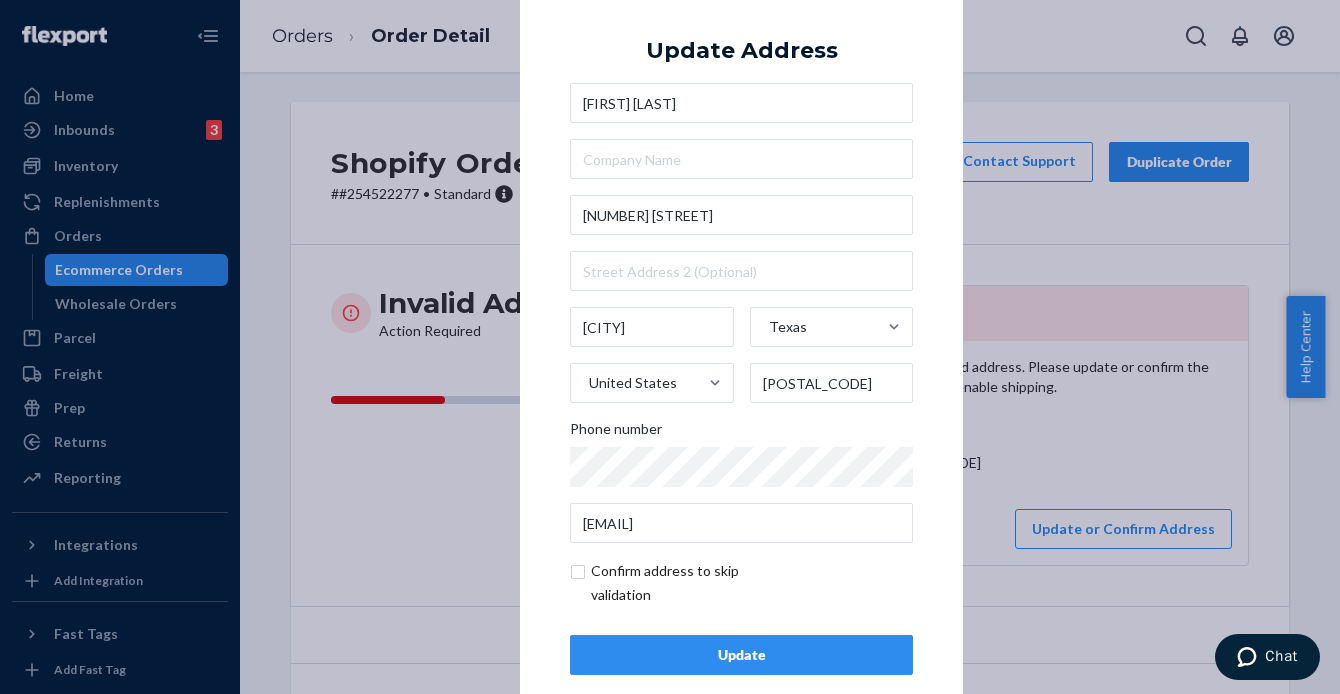 click on "Update" at bounding box center (741, 655) 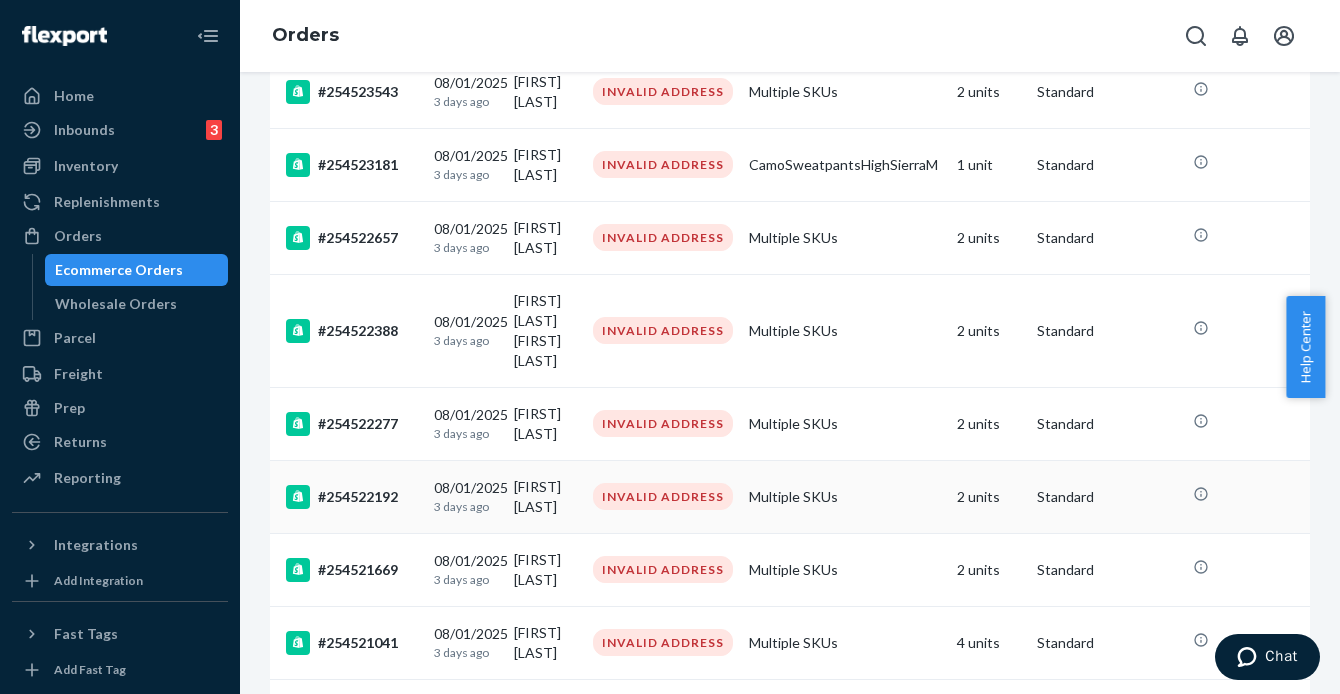 scroll, scrollTop: 409, scrollLeft: 0, axis: vertical 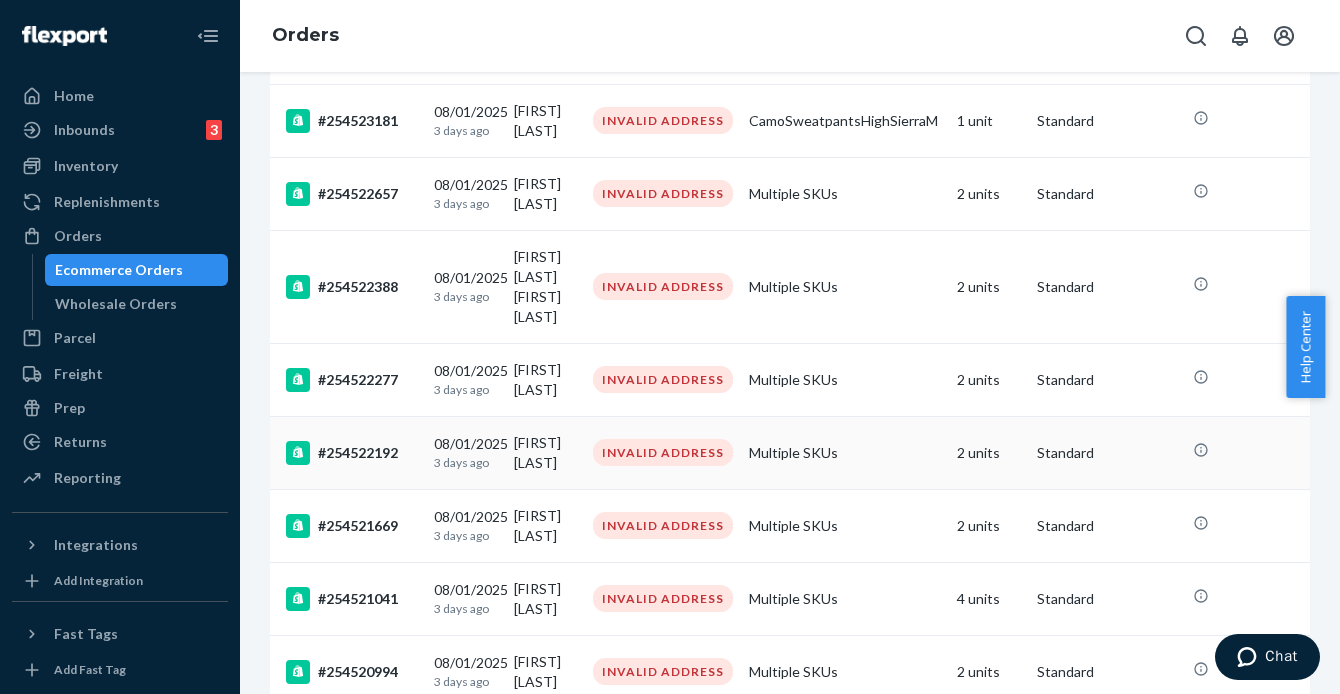 click on "#254522192" at bounding box center [352, 453] 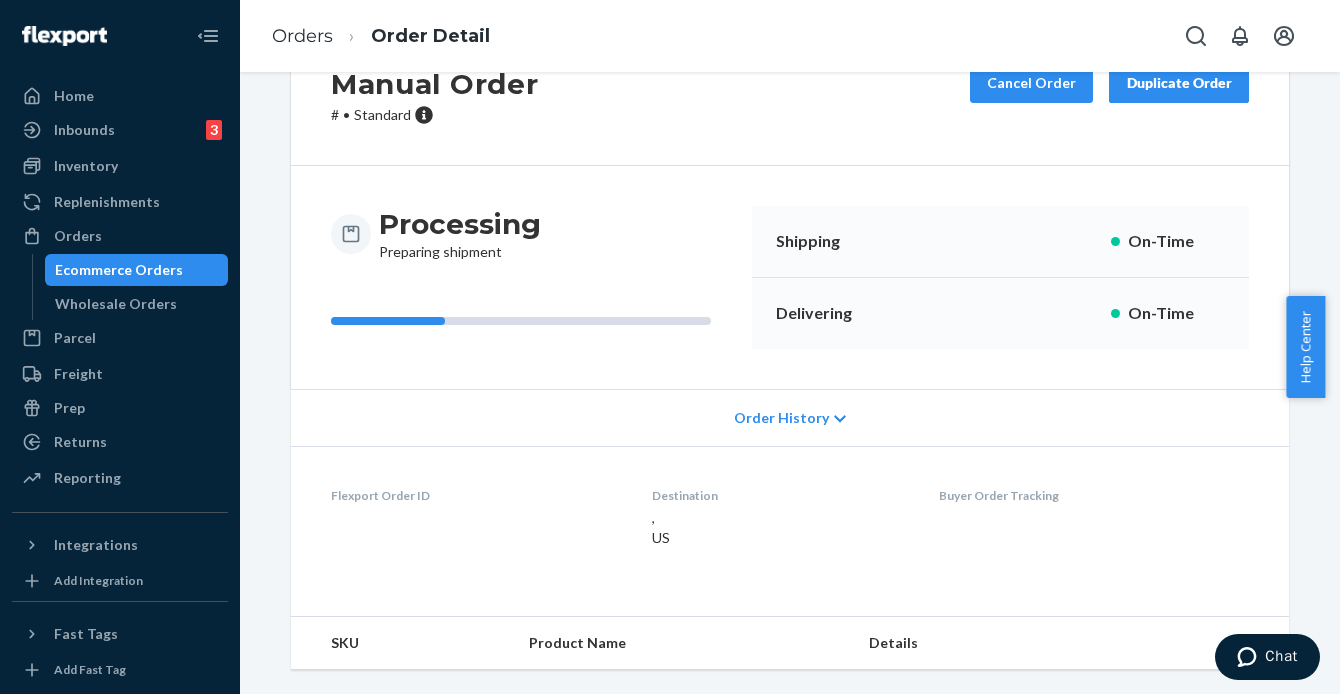 scroll, scrollTop: 0, scrollLeft: 0, axis: both 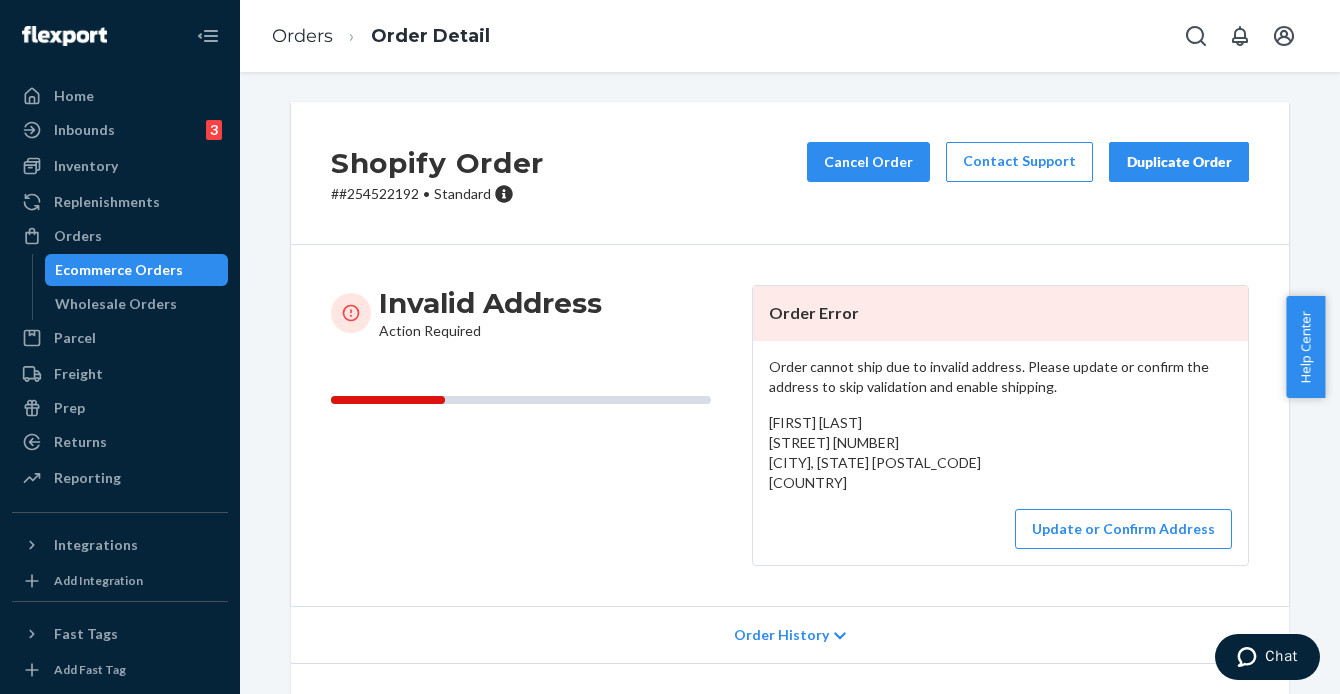 click on "# #254522192 • Standard" at bounding box center (437, 194) 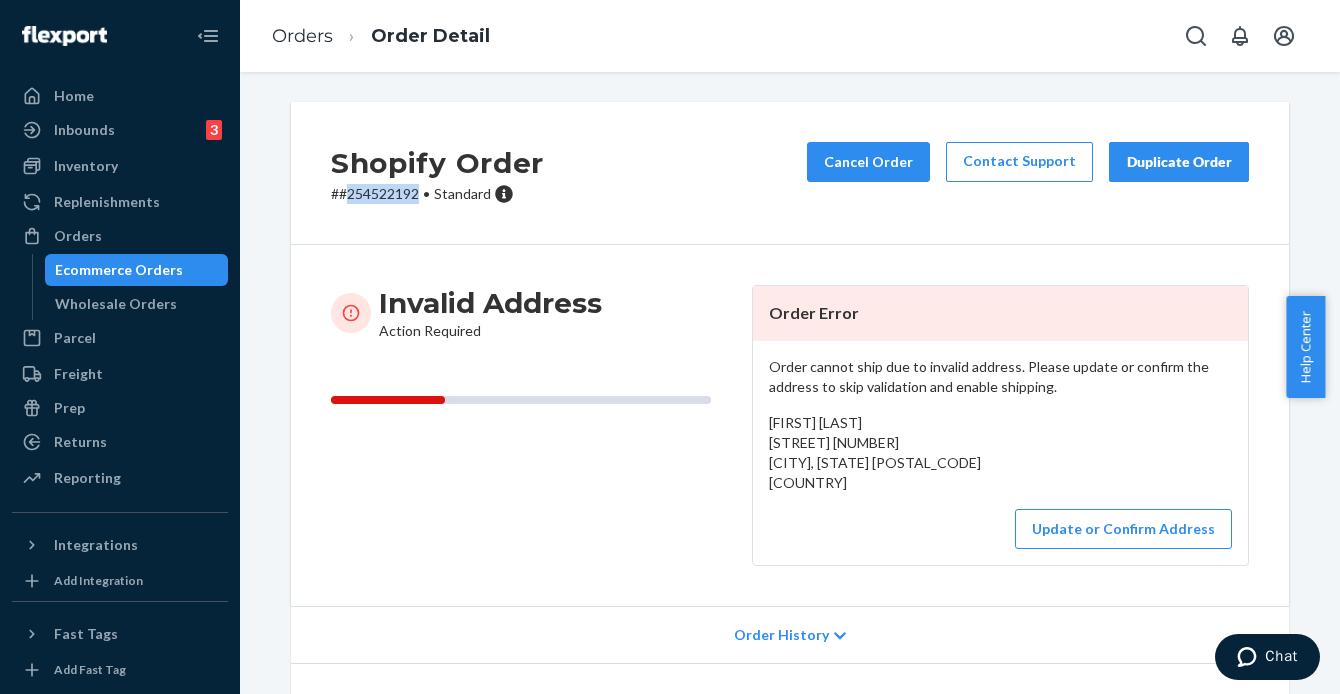 click on "# #254522192 • Standard" at bounding box center [437, 194] 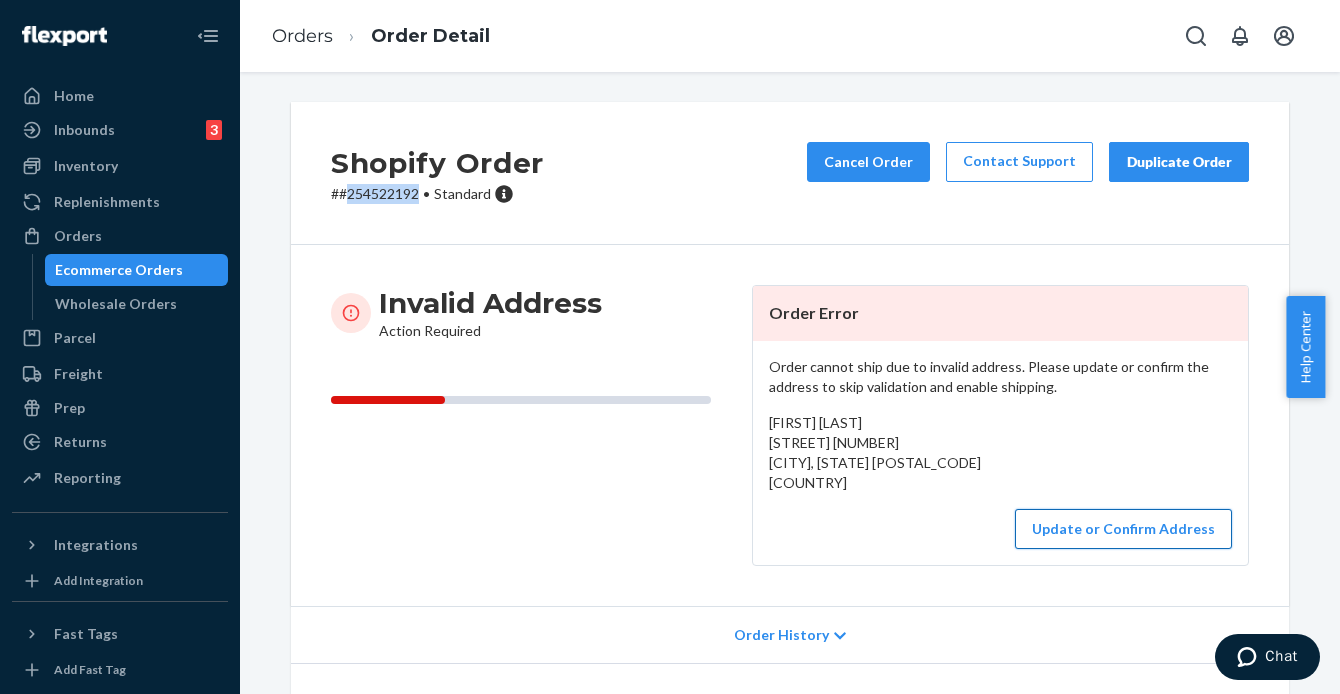 click on "Update or Confirm Address" at bounding box center (1123, 529) 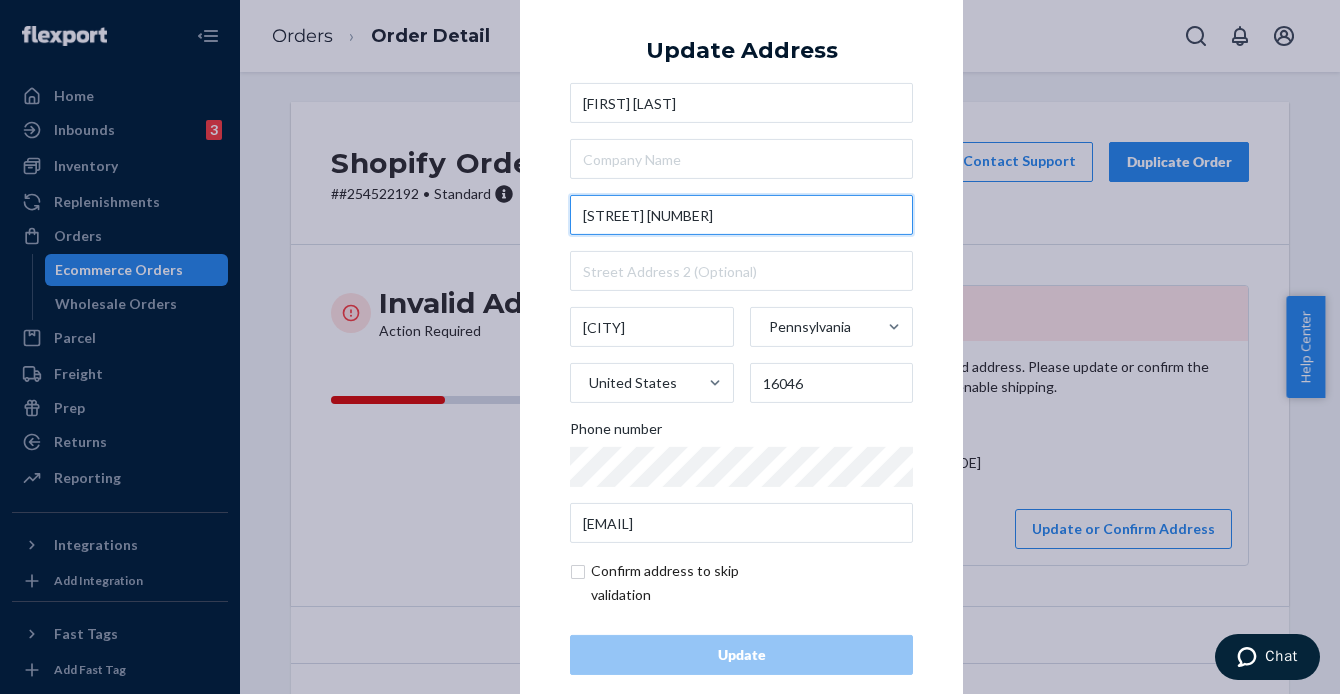 click on "[STREET] [NUMBER]" at bounding box center (741, 215) 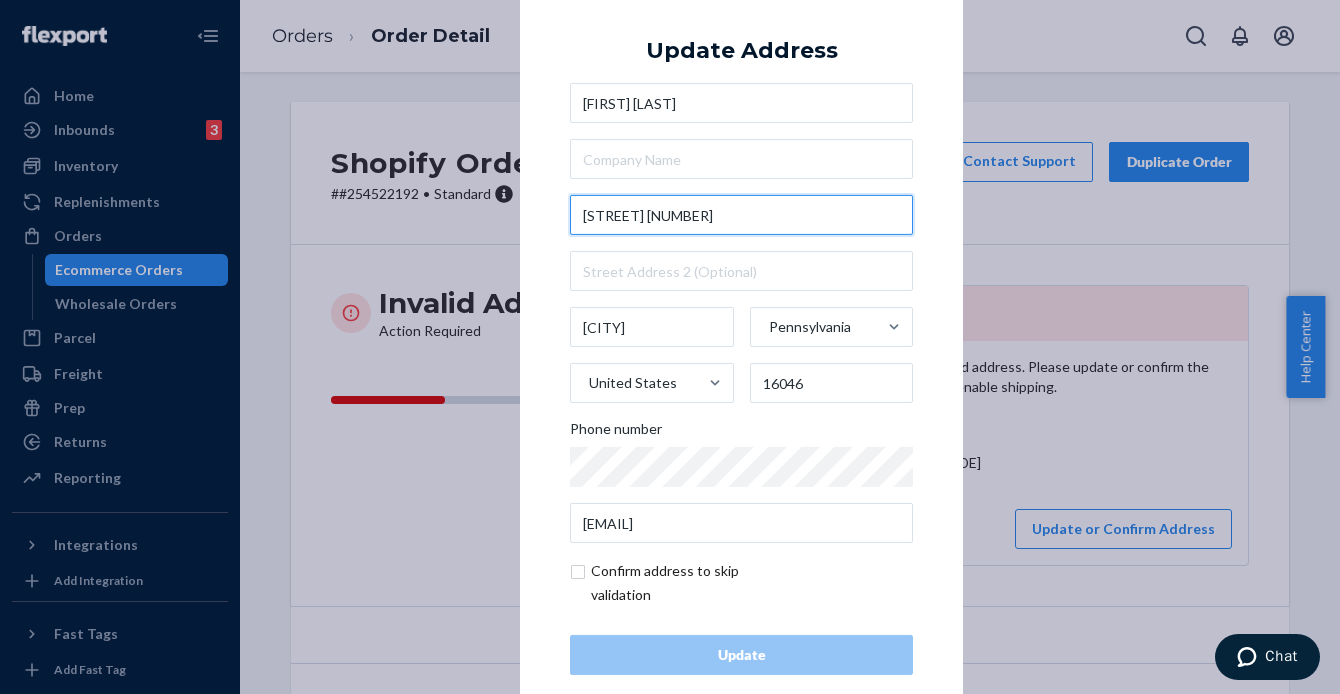 paste on "[CITY] [STATE] [ZIP] United States" 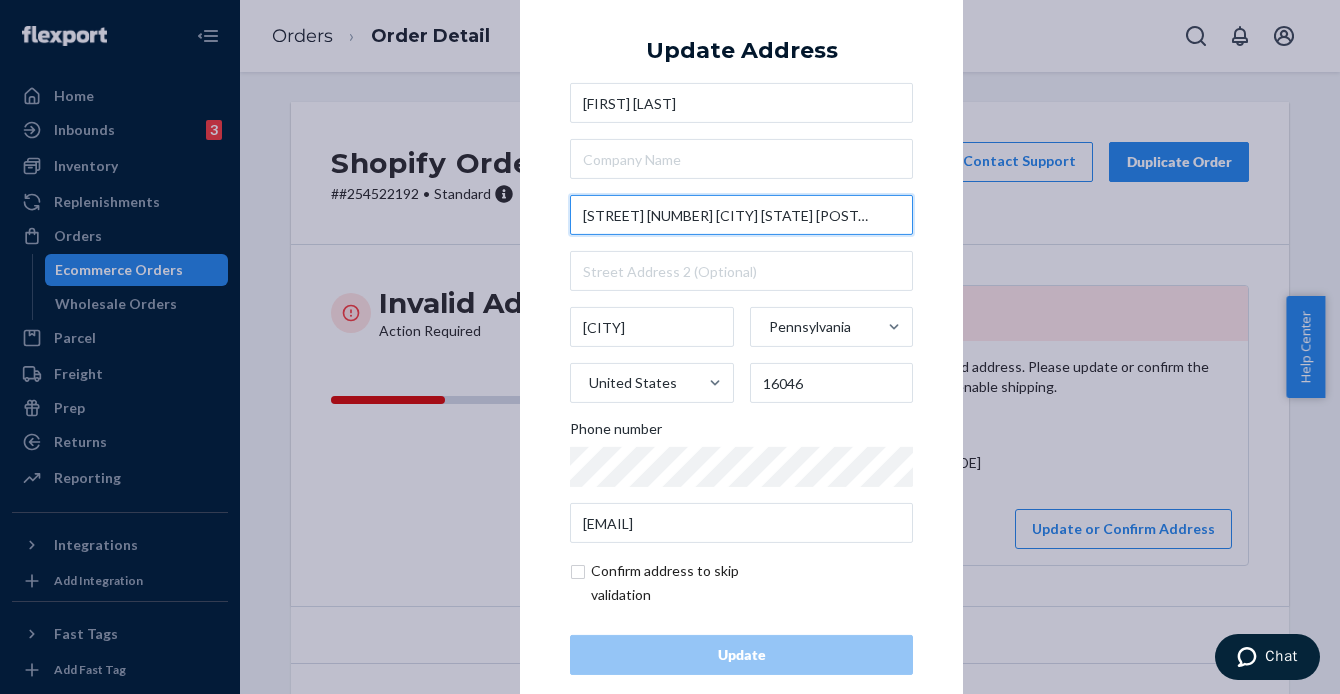 scroll, scrollTop: 0, scrollLeft: 147, axis: horizontal 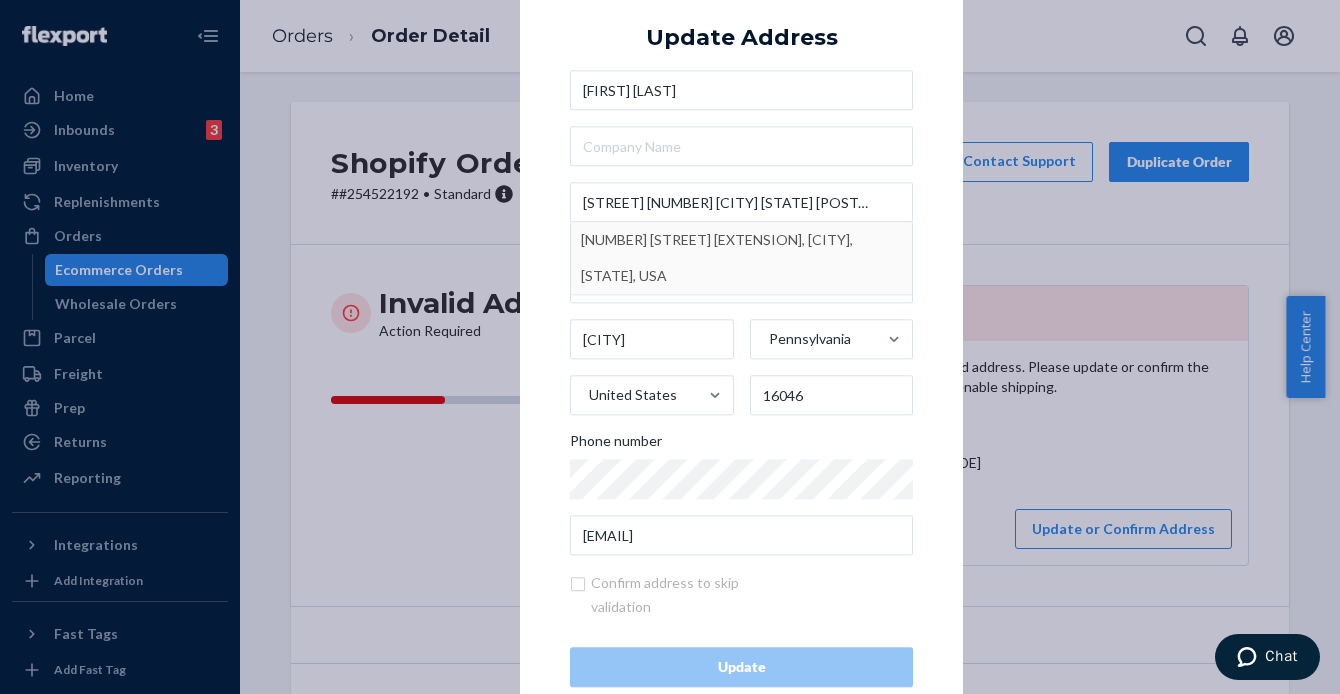 type on "[NUMBER] [STREET] [EXTENSION]" 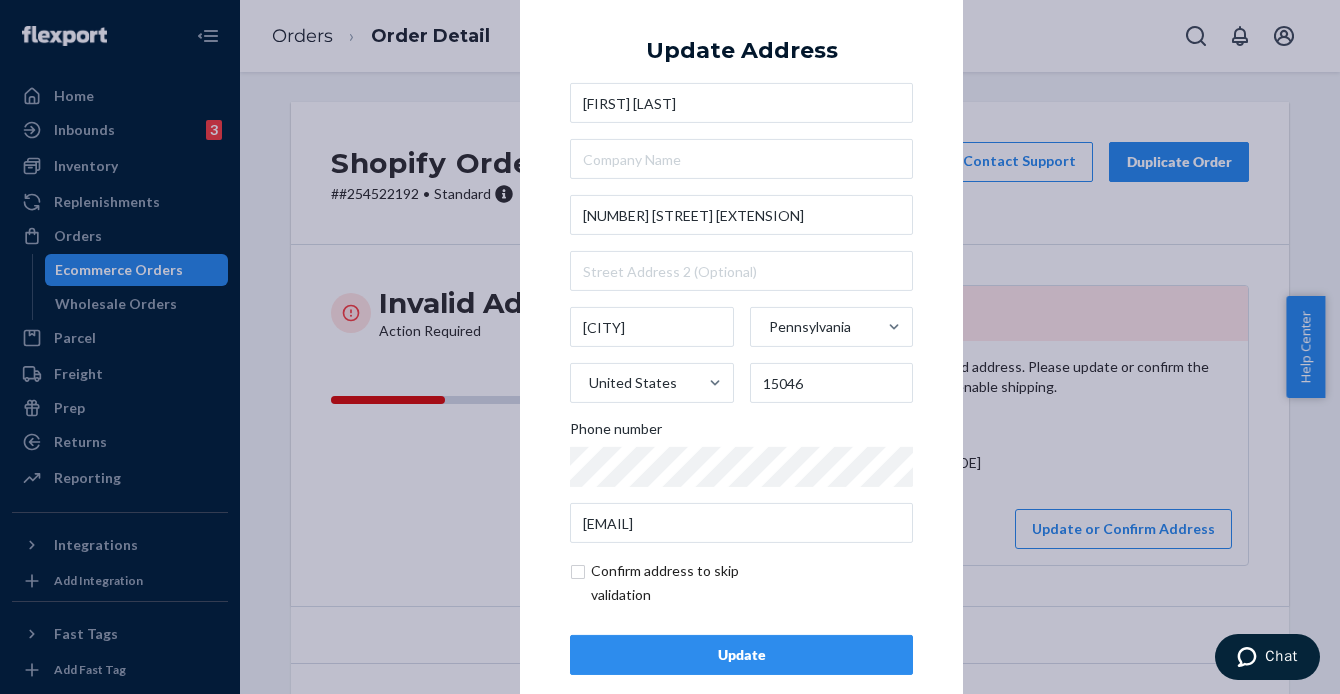 click on "Update" at bounding box center [741, 655] 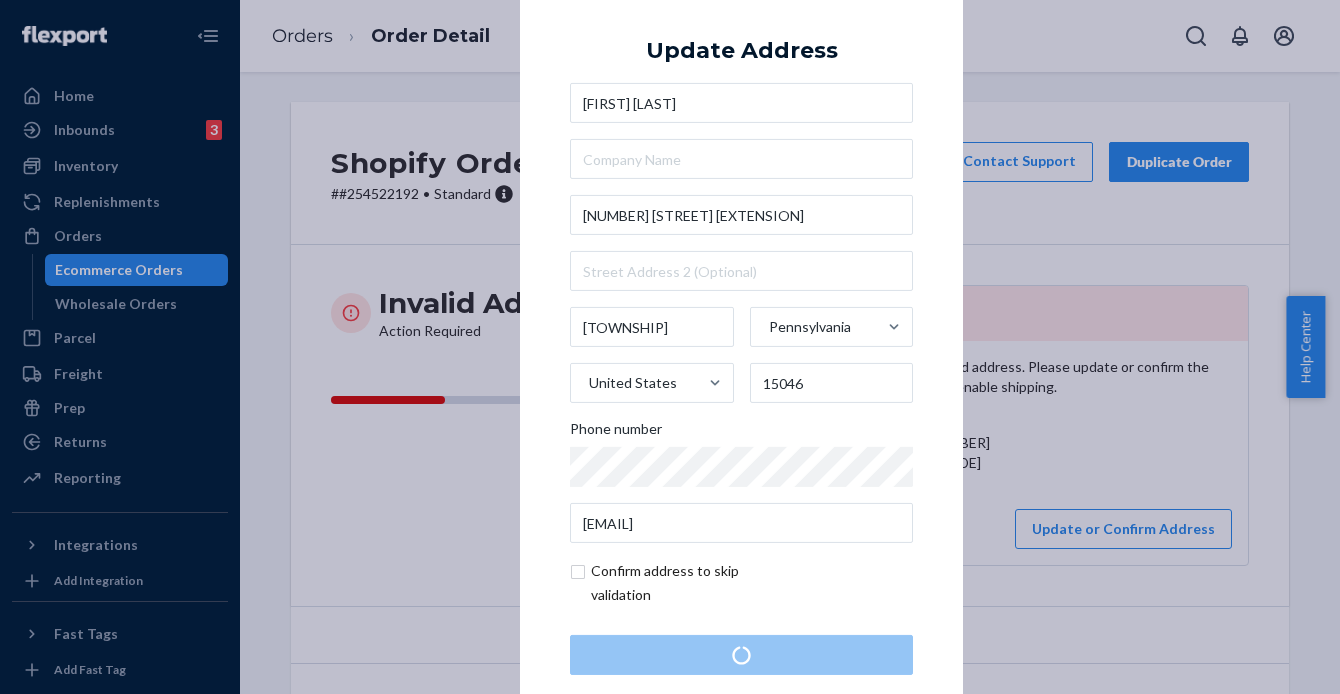 scroll, scrollTop: 0, scrollLeft: 0, axis: both 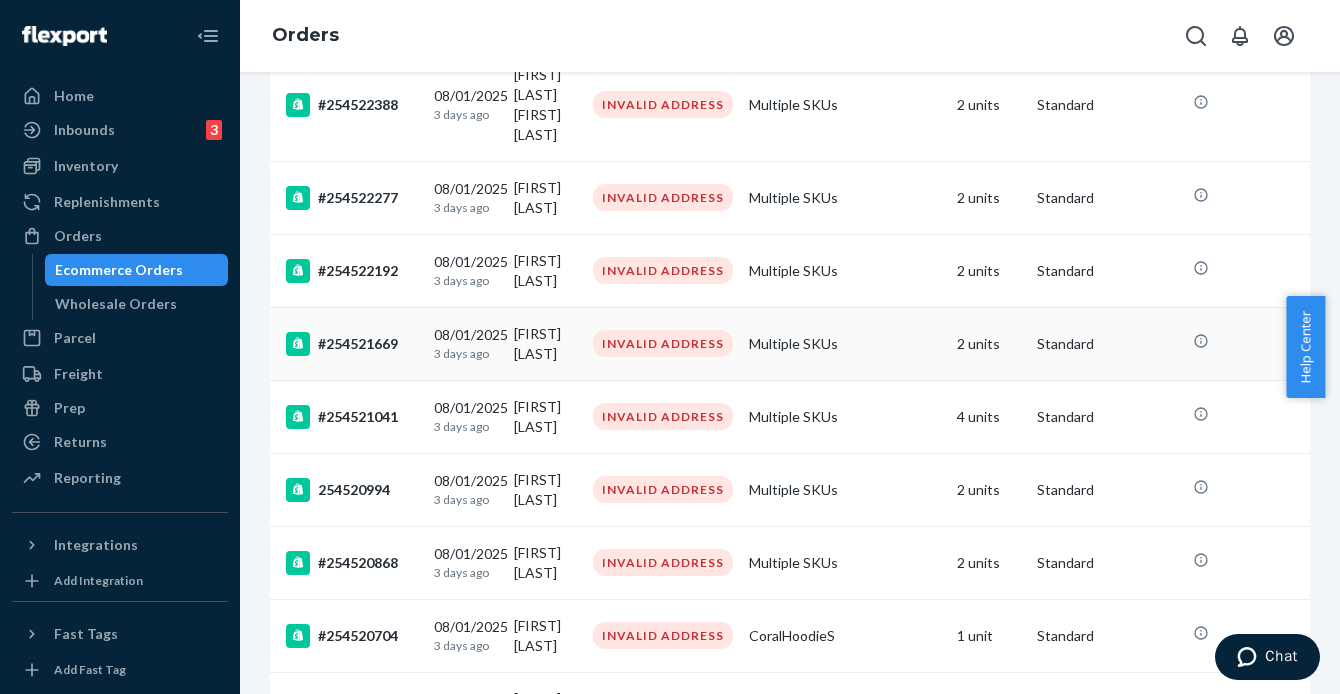 click on "#254521669" at bounding box center [352, 344] 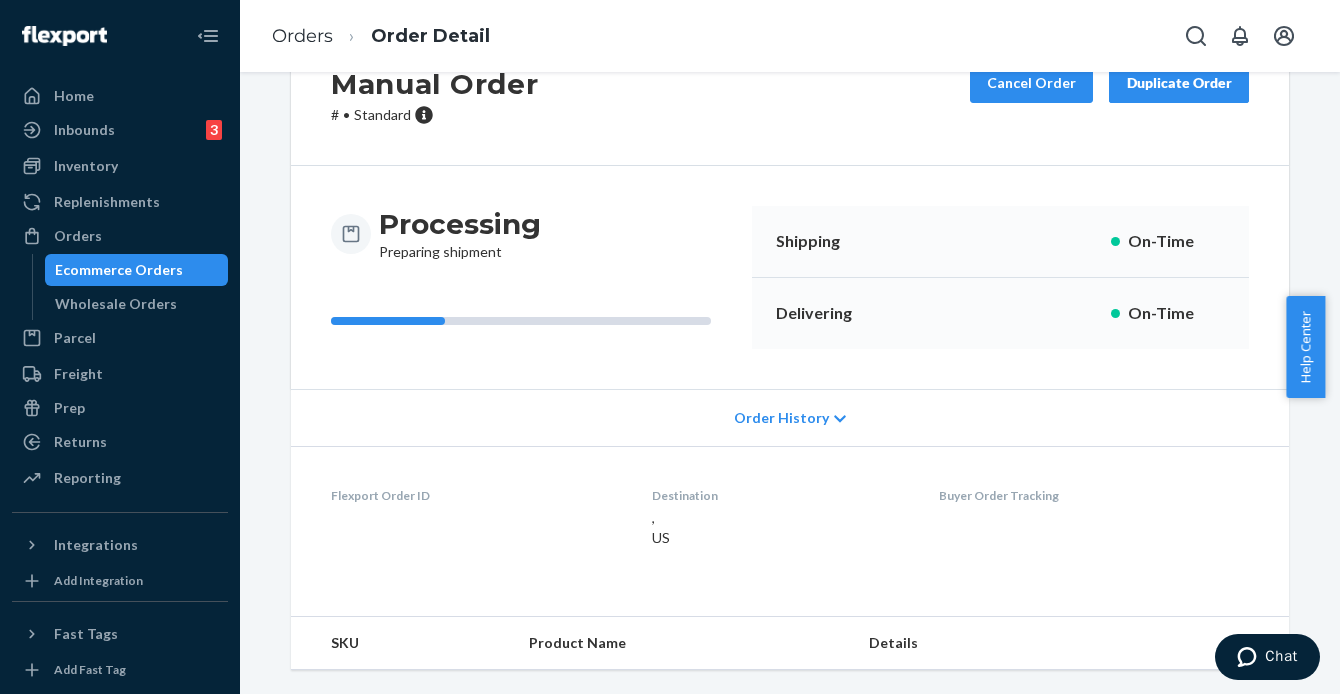 scroll, scrollTop: 0, scrollLeft: 0, axis: both 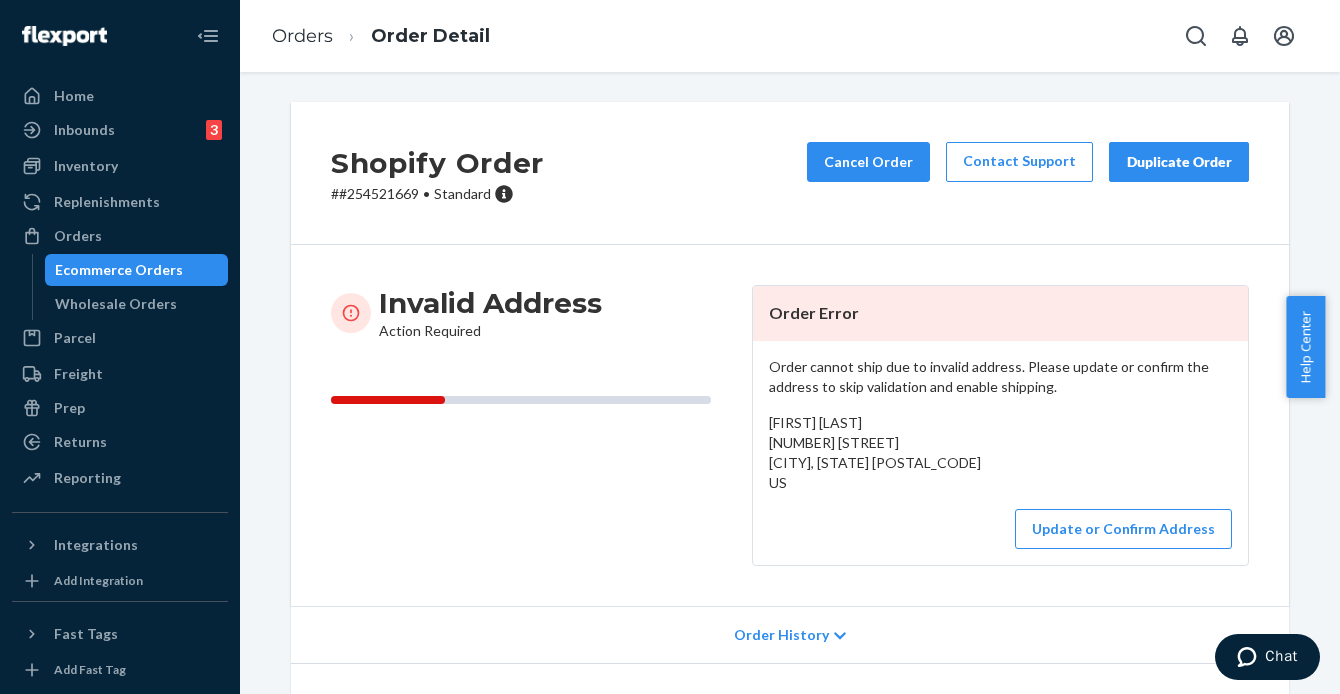click on "# #254521669 • Standard" at bounding box center [437, 194] 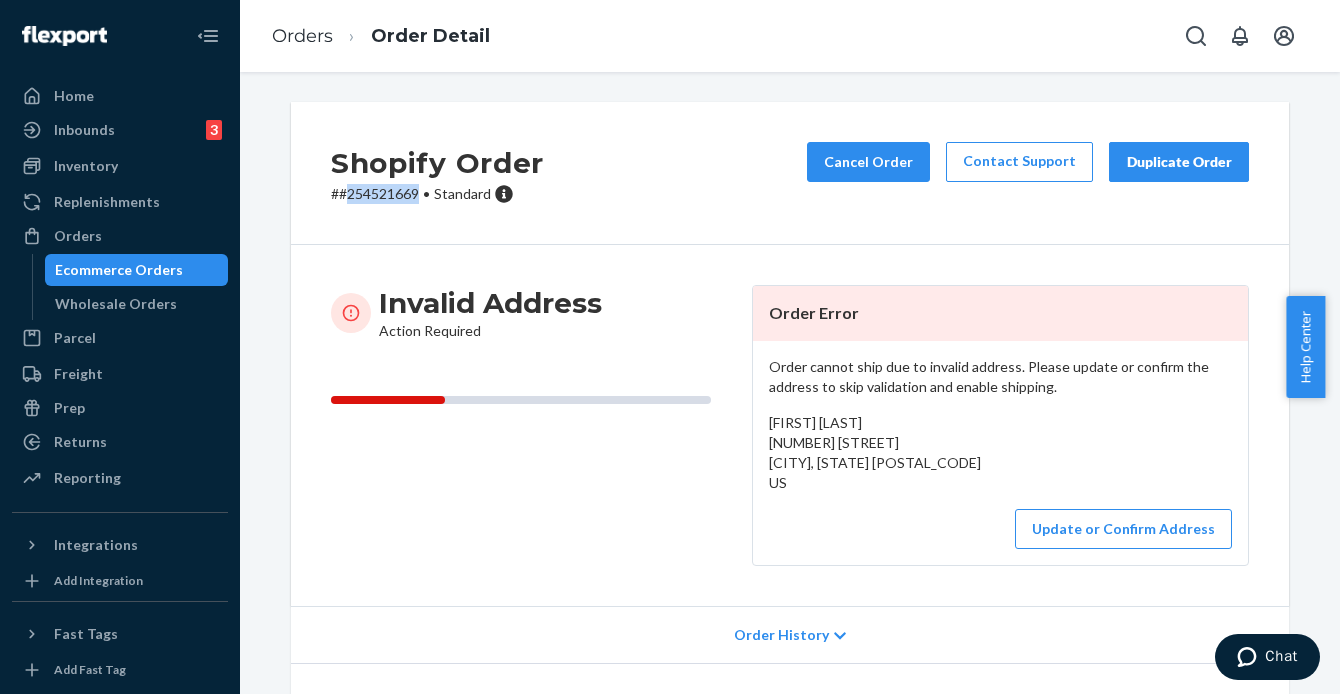 click on "# #254521669 • Standard" at bounding box center [437, 194] 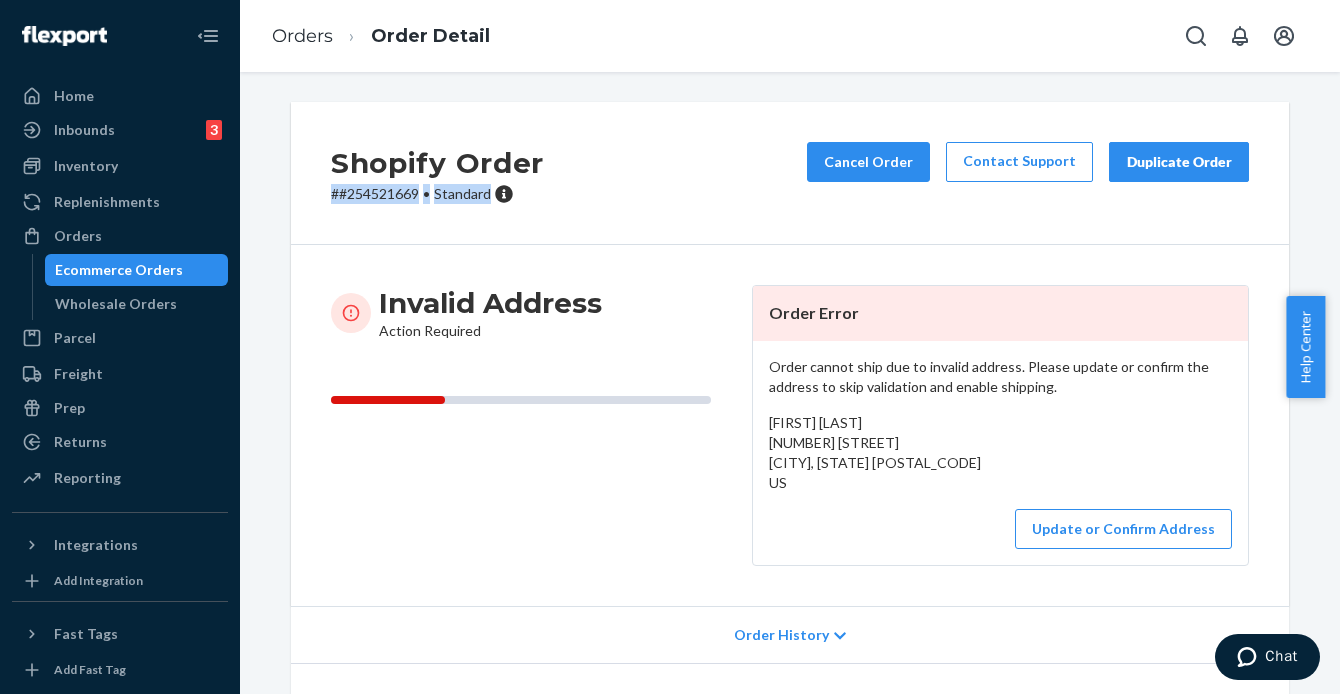 click on "# #254521669 • Standard" at bounding box center (437, 194) 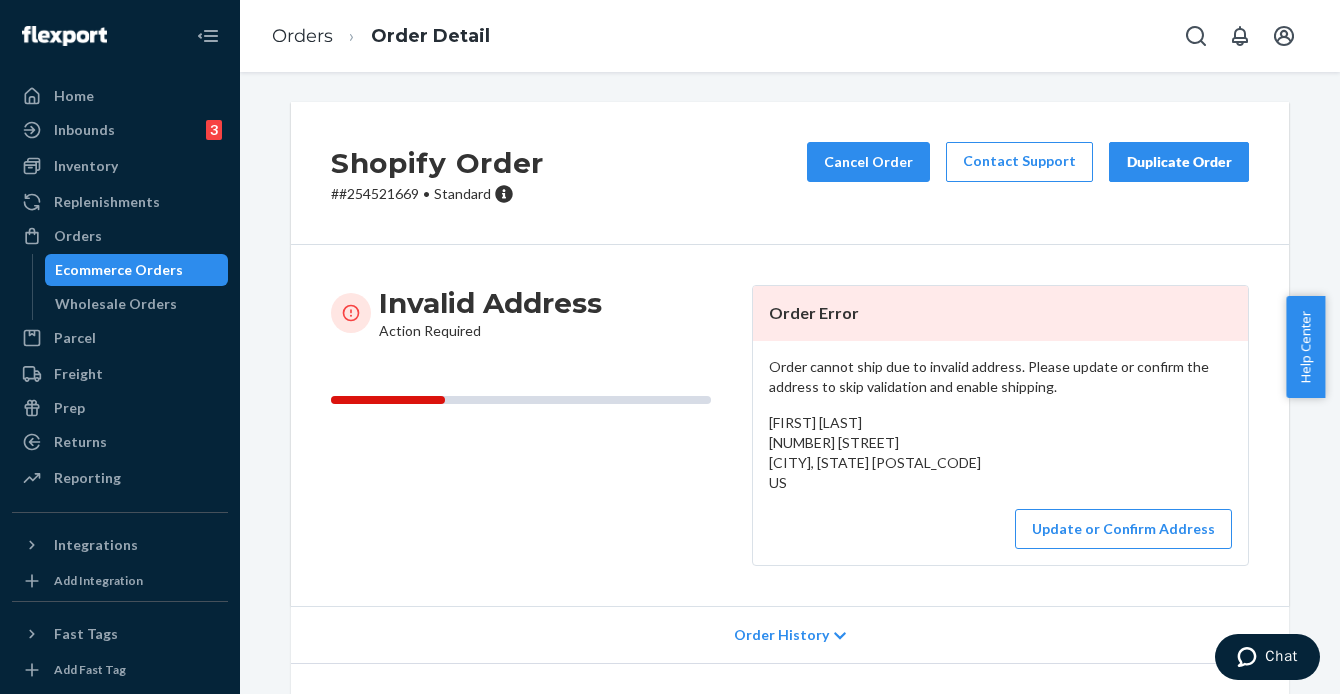 click on "# #254521669 • Standard" at bounding box center [437, 194] 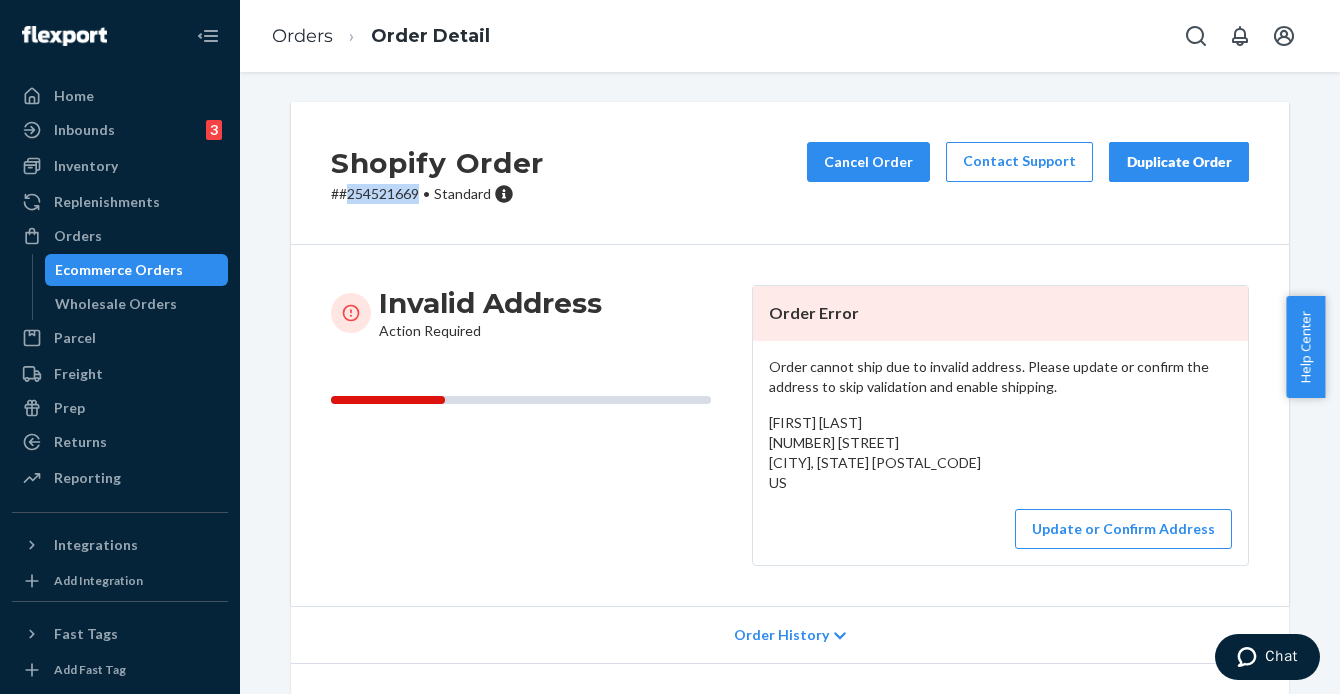 click on "# #254521669 • Standard" at bounding box center [437, 194] 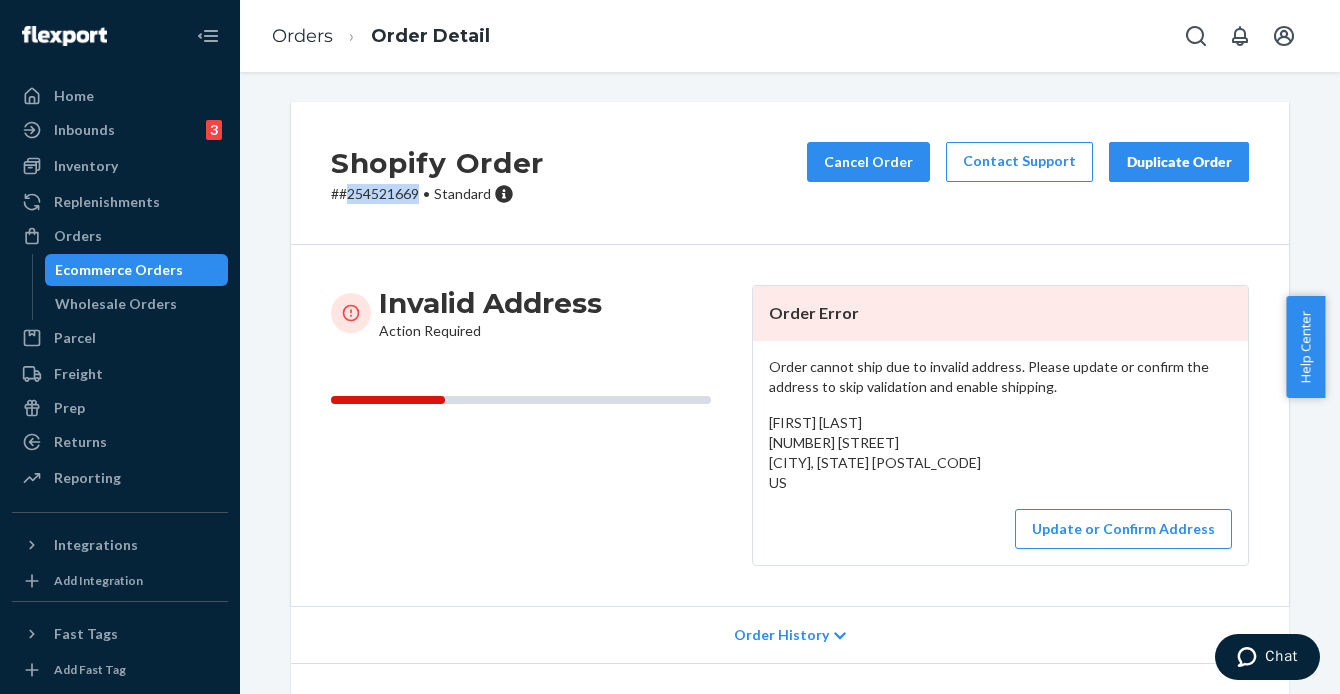 copy on "254521669" 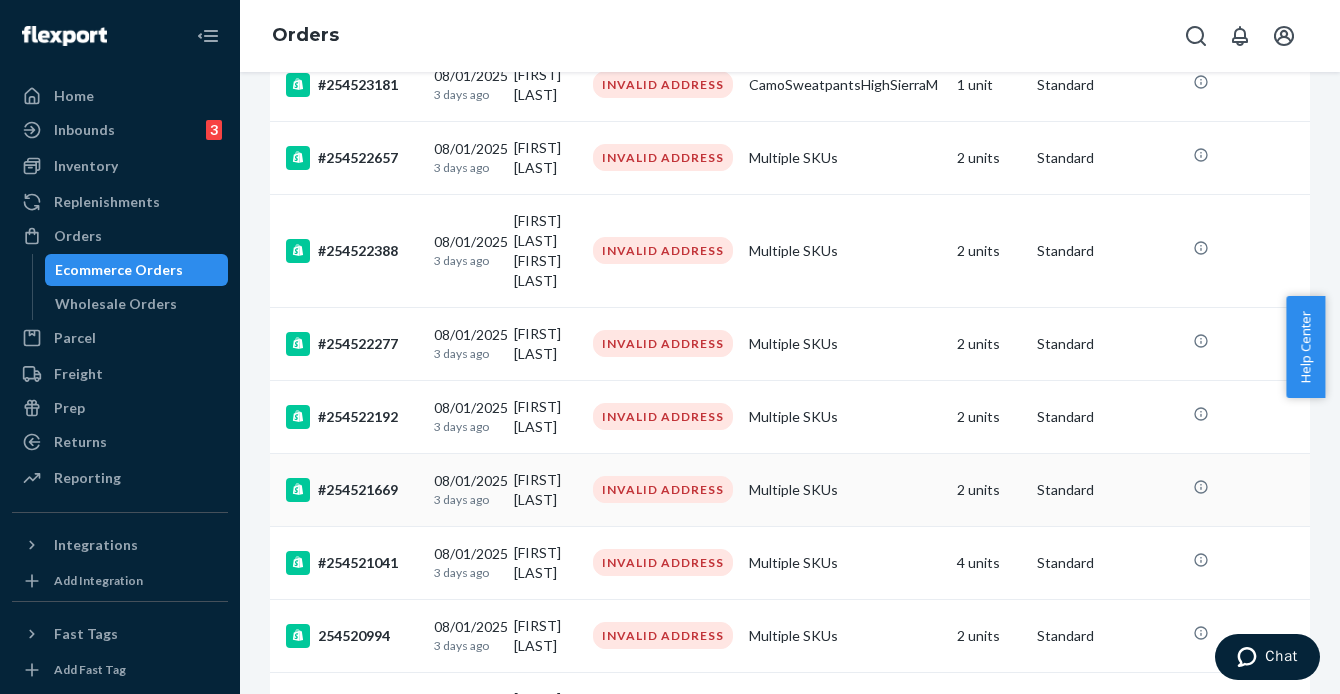scroll, scrollTop: 468, scrollLeft: 0, axis: vertical 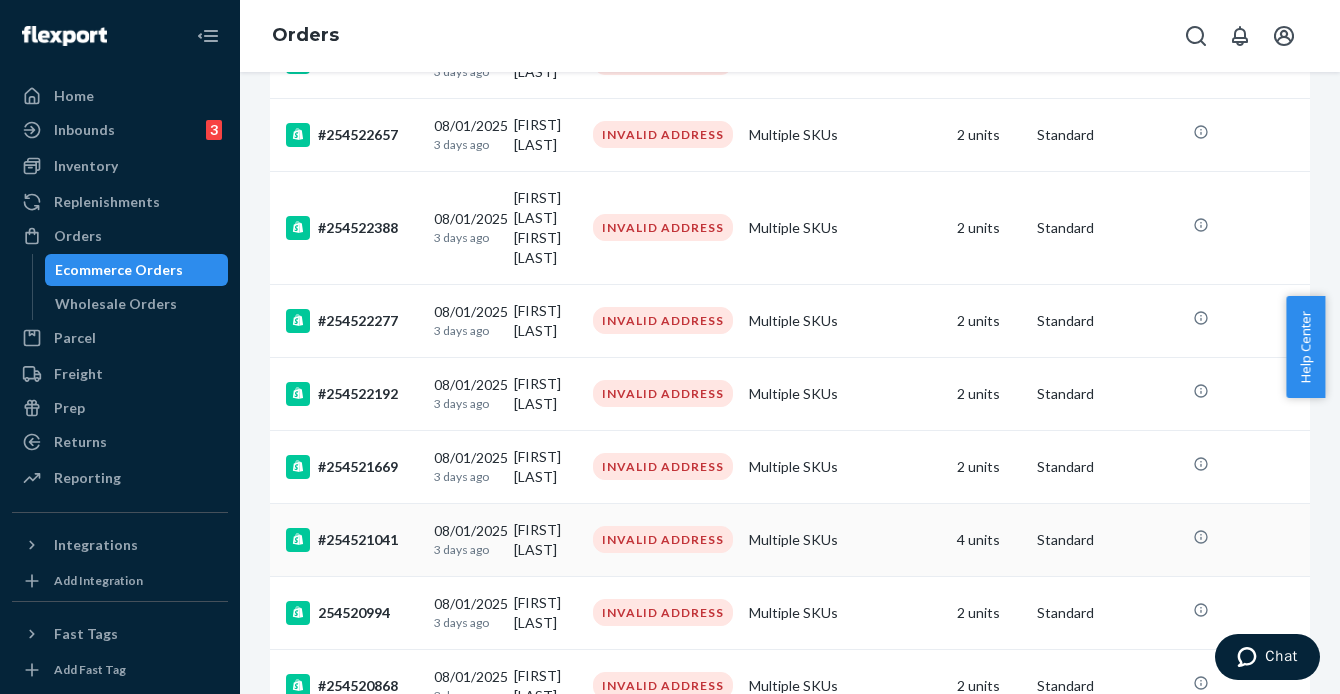click on "#254521041" at bounding box center (352, 540) 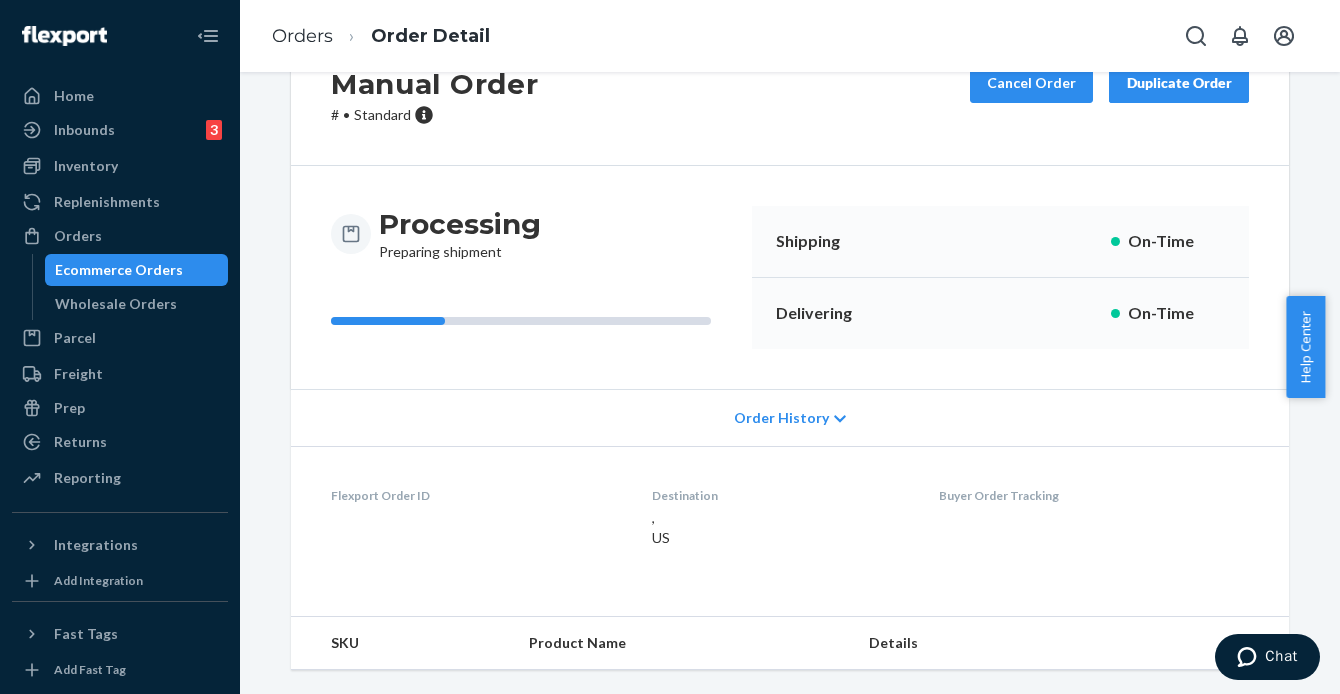 scroll, scrollTop: 0, scrollLeft: 0, axis: both 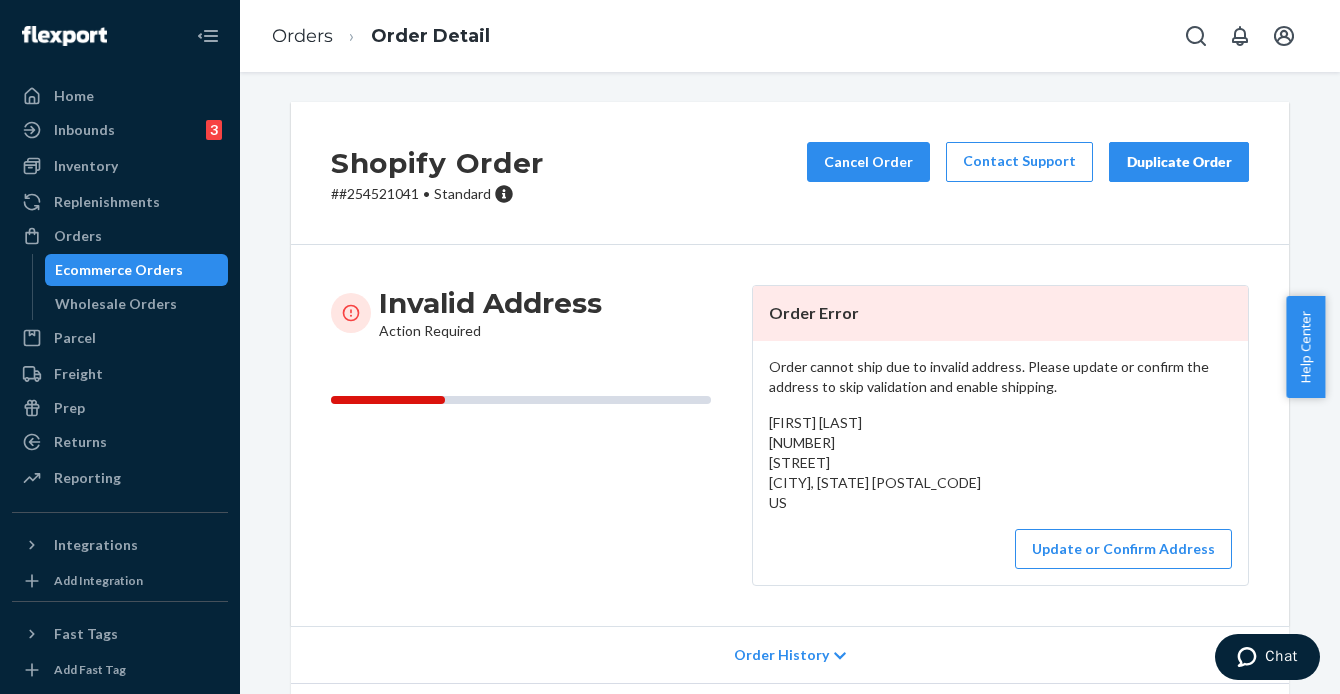 click on "# #254521041 • Standard" at bounding box center [437, 194] 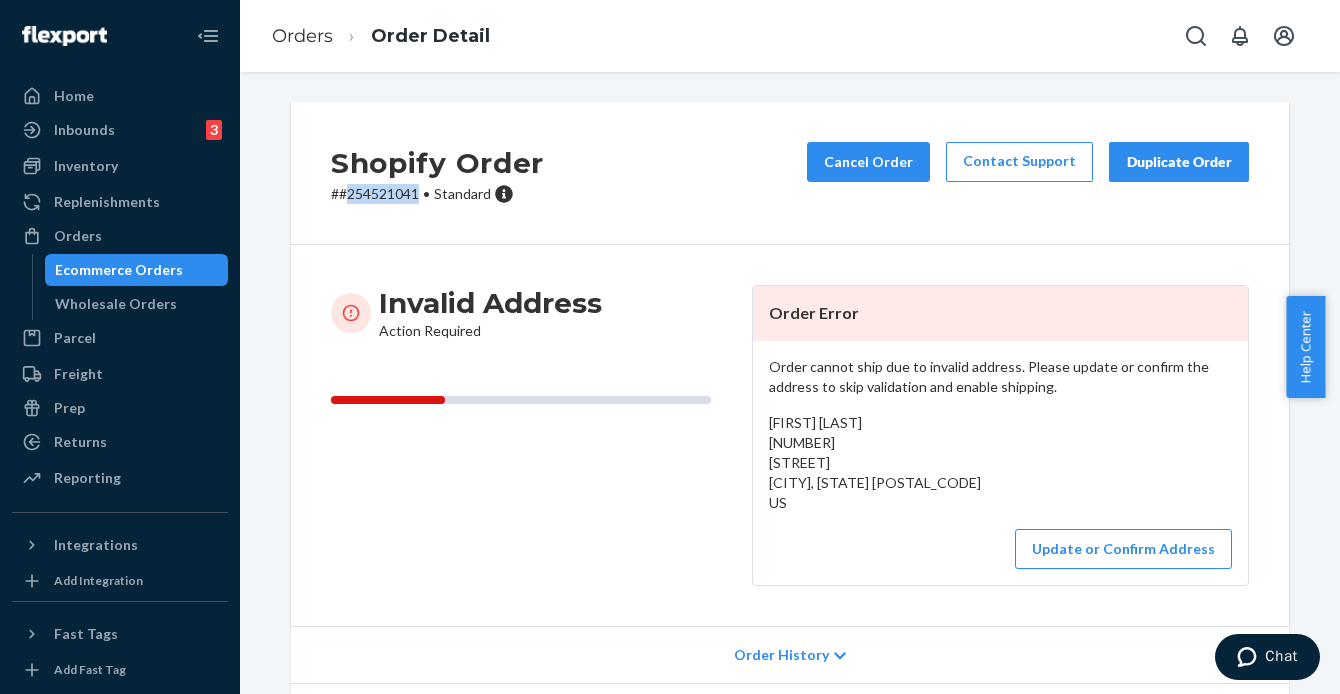 click on "# #254521041 • Standard" at bounding box center (437, 194) 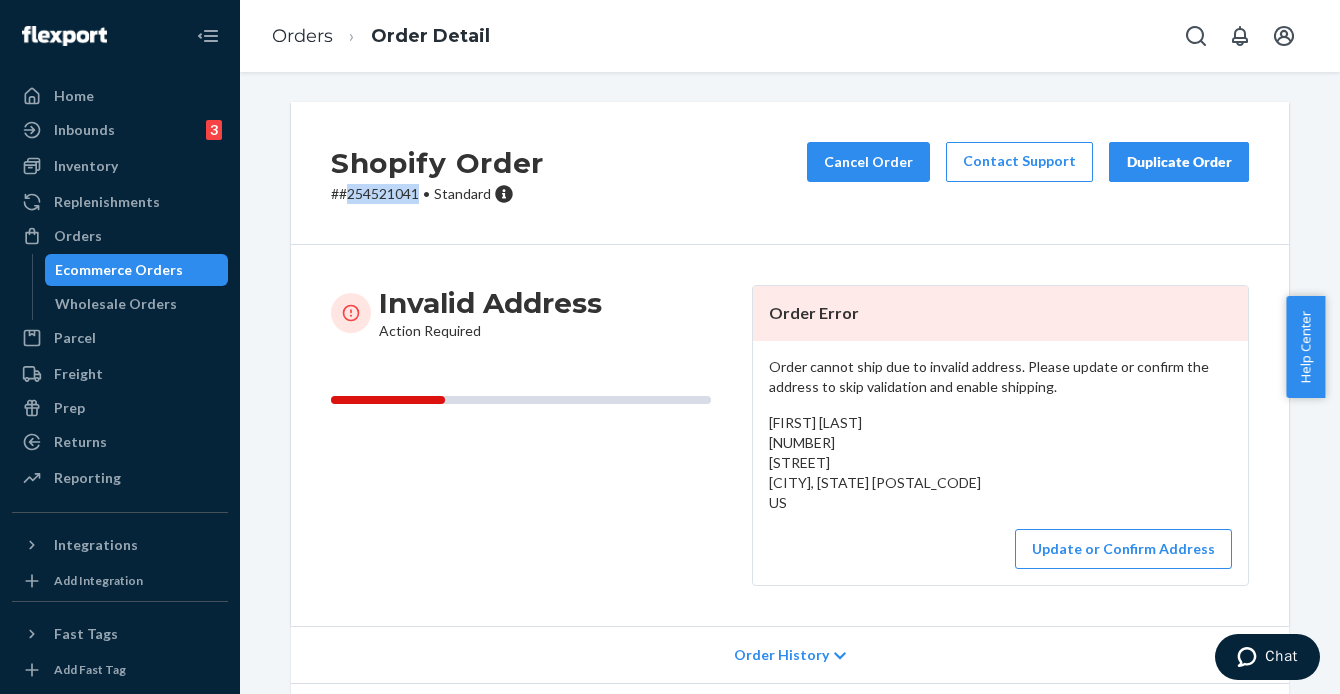 copy on "254521041" 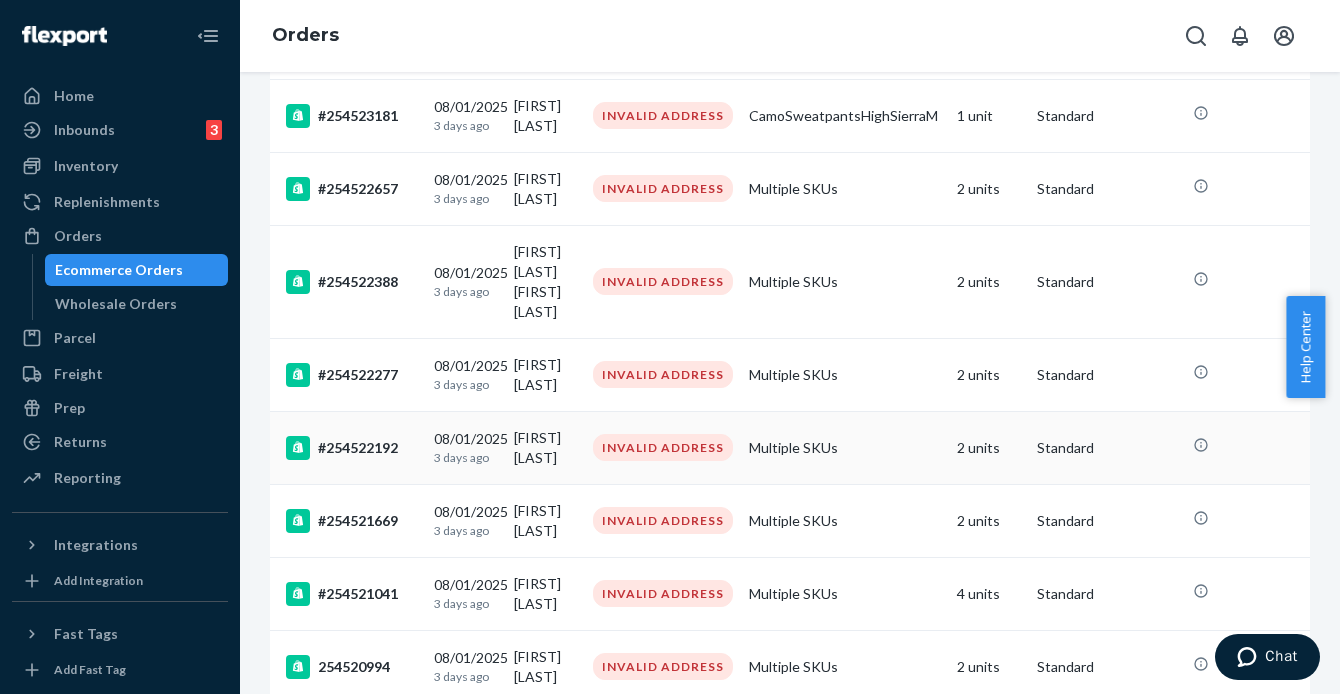scroll, scrollTop: 556, scrollLeft: 0, axis: vertical 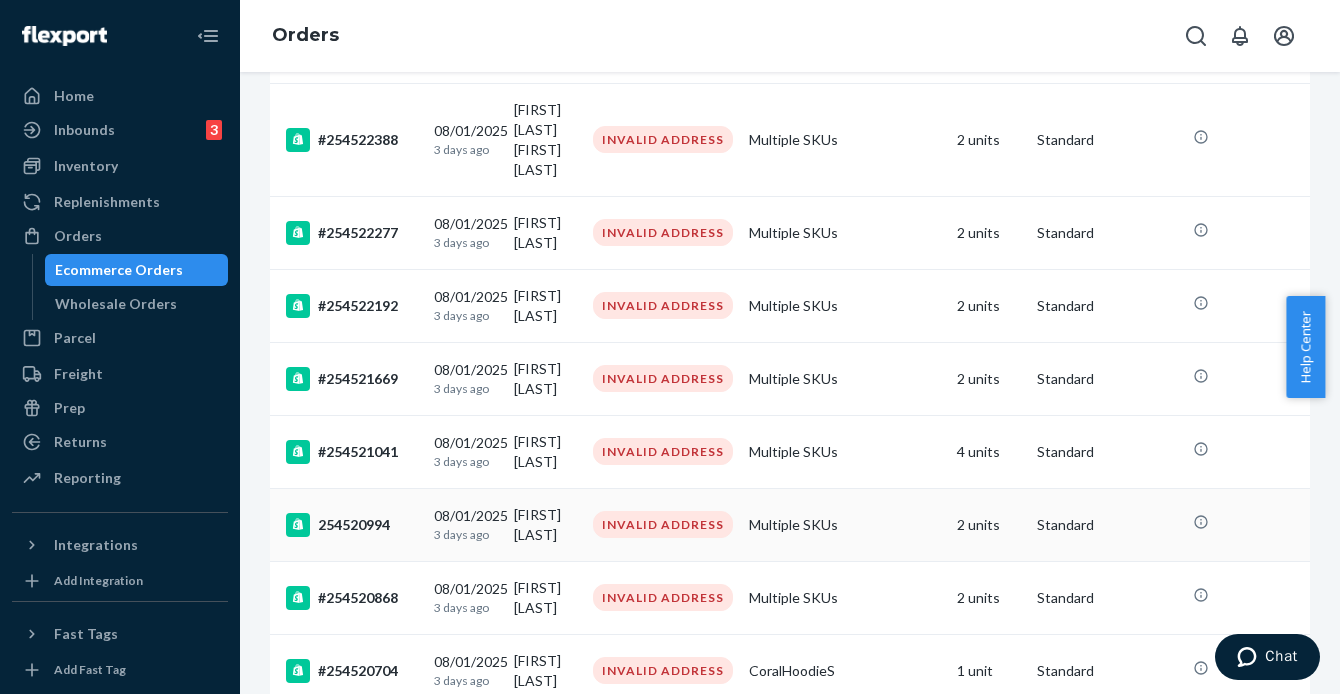 click on "#254520994" at bounding box center [352, 525] 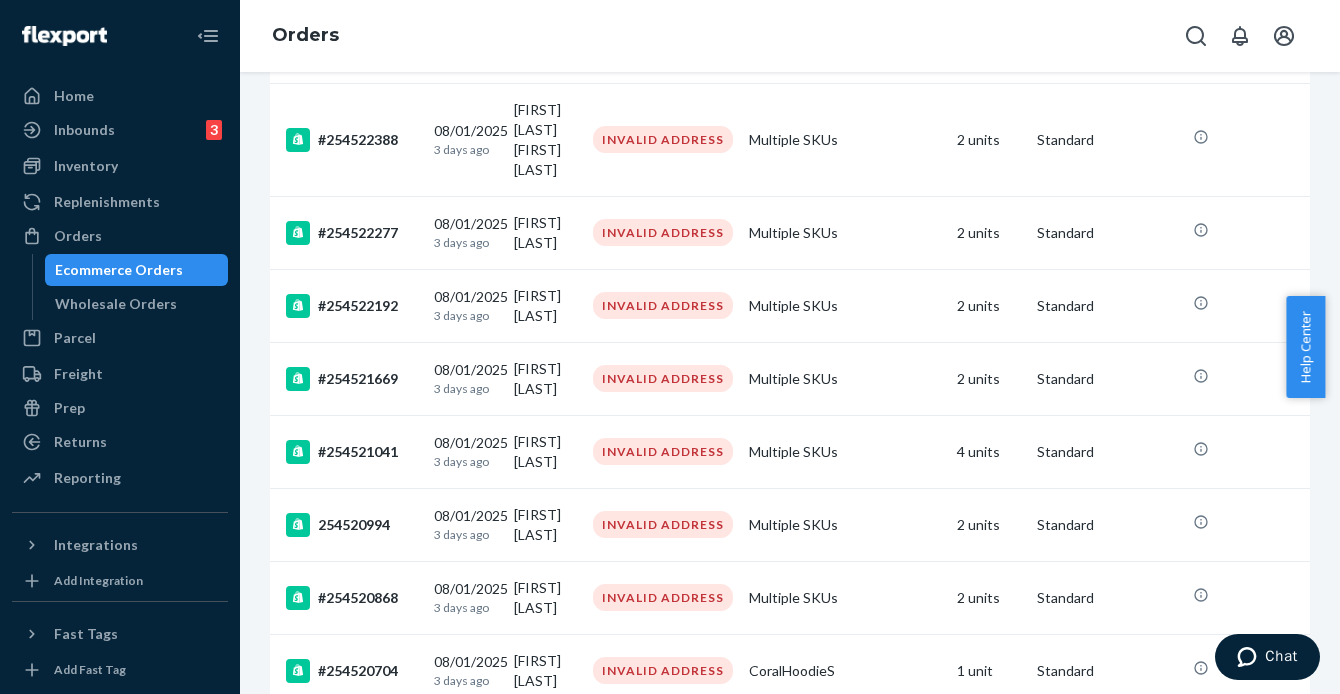 scroll, scrollTop: 0, scrollLeft: 0, axis: both 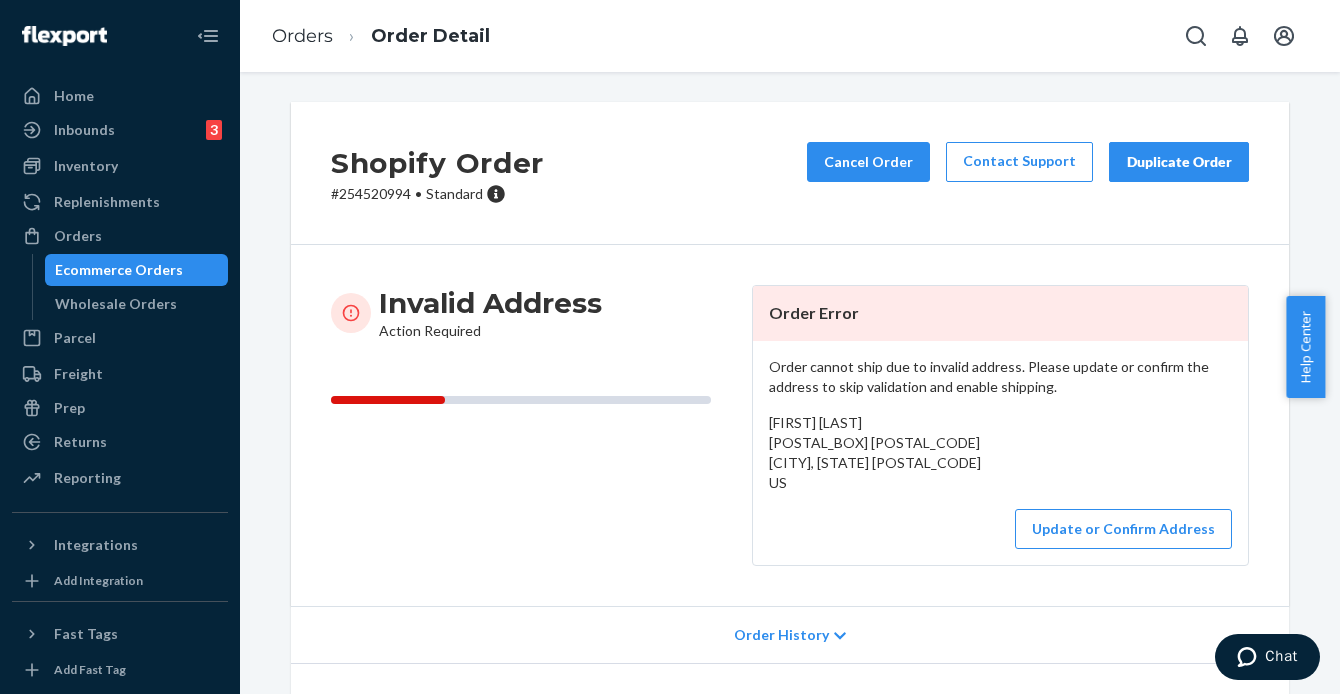 click on "# #254520994 • Standard" at bounding box center [437, 194] 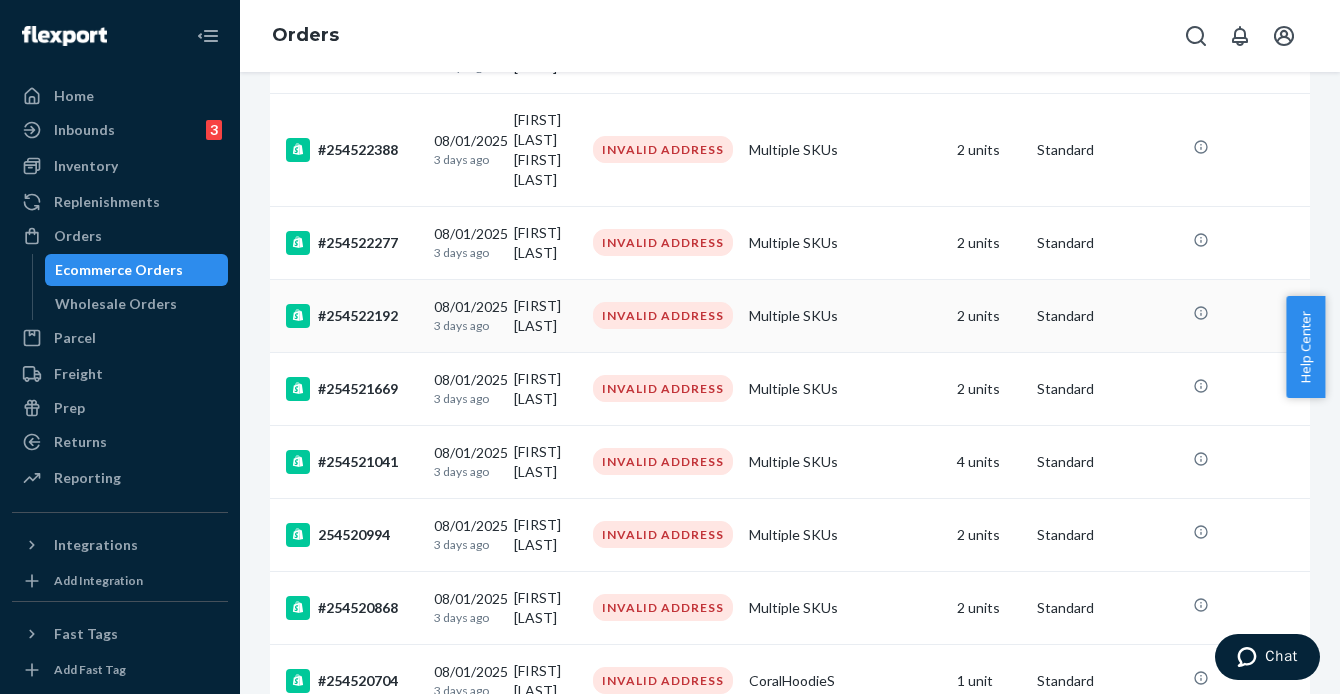 scroll, scrollTop: 633, scrollLeft: 0, axis: vertical 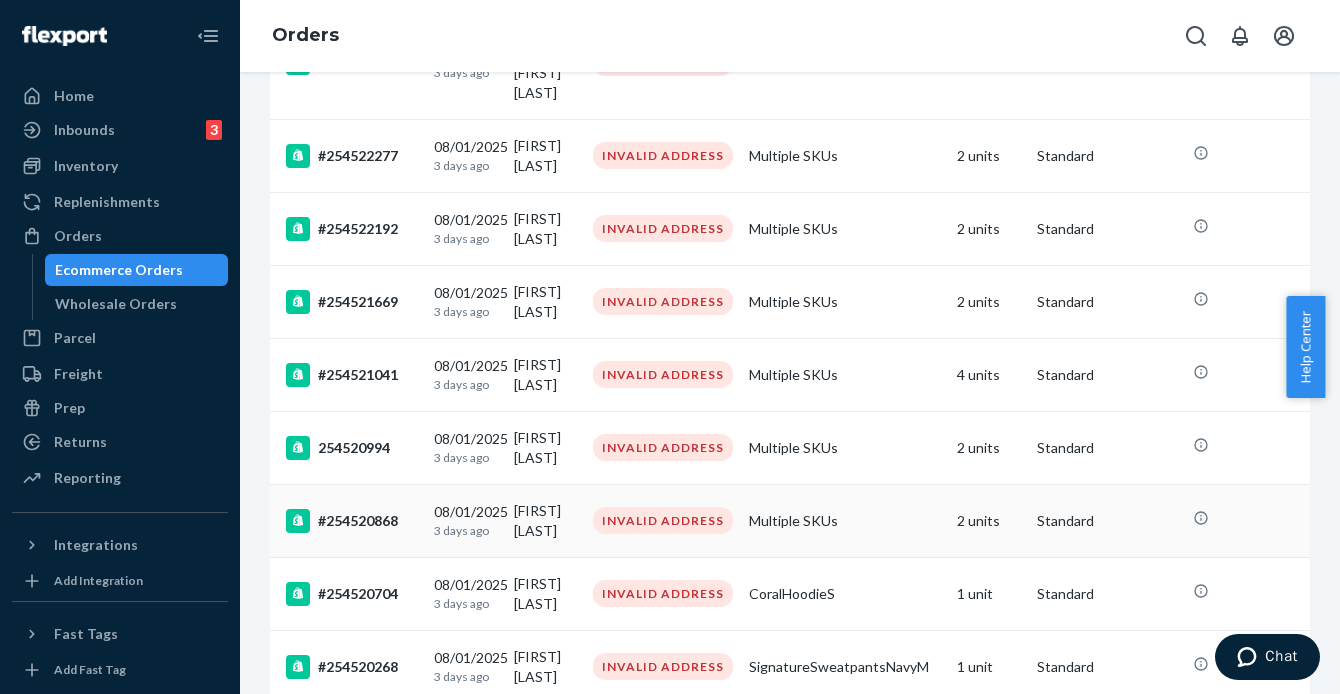 click on "#254520868" at bounding box center (352, 521) 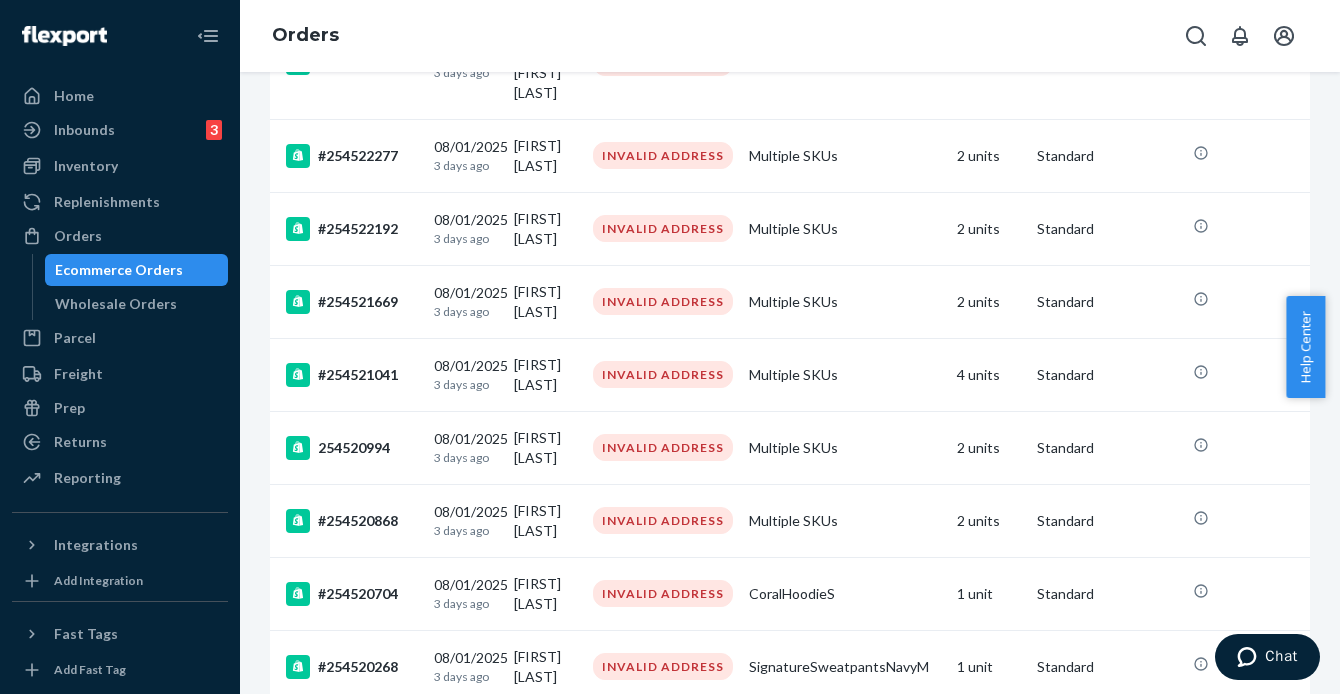 scroll, scrollTop: 0, scrollLeft: 0, axis: both 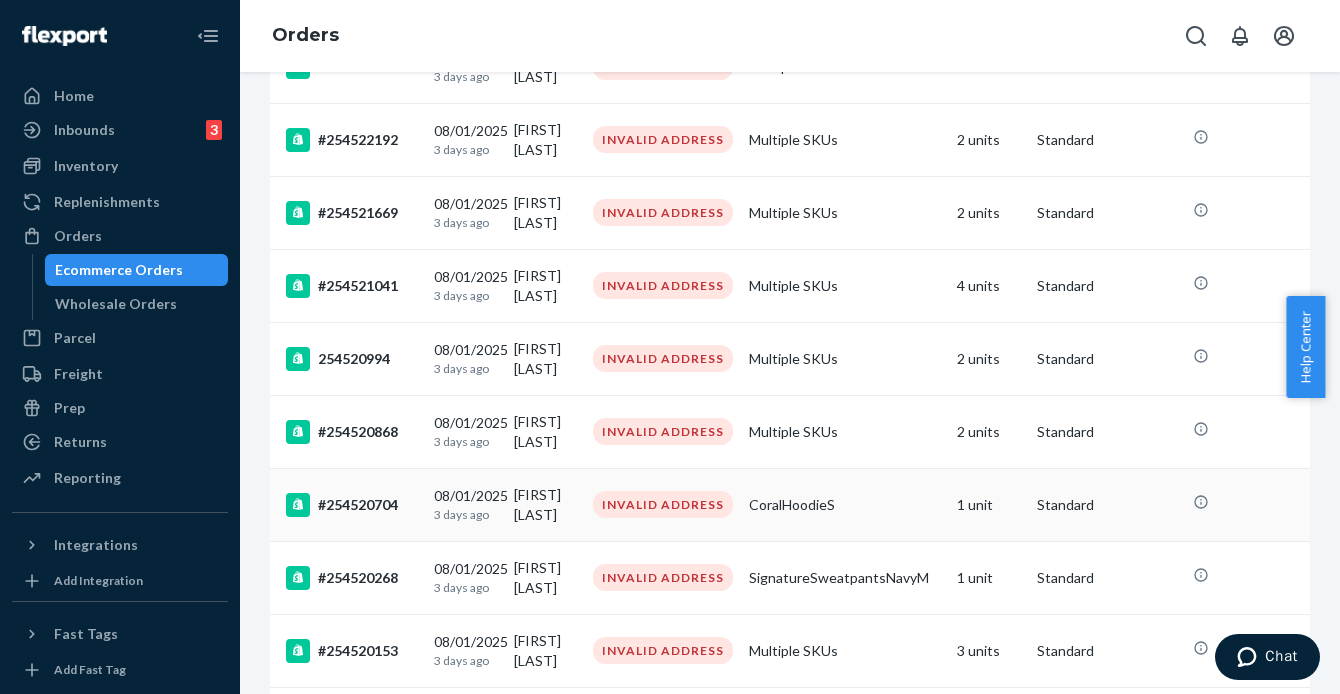 click on "#254520704" at bounding box center (352, 505) 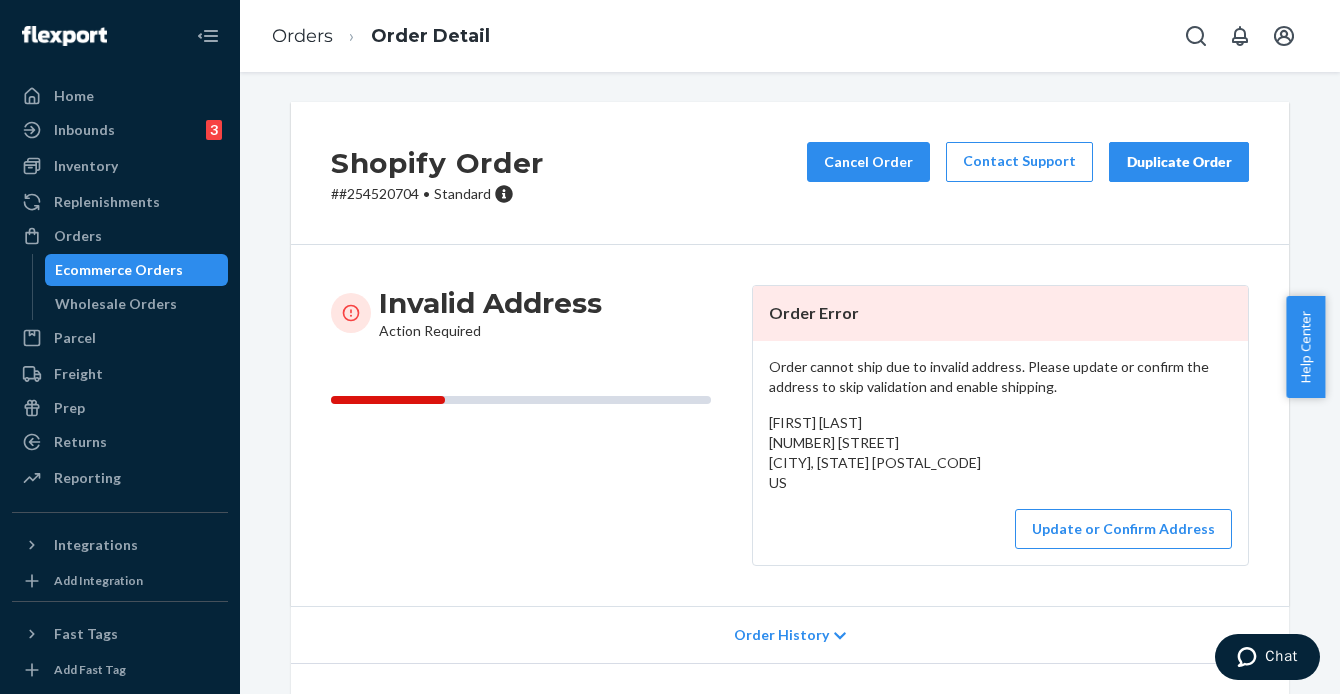 click on "# #254520704 • Standard" at bounding box center (437, 194) 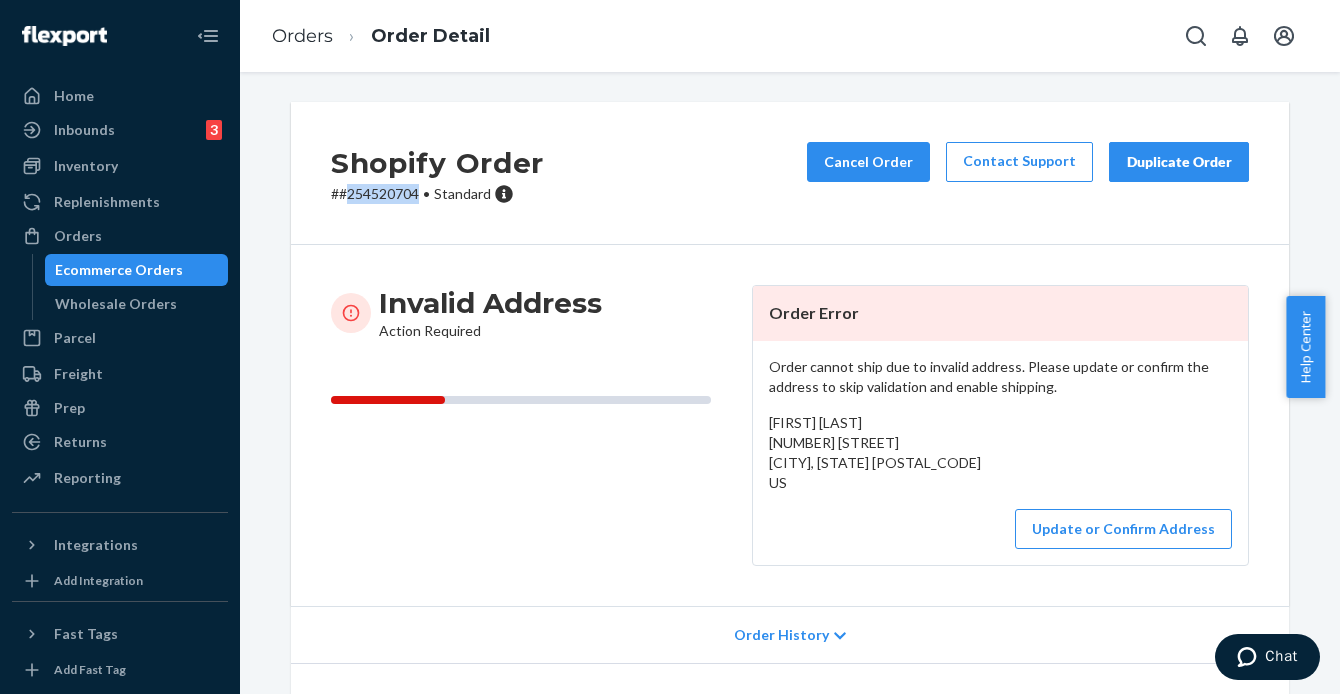 click on "# #254520704 • Standard" at bounding box center [437, 194] 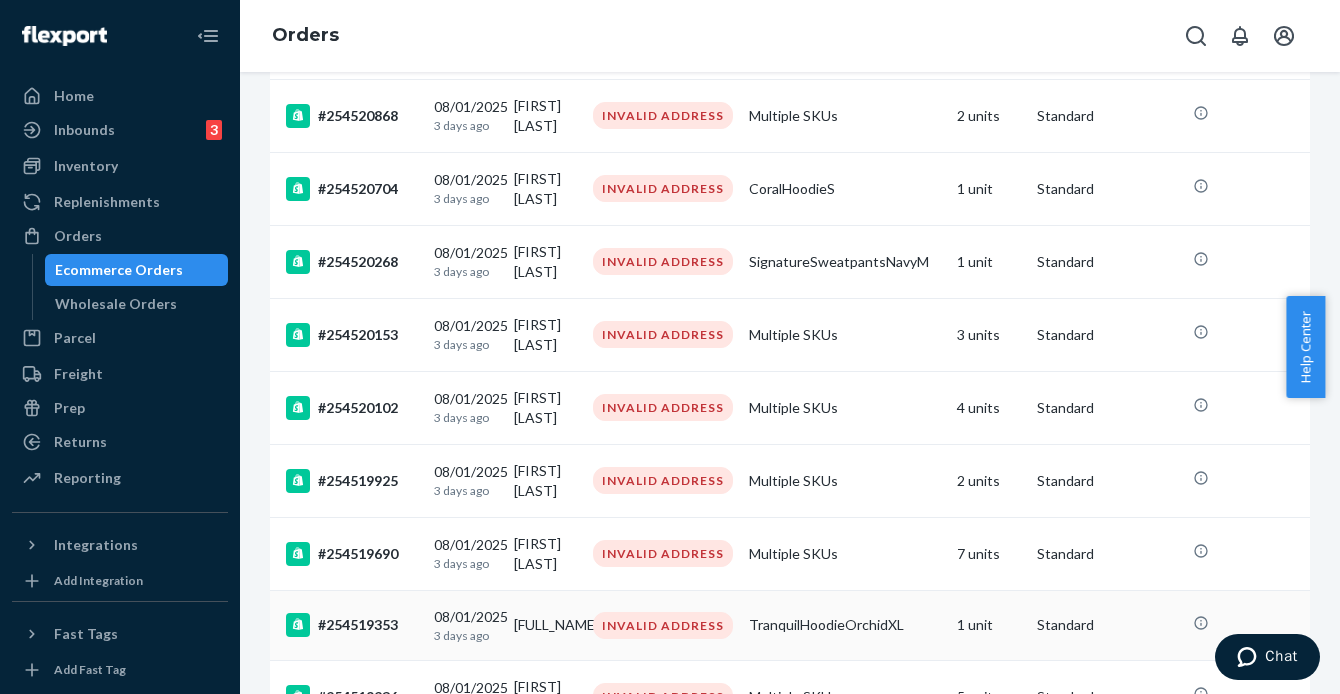 scroll, scrollTop: 982, scrollLeft: 0, axis: vertical 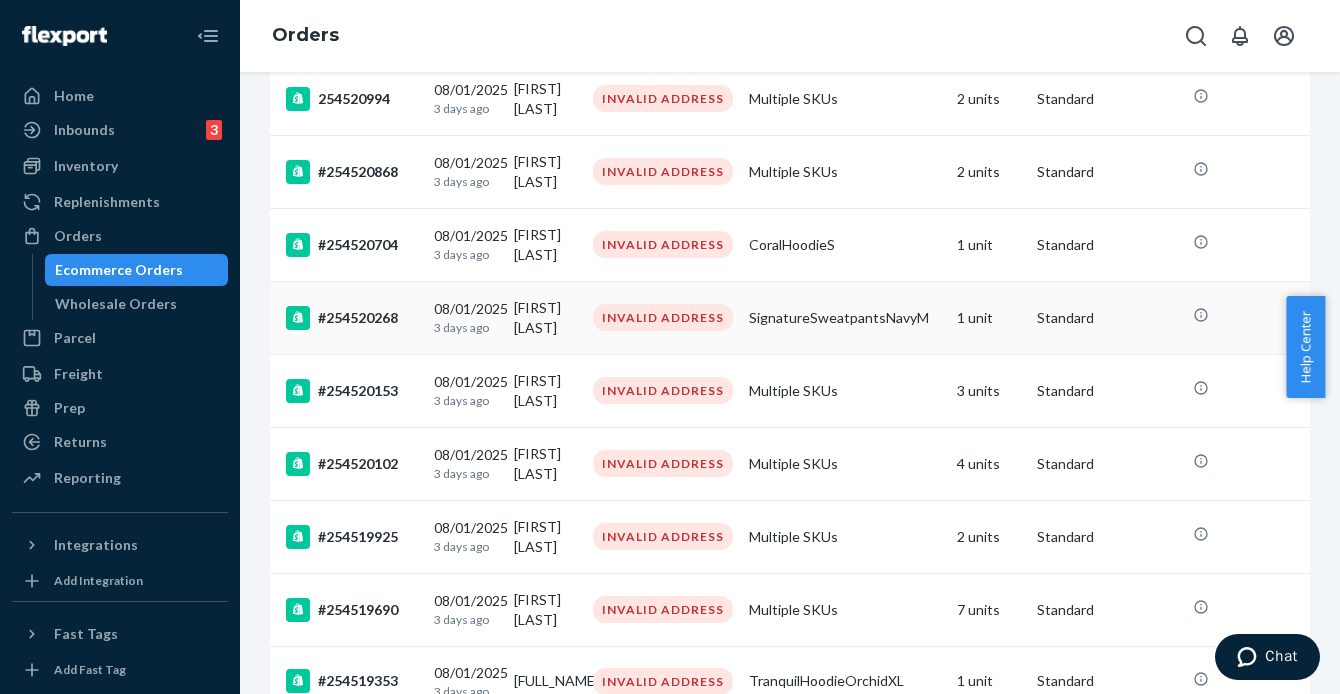click on "#254520268" at bounding box center [352, 318] 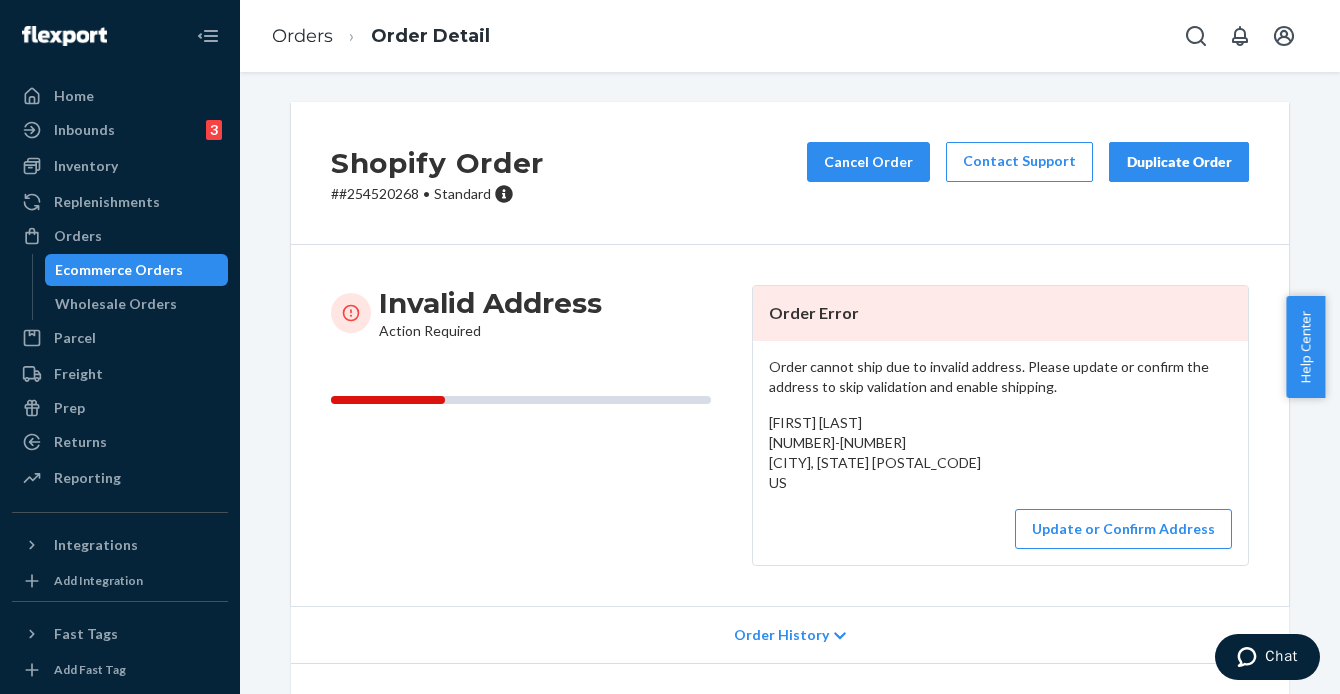 click on "# #254520268 • Standard" at bounding box center [437, 194] 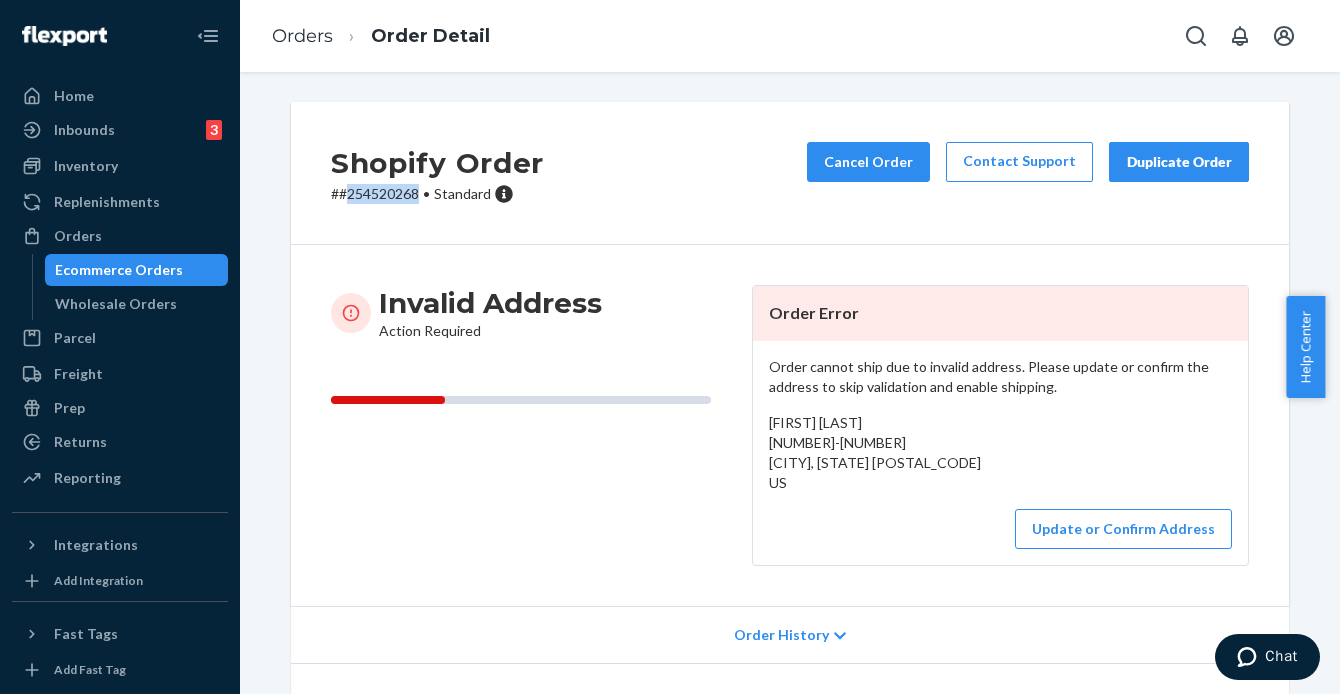 click on "# #254520268 • Standard" at bounding box center (437, 194) 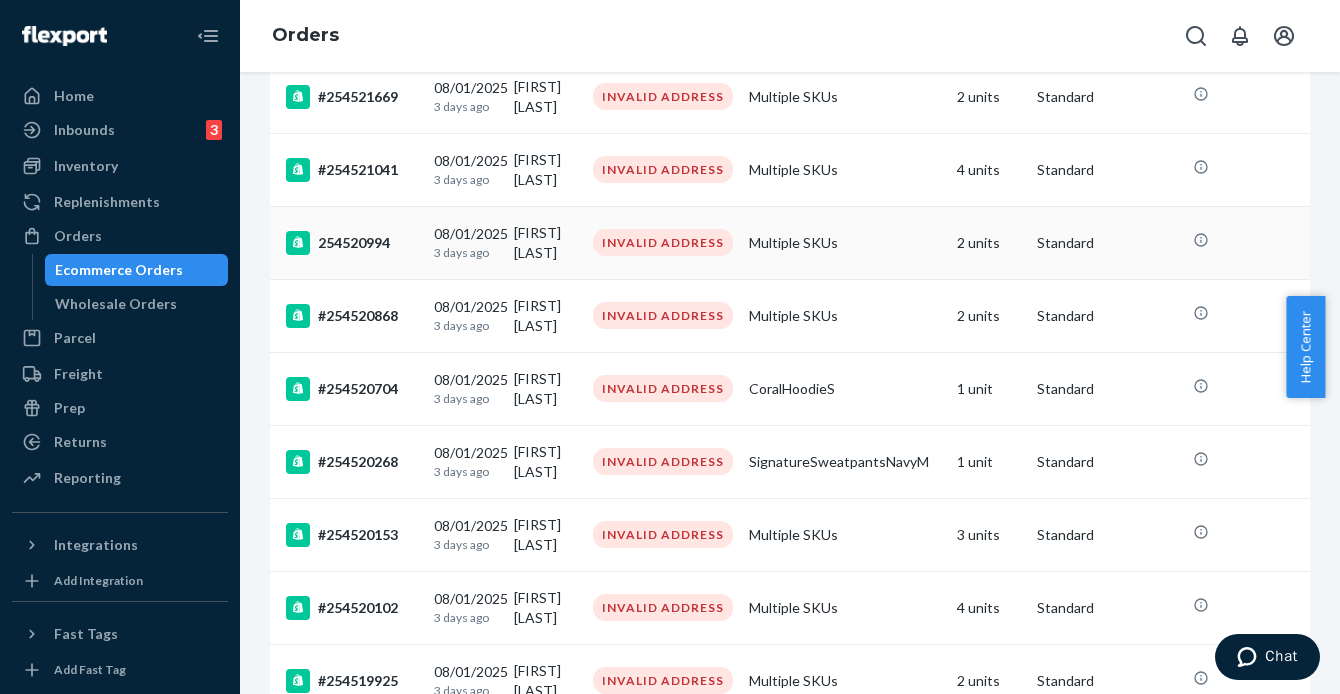 scroll, scrollTop: 891, scrollLeft: 0, axis: vertical 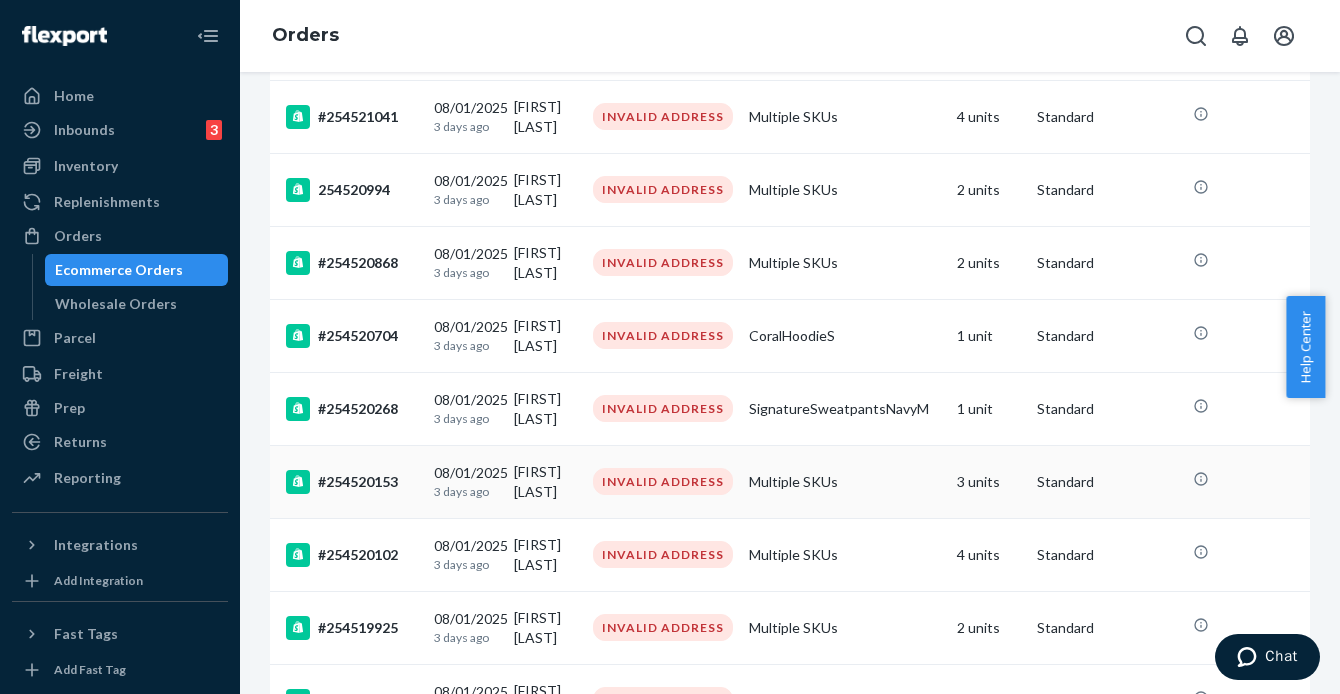 click on "#254520153" at bounding box center [352, 482] 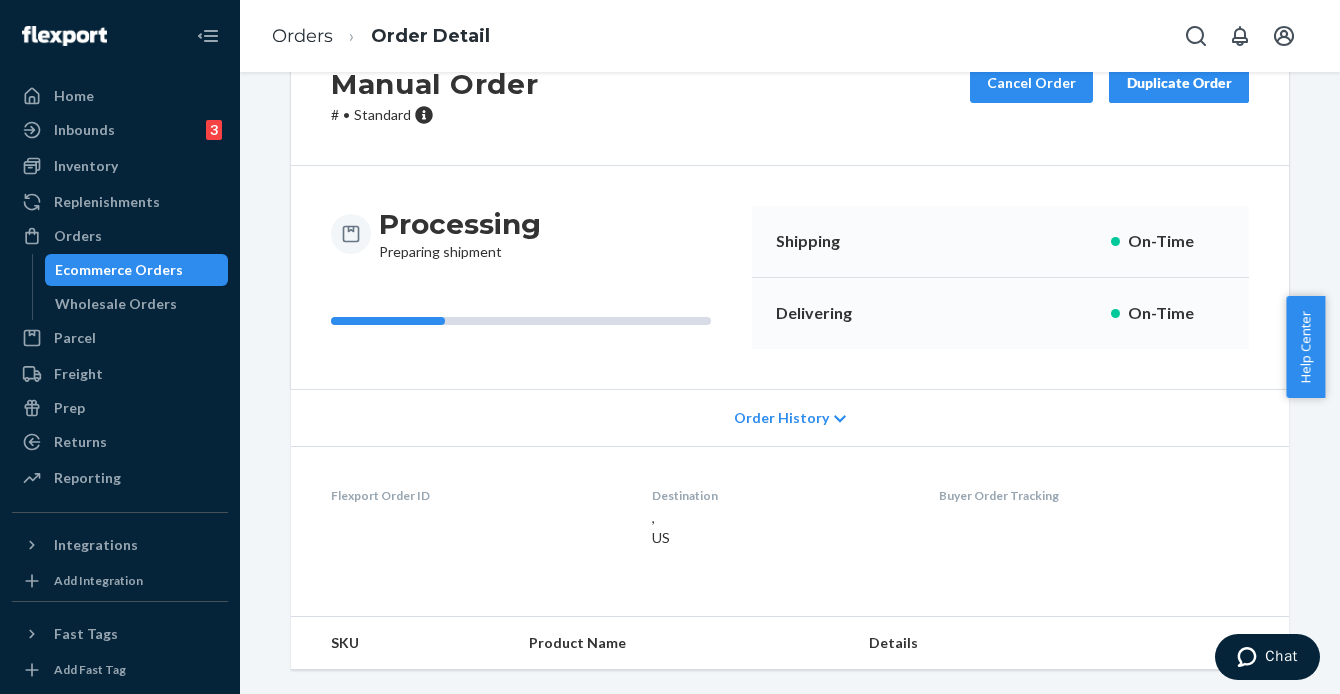 scroll, scrollTop: 0, scrollLeft: 0, axis: both 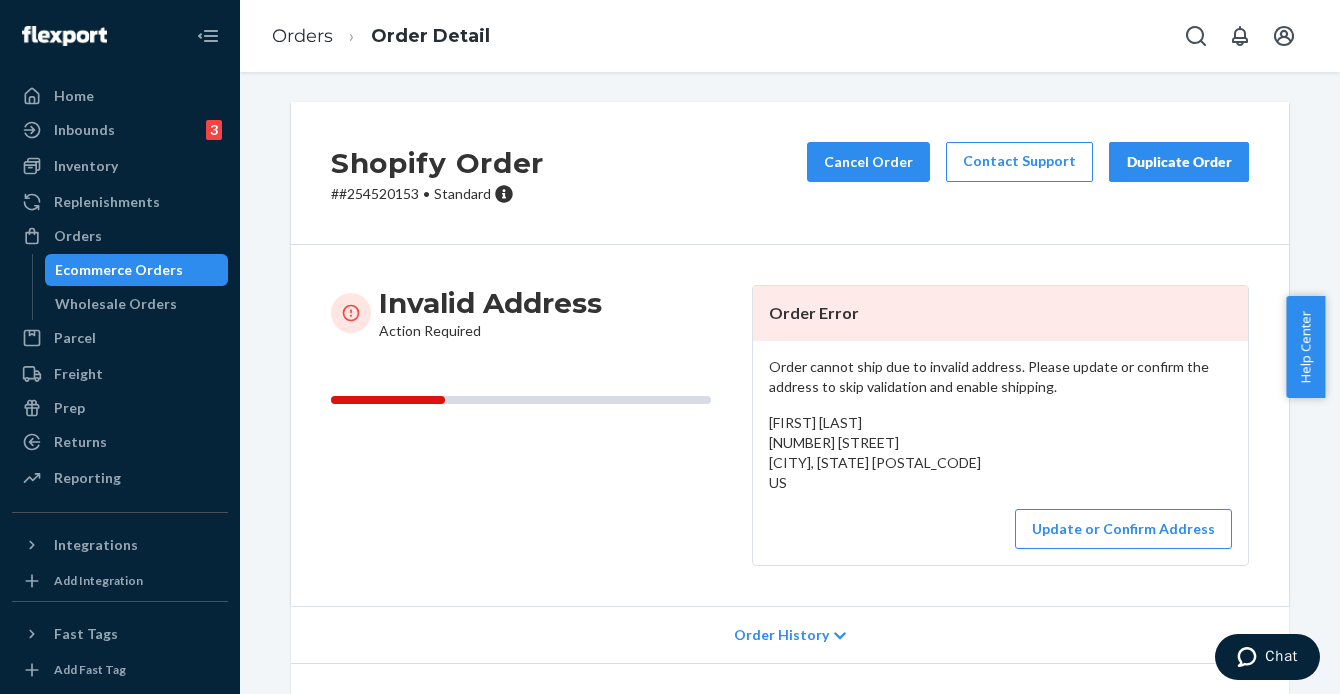 click on "# #254520153 • Standard" at bounding box center [437, 194] 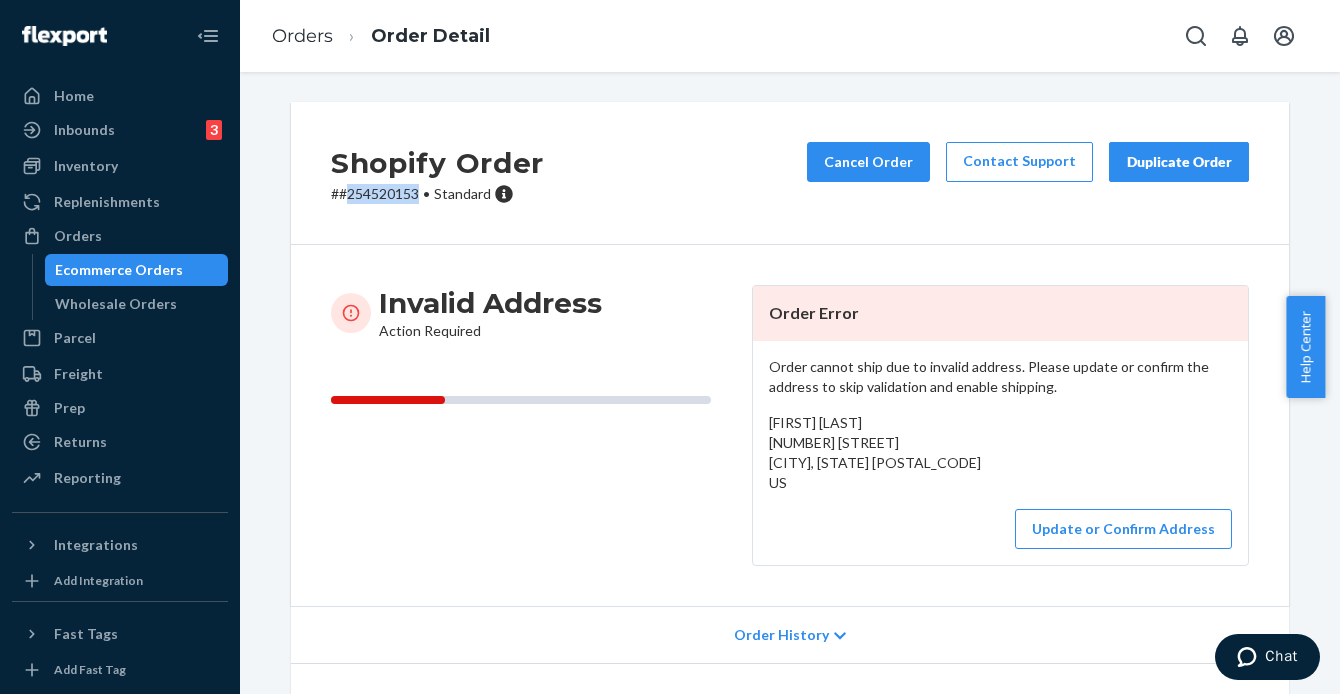 click on "# #254520153 • Standard" at bounding box center (437, 194) 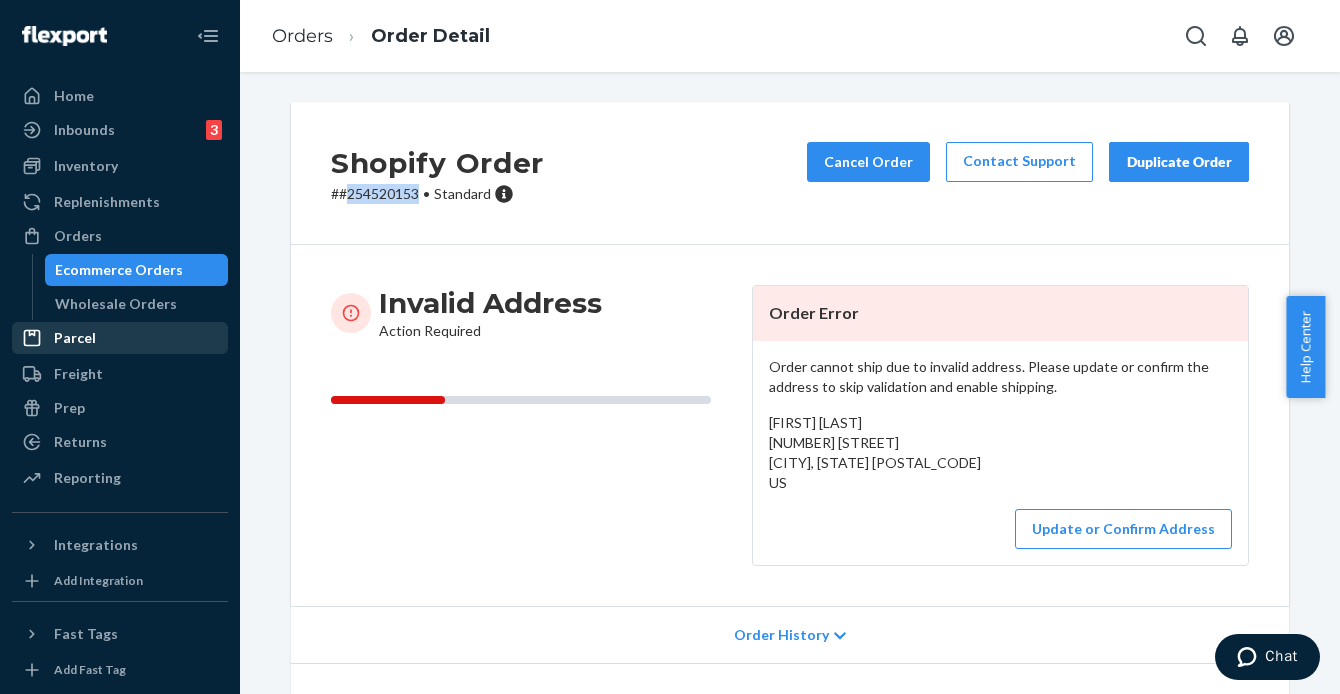 copy on "254520153" 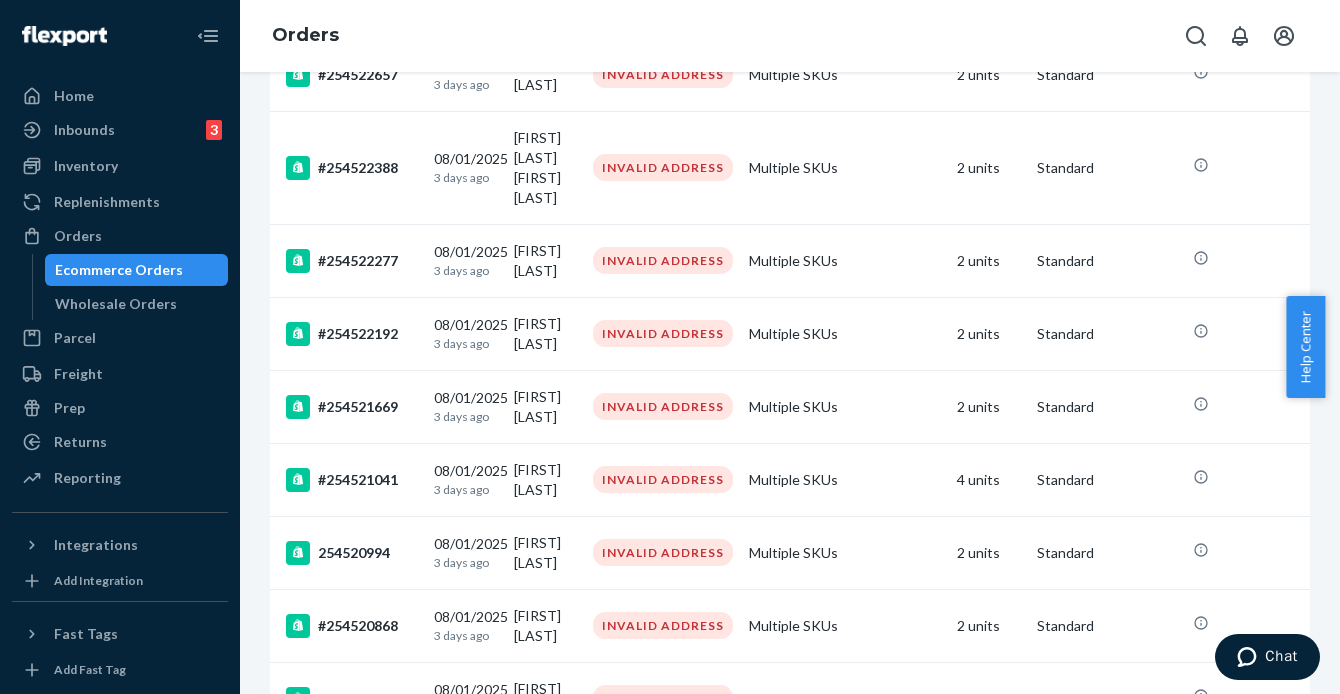 scroll, scrollTop: 880, scrollLeft: 0, axis: vertical 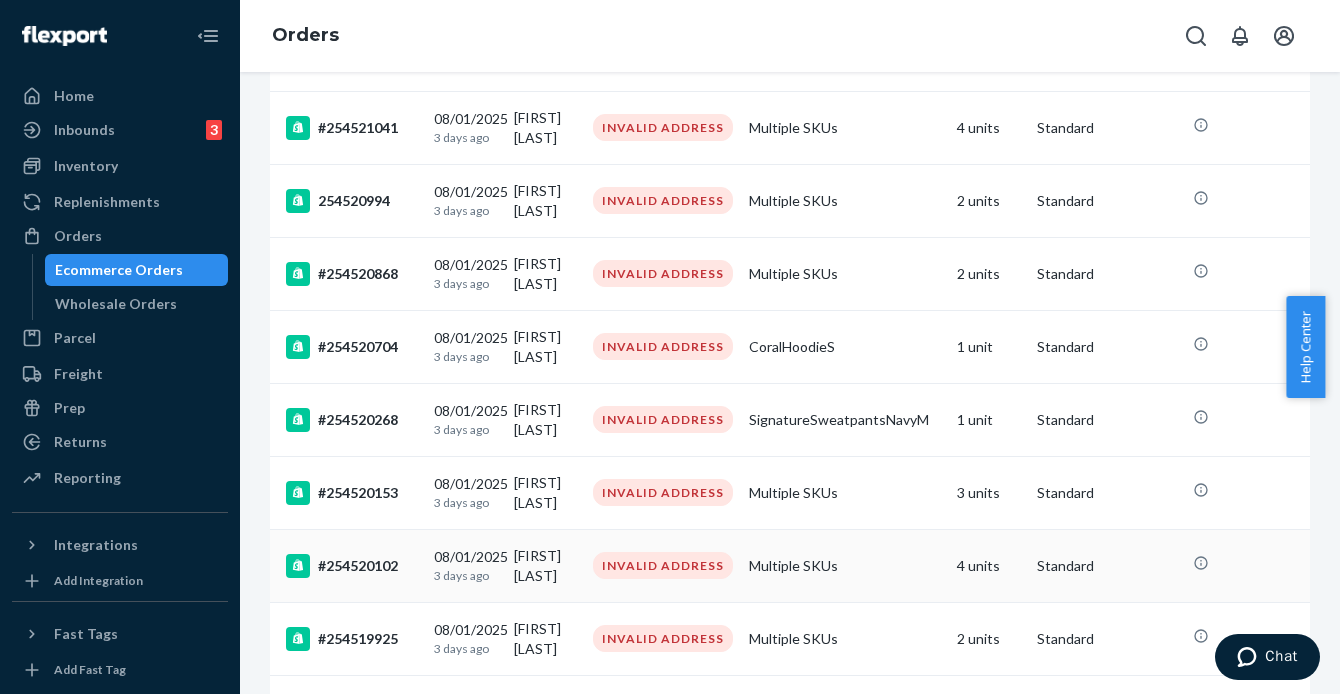 click on "#254520102" at bounding box center [352, 566] 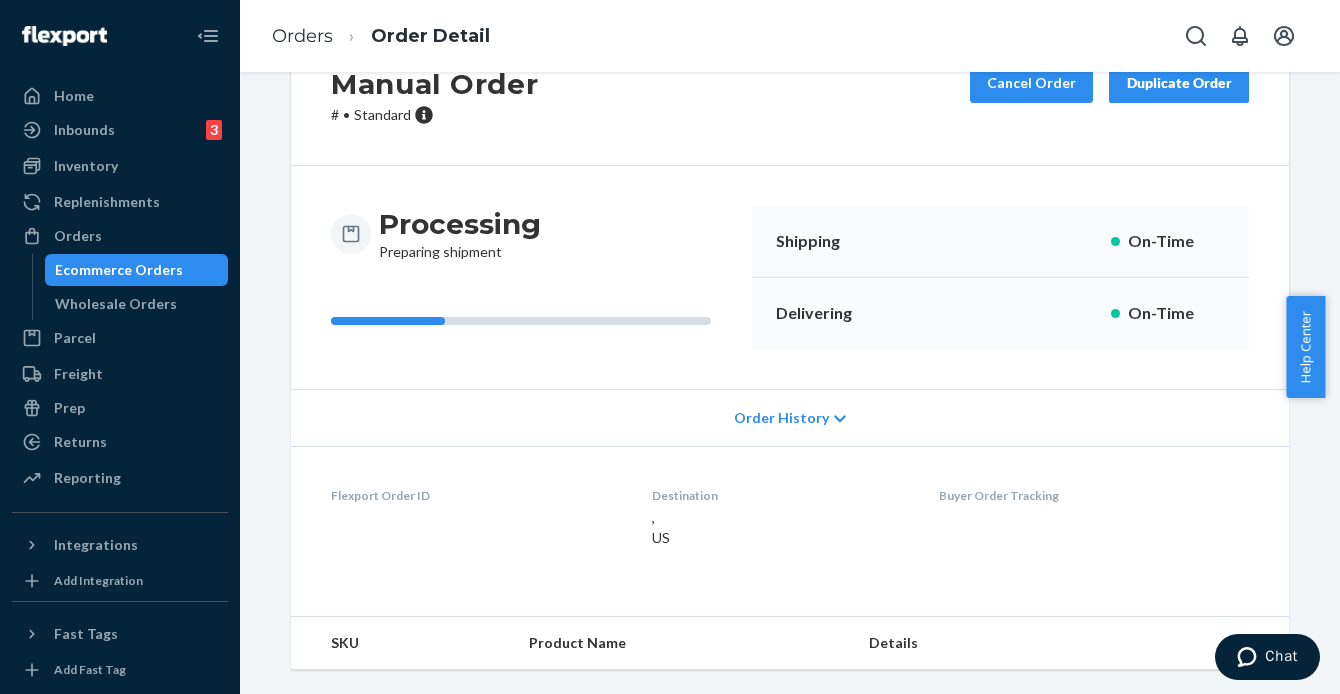 scroll, scrollTop: 0, scrollLeft: 0, axis: both 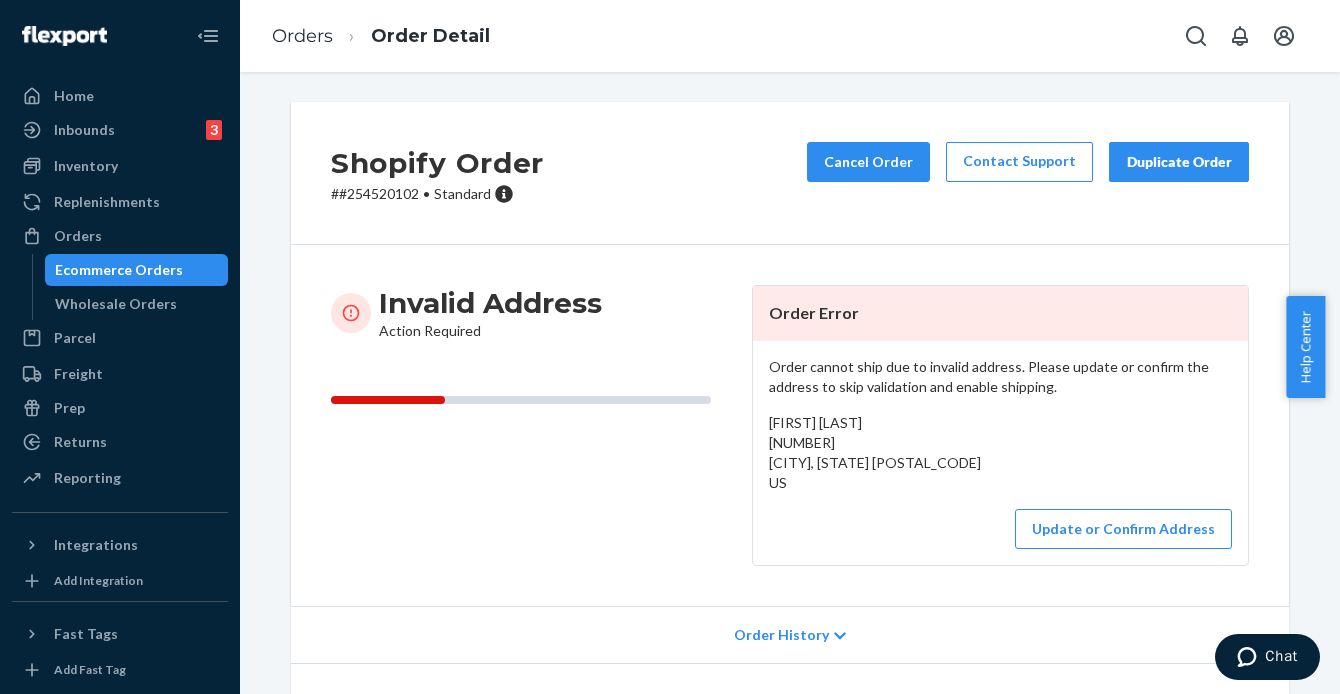 click on "# #254520102 • Standard" at bounding box center (437, 194) 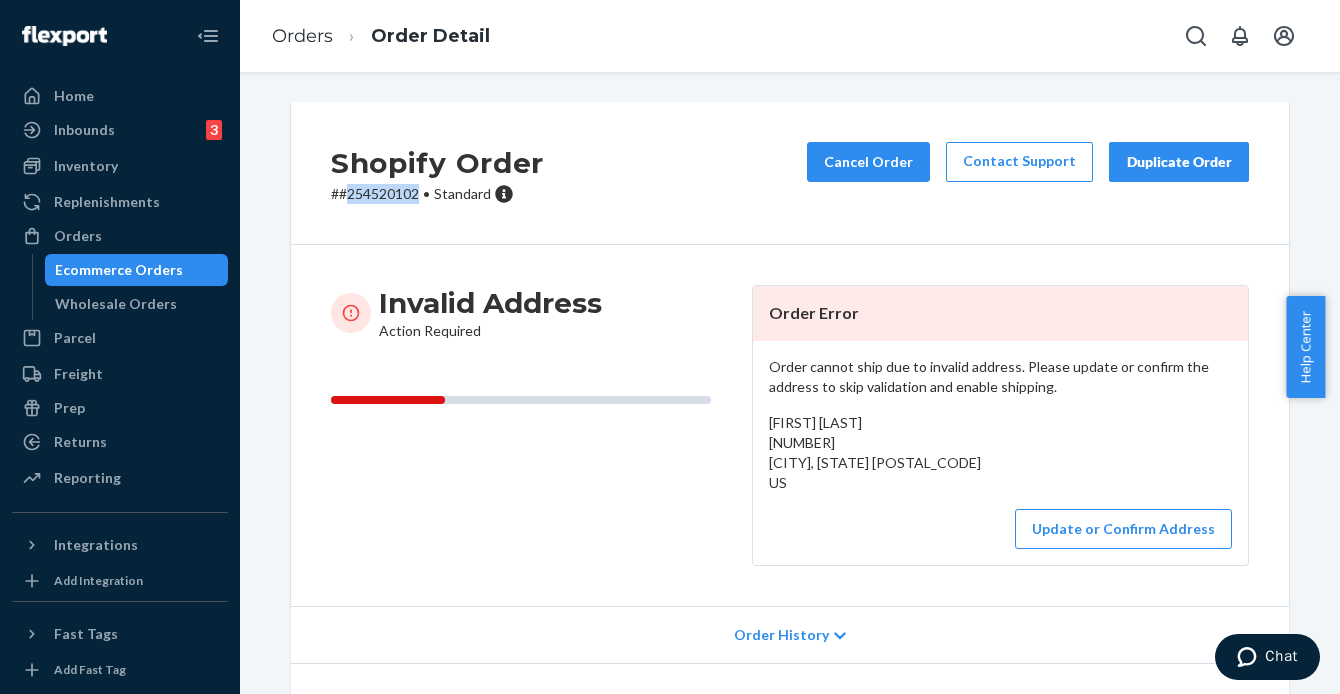 click on "# #254520102 • Standard" at bounding box center (437, 194) 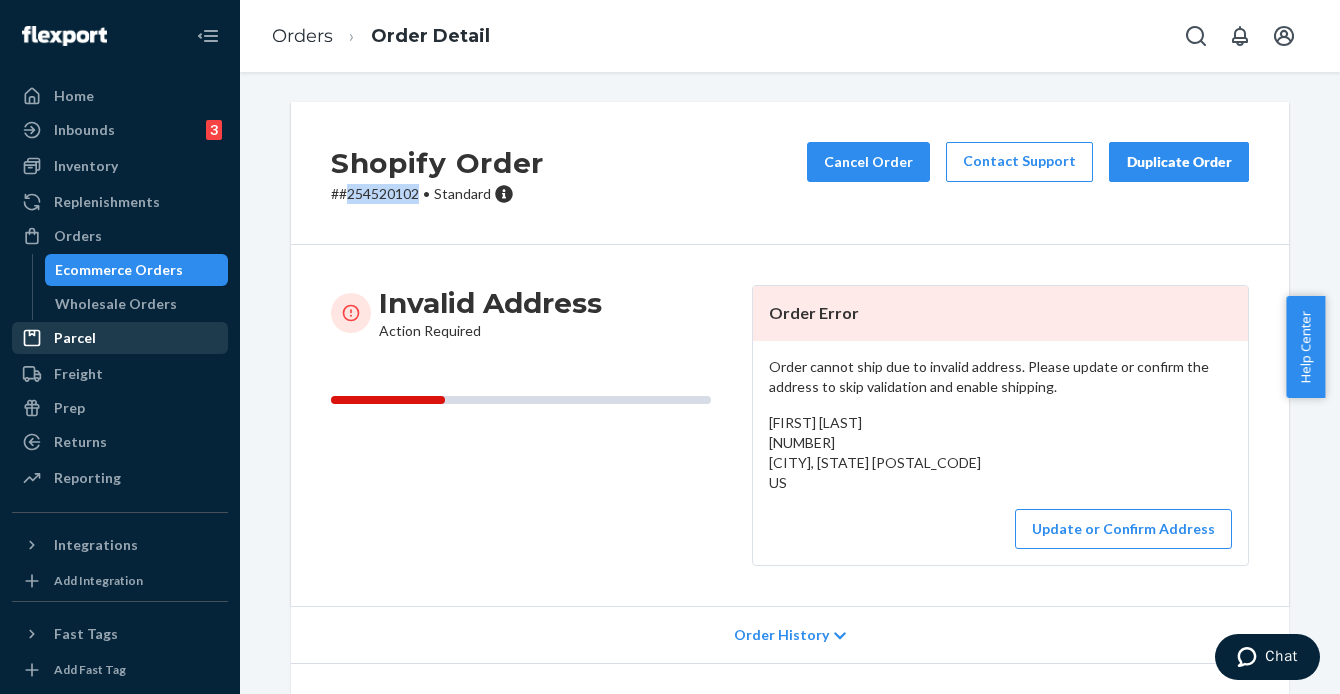 copy on "254520102" 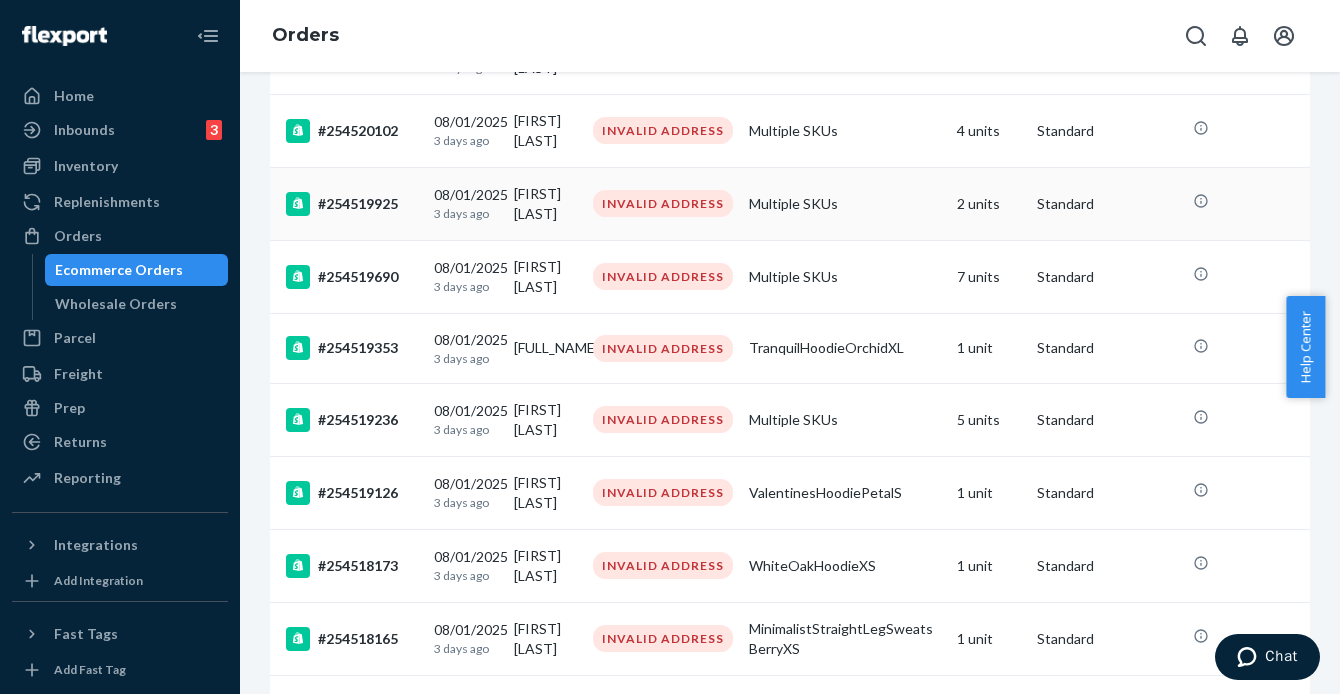 scroll, scrollTop: 1314, scrollLeft: 0, axis: vertical 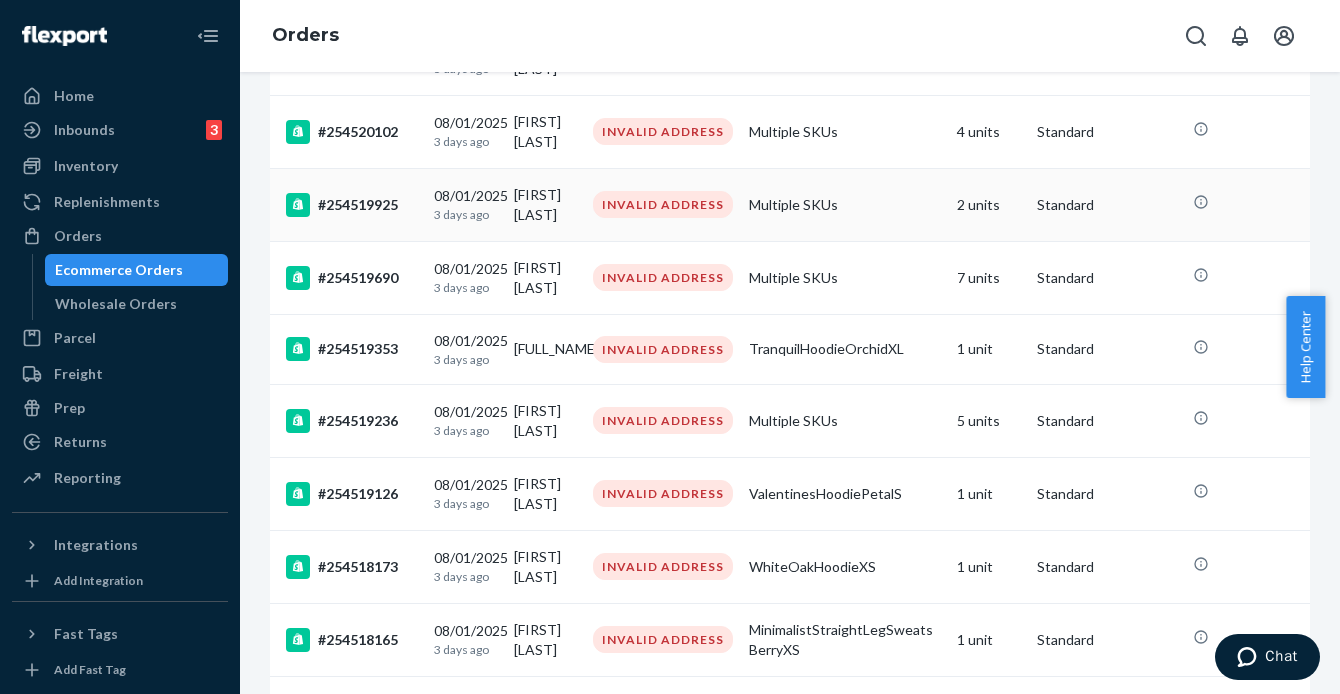 click on "#254519925" at bounding box center [352, 205] 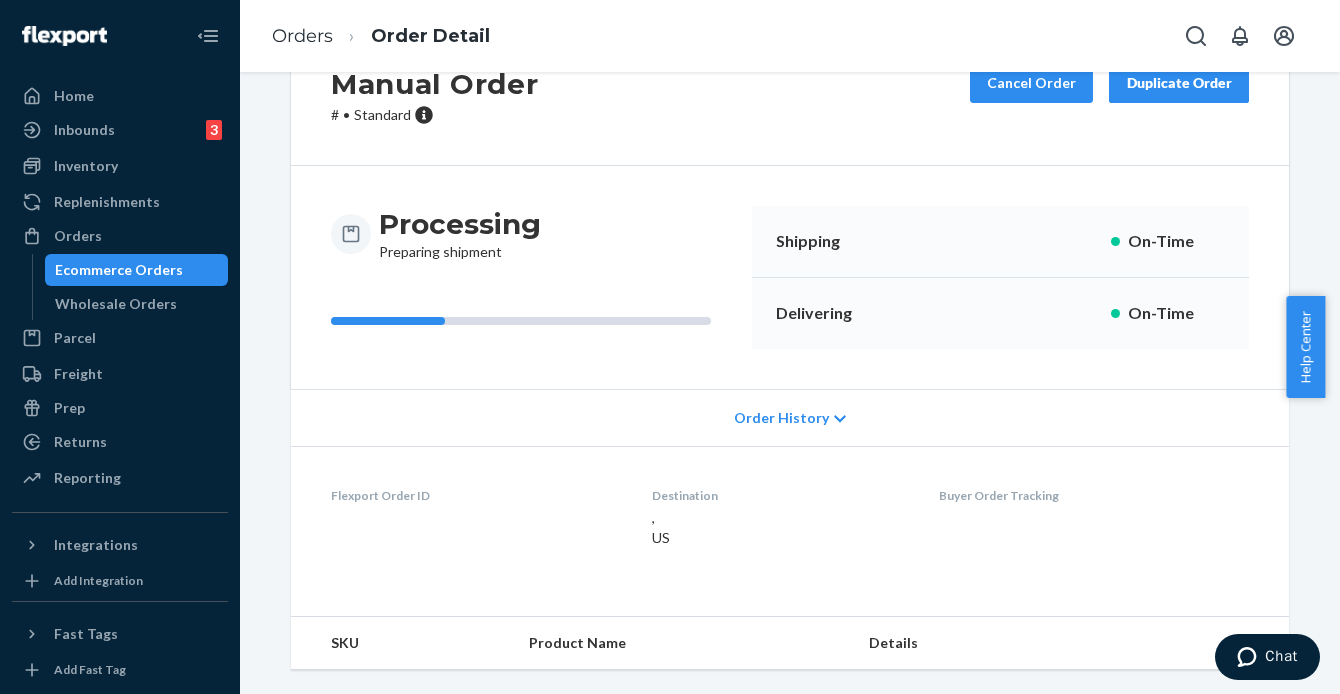 scroll, scrollTop: 0, scrollLeft: 0, axis: both 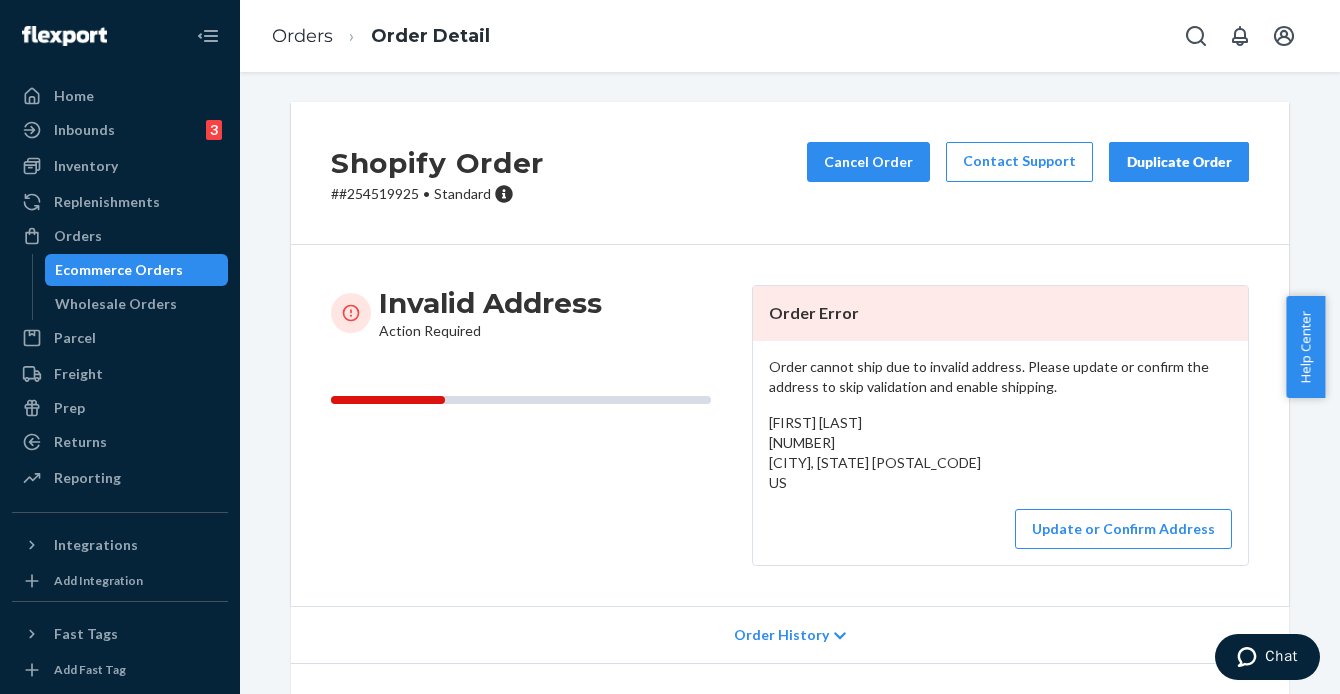 click on "# #254519925 • Standard" at bounding box center [437, 194] 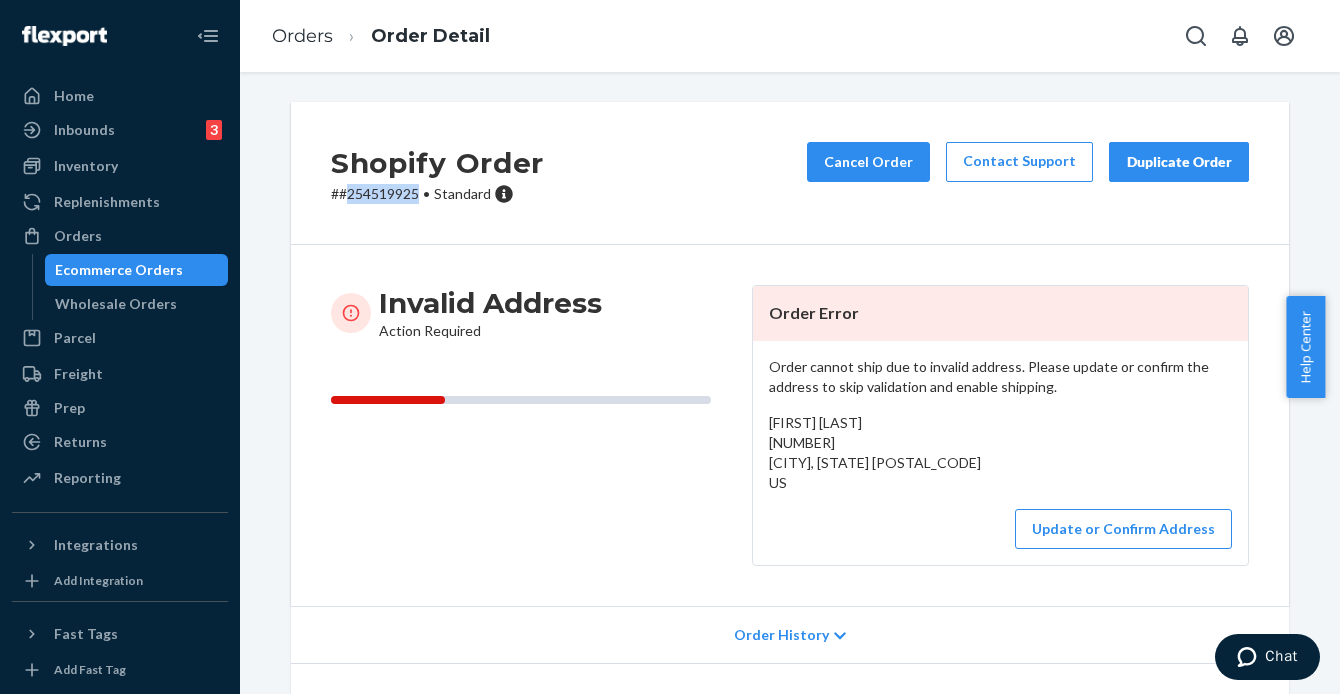 click on "# #254519925 • Standard" at bounding box center [437, 194] 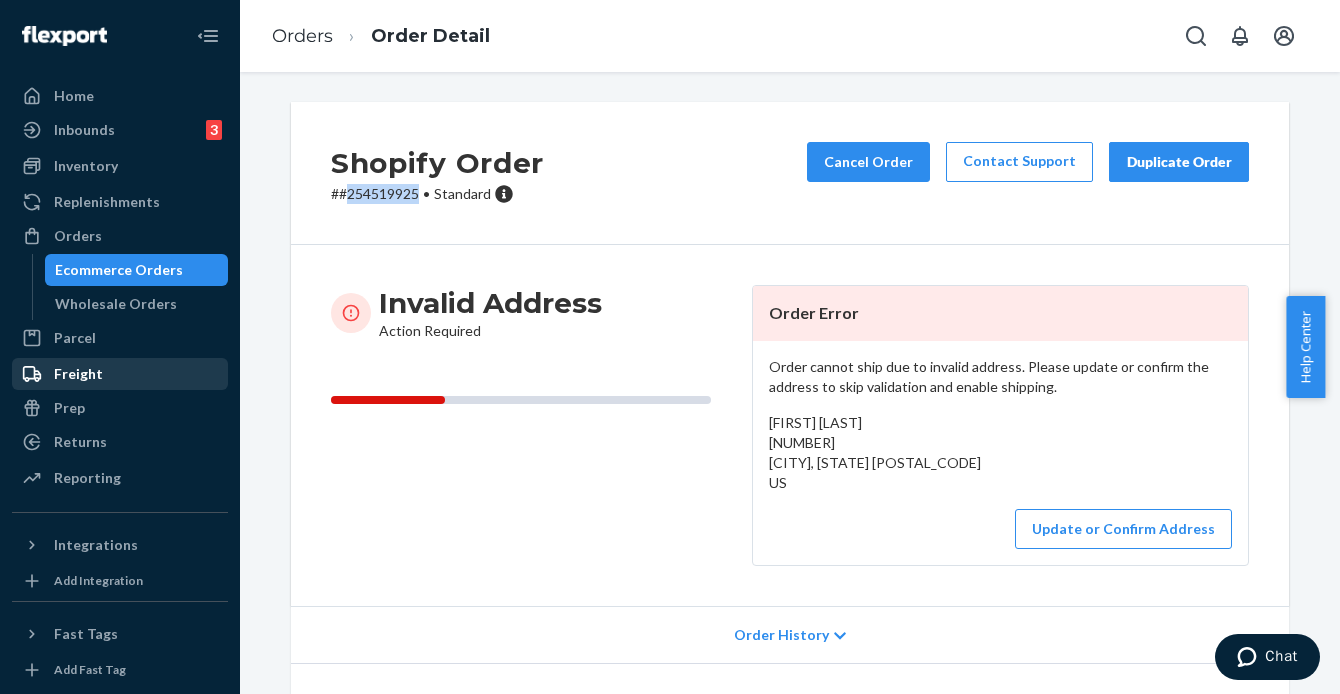 copy on "254519925" 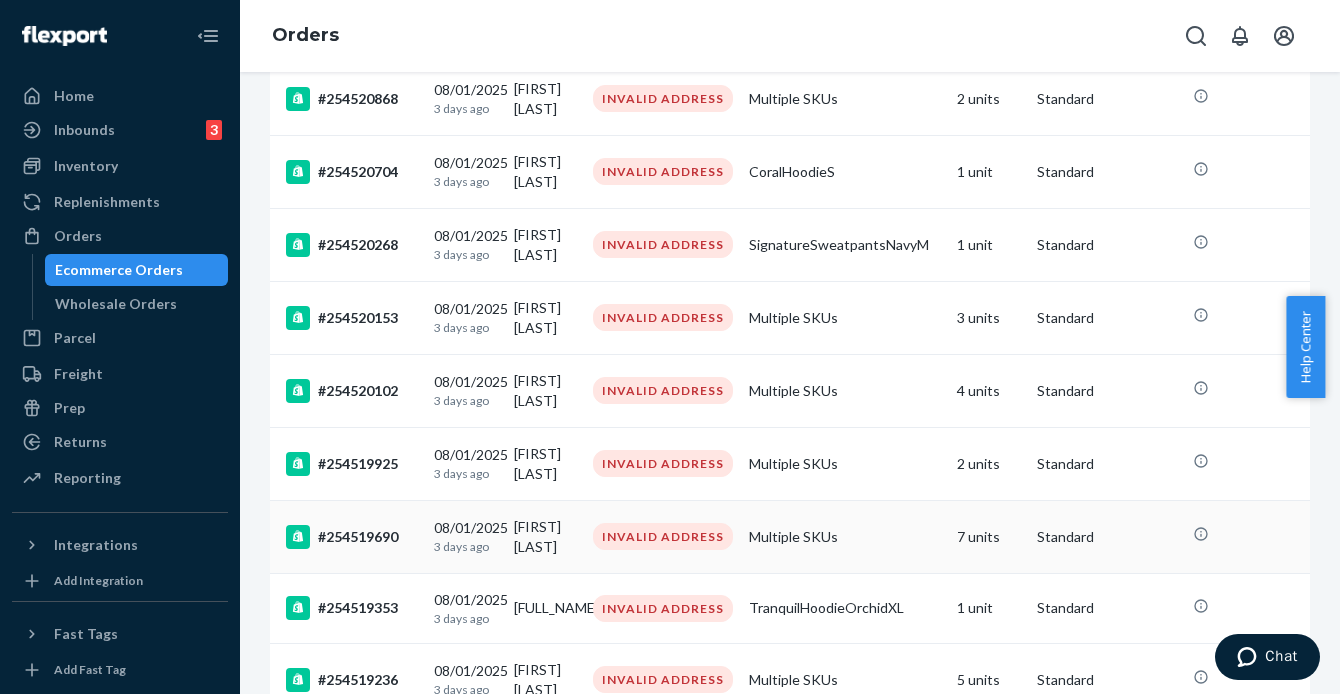 scroll, scrollTop: 1056, scrollLeft: 0, axis: vertical 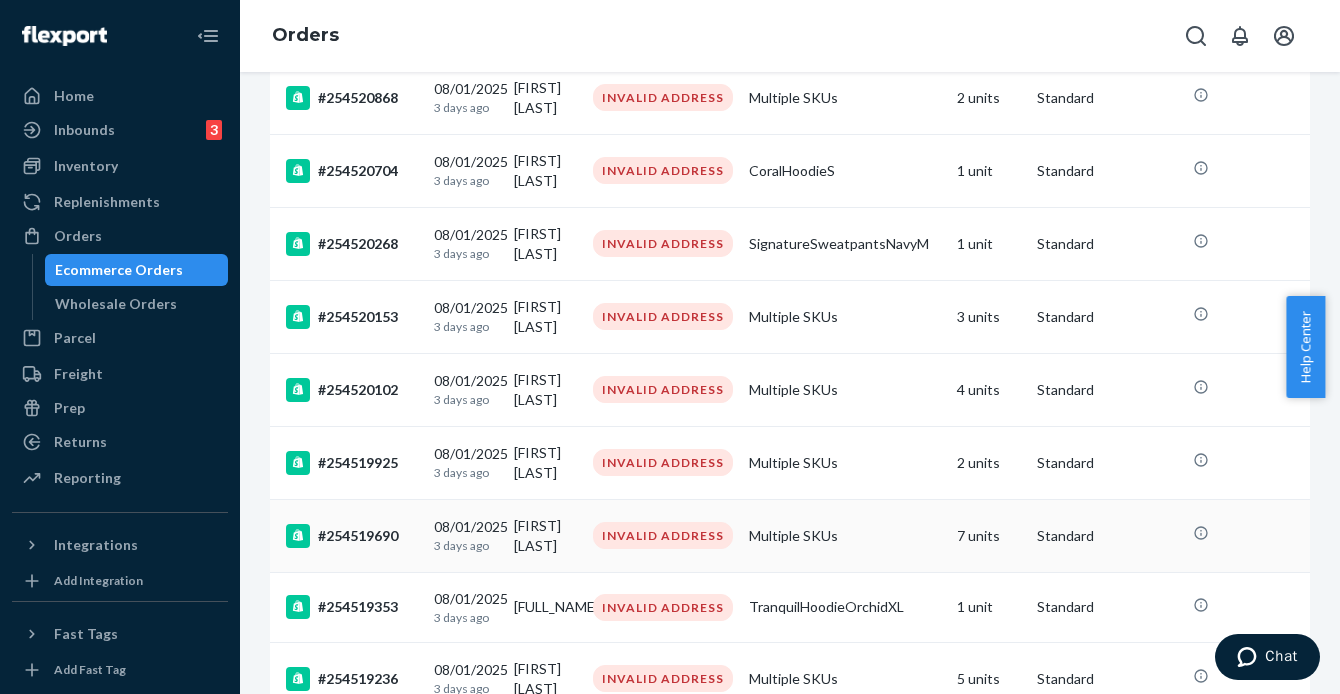 click on "#254519690" at bounding box center (352, 536) 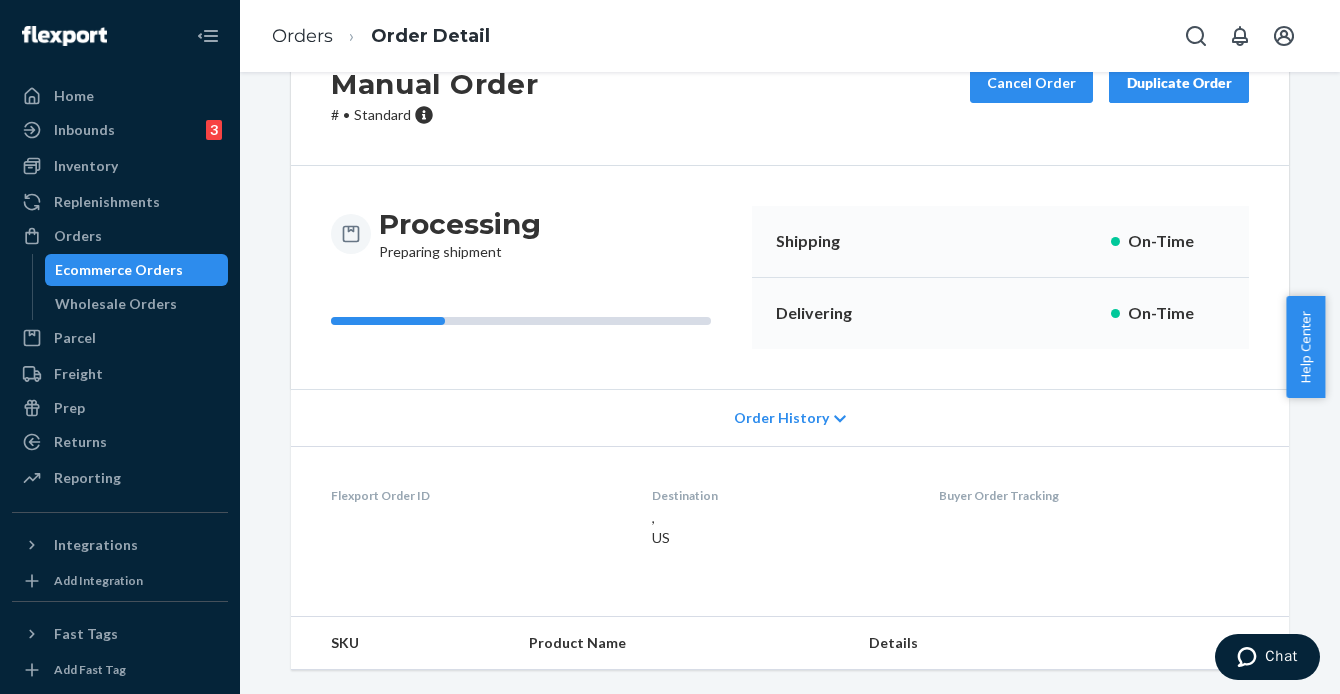 scroll, scrollTop: 0, scrollLeft: 0, axis: both 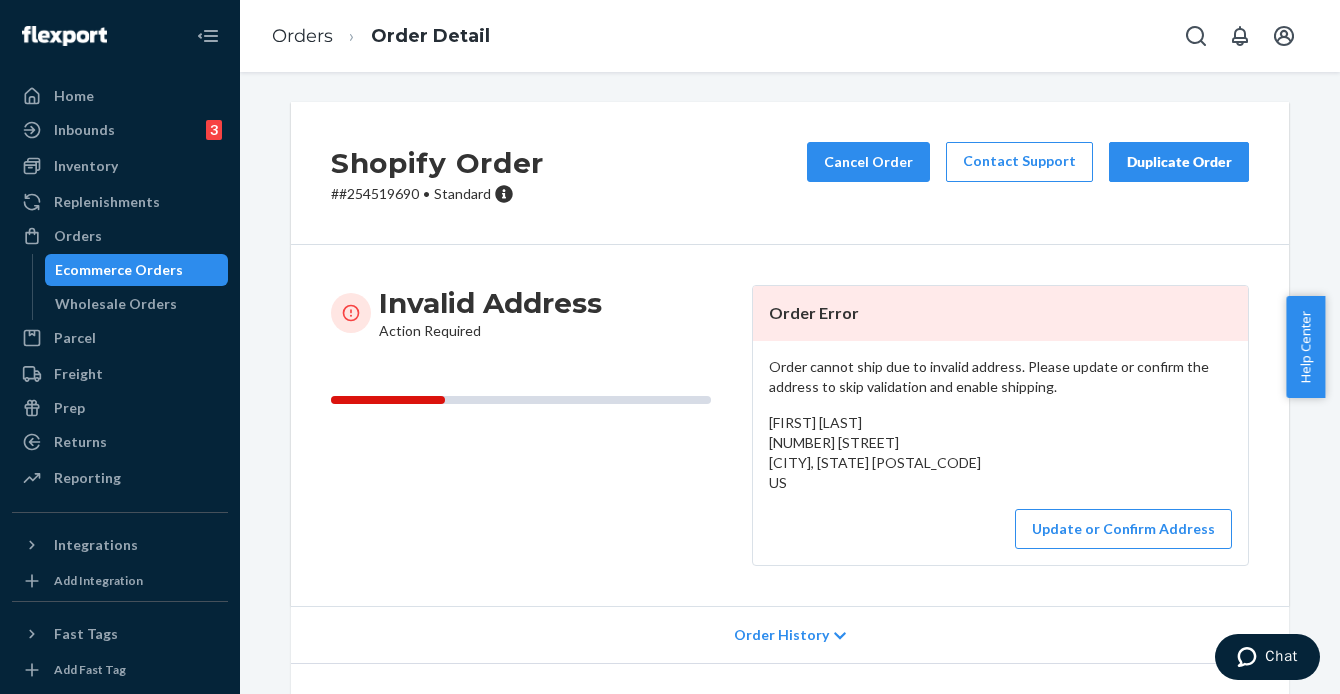 click on "# #254519690 • Standard" at bounding box center (437, 194) 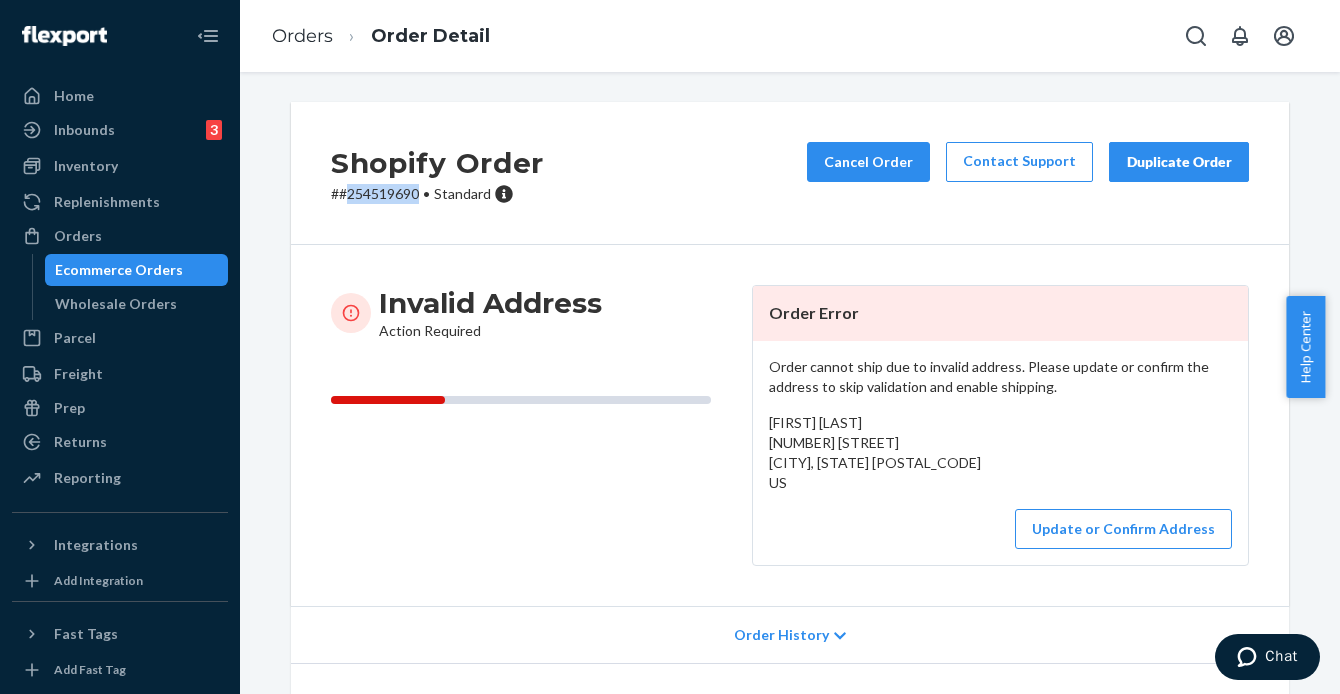 click on "# #254519690 • Standard" at bounding box center (437, 194) 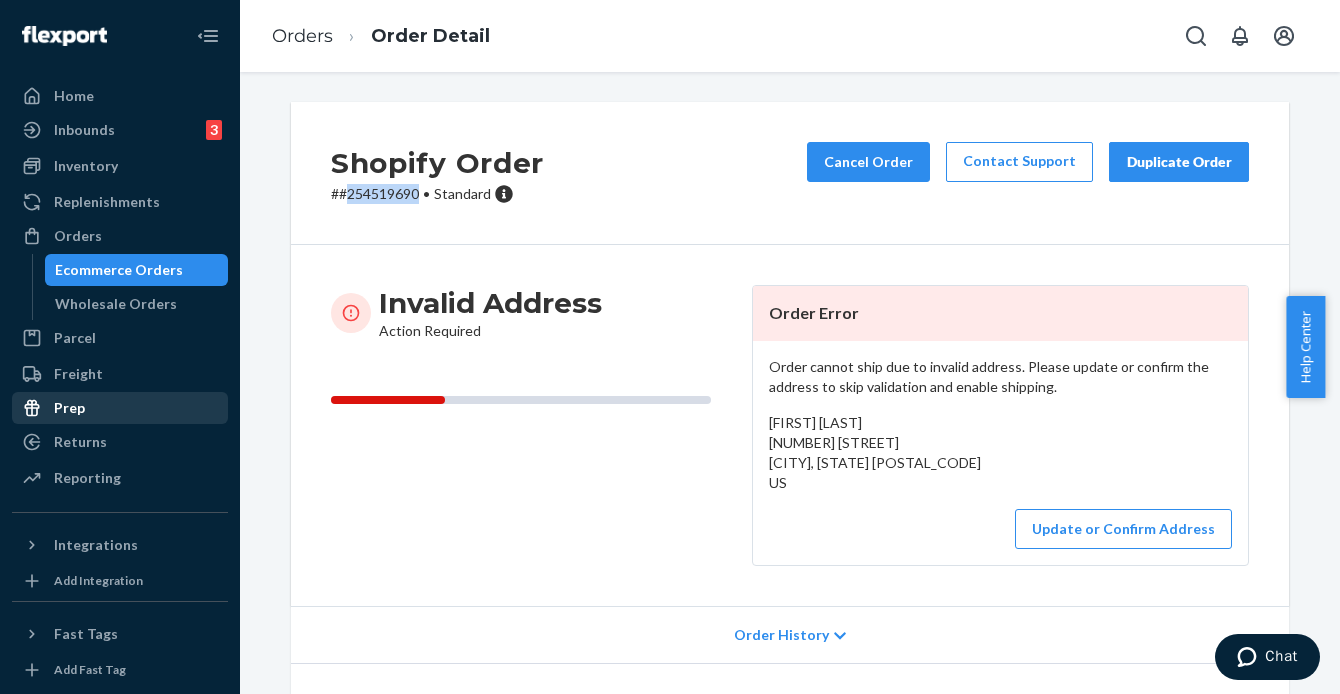 copy on "254519690" 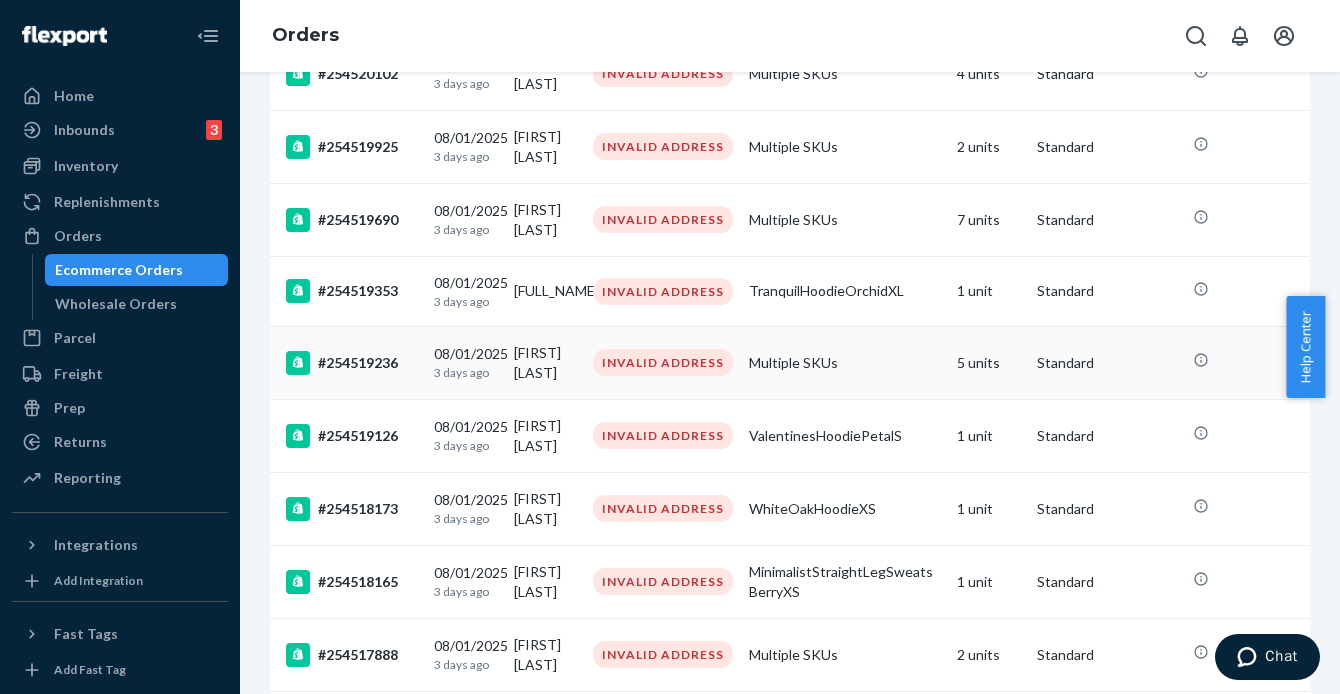 scroll, scrollTop: 1340, scrollLeft: 0, axis: vertical 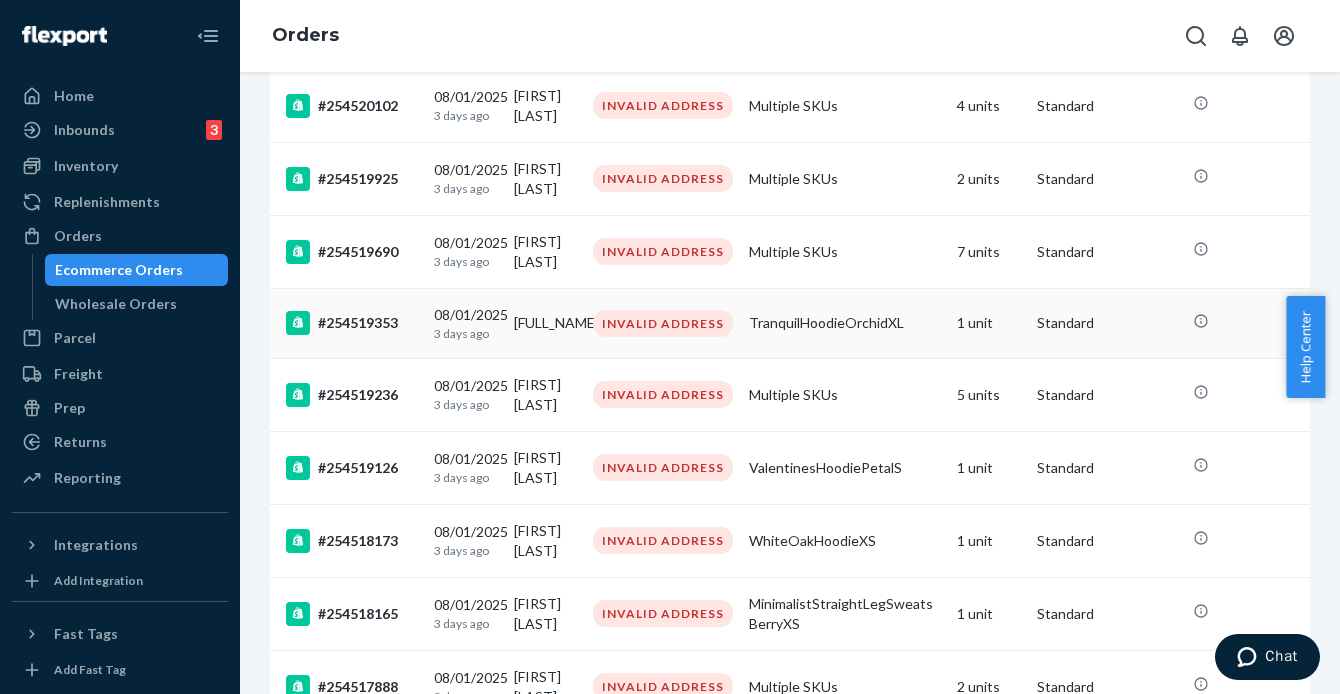 click on "#254519353" at bounding box center (352, 323) 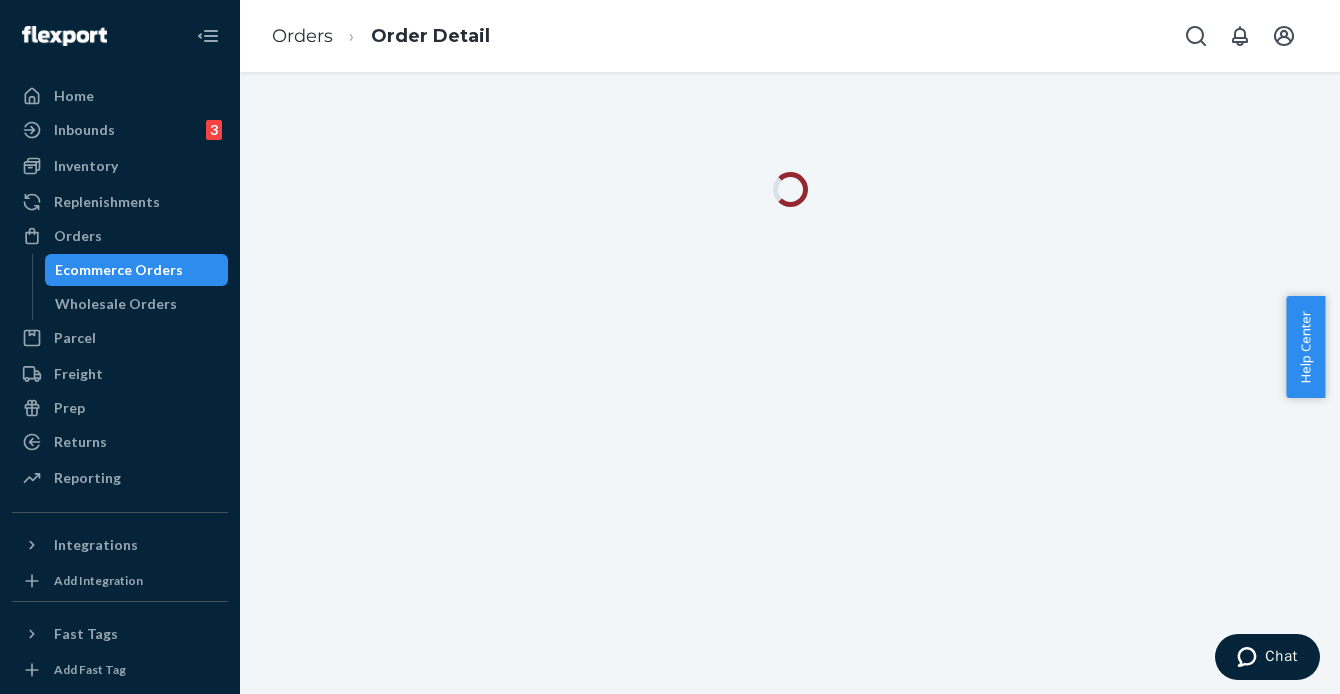 scroll, scrollTop: 0, scrollLeft: 0, axis: both 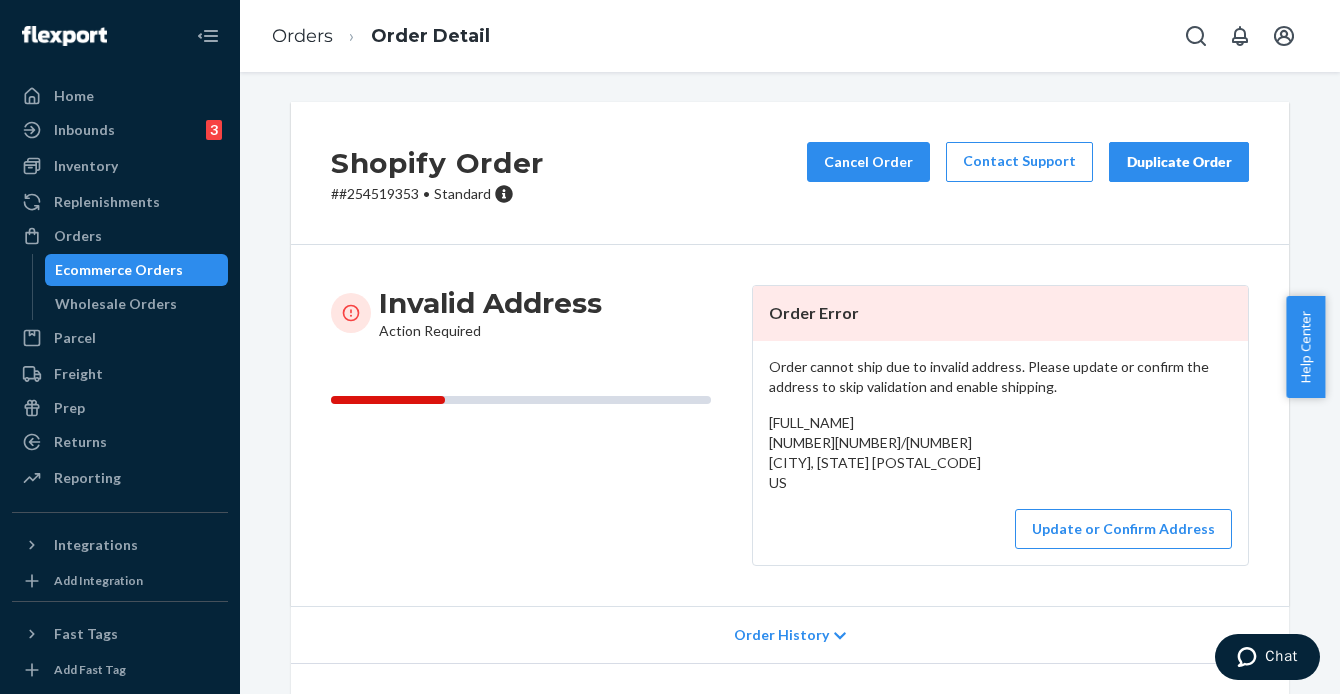 click on "# #254519353 • Standard" at bounding box center [437, 194] 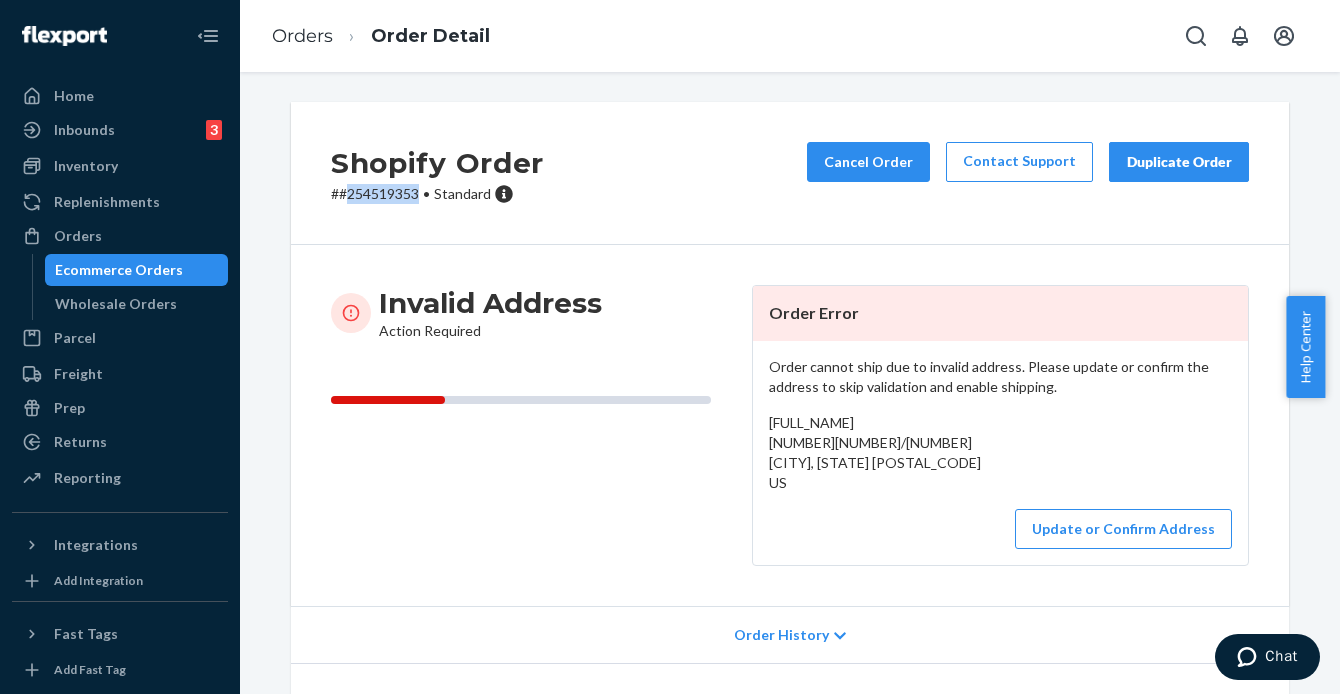 click on "# #254519353 • Standard" at bounding box center [437, 194] 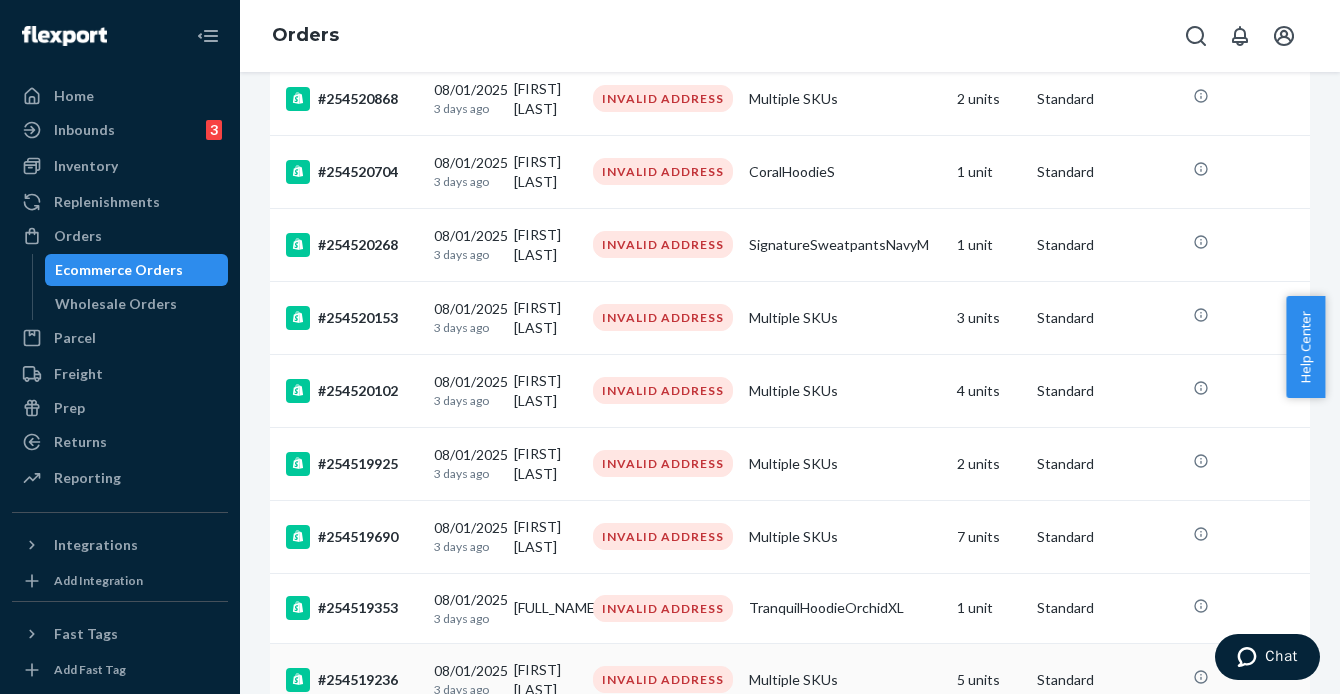 scroll, scrollTop: 1055, scrollLeft: 0, axis: vertical 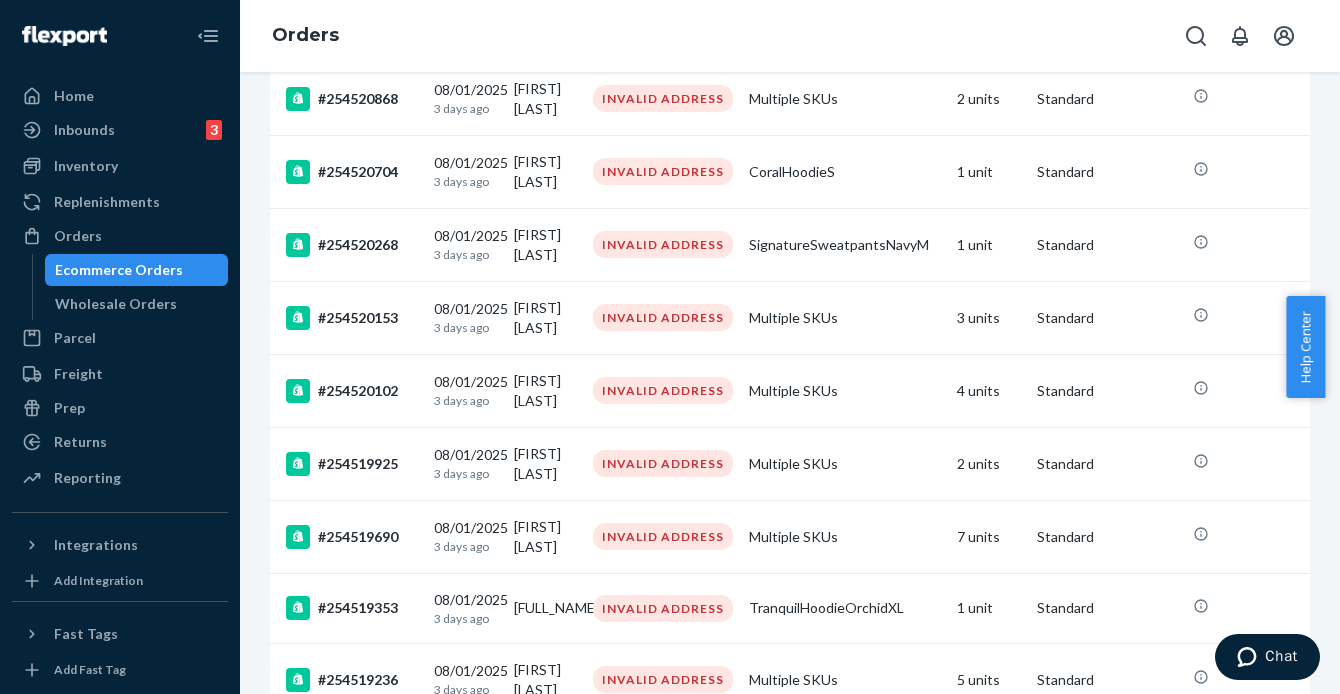 click on "#254519236" at bounding box center [352, 680] 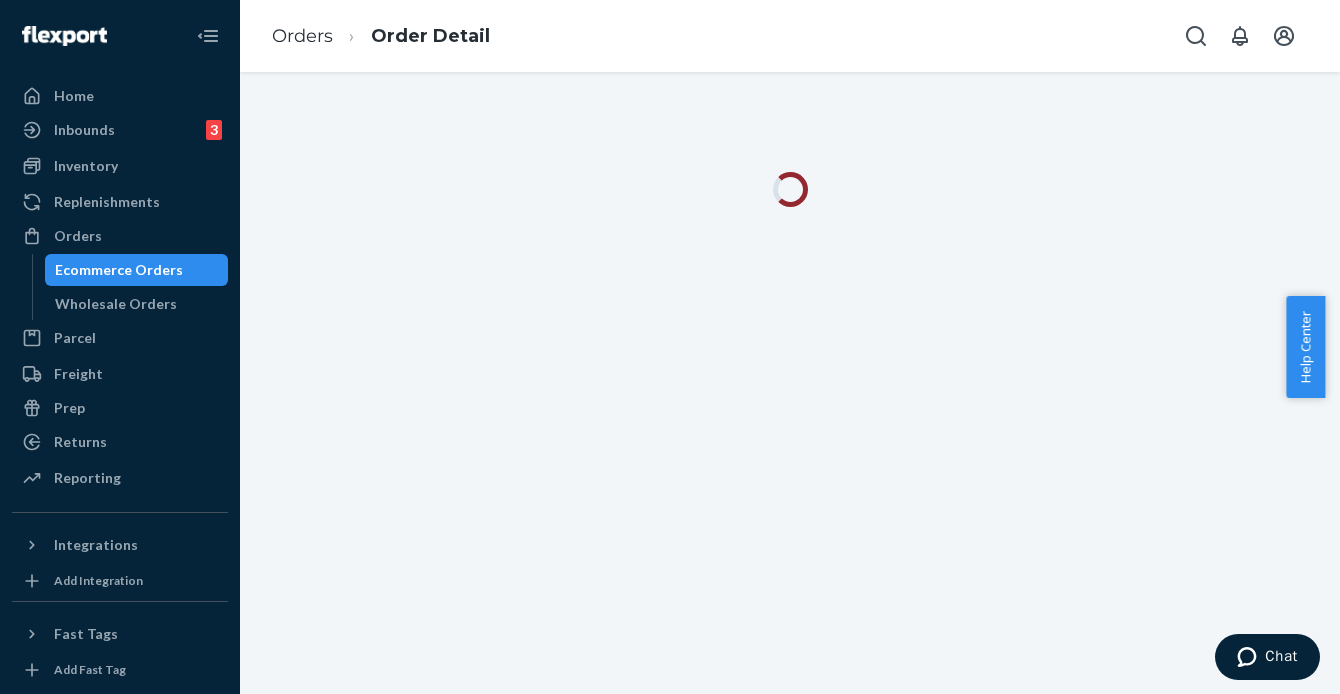scroll, scrollTop: 0, scrollLeft: 0, axis: both 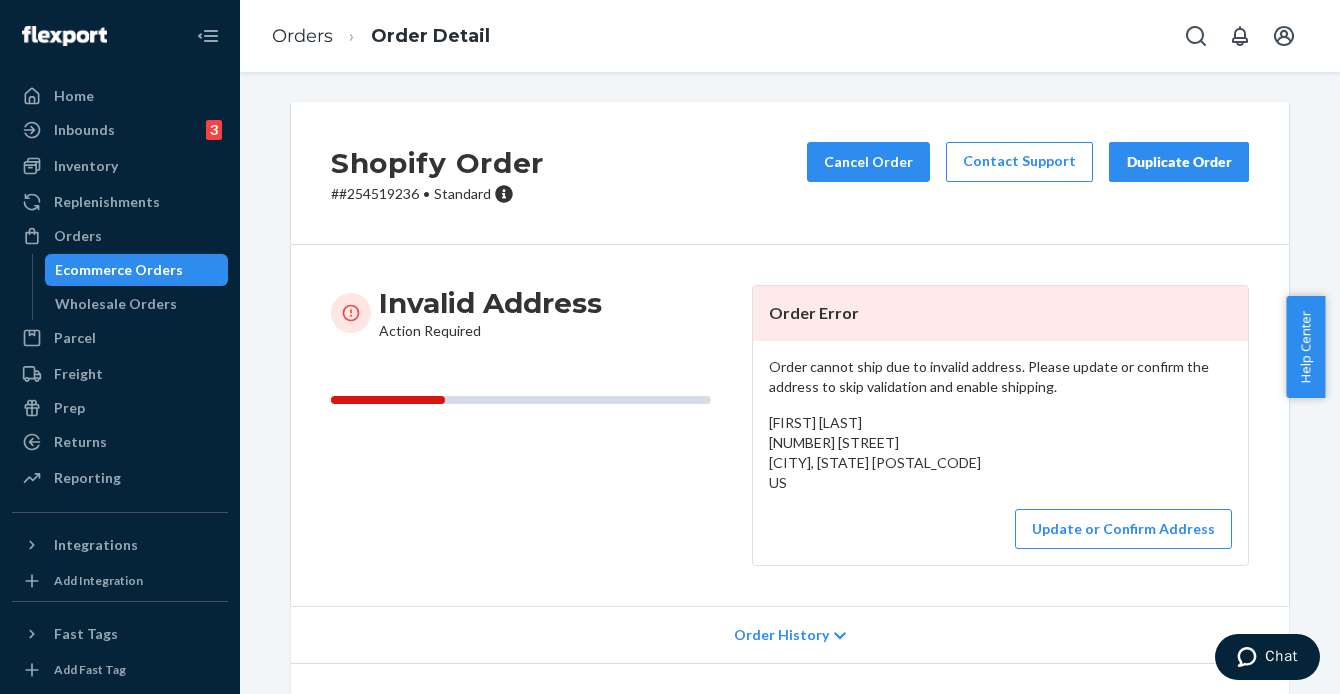 click on "# #254519236 • Standard" at bounding box center (437, 194) 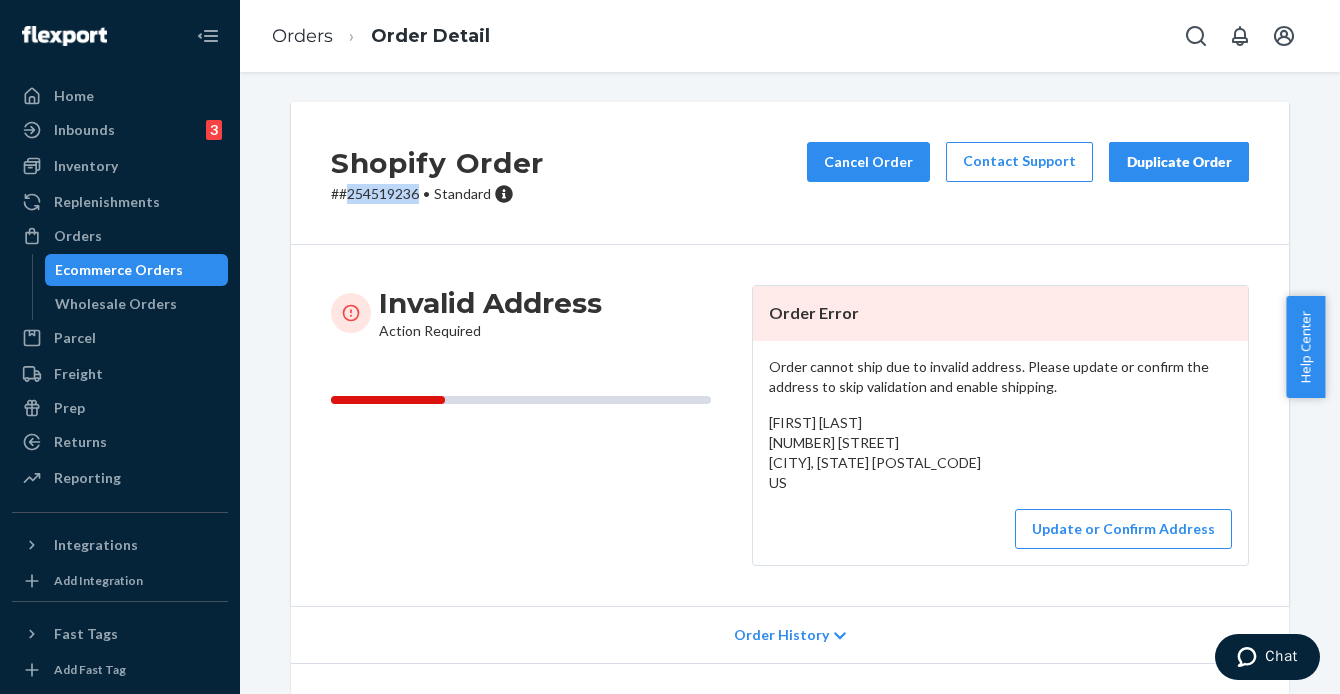 click on "# #254519236 • Standard" at bounding box center [437, 194] 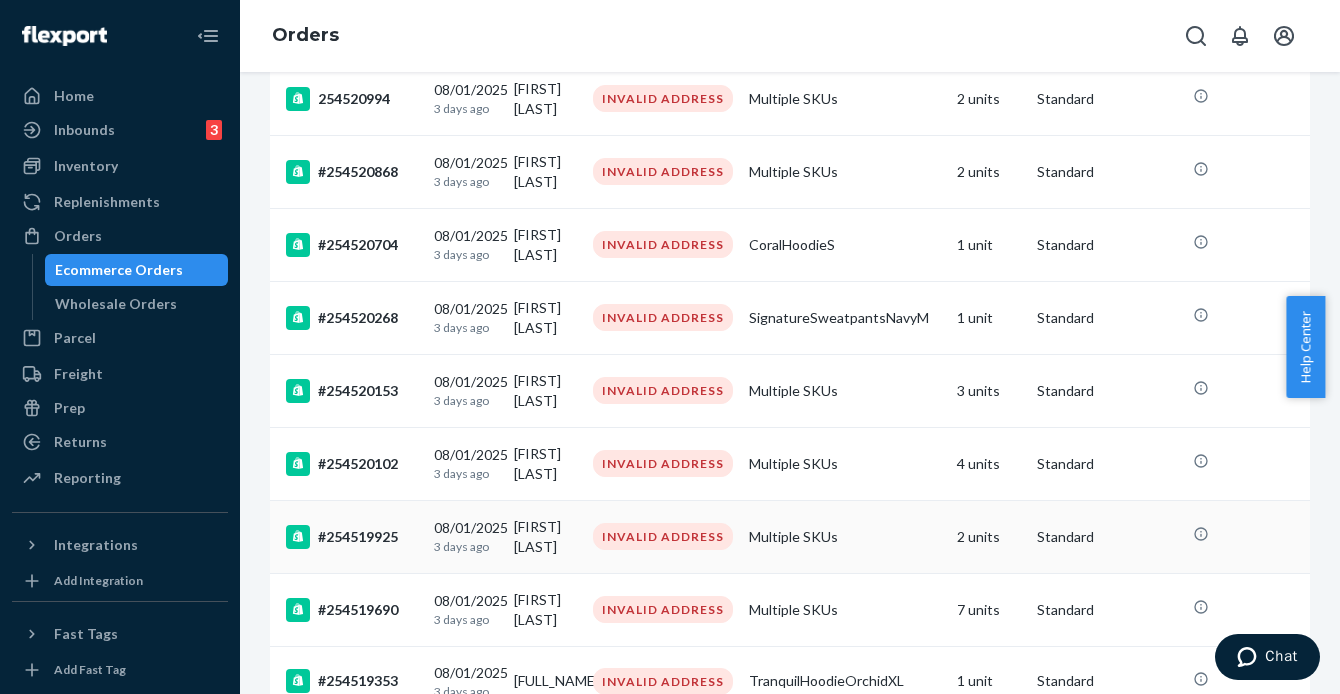 scroll, scrollTop: 1130, scrollLeft: 0, axis: vertical 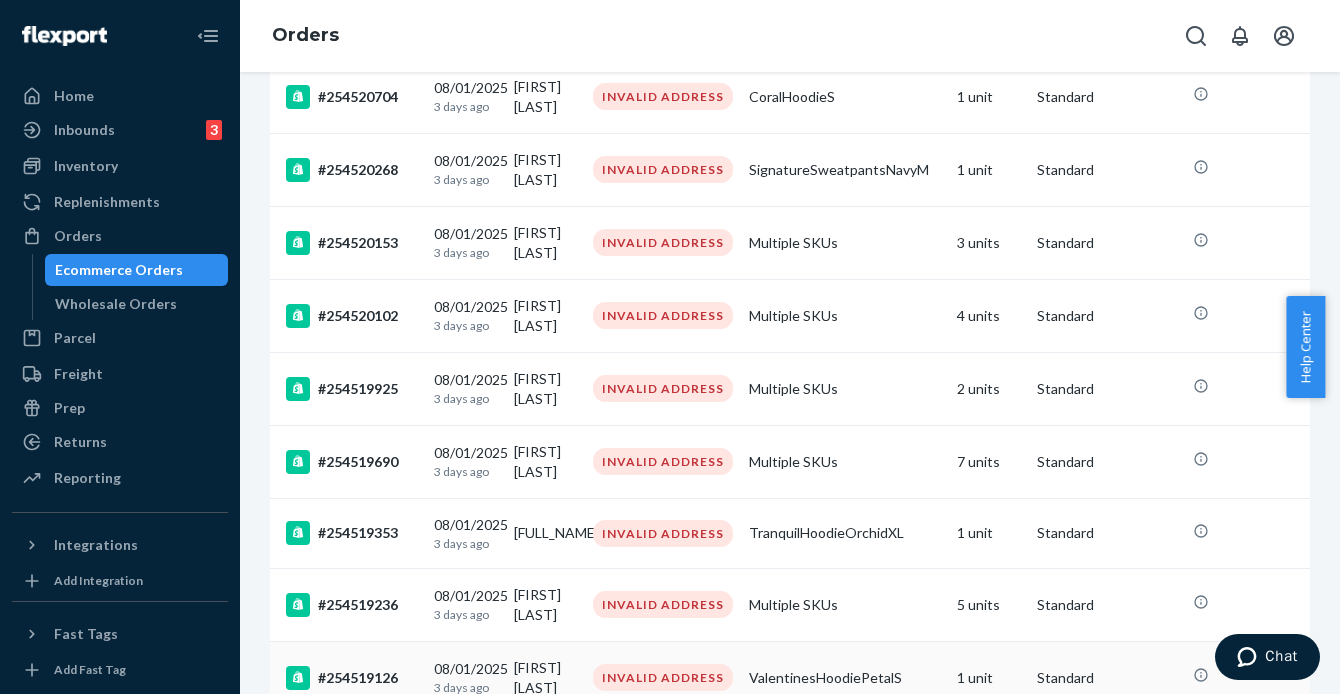 click on "#254519126" at bounding box center [352, 678] 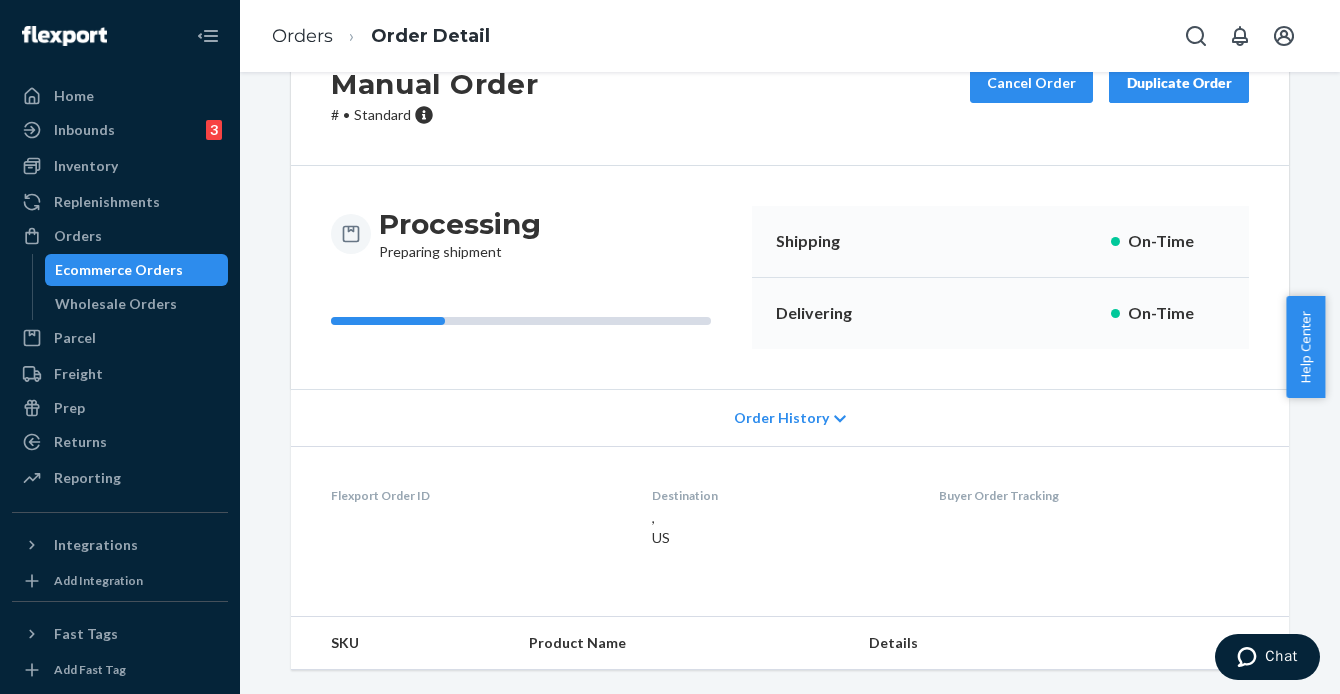 scroll, scrollTop: 0, scrollLeft: 0, axis: both 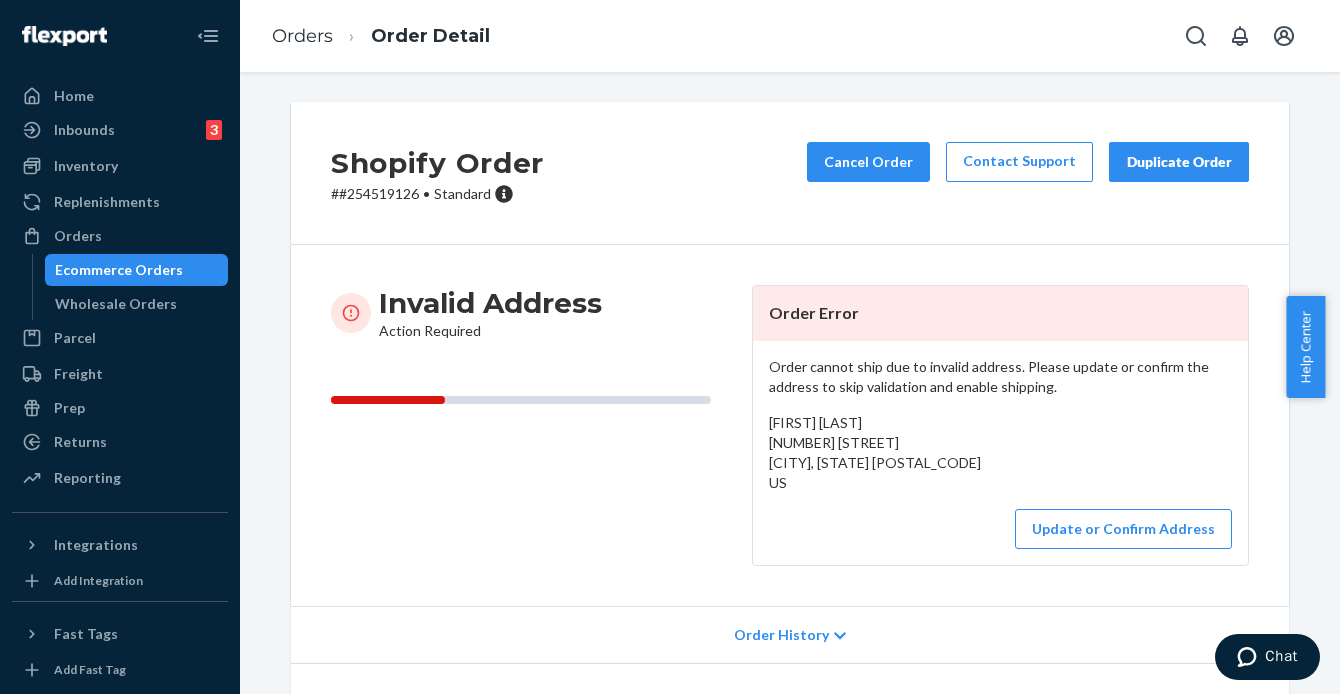 click on "# #254519126 • Standard" at bounding box center [437, 194] 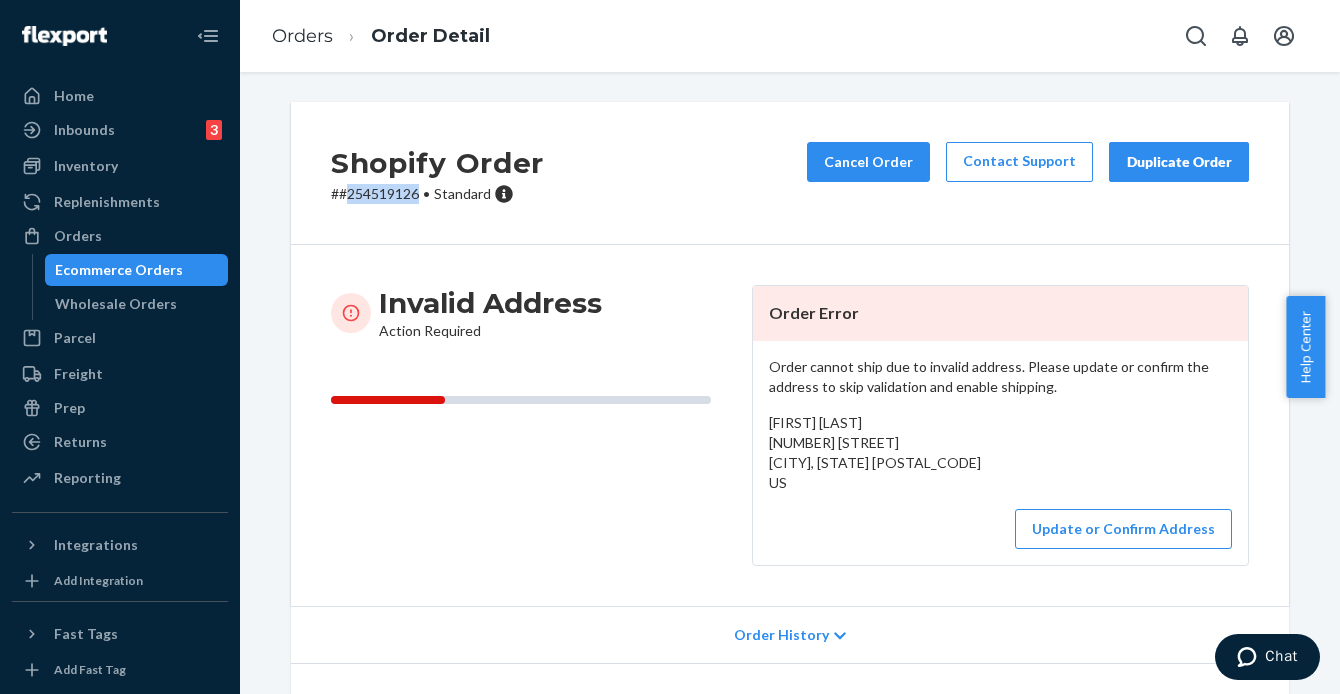 click on "# #254519126 • Standard" at bounding box center (437, 194) 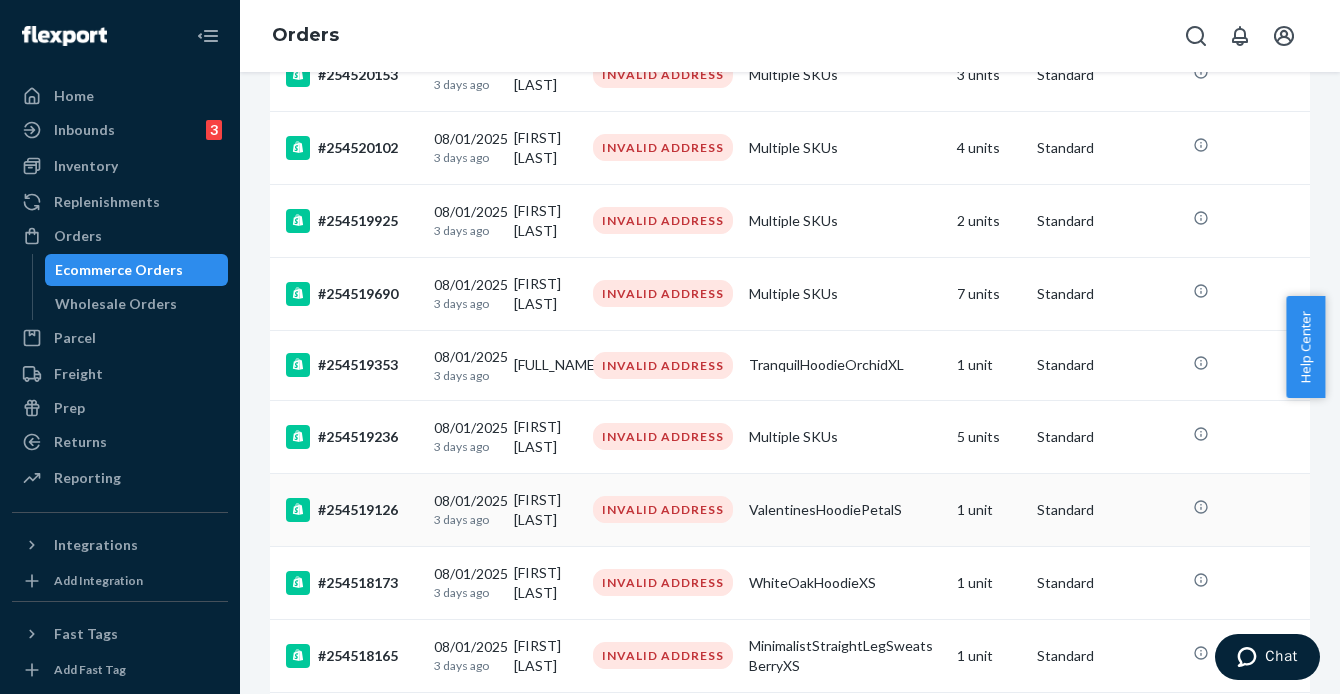 scroll, scrollTop: 1317, scrollLeft: 0, axis: vertical 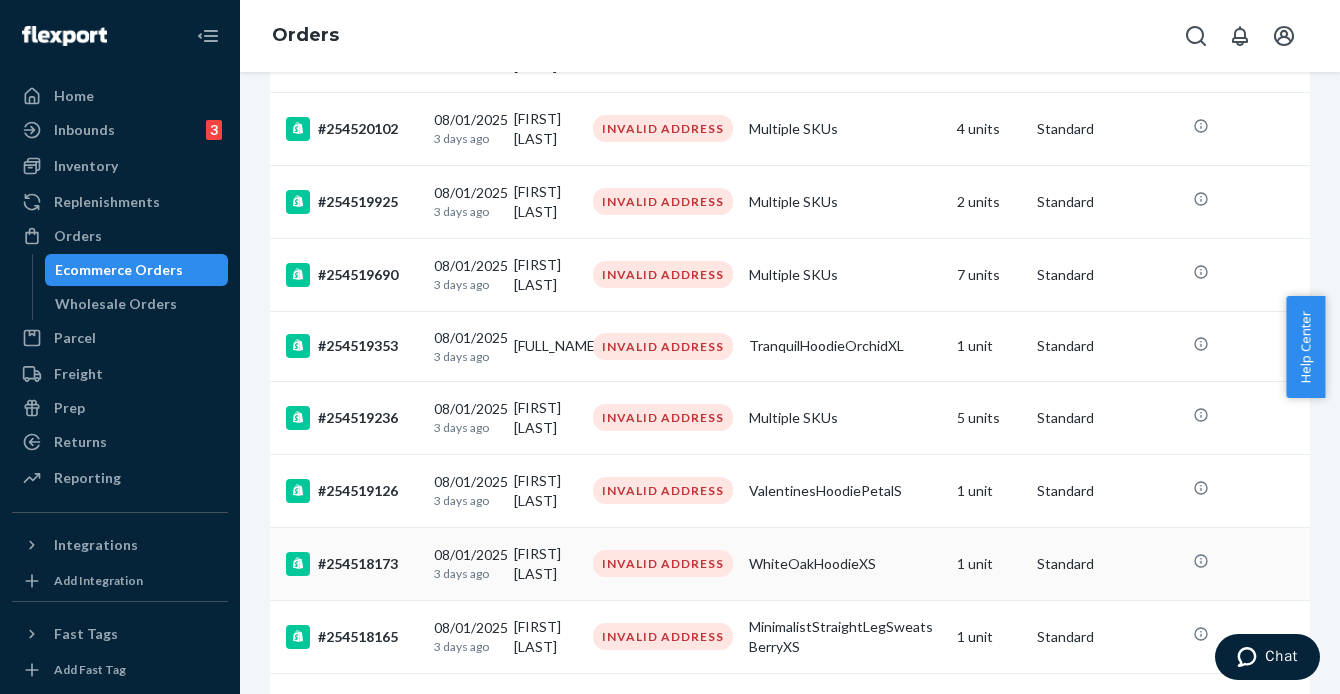 click on "#254518173" at bounding box center (352, 564) 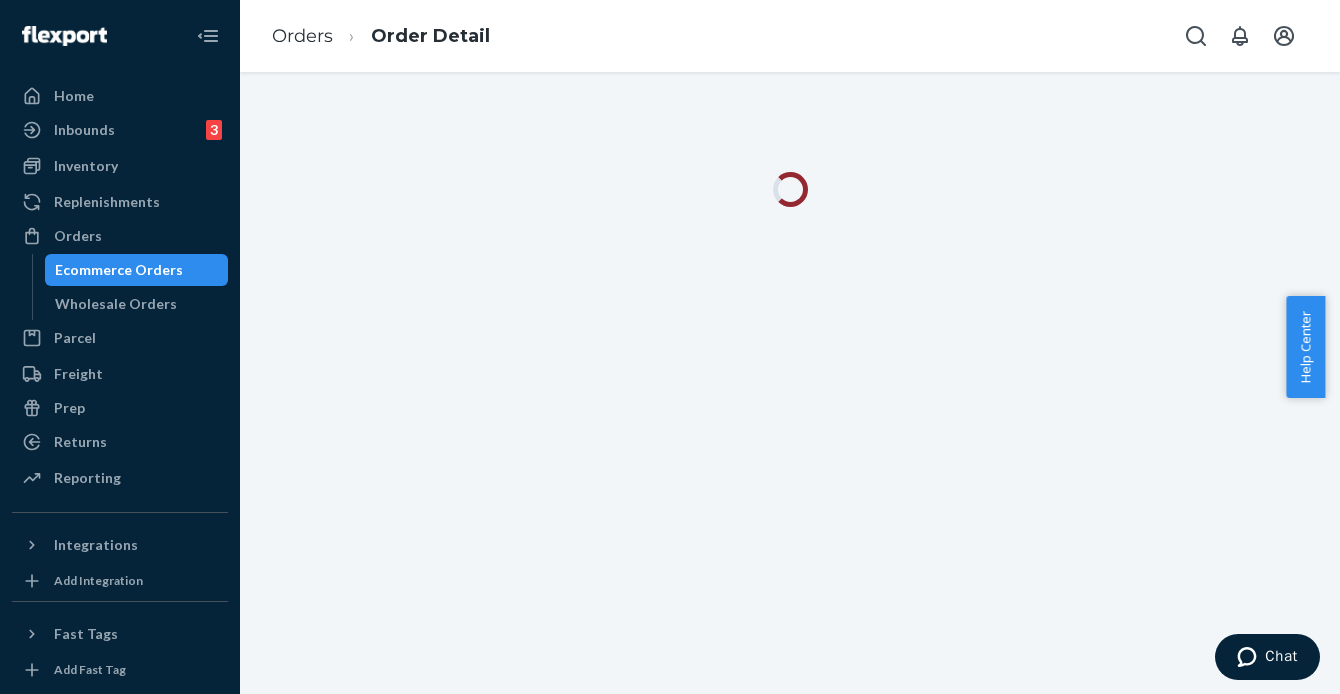 scroll, scrollTop: 0, scrollLeft: 0, axis: both 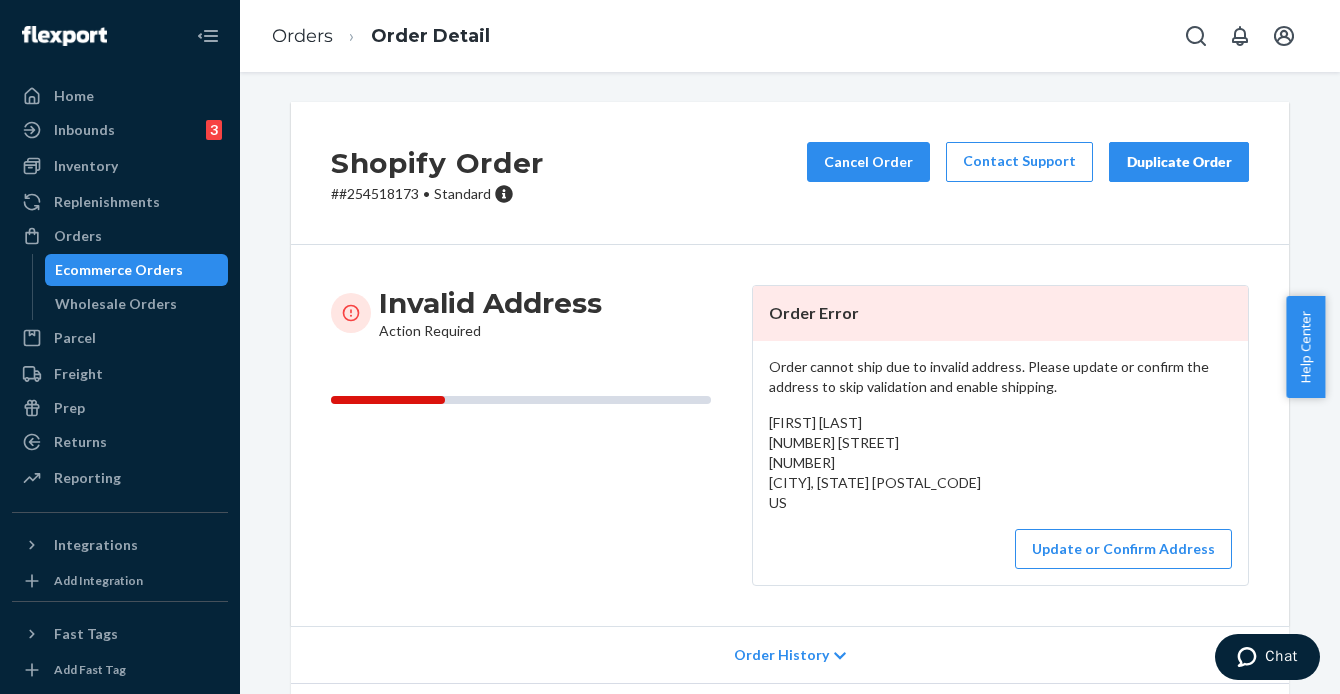 click on "# #254518173 • Standard" at bounding box center (437, 194) 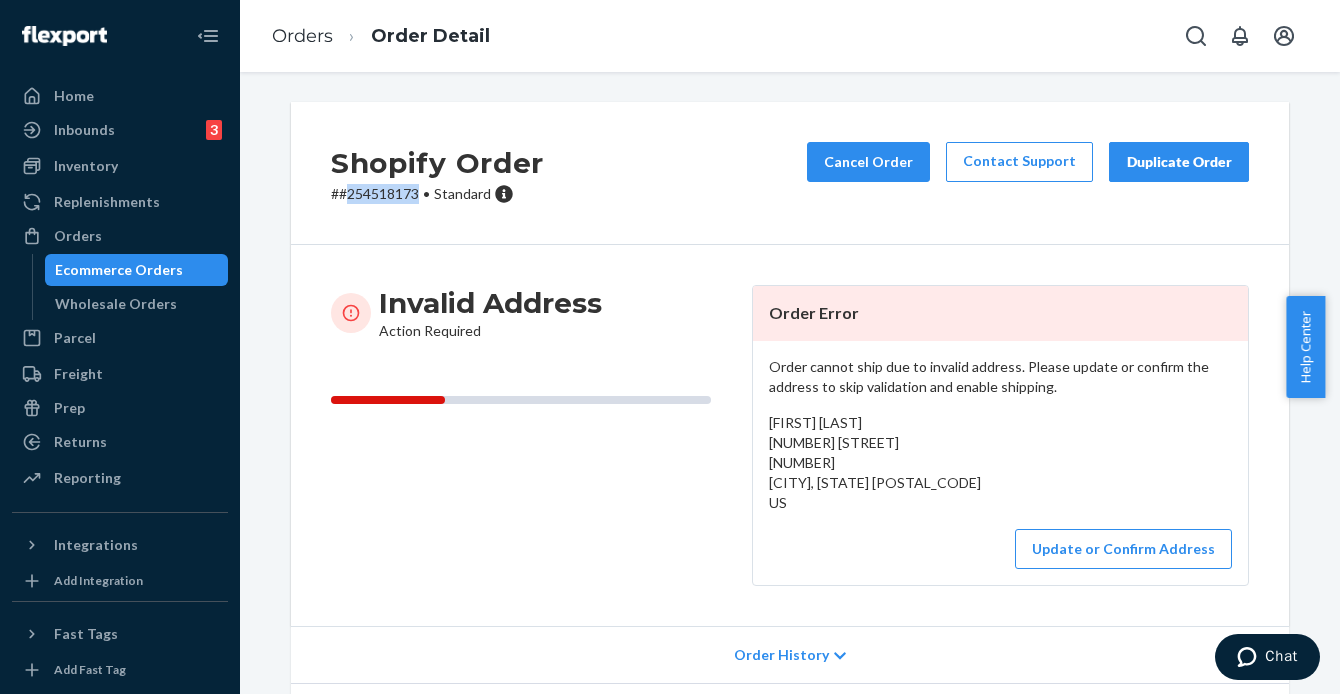 click on "# #254518173 • Standard" at bounding box center (437, 194) 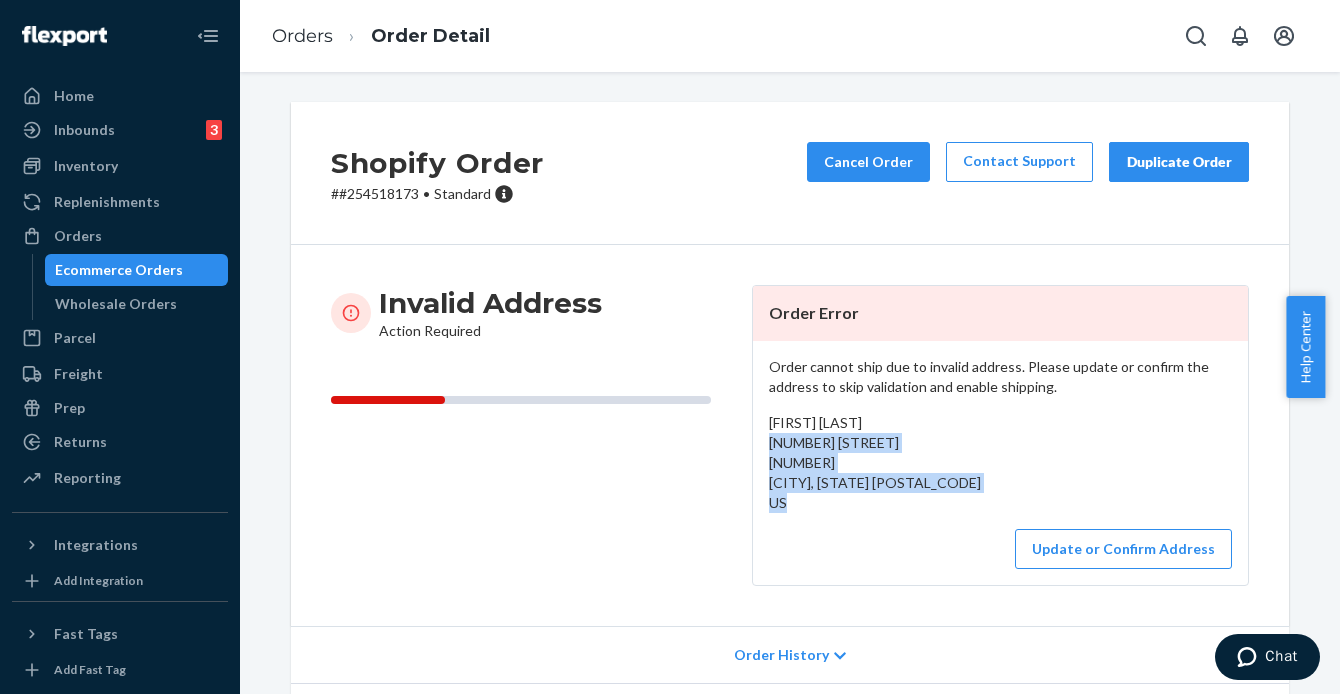 drag, startPoint x: 750, startPoint y: 442, endPoint x: 793, endPoint y: 508, distance: 78.77182 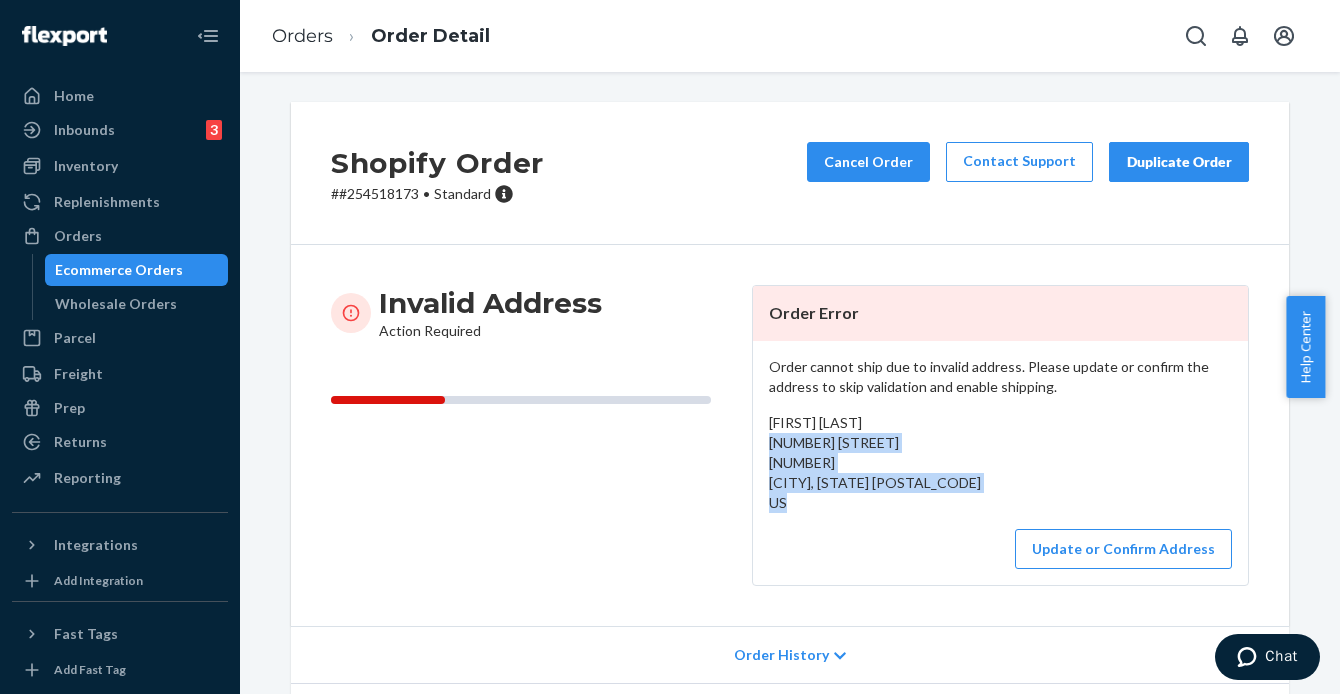 click on "Order cannot ship due to invalid address. Please update or confirm the address to skip validation and enable shipping. Anthony Caputo
124 Meadows East
#583
Bridgehampton, New York 11932-0583
US Update or Confirm Address" at bounding box center [1000, 463] 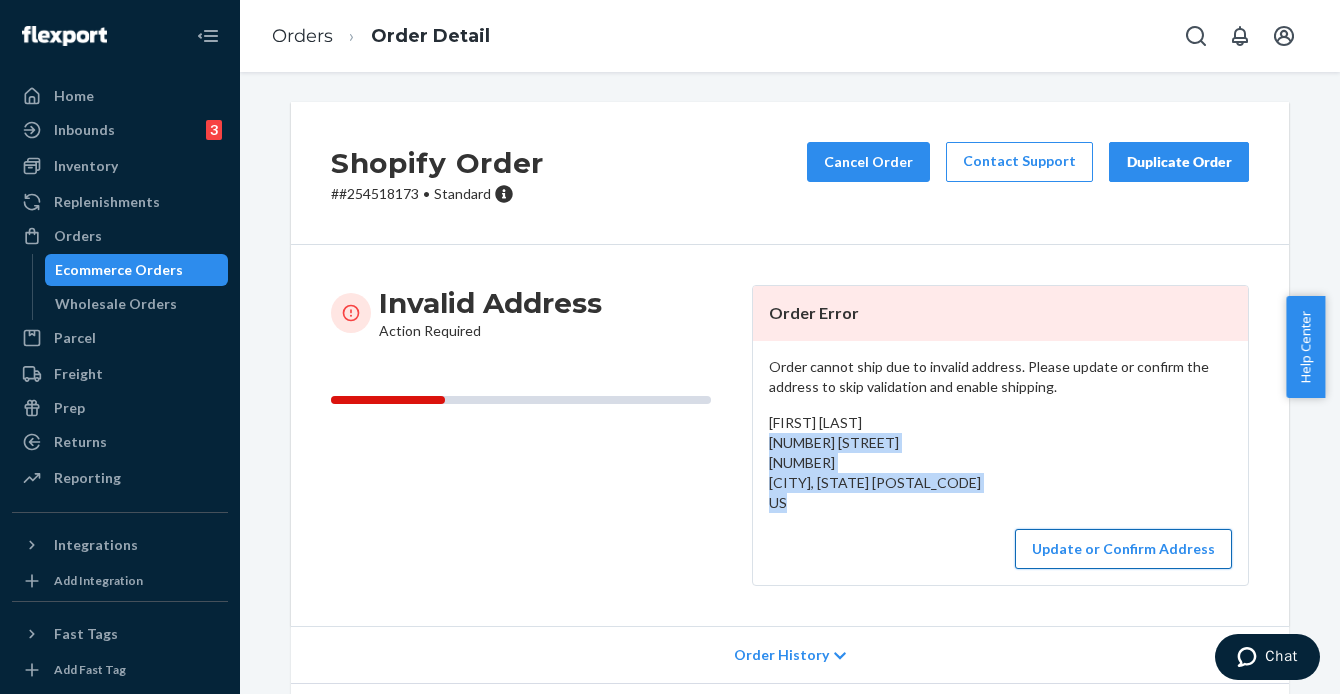 click on "Update or Confirm Address" at bounding box center [1123, 549] 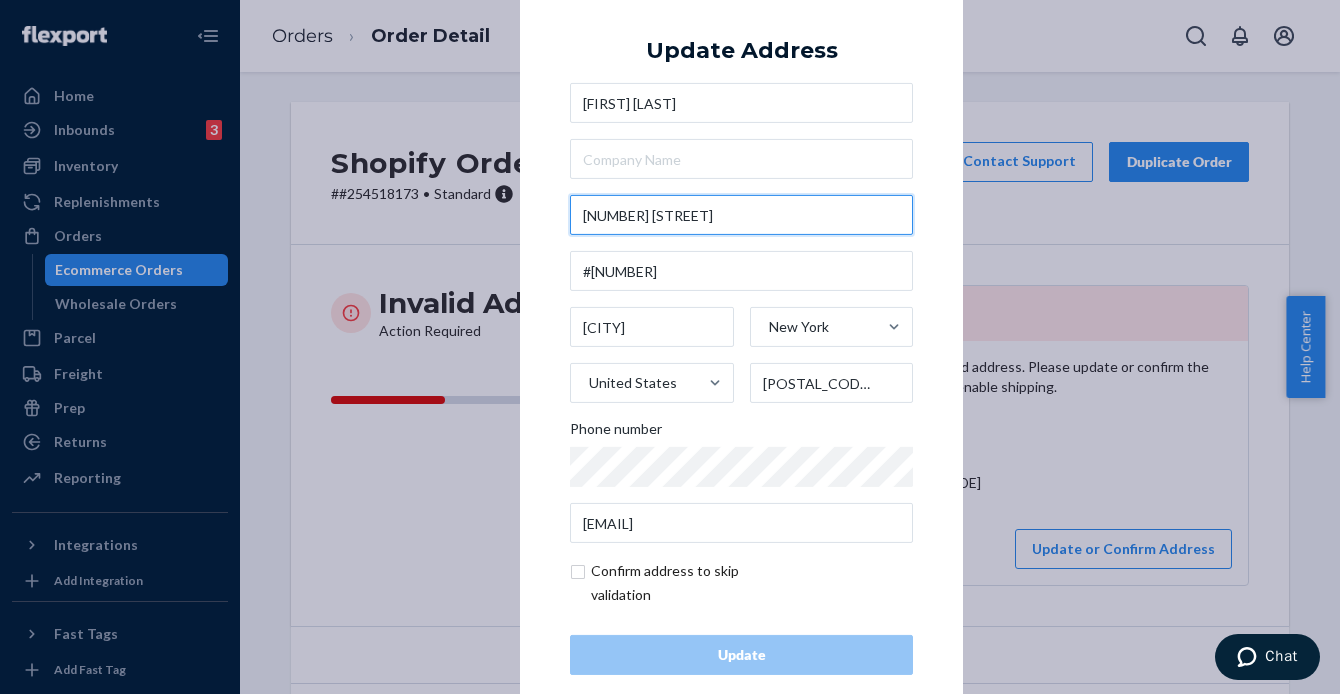 click on "124 Meadows East" at bounding box center [741, 215] 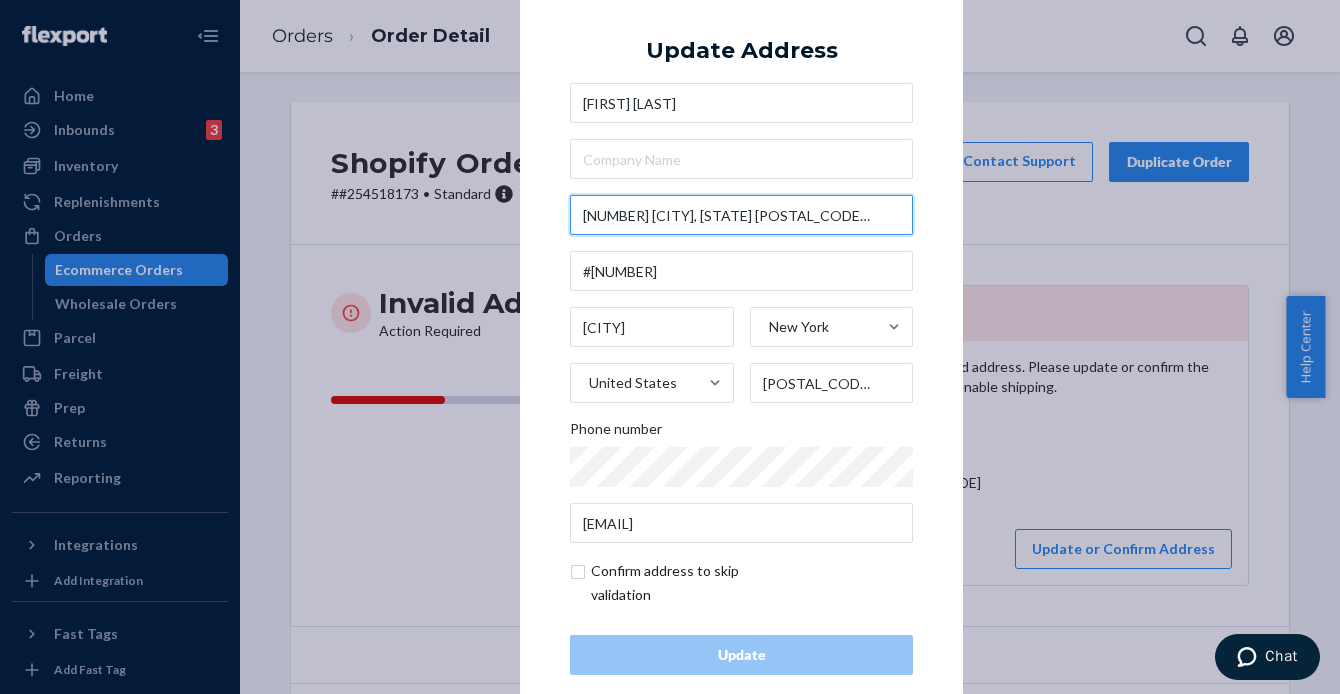 scroll, scrollTop: 0, scrollLeft: 40, axis: horizontal 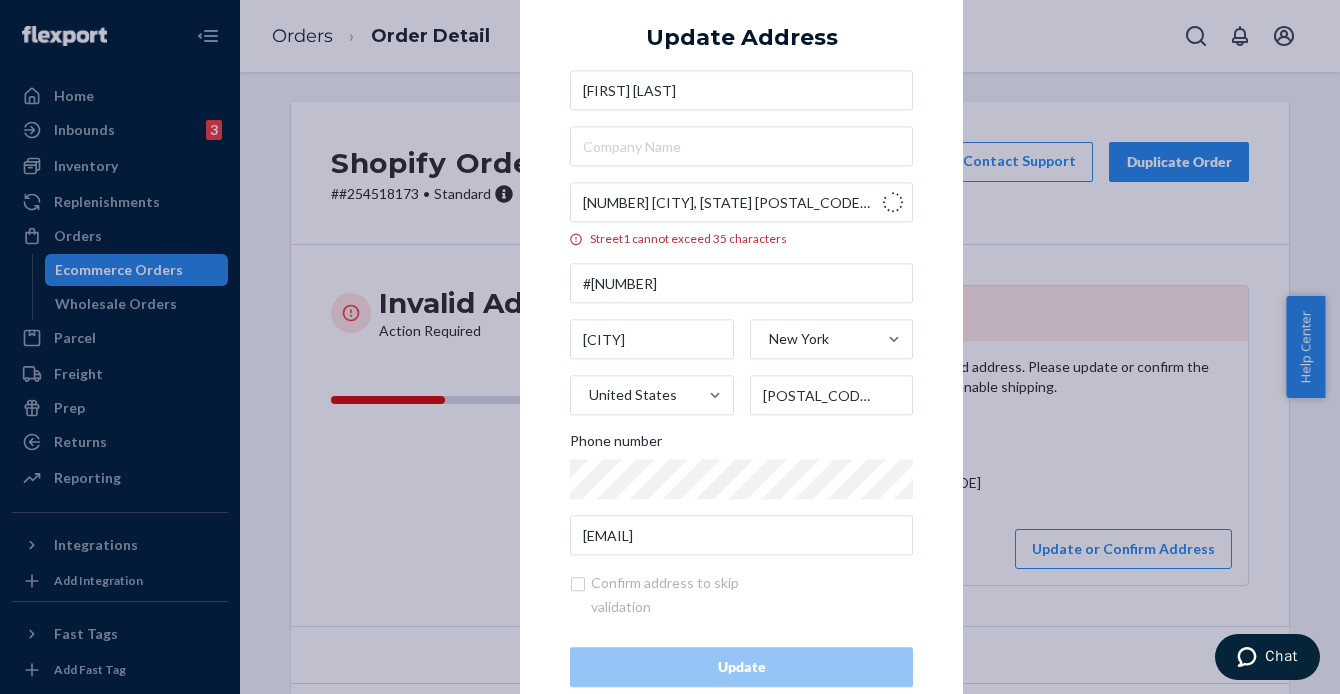 type on "124 Meadows E" 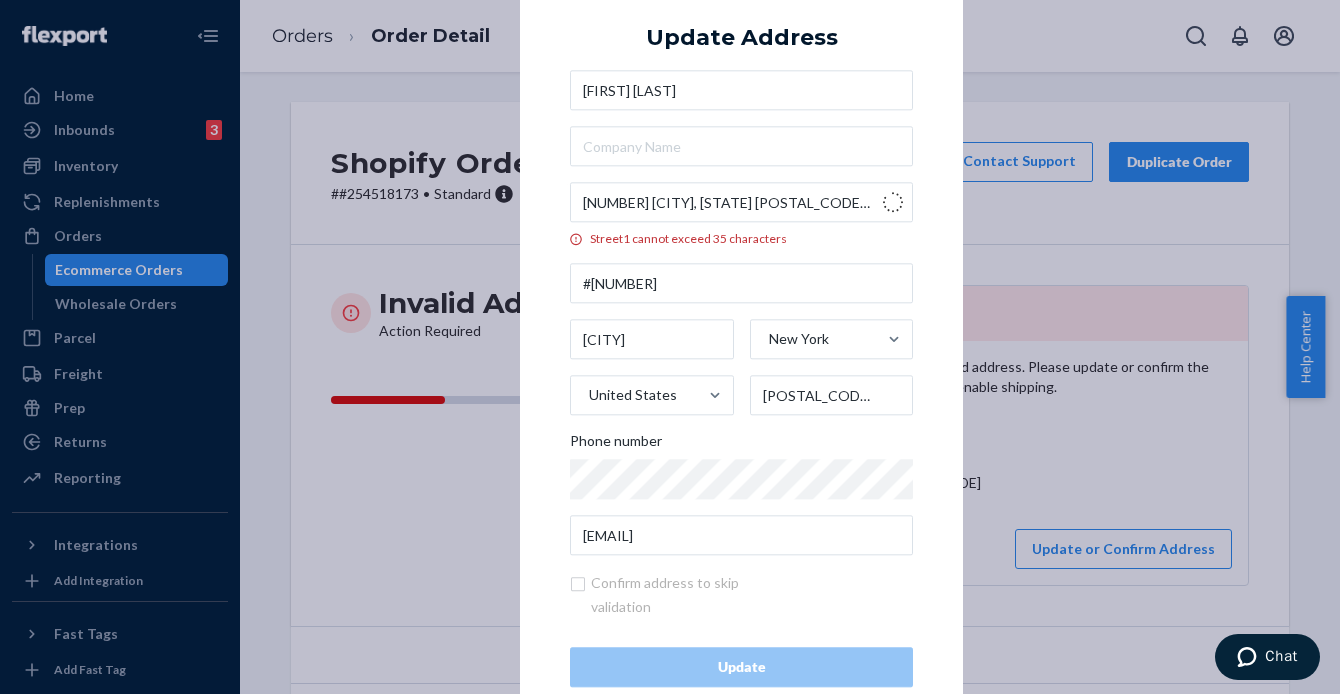 type 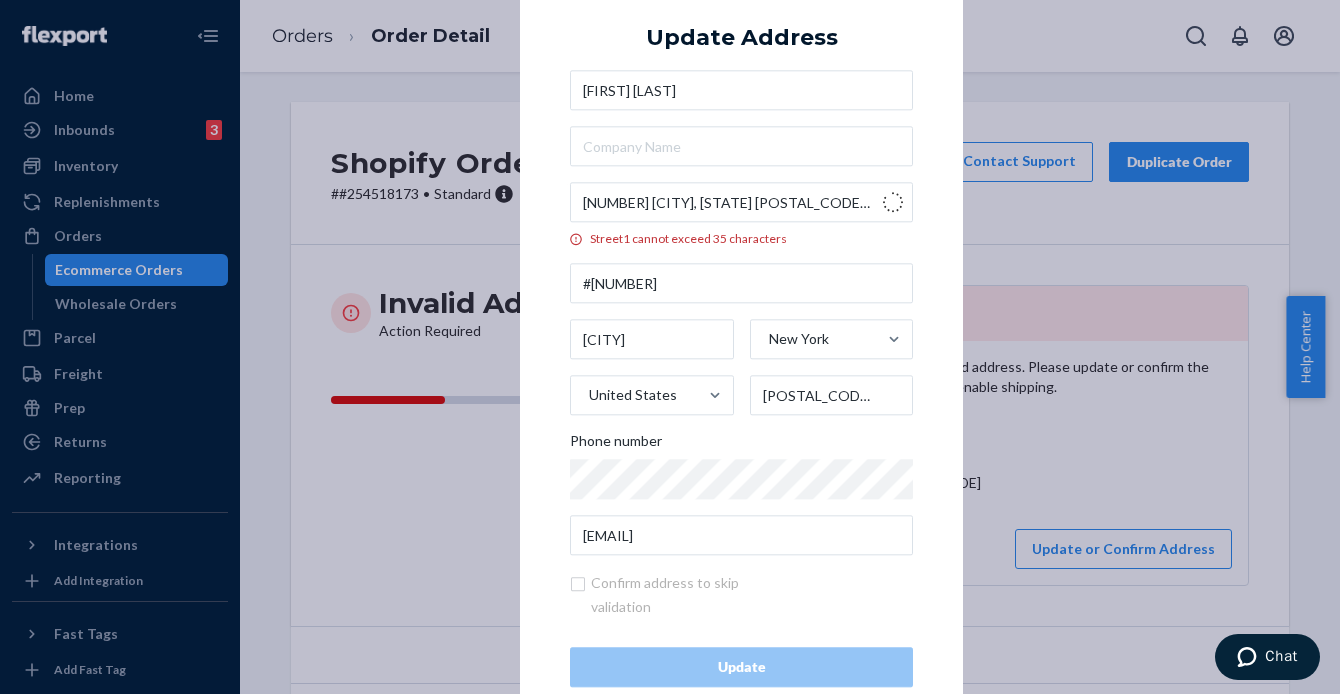 type on "11932" 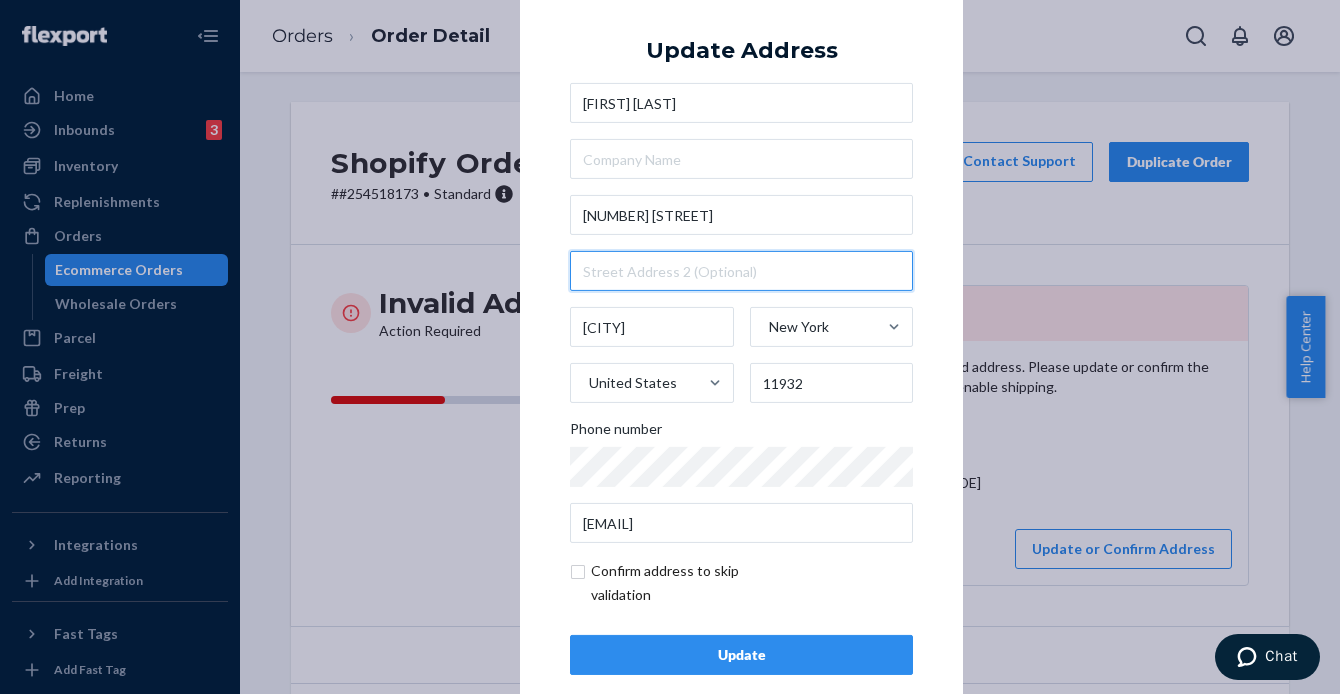 click at bounding box center (741, 271) 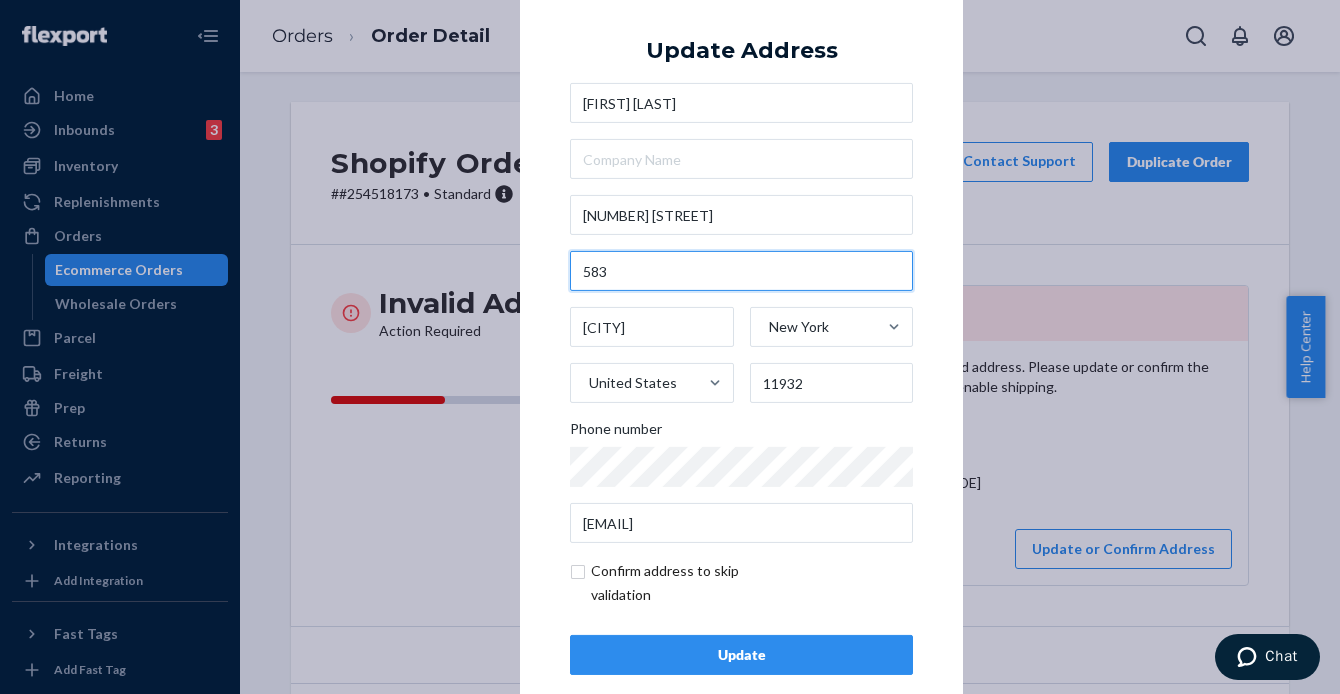type on "583" 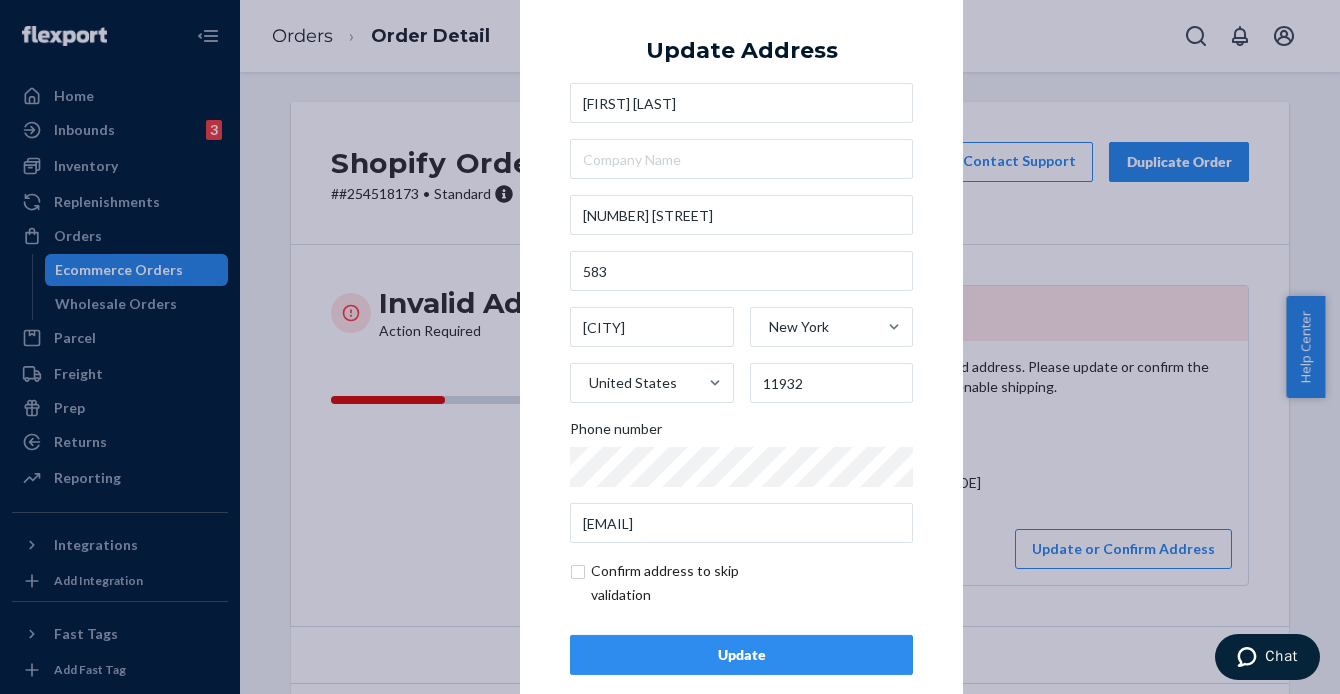 click on "Update" at bounding box center [741, 655] 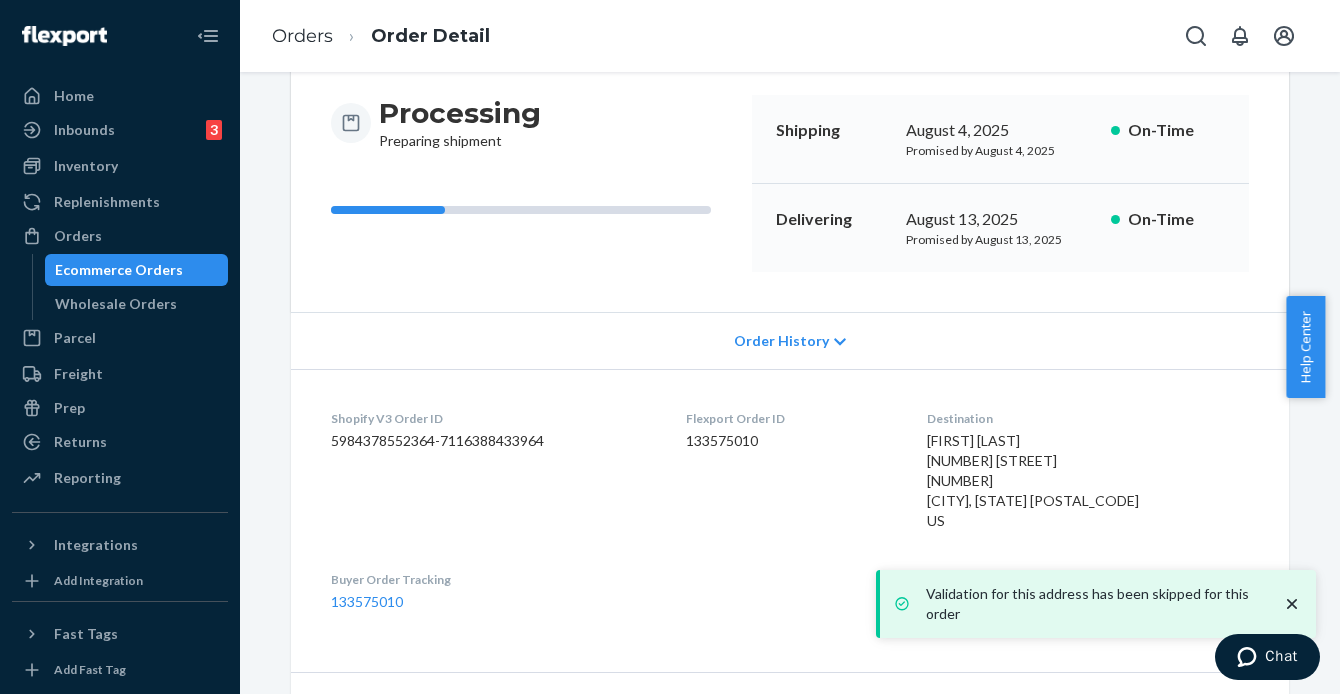 scroll, scrollTop: 0, scrollLeft: 0, axis: both 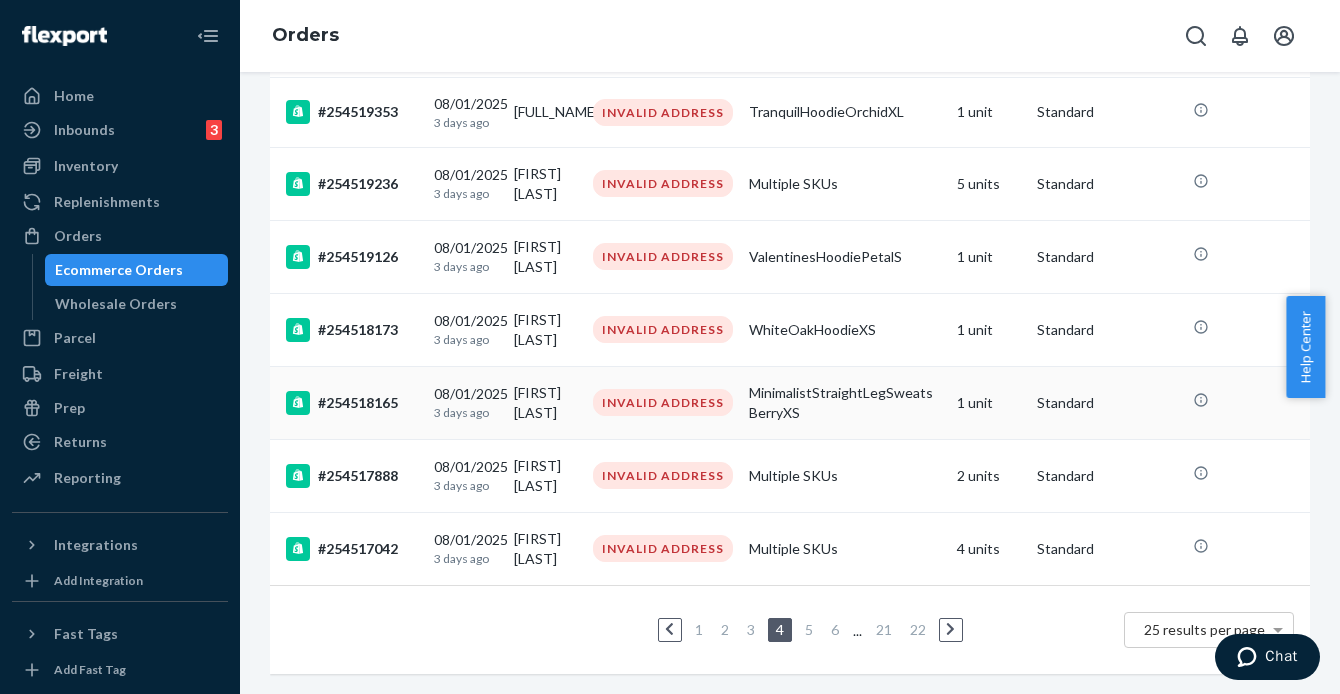click on "#254518165" at bounding box center (352, 403) 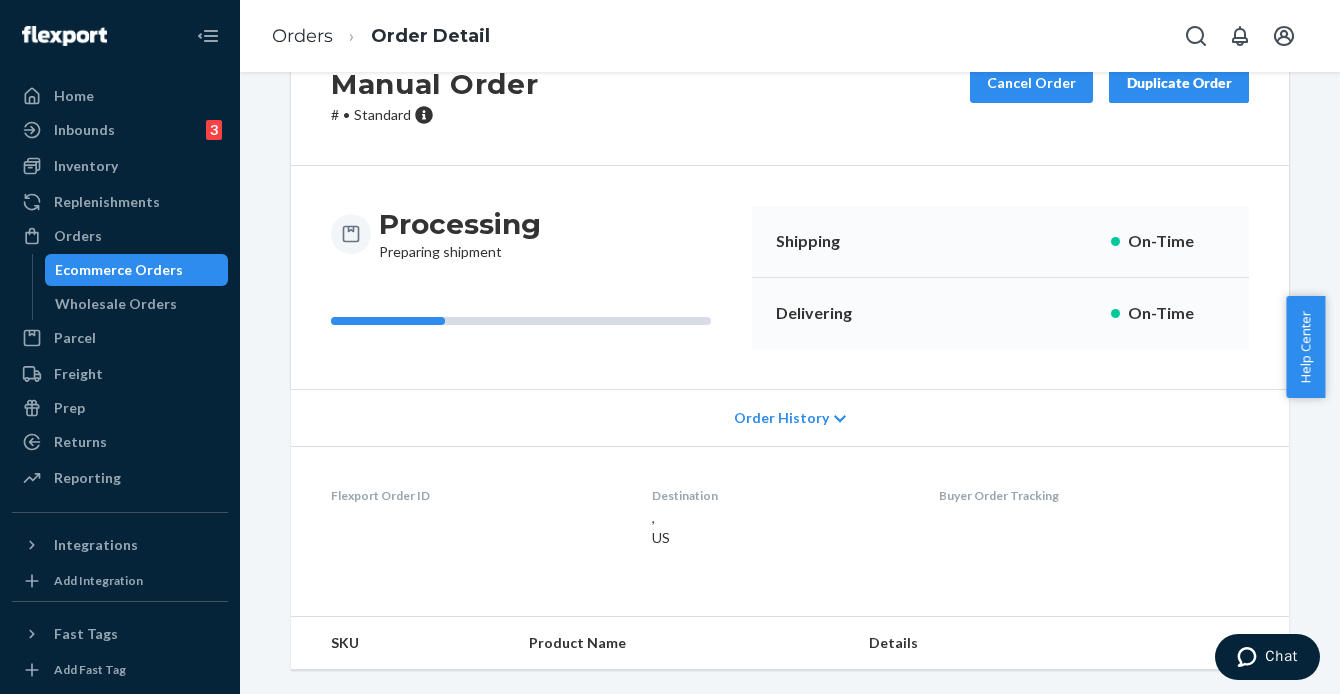 scroll, scrollTop: 0, scrollLeft: 0, axis: both 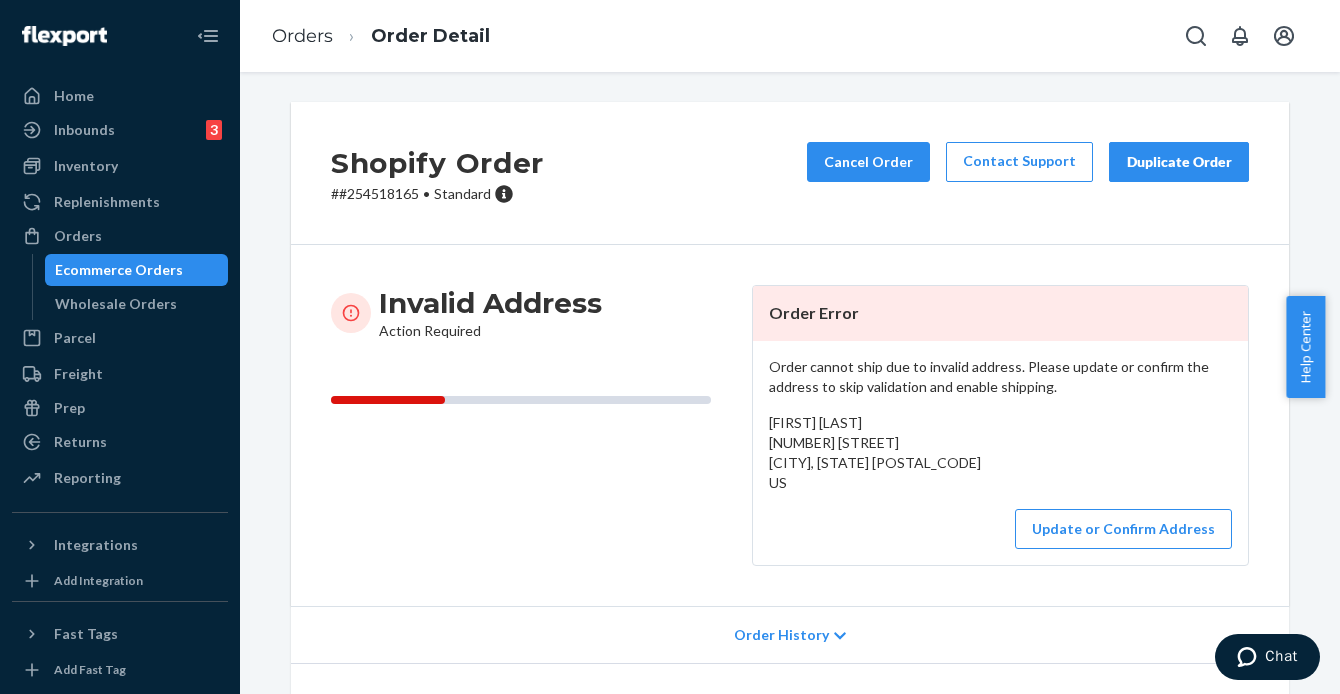 click on "# #254518165 • Standard" at bounding box center [437, 194] 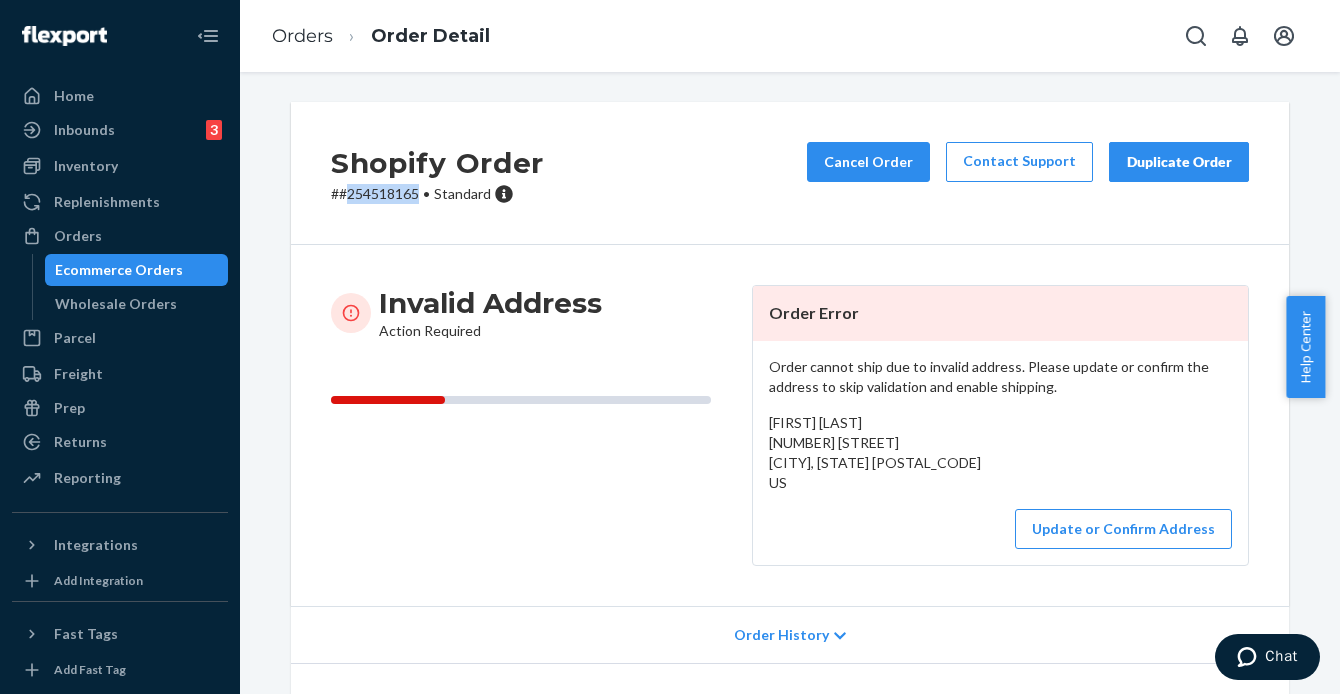 click on "# #254518165 • Standard" at bounding box center [437, 194] 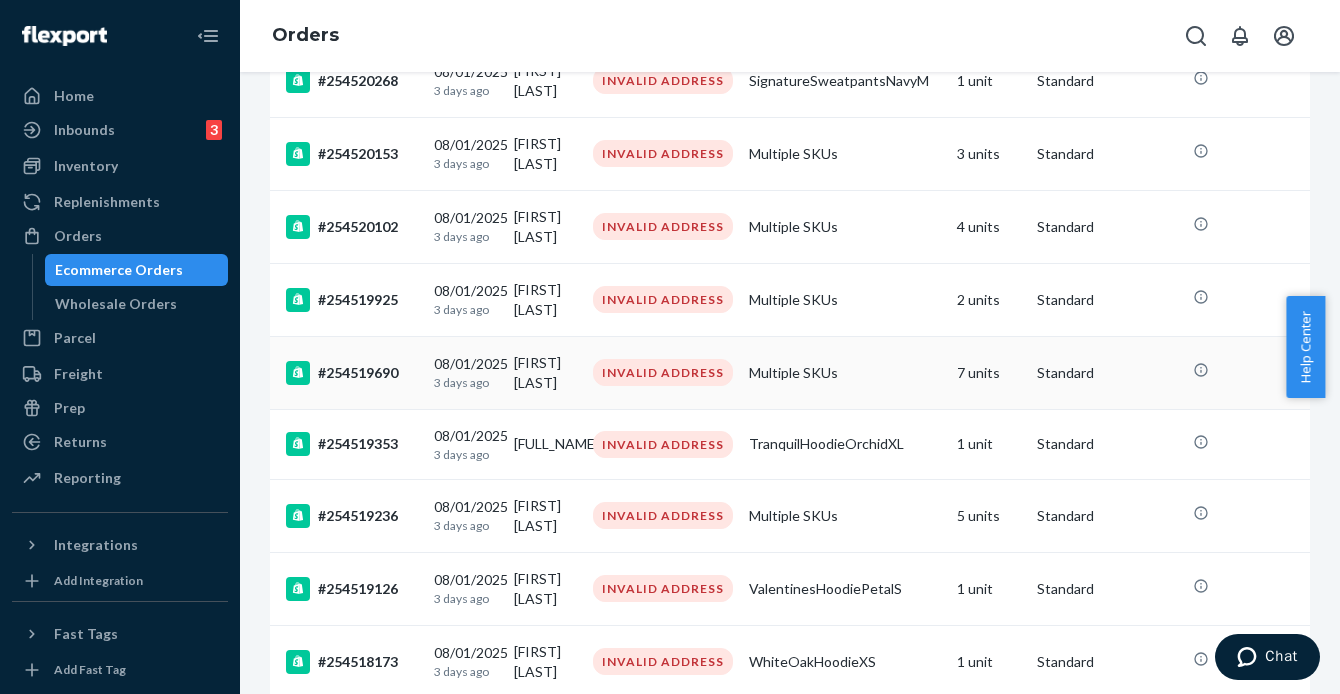 scroll, scrollTop: 1563, scrollLeft: 0, axis: vertical 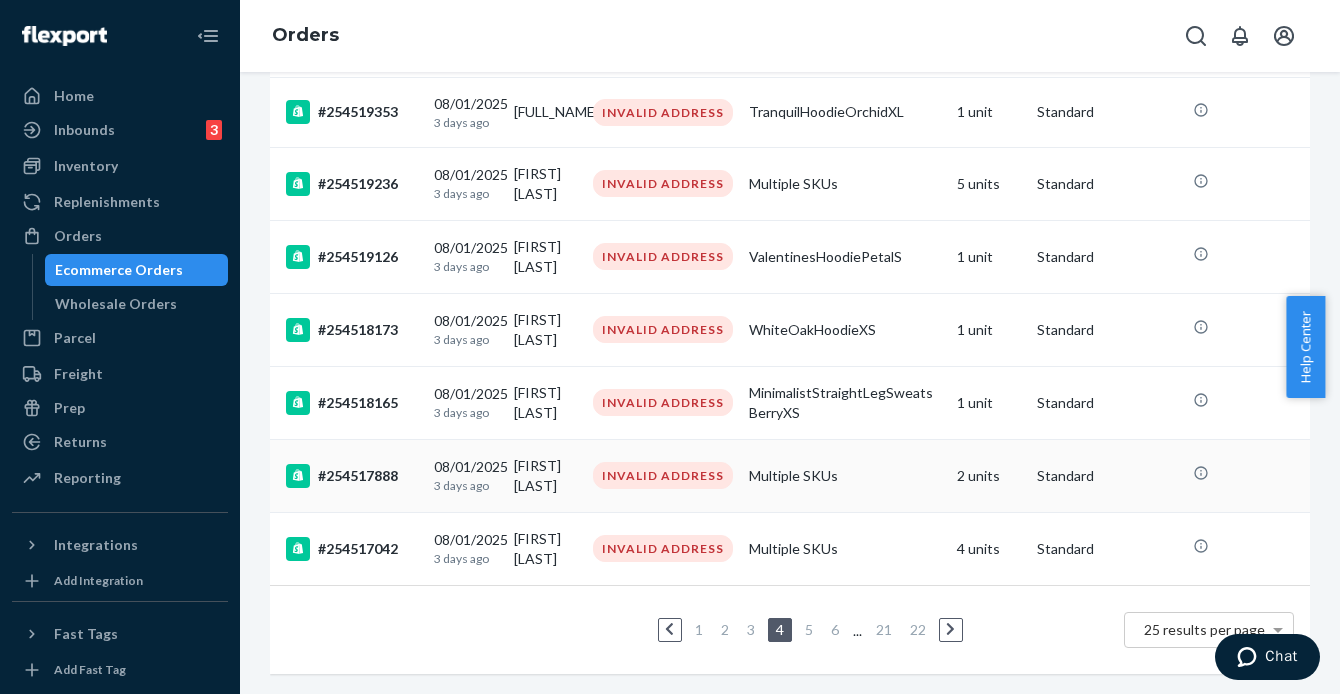 click on "#254517888" at bounding box center [348, 475] 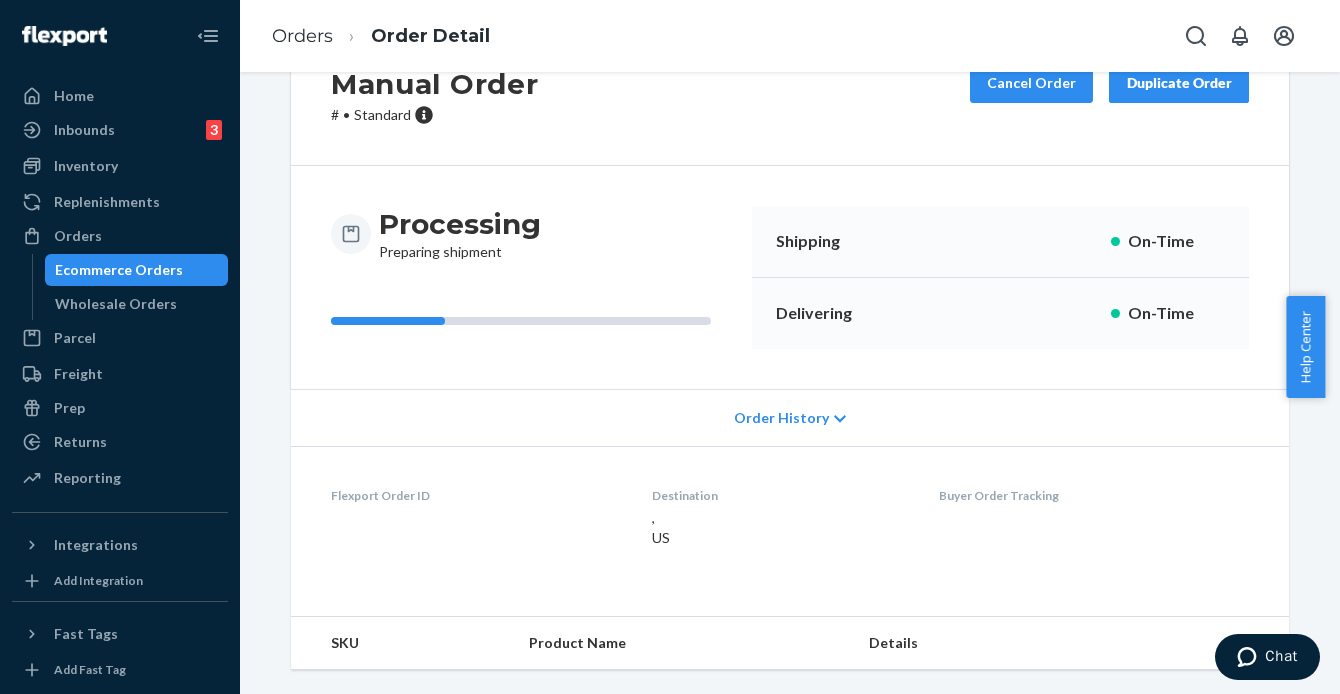 scroll, scrollTop: 0, scrollLeft: 0, axis: both 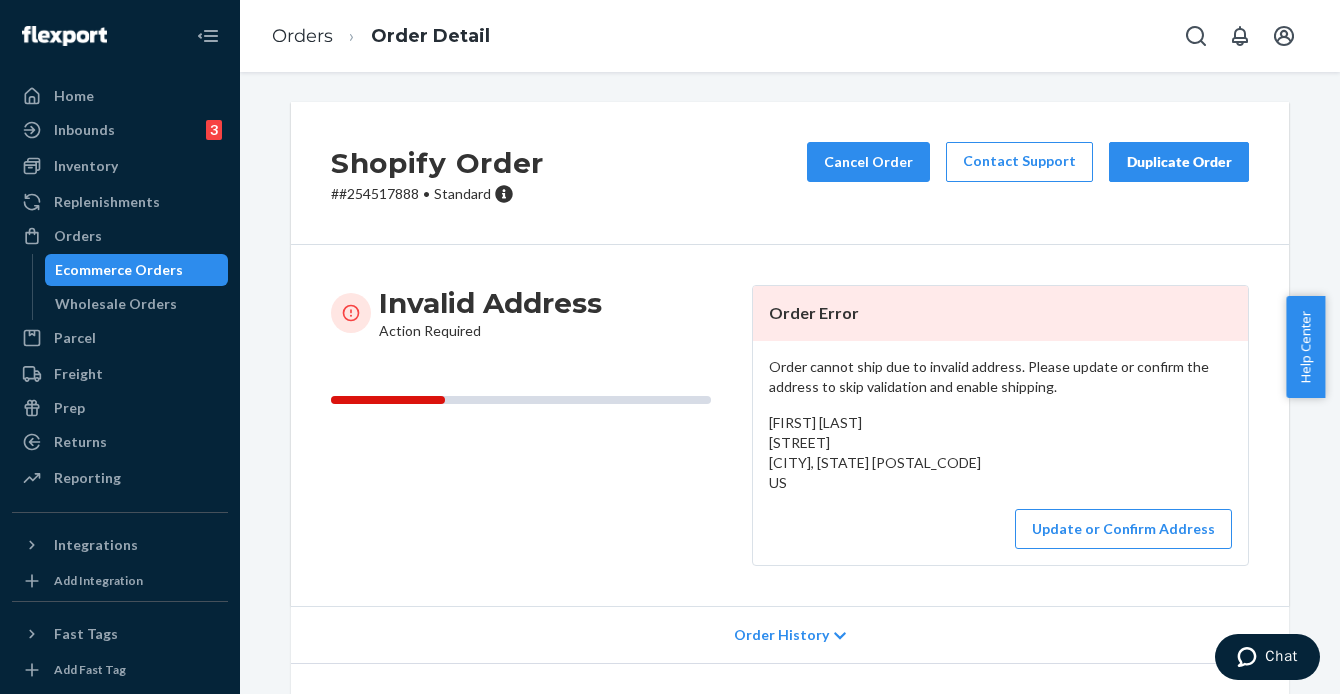 click on "# #254517888 • Standard" at bounding box center [437, 194] 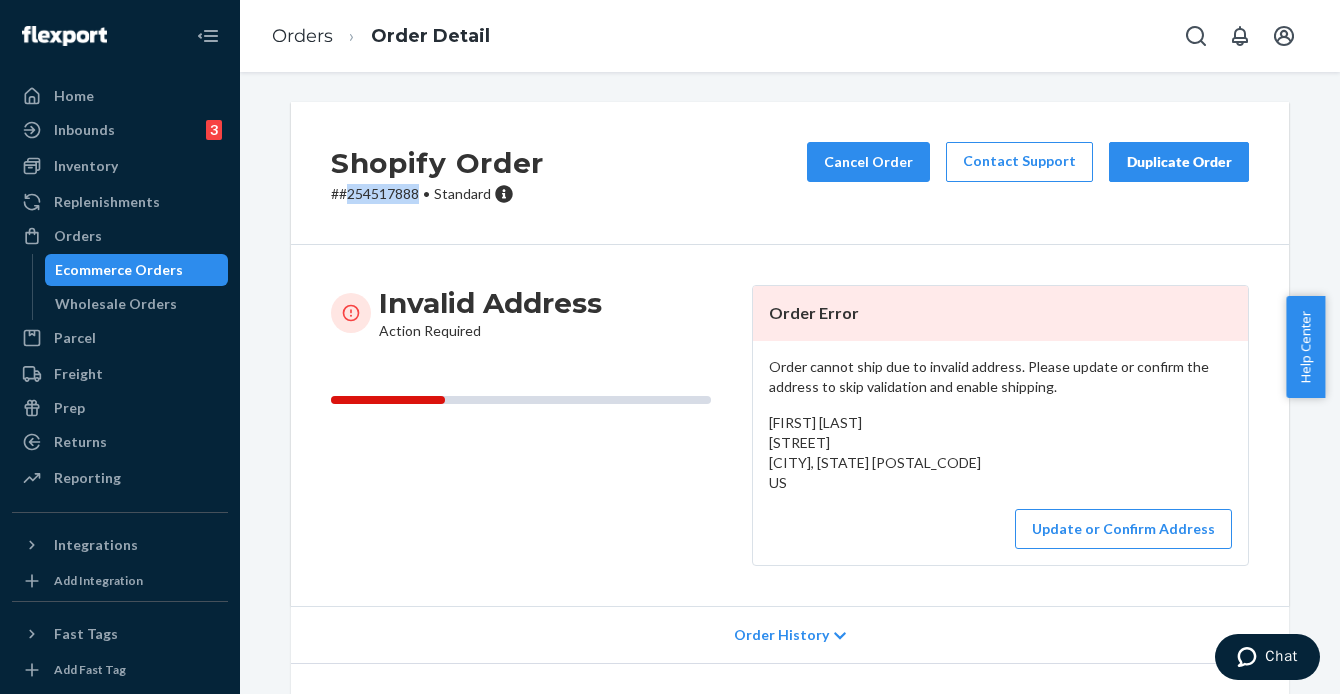 click on "# #254517888 • Standard" at bounding box center [437, 194] 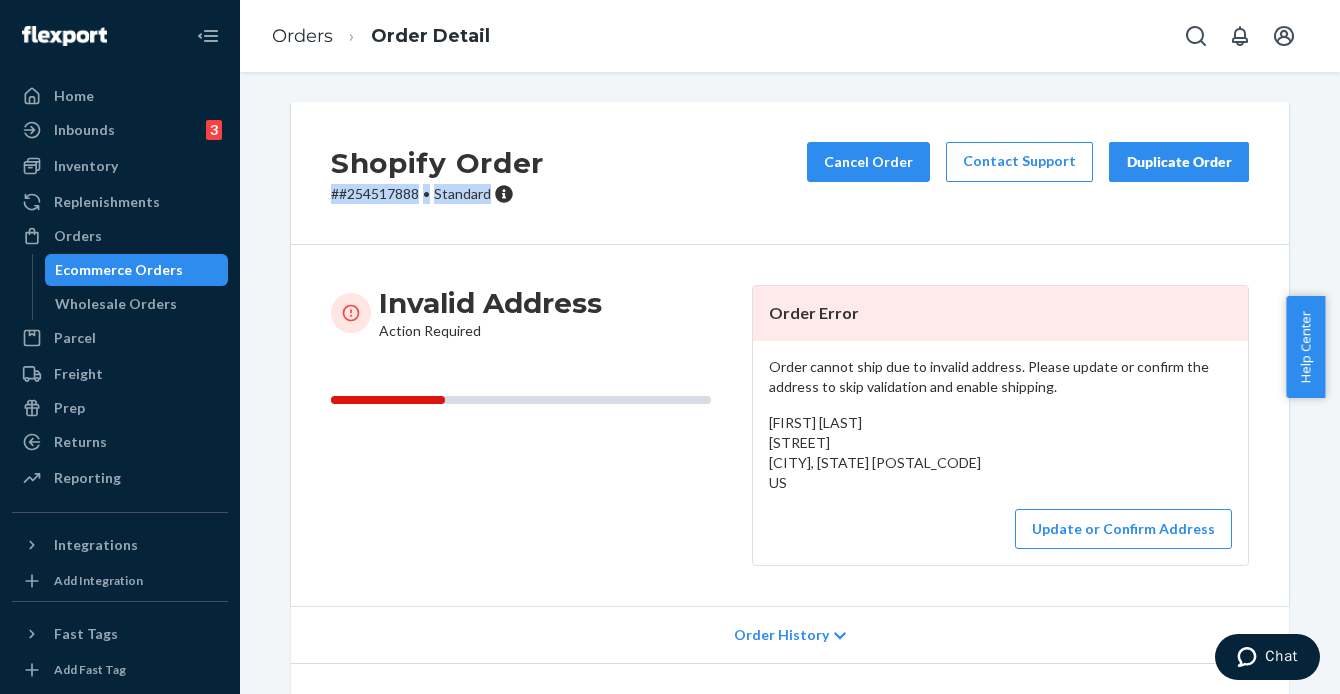 click on "# #254517888 • Standard" at bounding box center [437, 194] 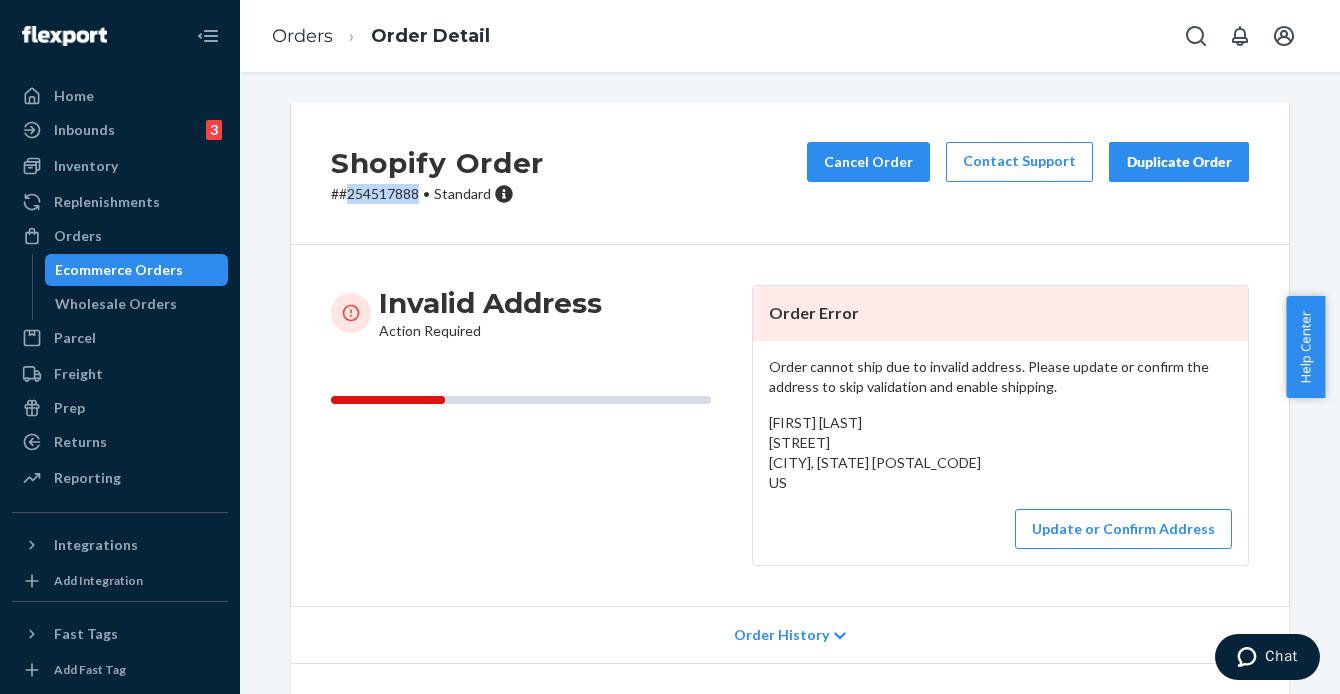 click on "# #254517888 • Standard" at bounding box center [437, 194] 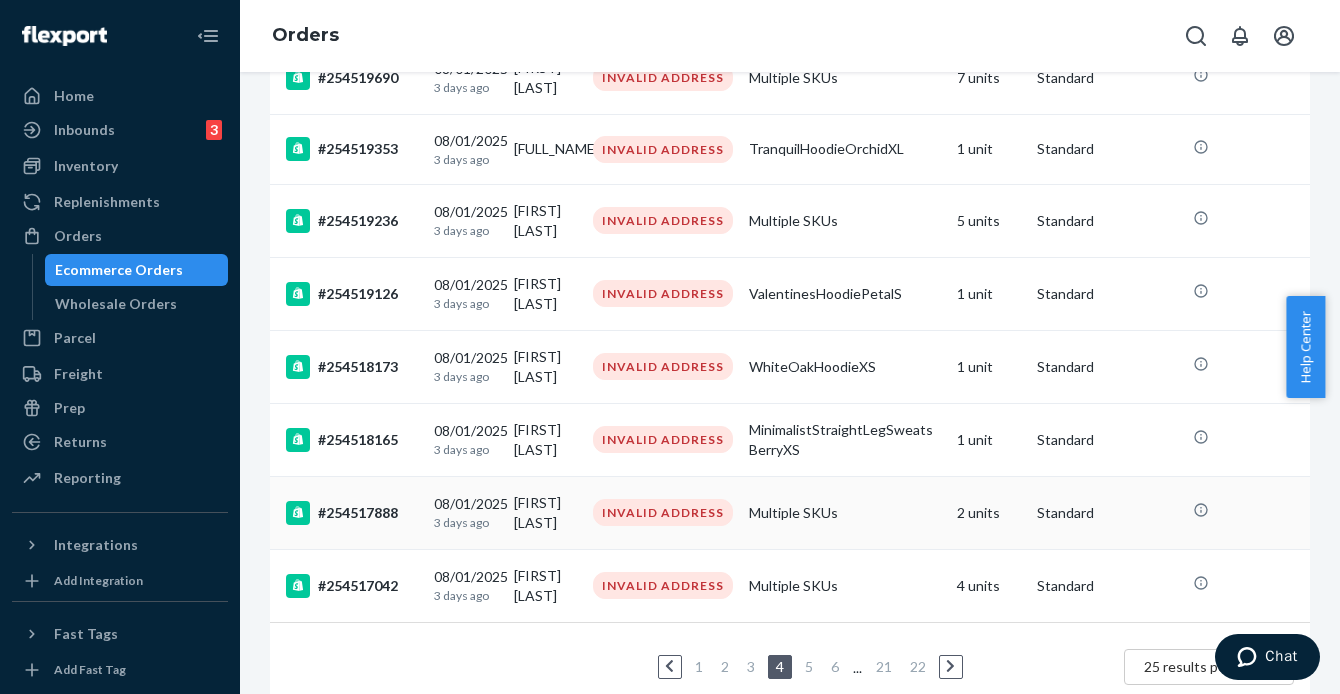 scroll, scrollTop: 1563, scrollLeft: 0, axis: vertical 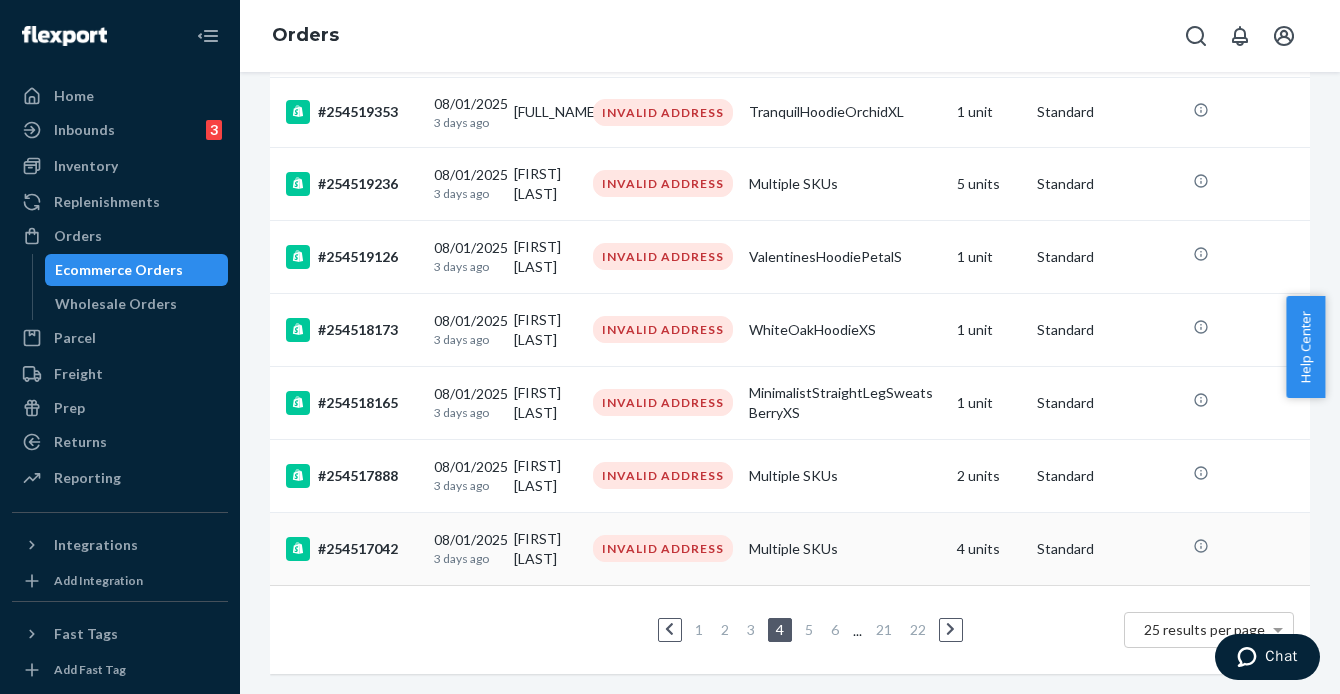 click on "#254517042" at bounding box center [352, 549] 